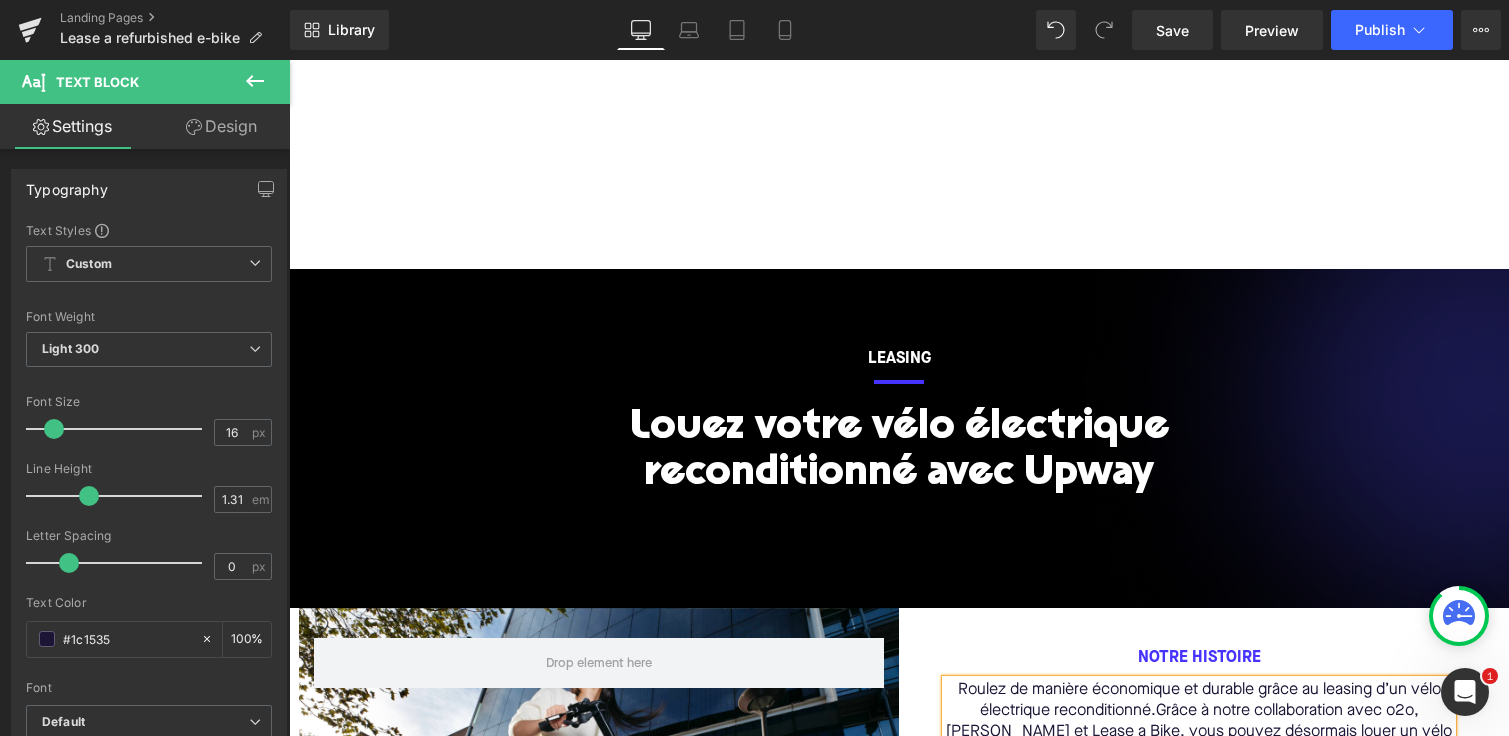 scroll, scrollTop: 337, scrollLeft: 0, axis: vertical 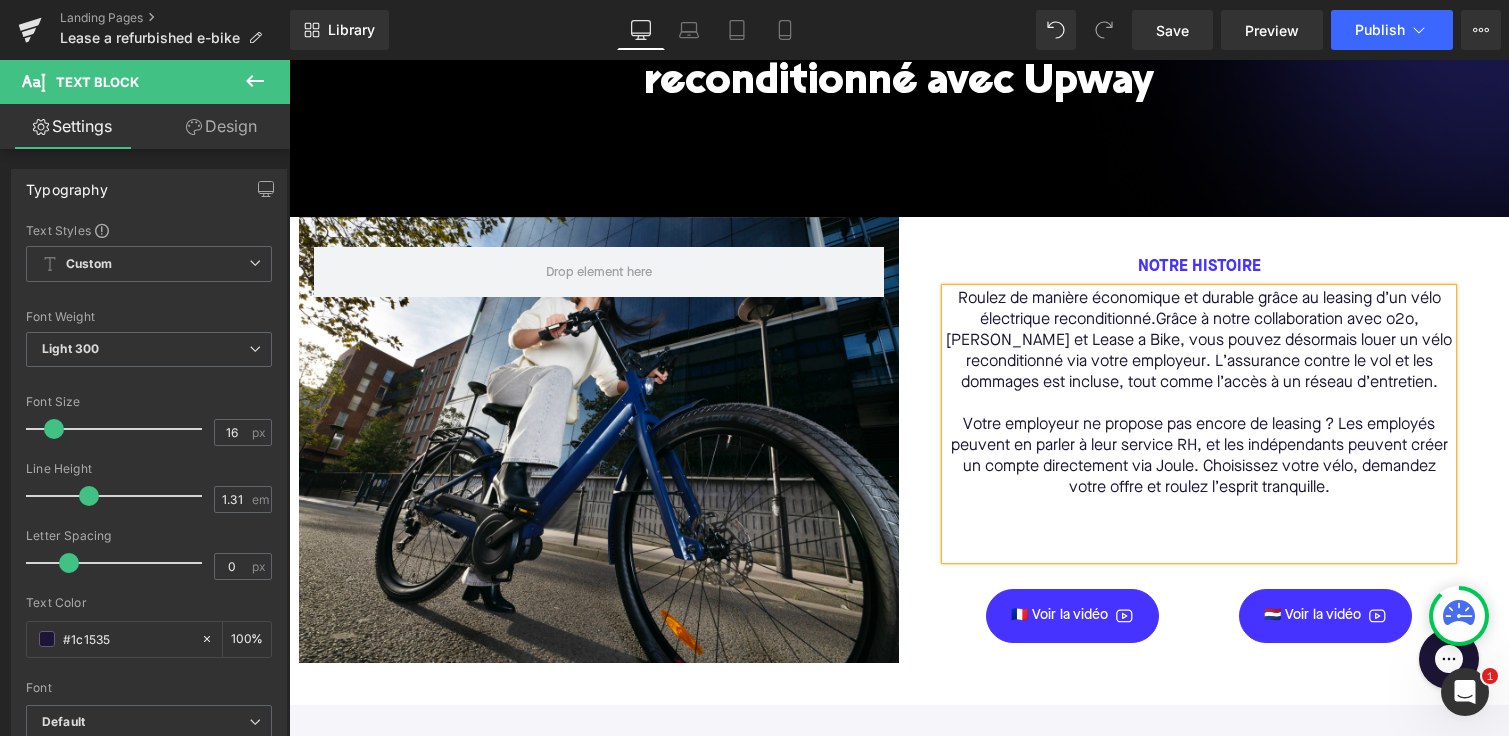 click on "🇫🇷 Voir la vidéo" at bounding box center (1072, 616) 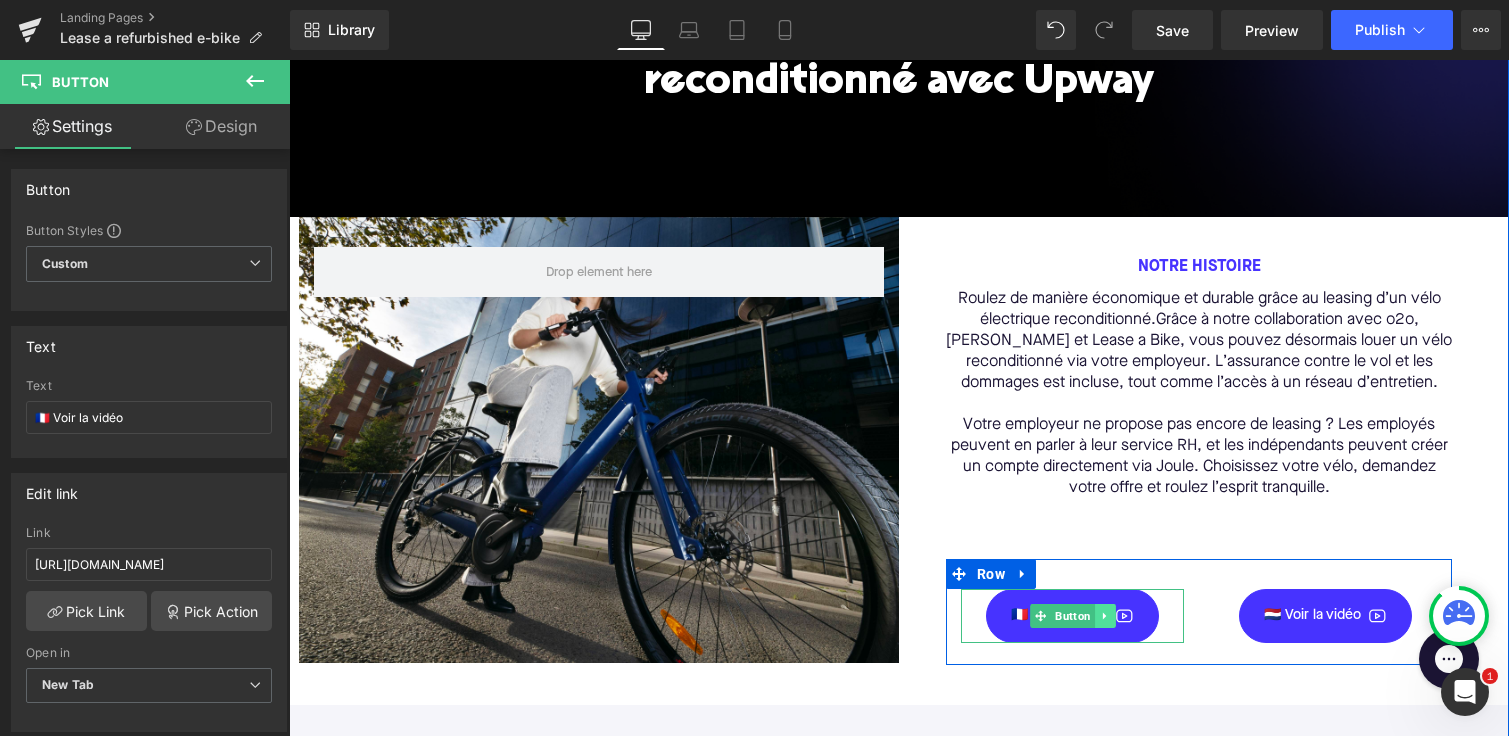 click 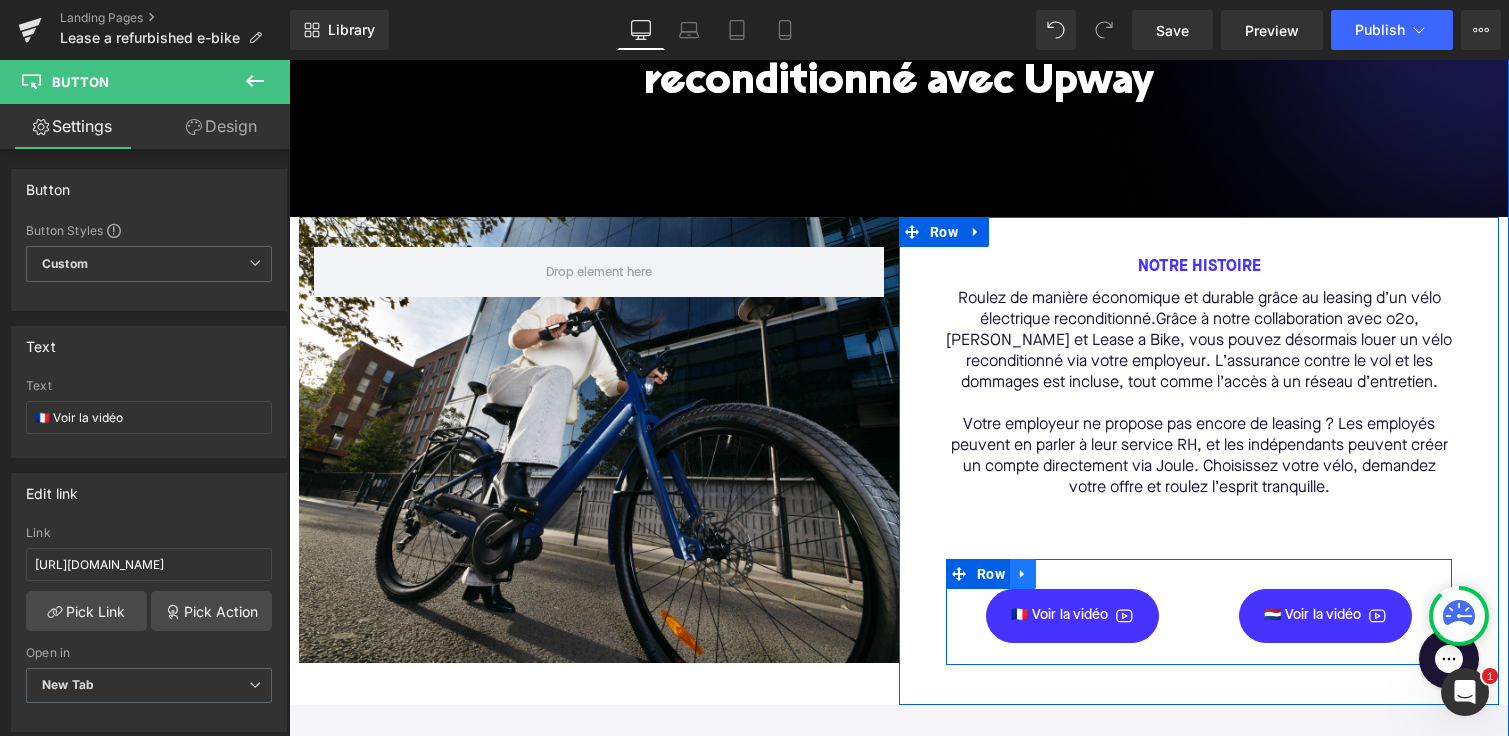 click 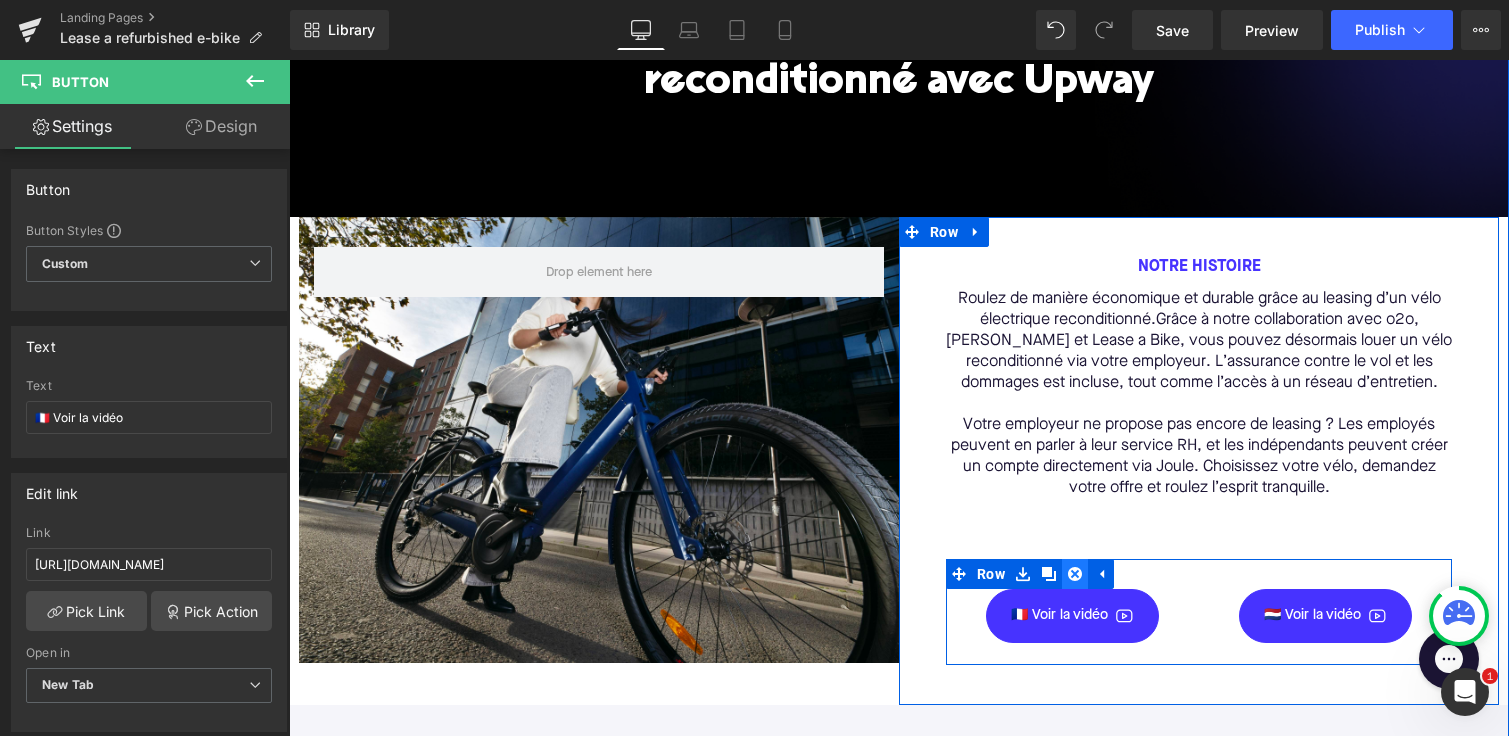 click 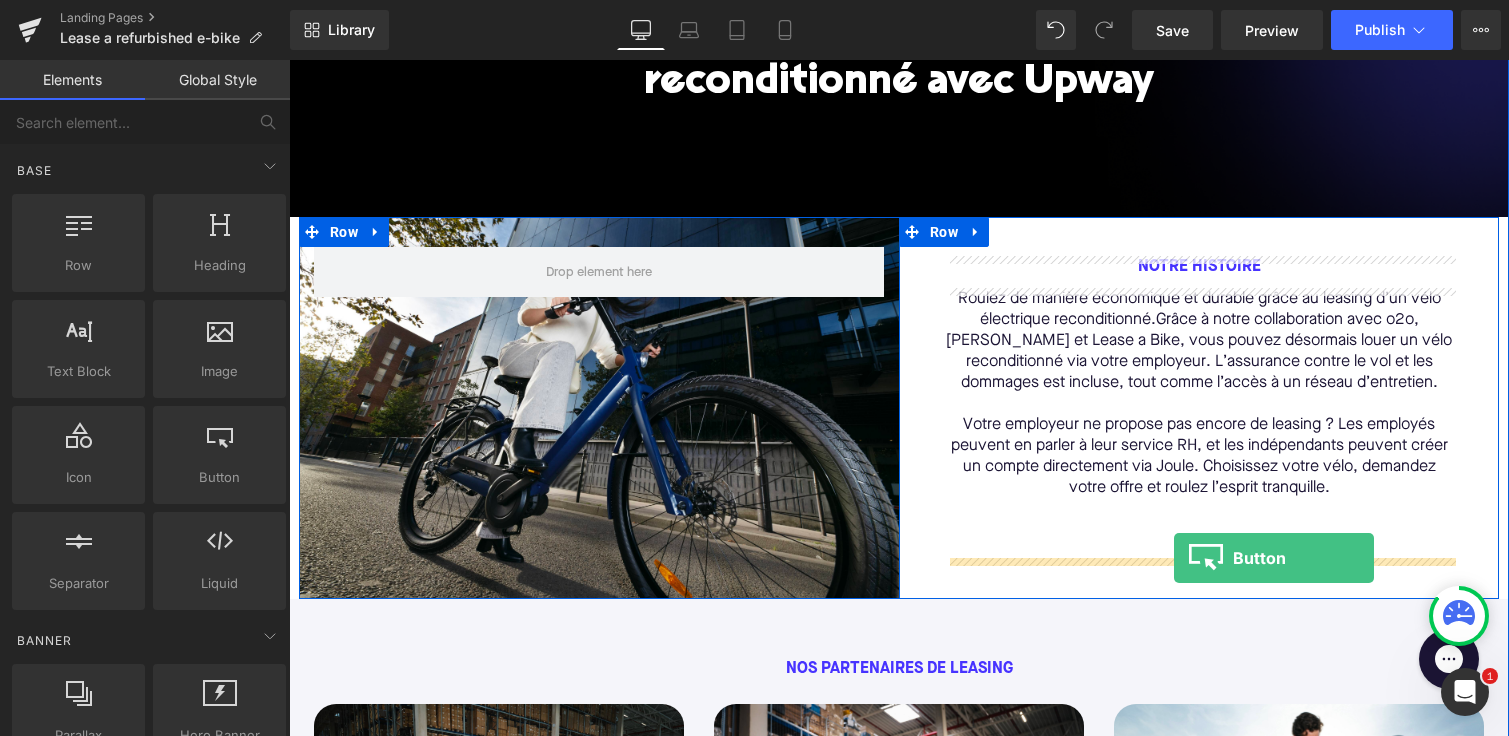 drag, startPoint x: 559, startPoint y: 528, endPoint x: 1164, endPoint y: 552, distance: 605.4758 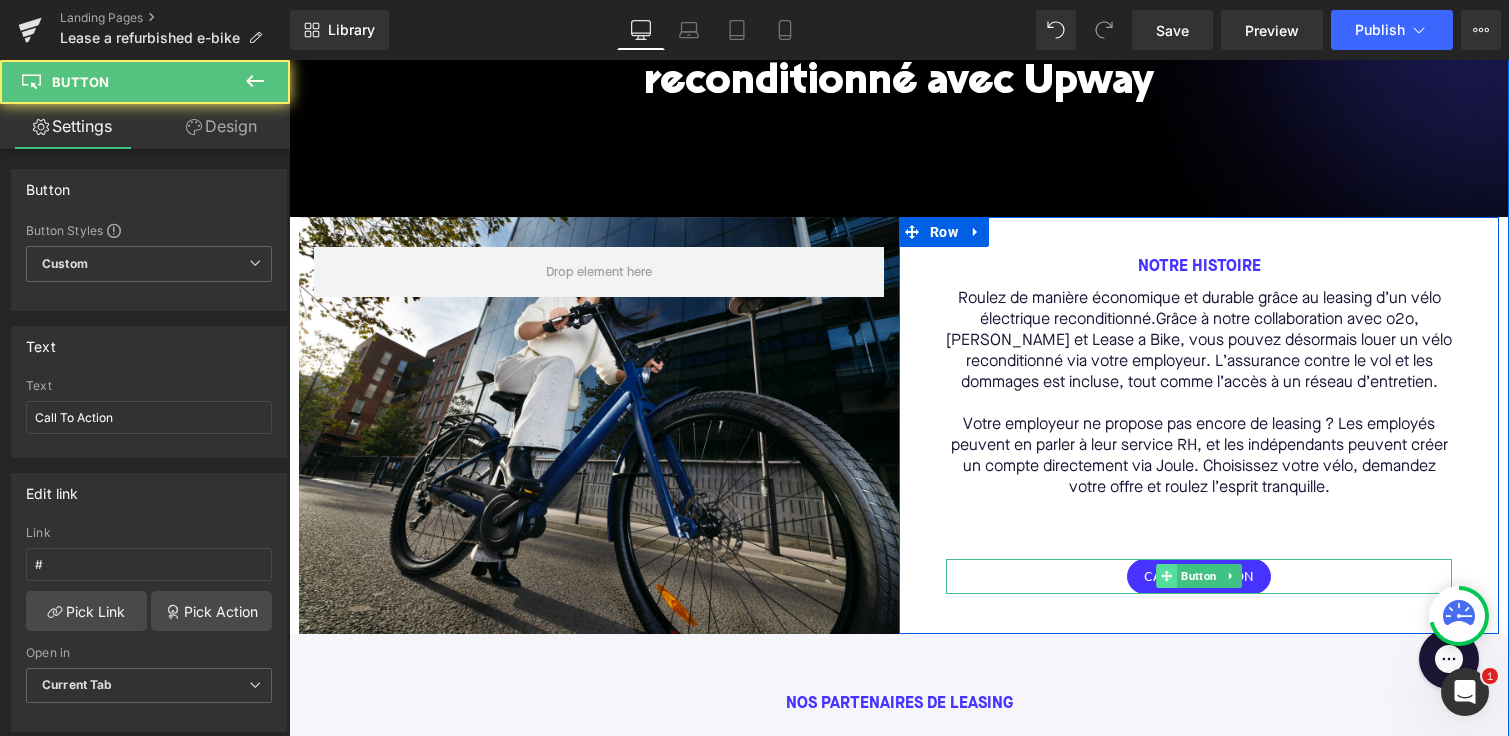 click at bounding box center (1166, 576) 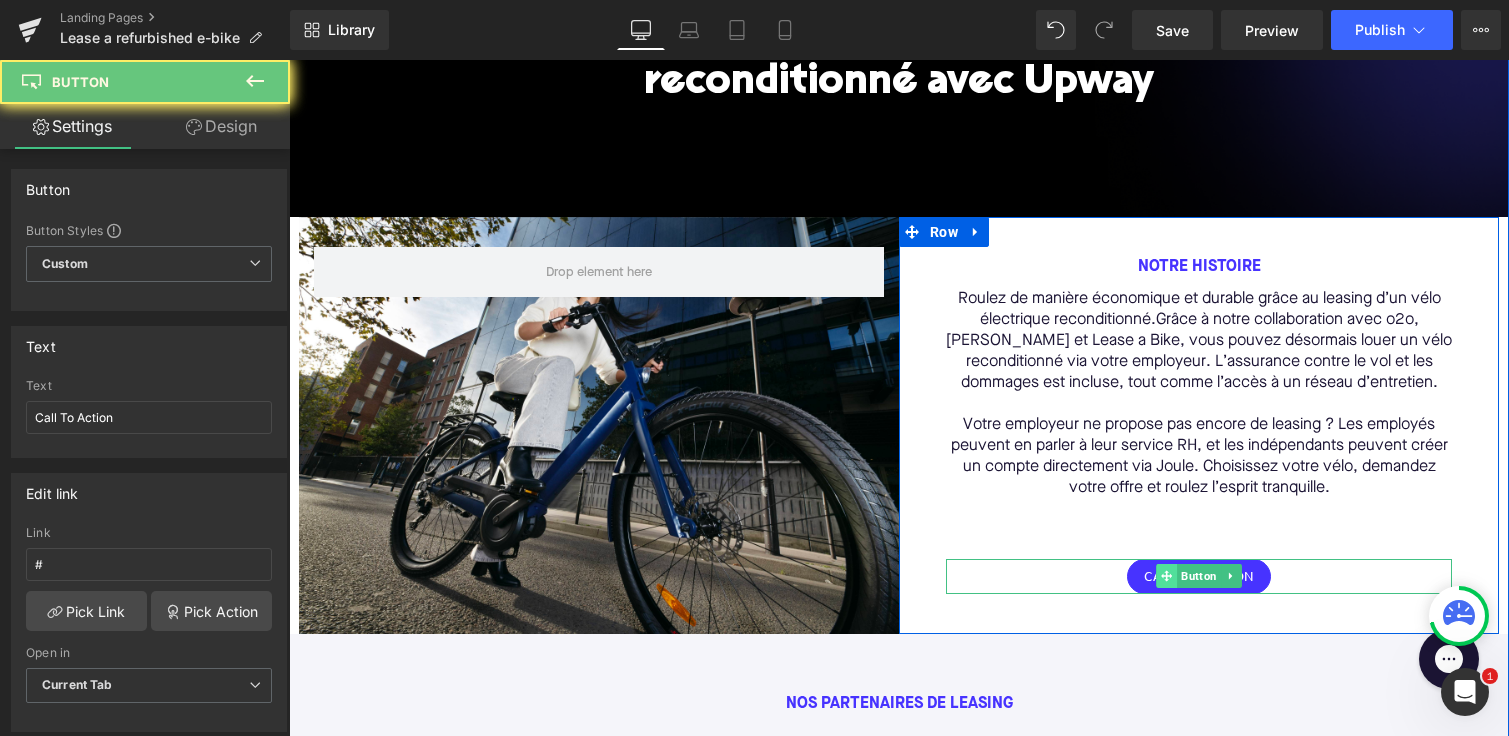 click at bounding box center (1166, 576) 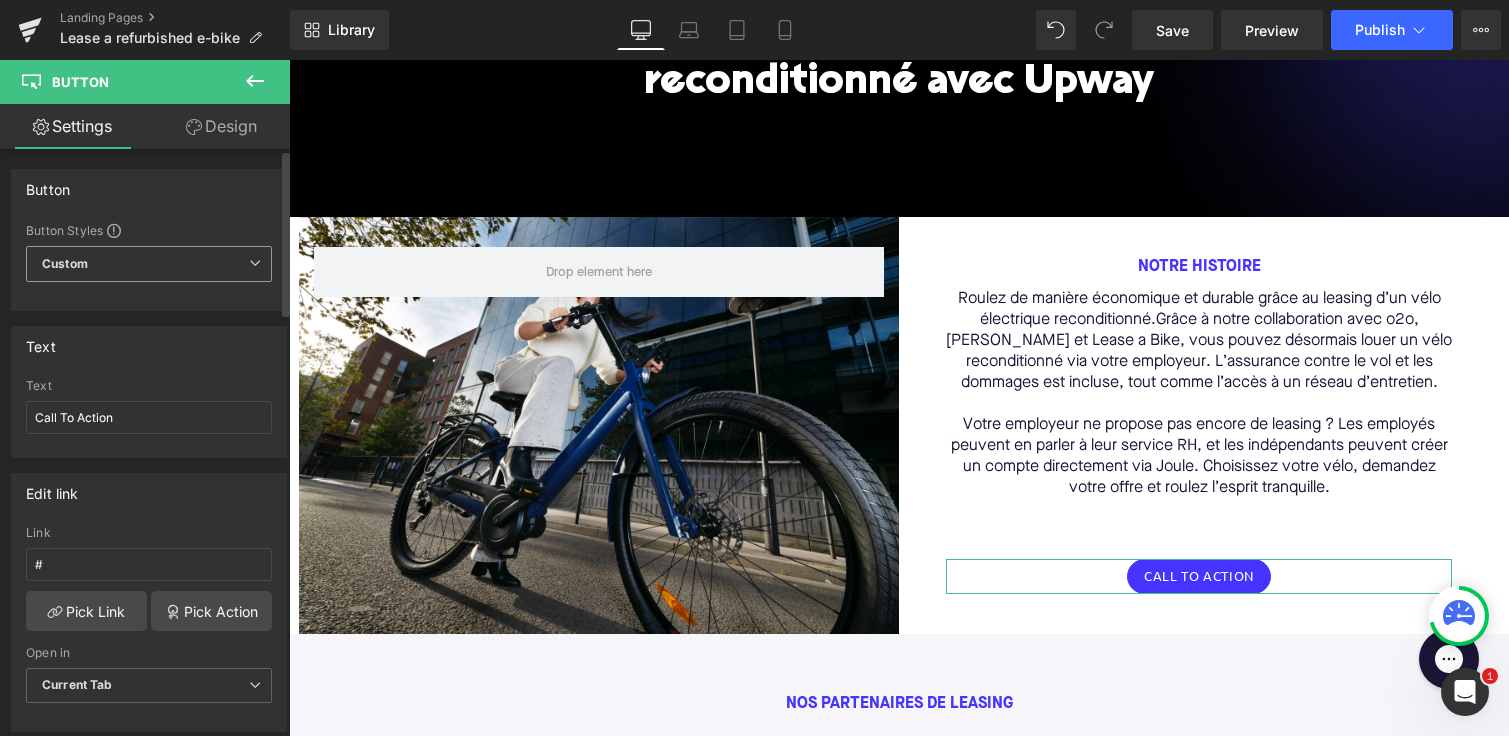 click on "Custom
Setup Global Style" at bounding box center (149, 264) 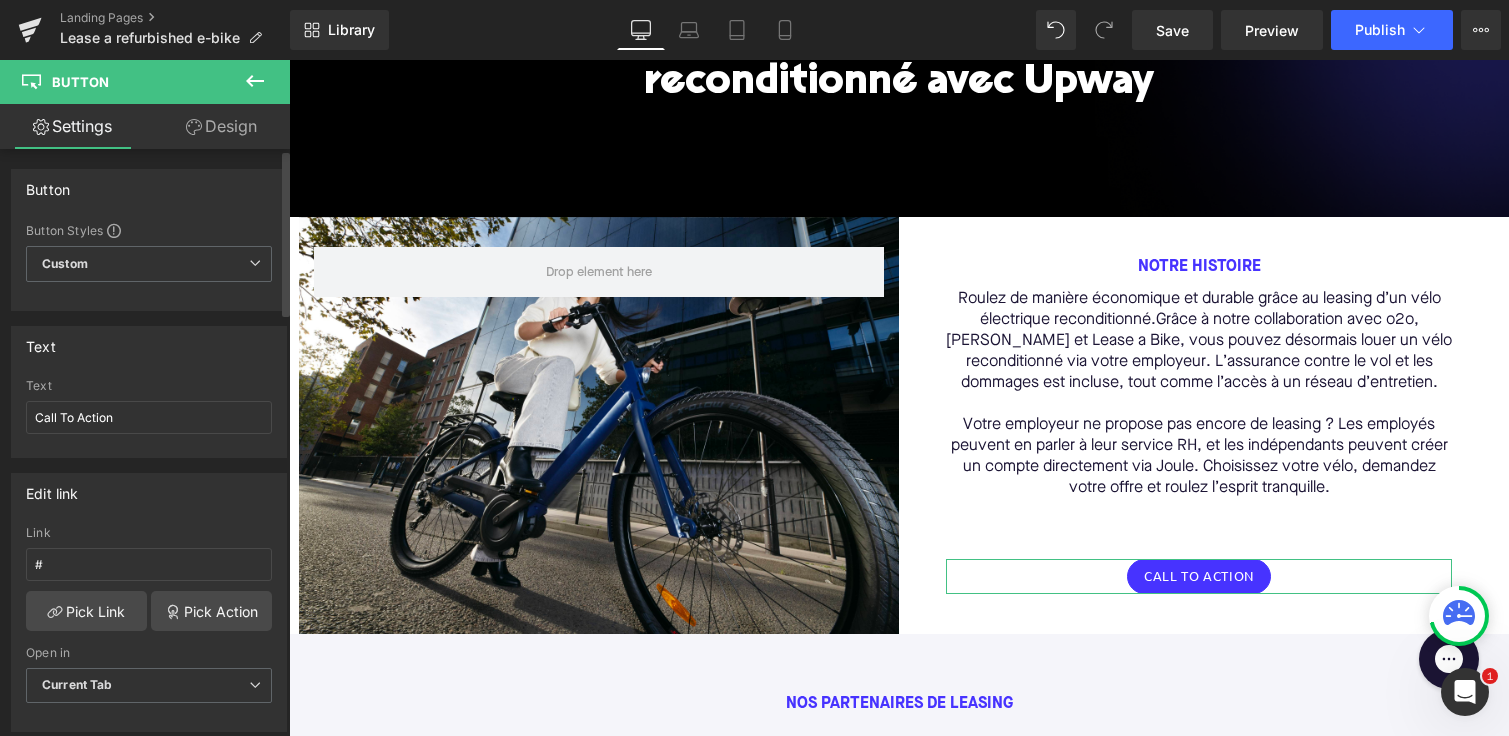 click on "Edit link" at bounding box center [149, 493] 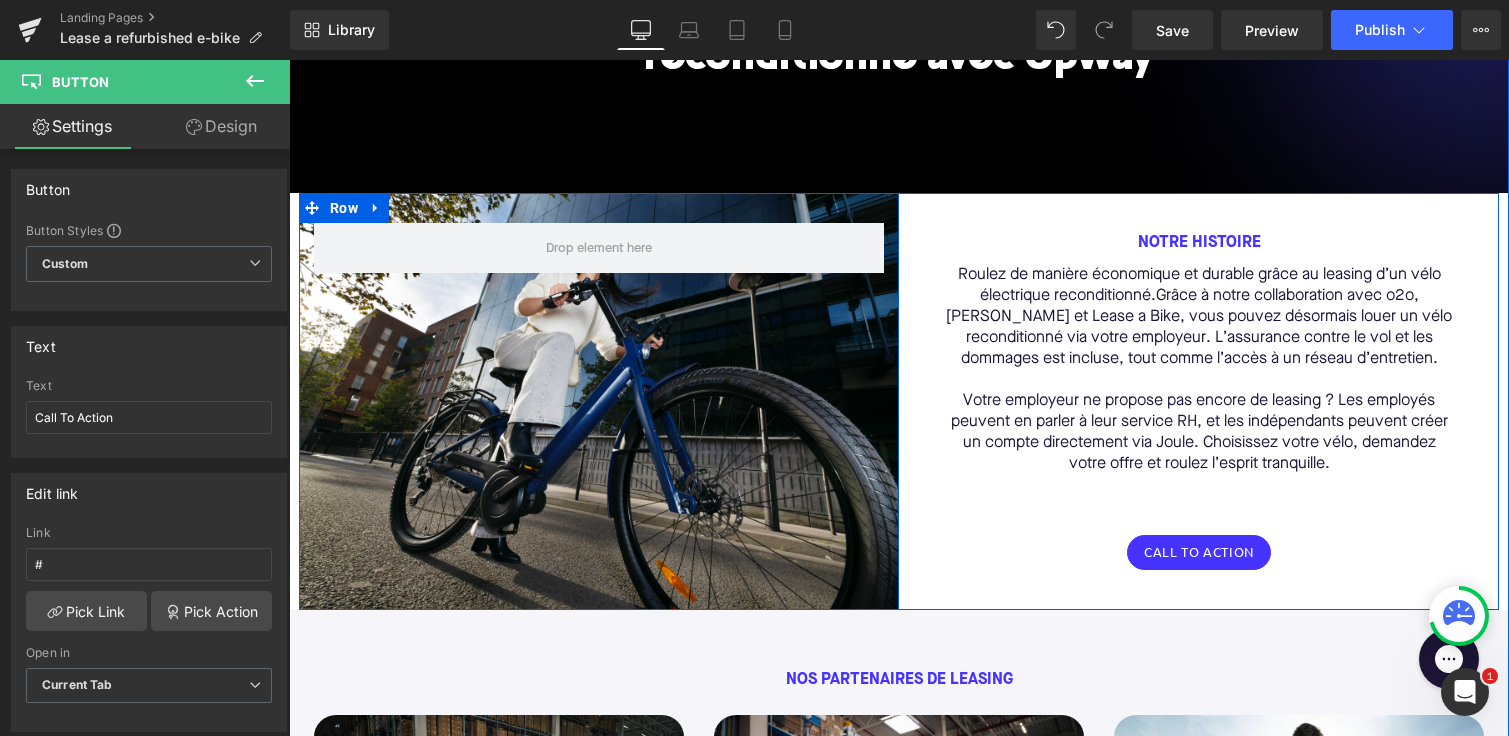 scroll, scrollTop: 430, scrollLeft: 0, axis: vertical 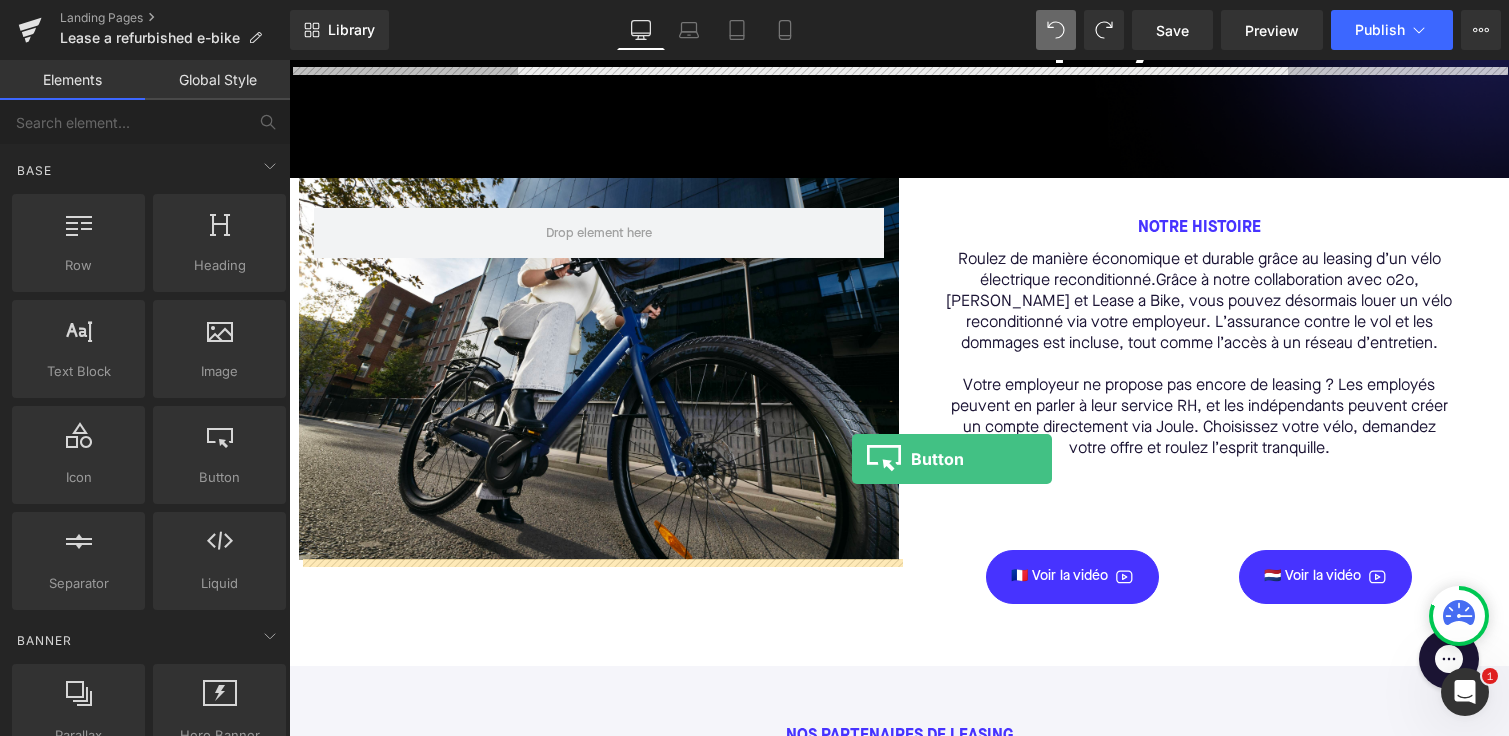 drag, startPoint x: 358, startPoint y: 459, endPoint x: 937, endPoint y: 459, distance: 579 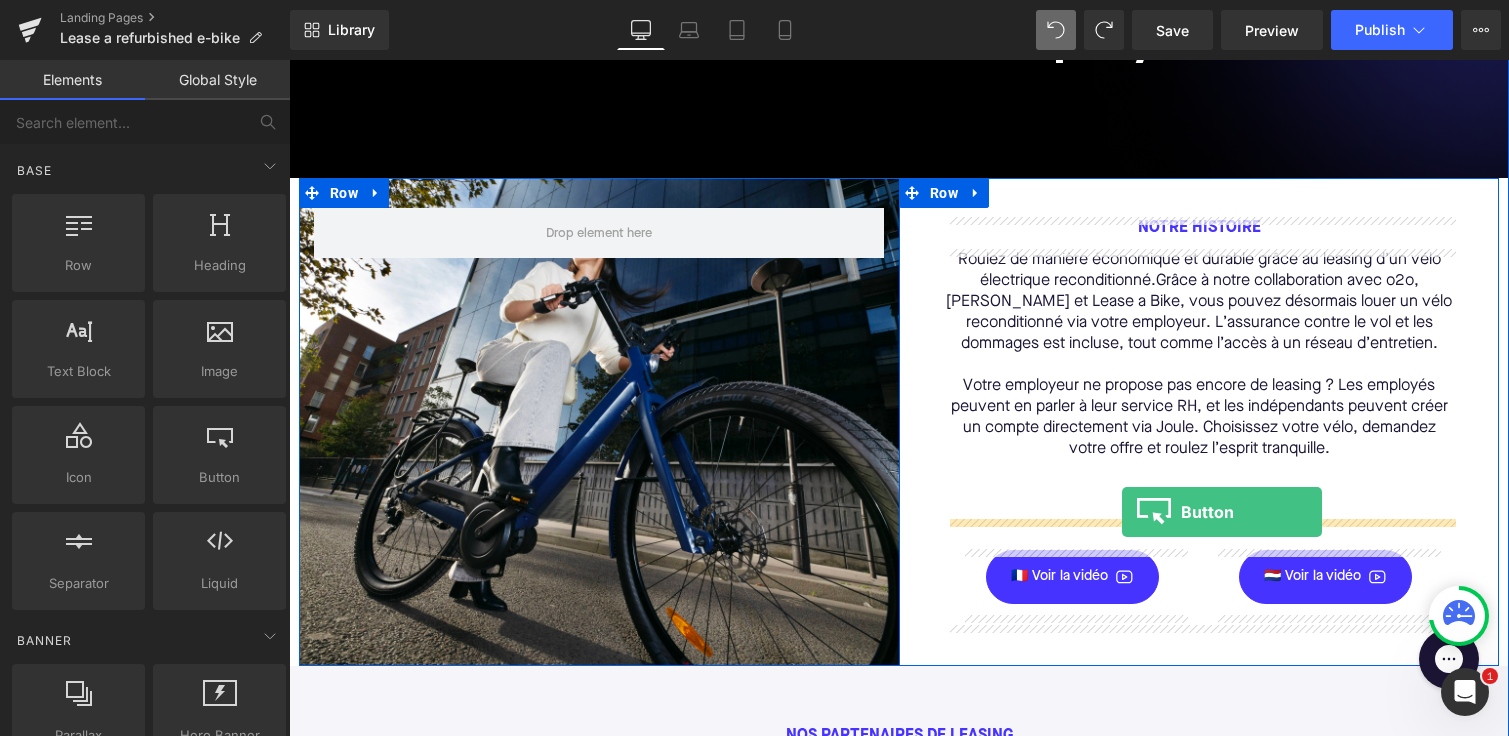 drag, startPoint x: 549, startPoint y: 522, endPoint x: 1122, endPoint y: 512, distance: 573.0873 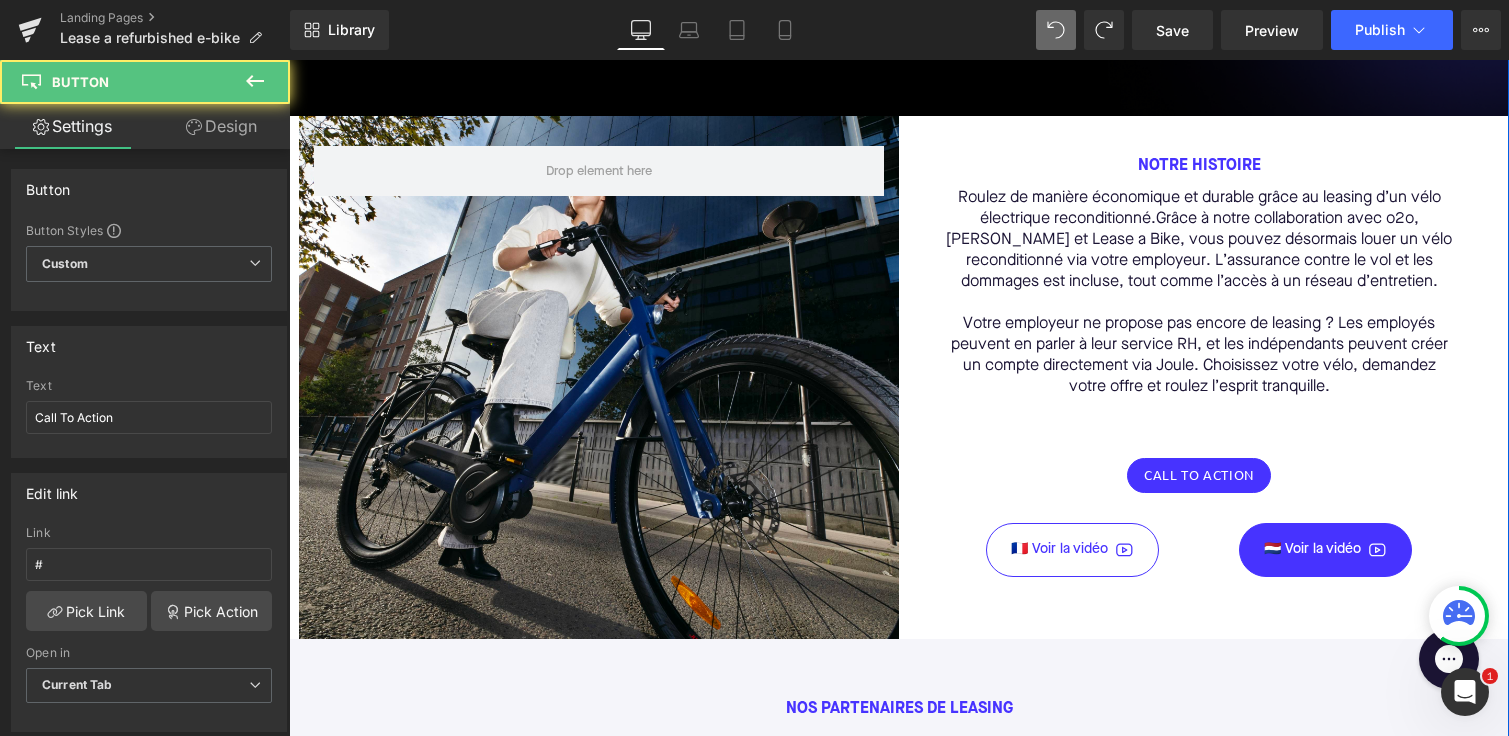 scroll, scrollTop: 508, scrollLeft: 0, axis: vertical 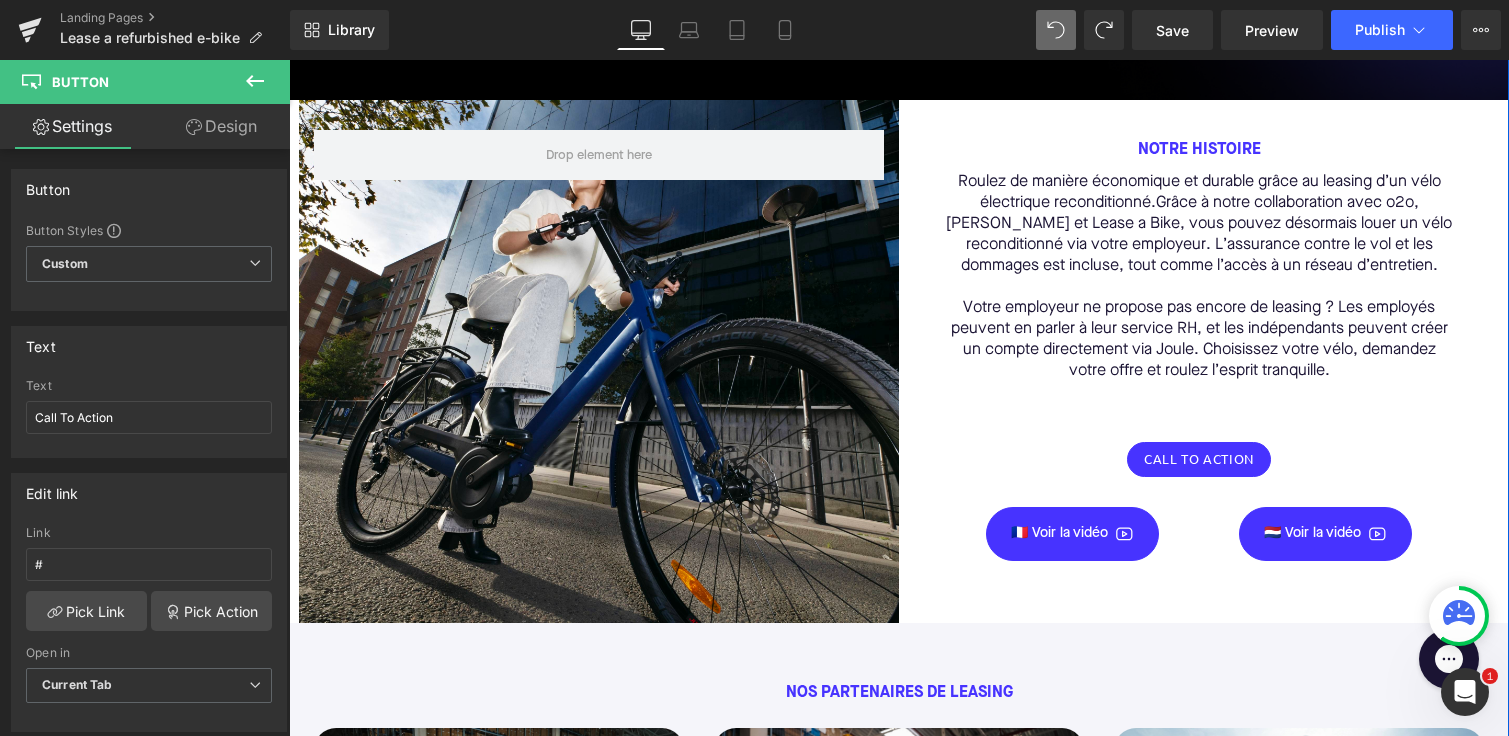 click on "🇫🇷 Voir la vidéo Button" at bounding box center (1072, 534) 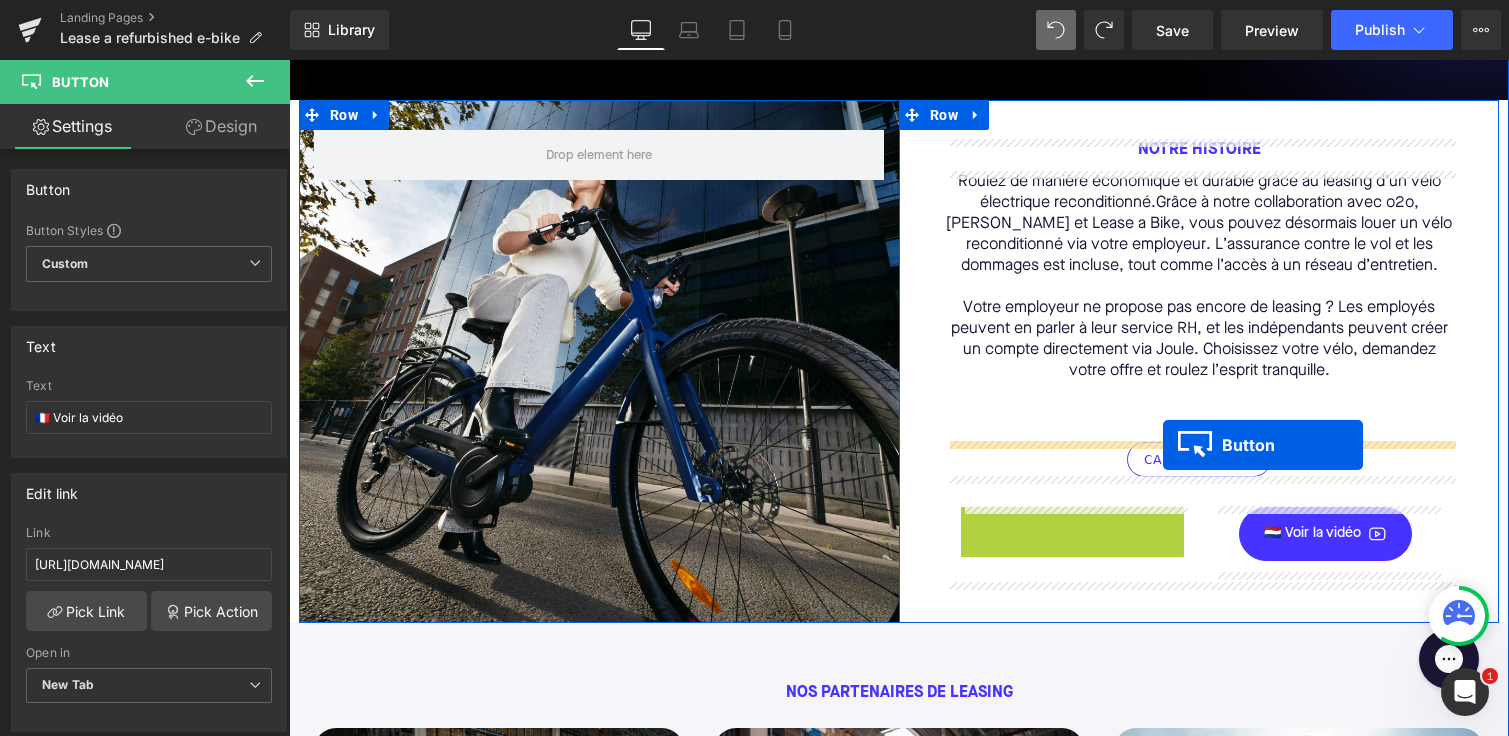 drag, startPoint x: 1042, startPoint y: 531, endPoint x: 1163, endPoint y: 445, distance: 148.44864 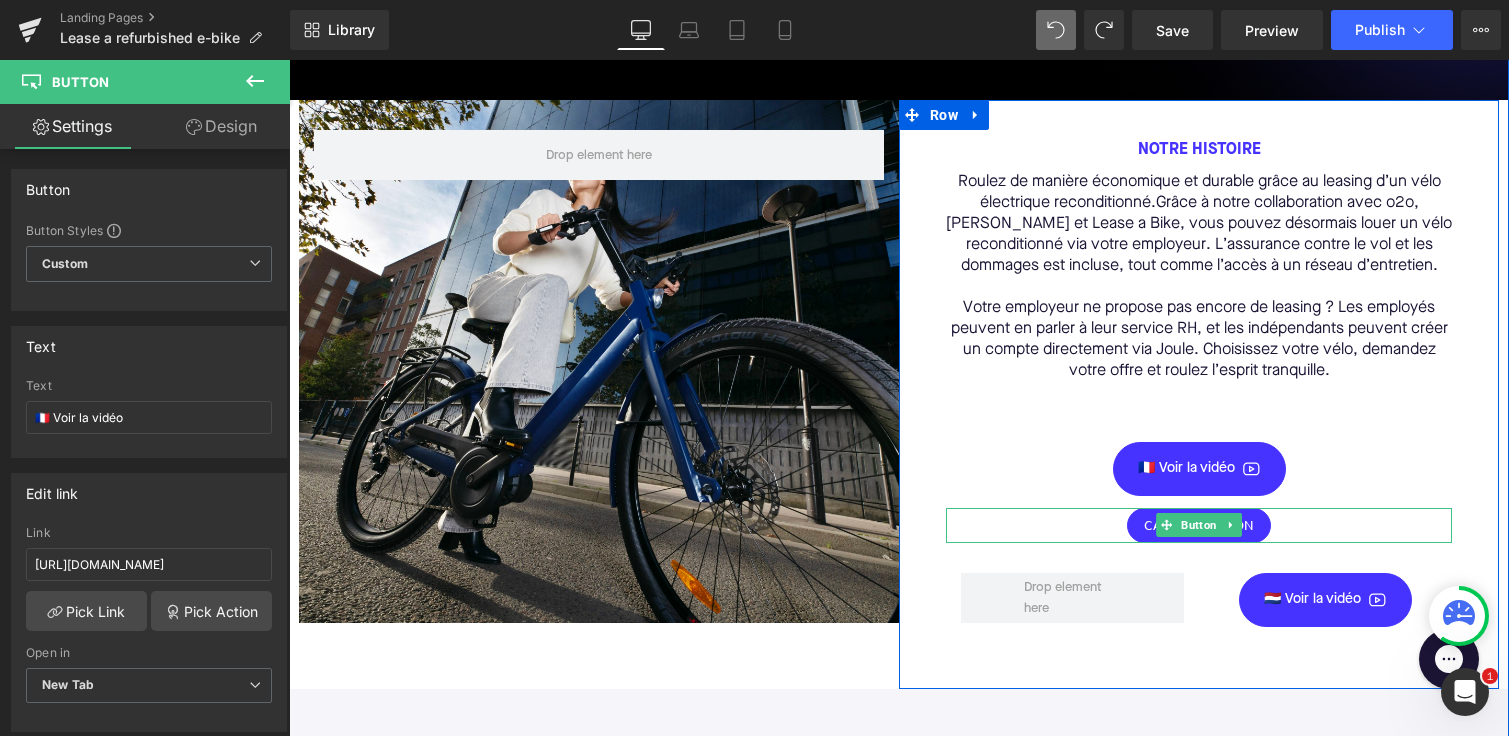 click on "Call To Action" at bounding box center [1199, 525] 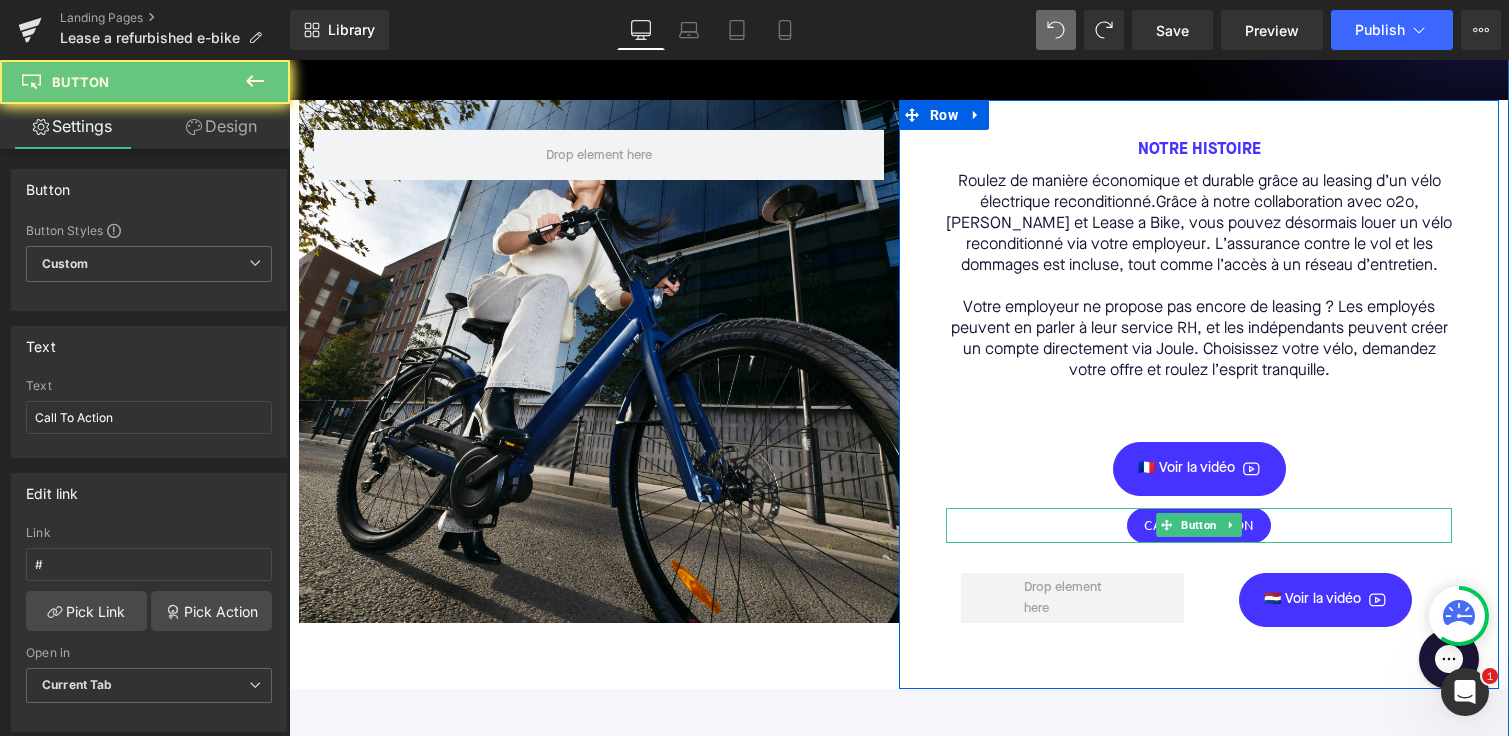 click on "Call To Action" at bounding box center (1199, 525) 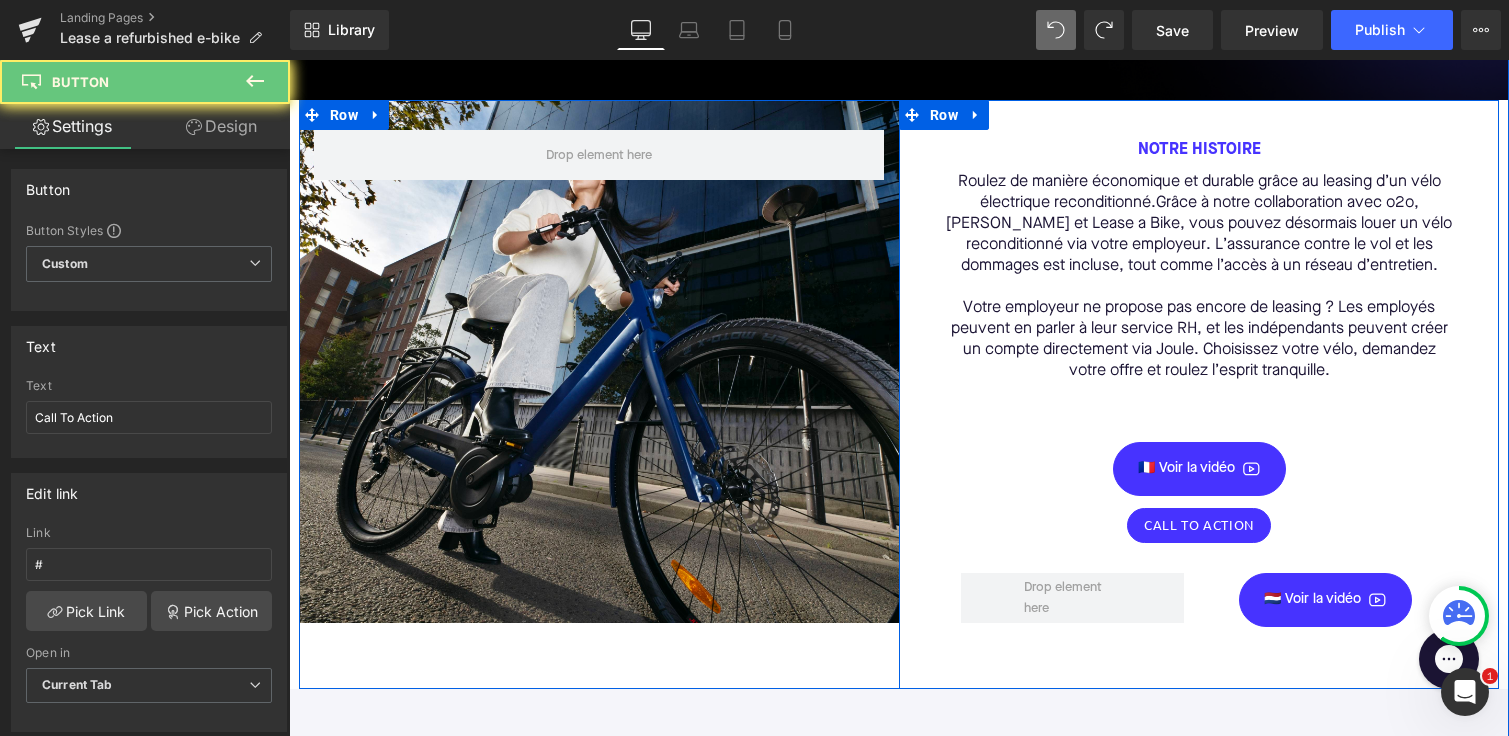 click on "NOTRE HISTOIRE Text Block         Roulez de manière économique et durable grâce au leasing d’un vélo électrique reconditionné.  Grâce à notre collaboration avec o2o, [PERSON_NAME] et Lease a Bike, vous pouvez désormais louer un vélo reconditionné via votre employeur. L’assurance contre le vol et les dommages est incluse, tout comme l’accès à un réseau d’entretien. Votre employeur ne propose pas encore de leasing ? Les employés peuvent en parler à leur service RH, et les indépendants peuvent créer un compte directement via Joule. Choisissez votre vélo, demandez votre offre et roulez l’esprit tranquille. Text Block          🇫🇷 Voir la vidéo Button
Call To Action
Button         🇳🇱 Voir la vidéo Button         Row" at bounding box center [1199, 394] 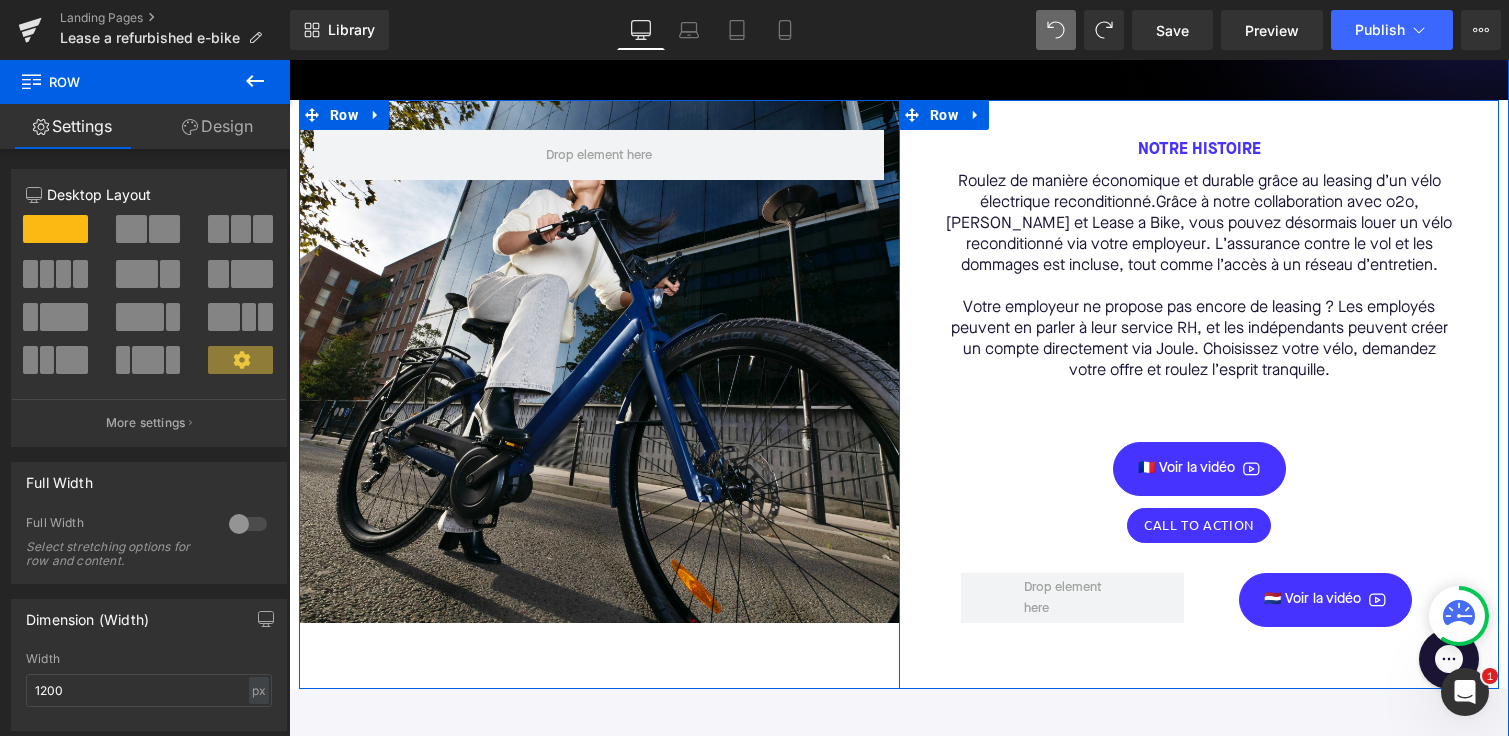 click on "Call To Action" at bounding box center [1199, 525] 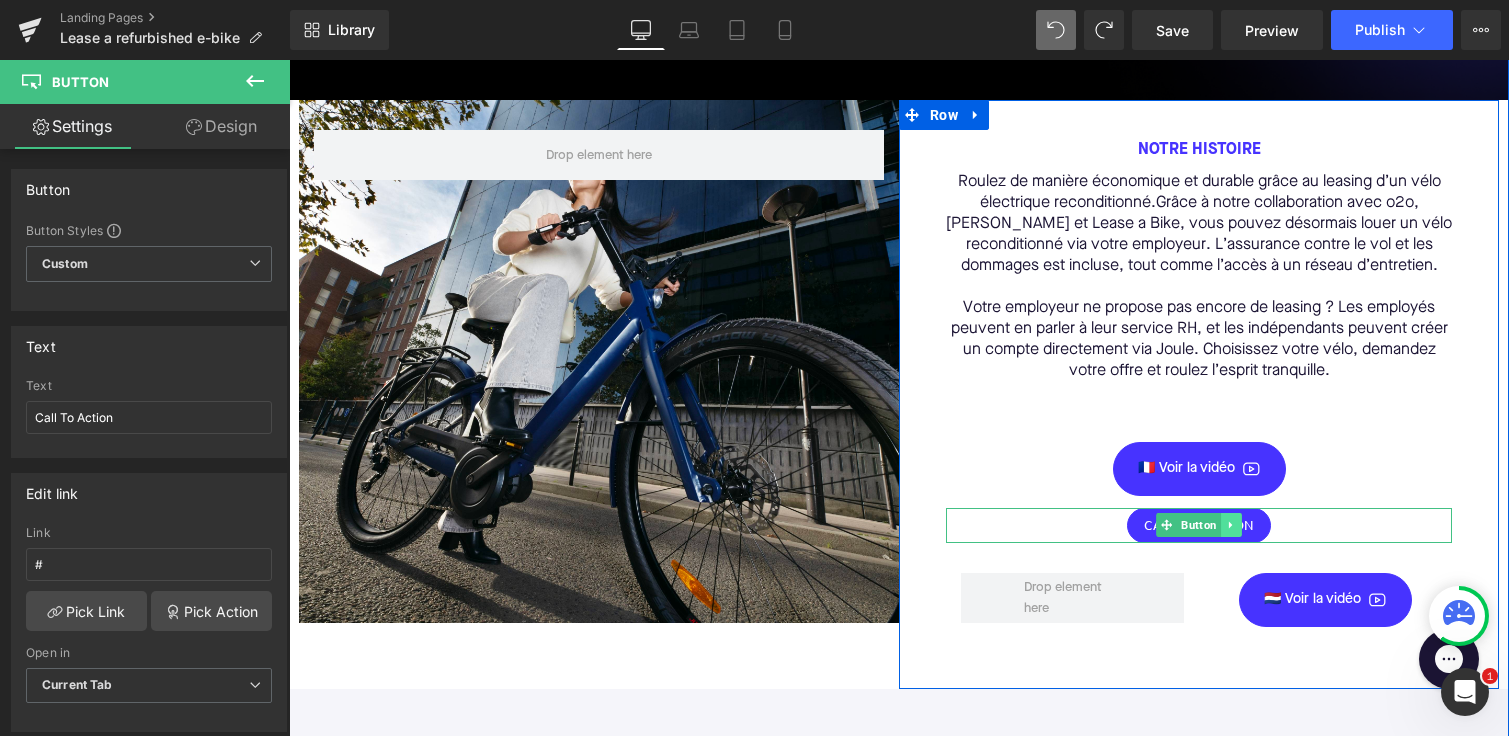 click 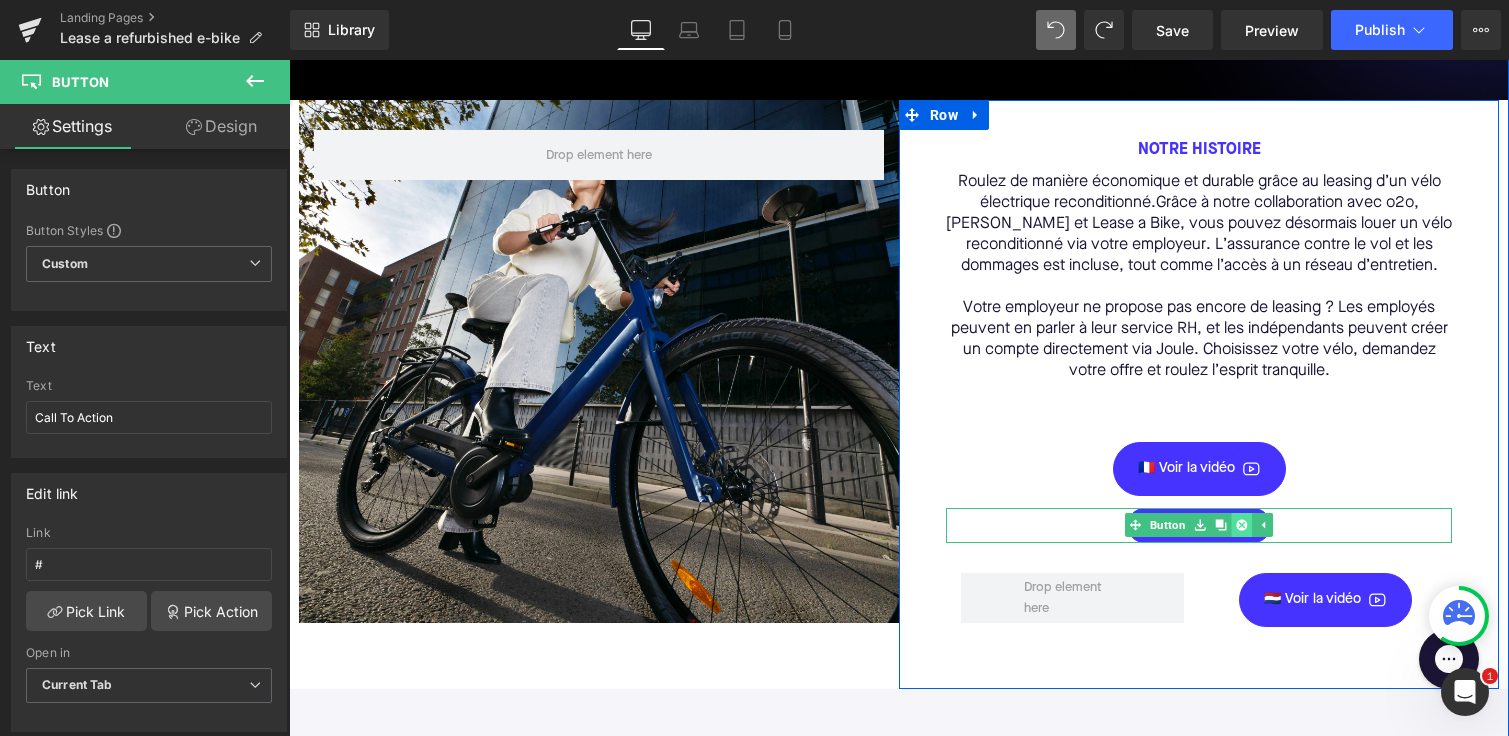 click 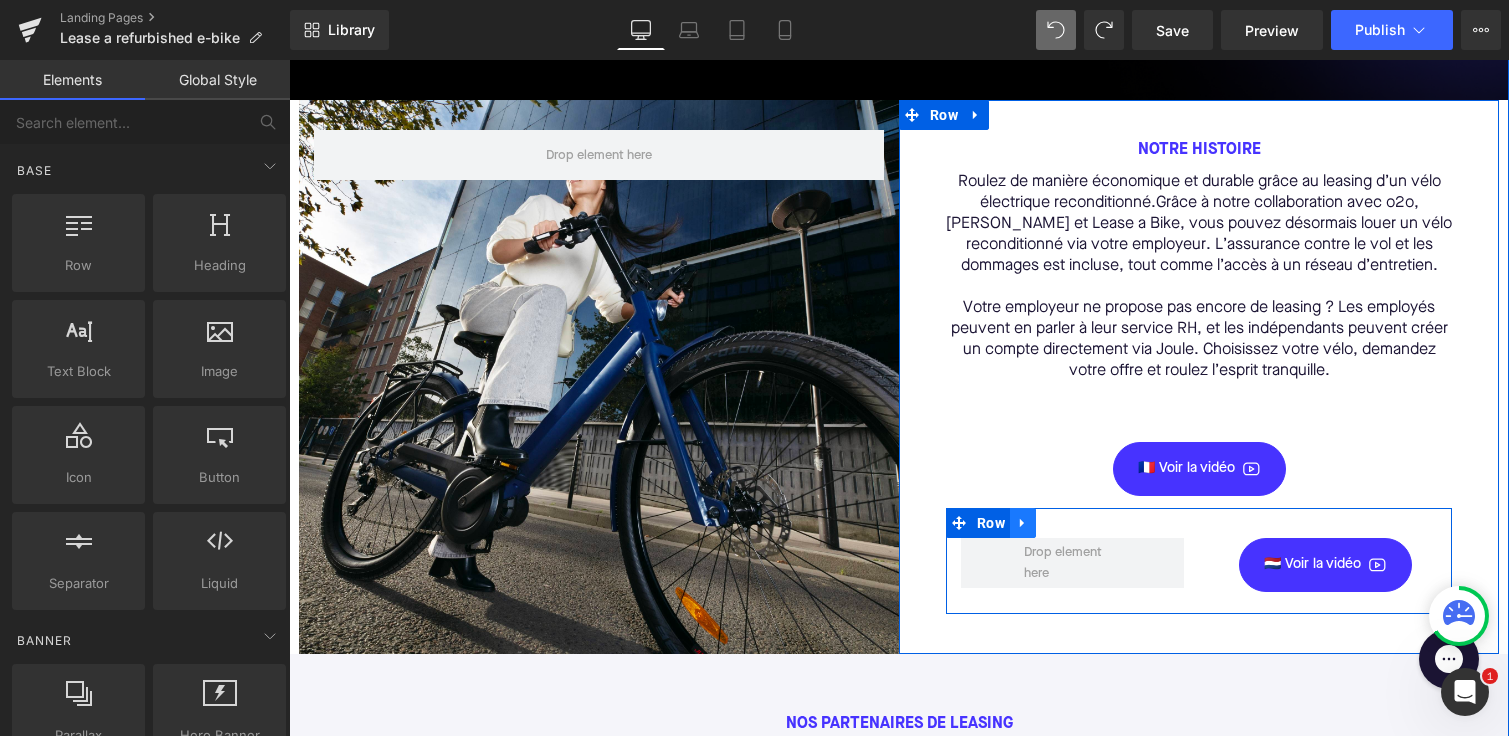 click 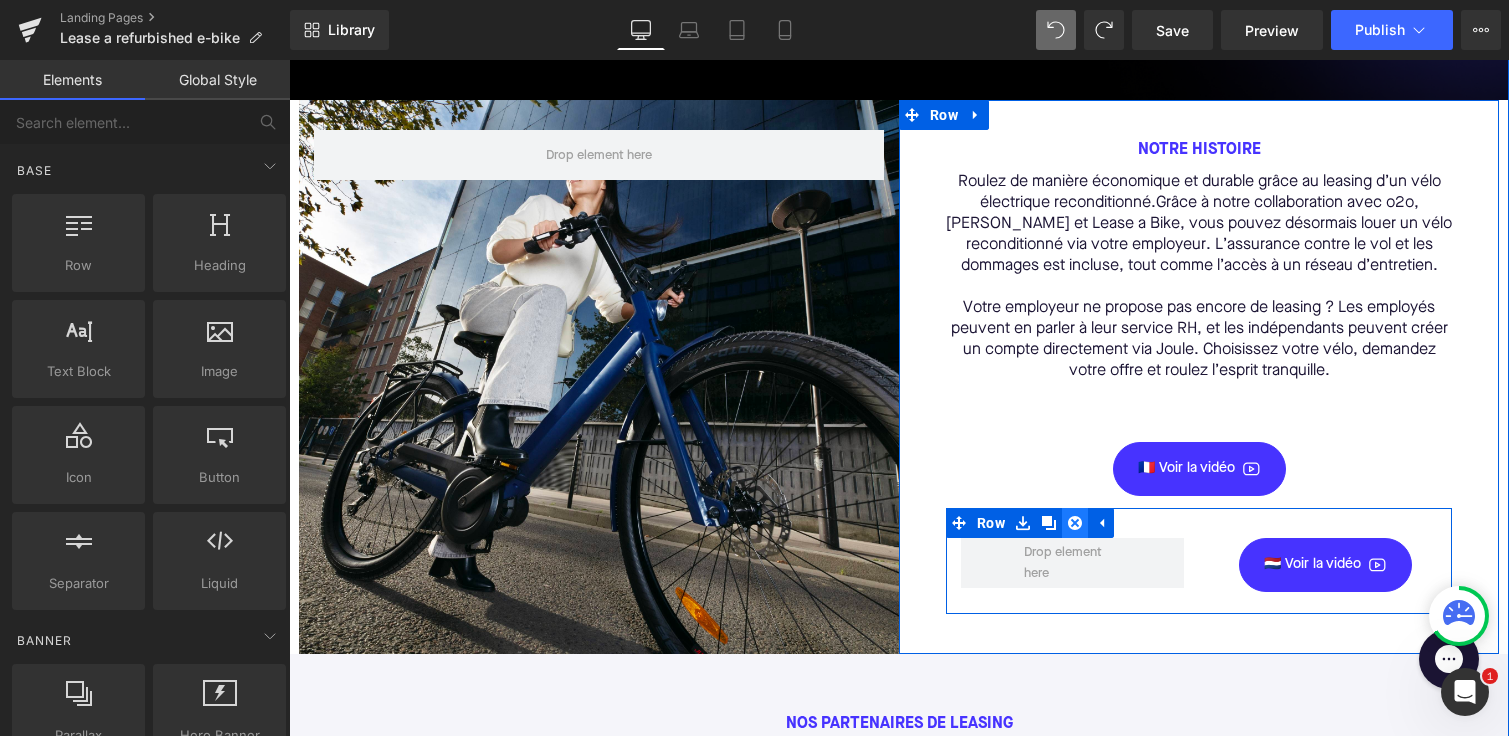 click 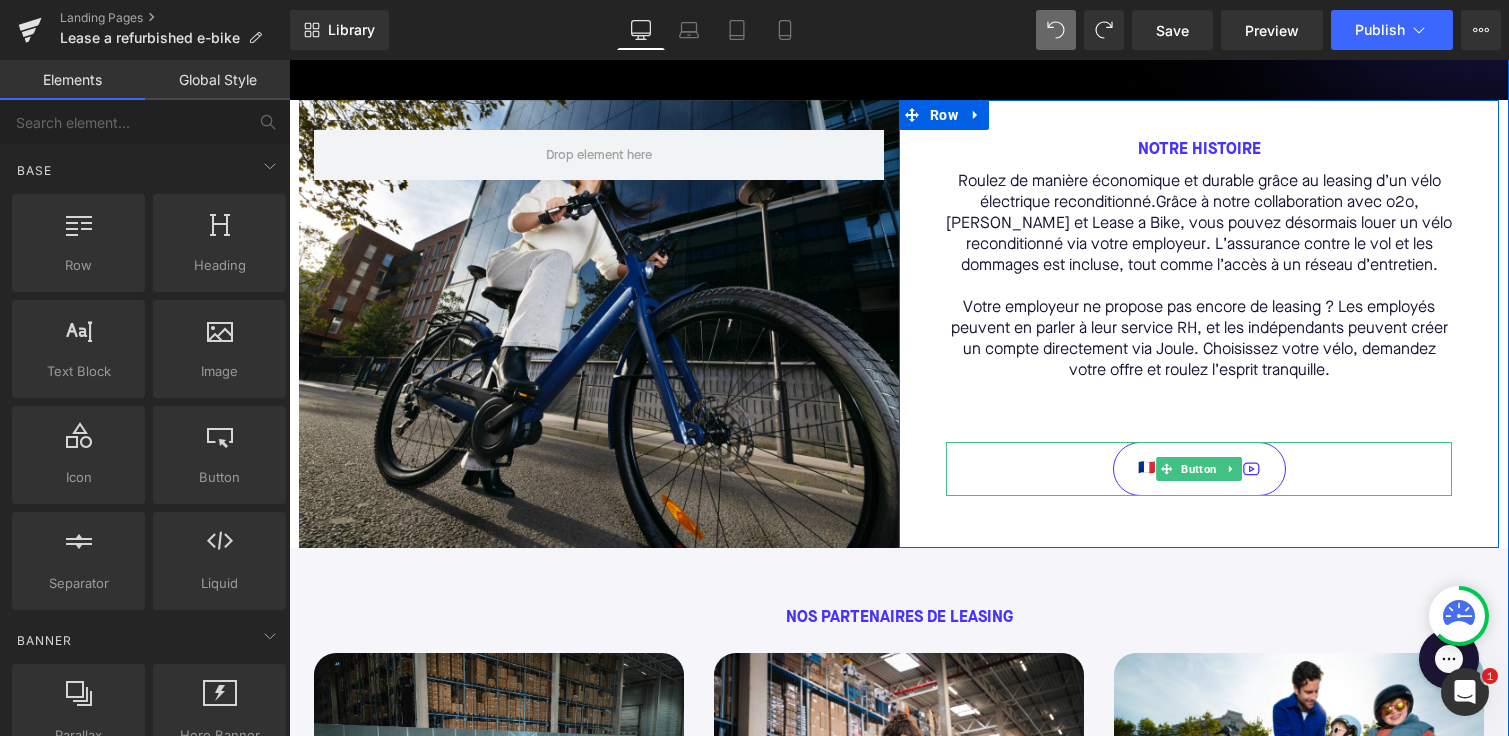 click on "🇫🇷 Voir la vidéo" at bounding box center (1199, 469) 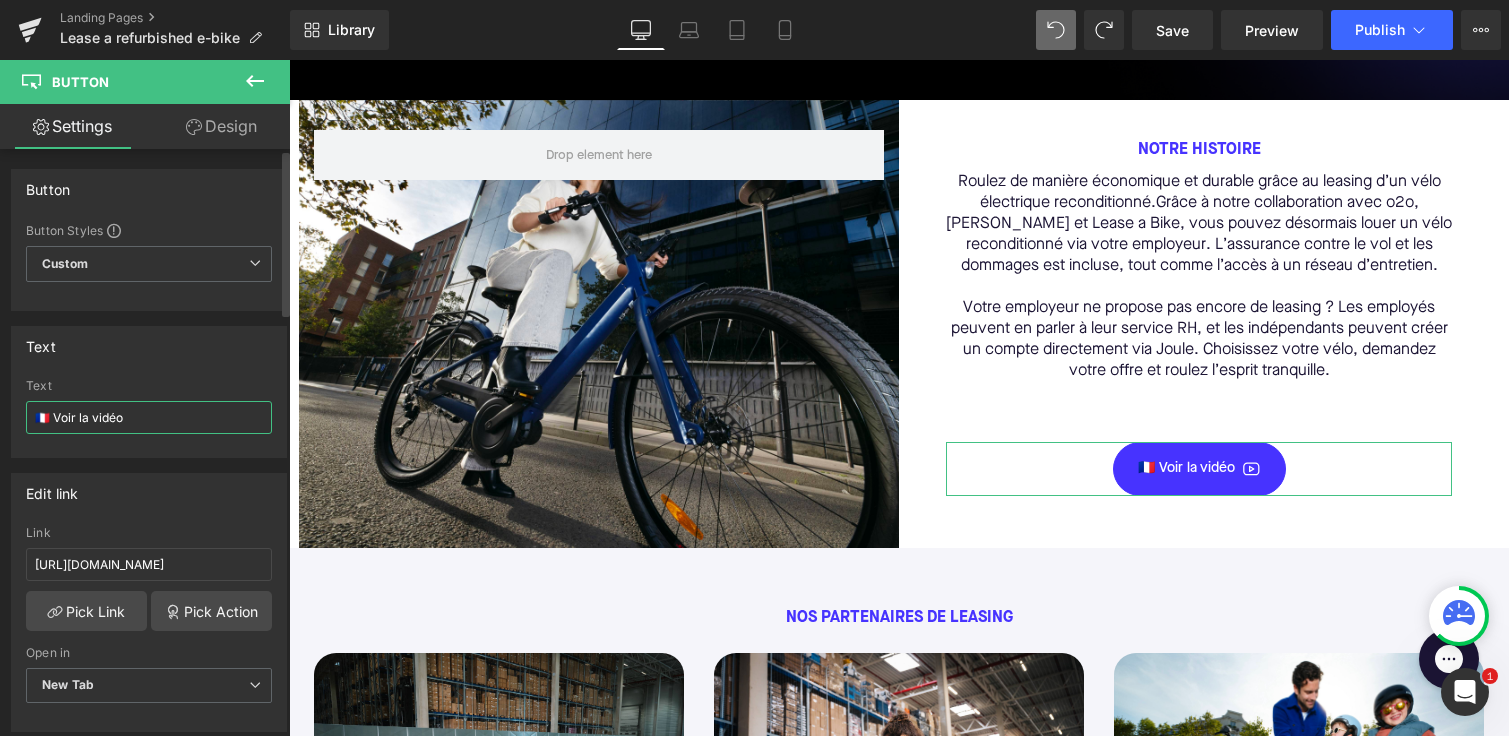 click on "🇫🇷 Voir la vidéo" at bounding box center (149, 417) 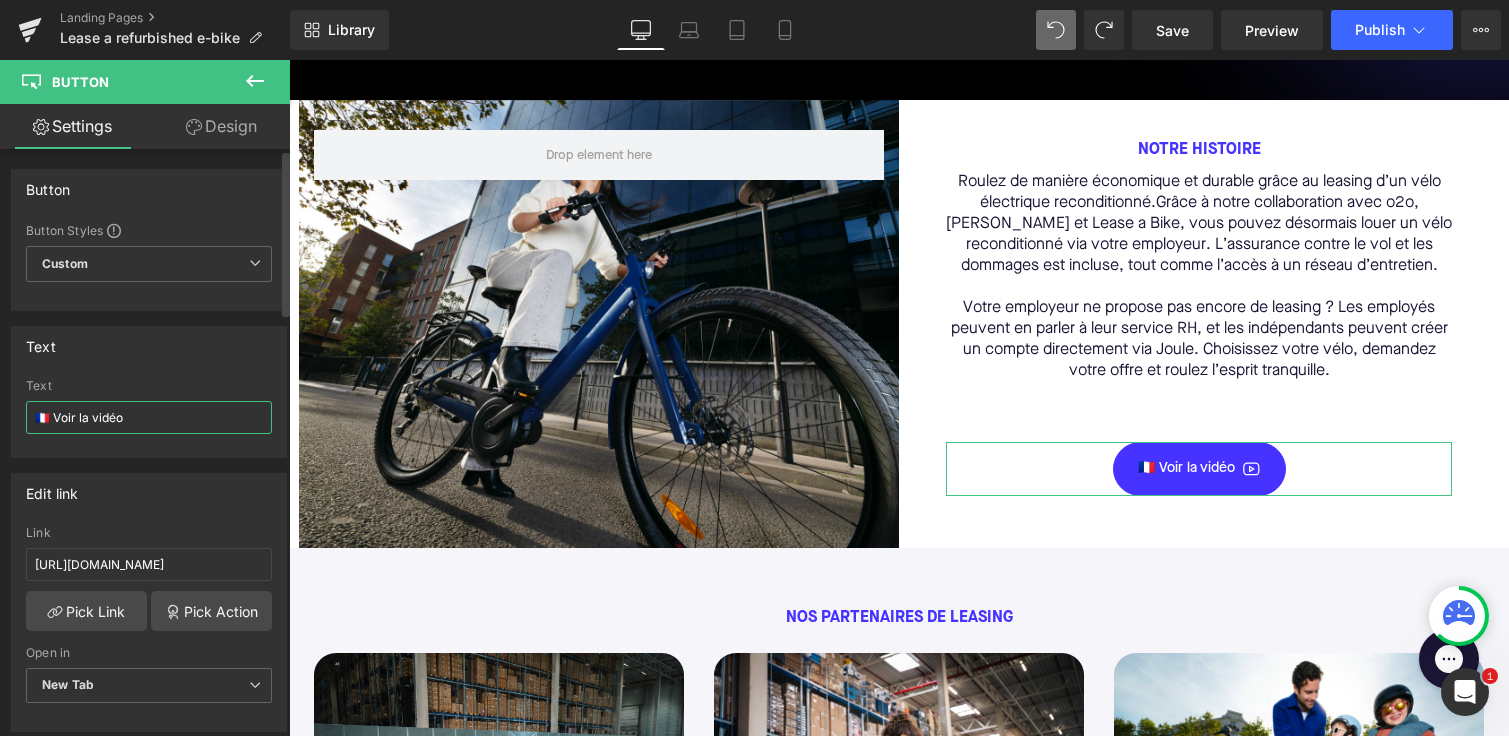 click on "🇫🇷 Voir la vidéo" at bounding box center [149, 417] 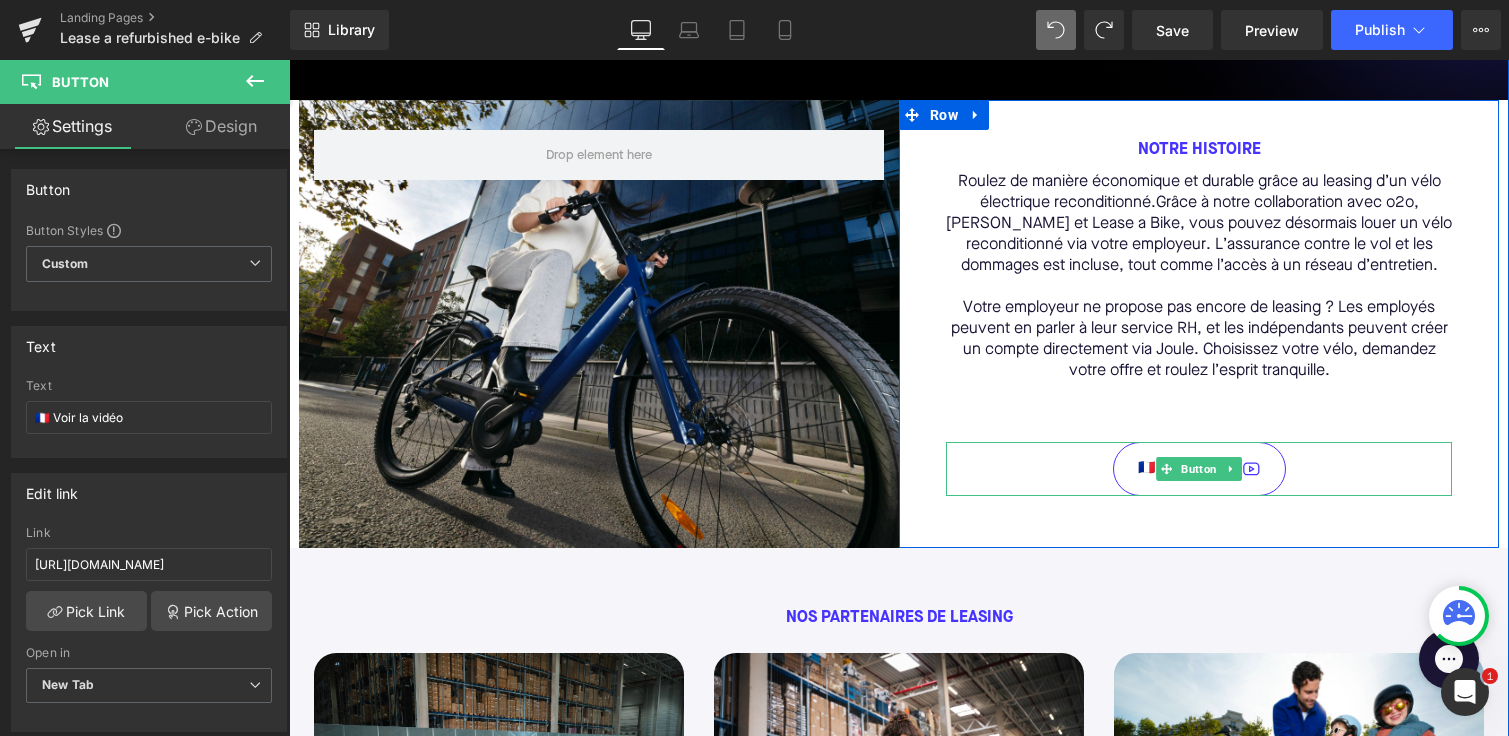 click 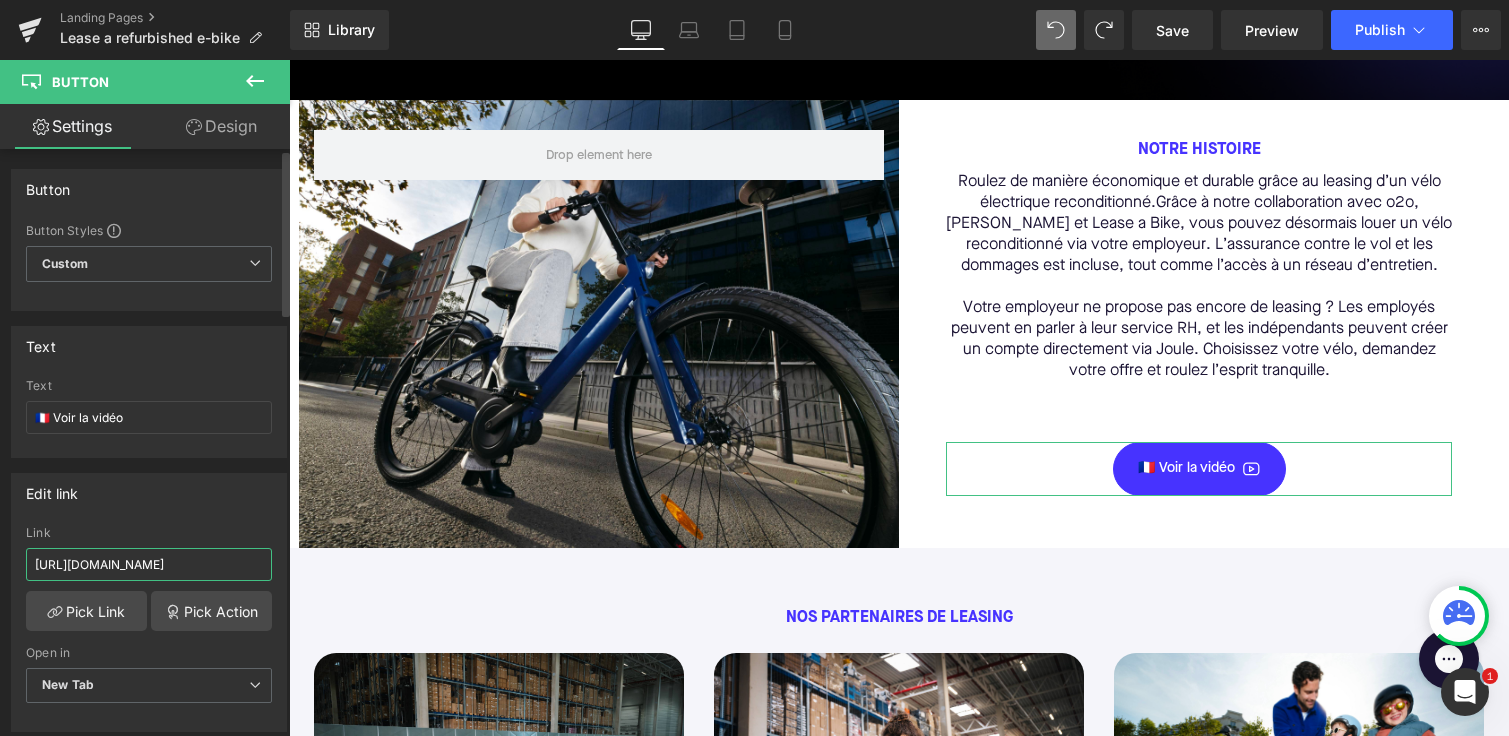 click on "[URL][DOMAIN_NAME]" at bounding box center [149, 564] 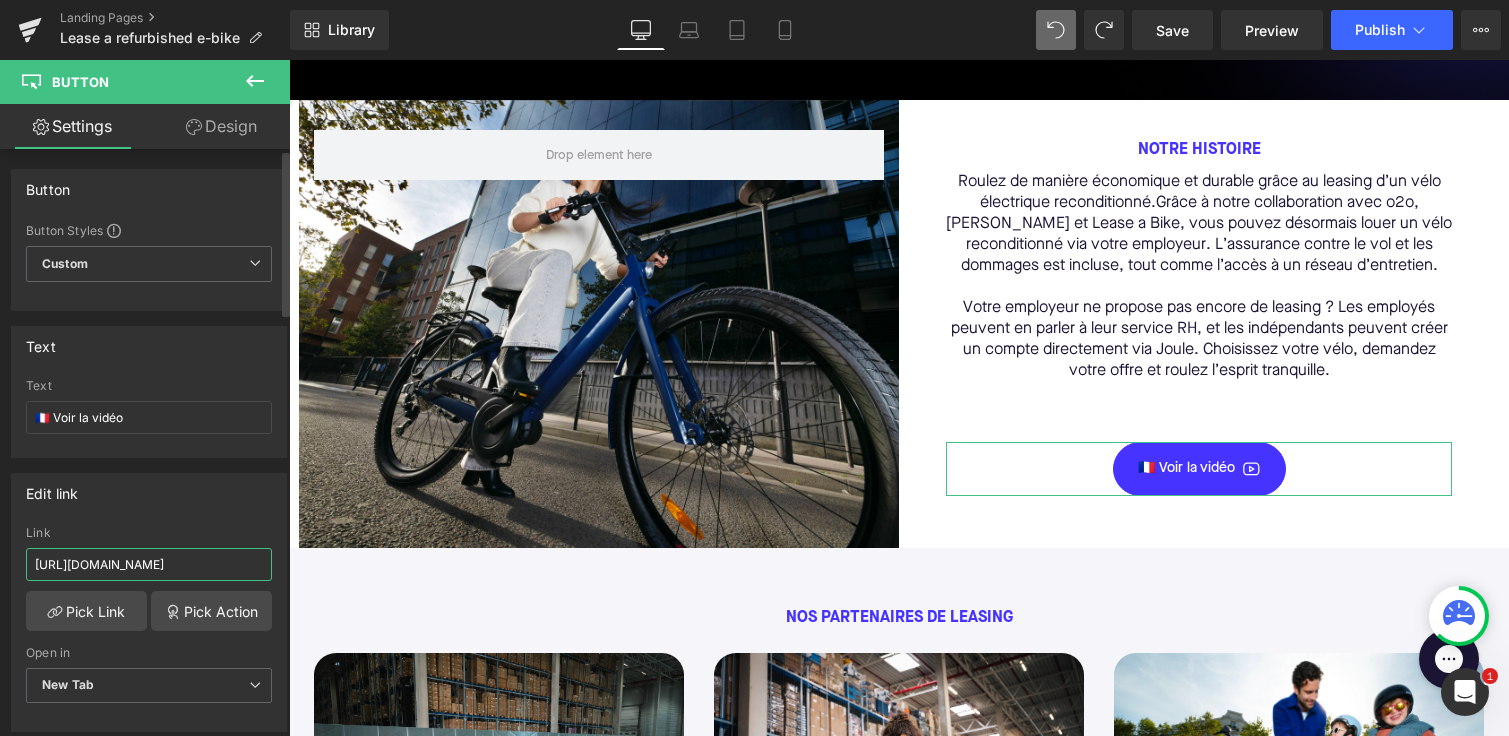 click on "[URL][DOMAIN_NAME]" at bounding box center [149, 564] 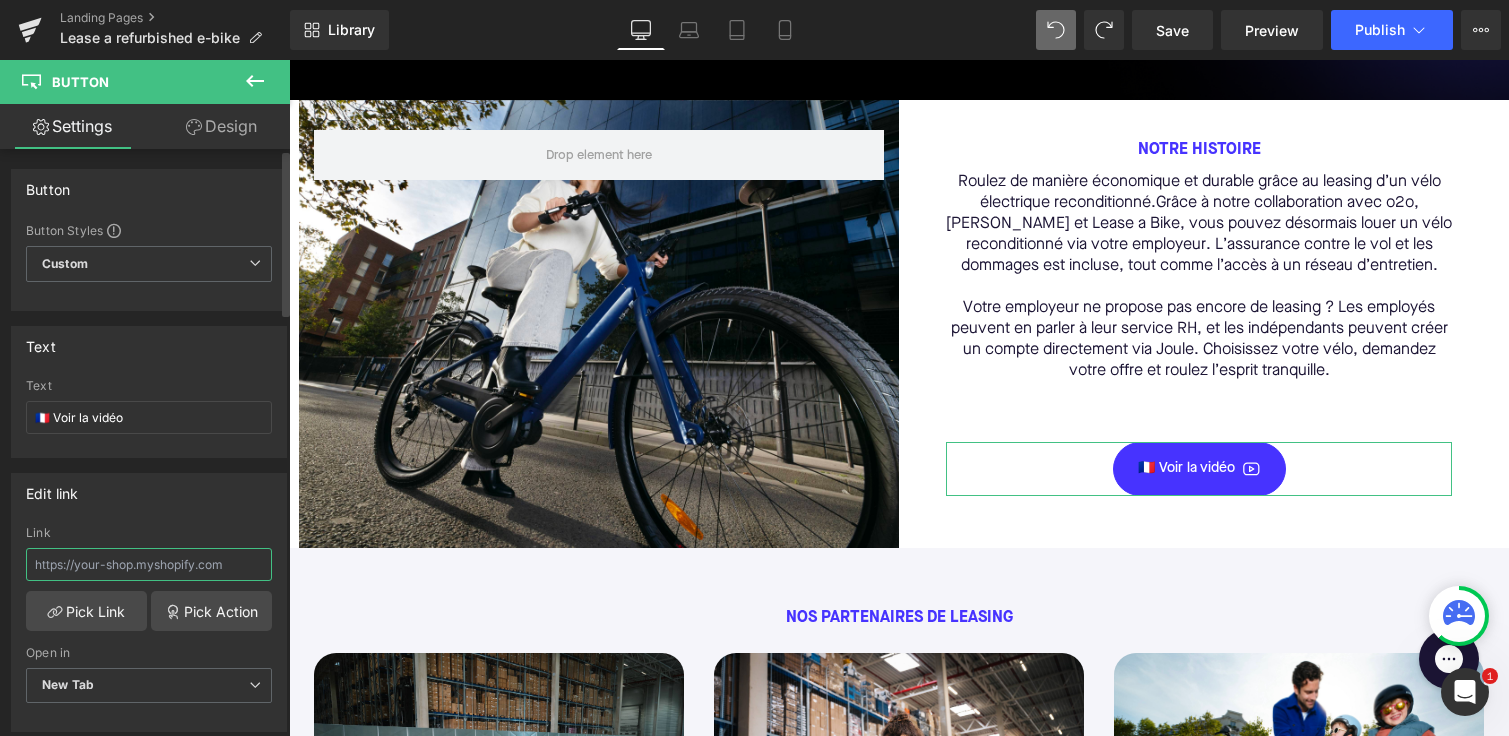 type 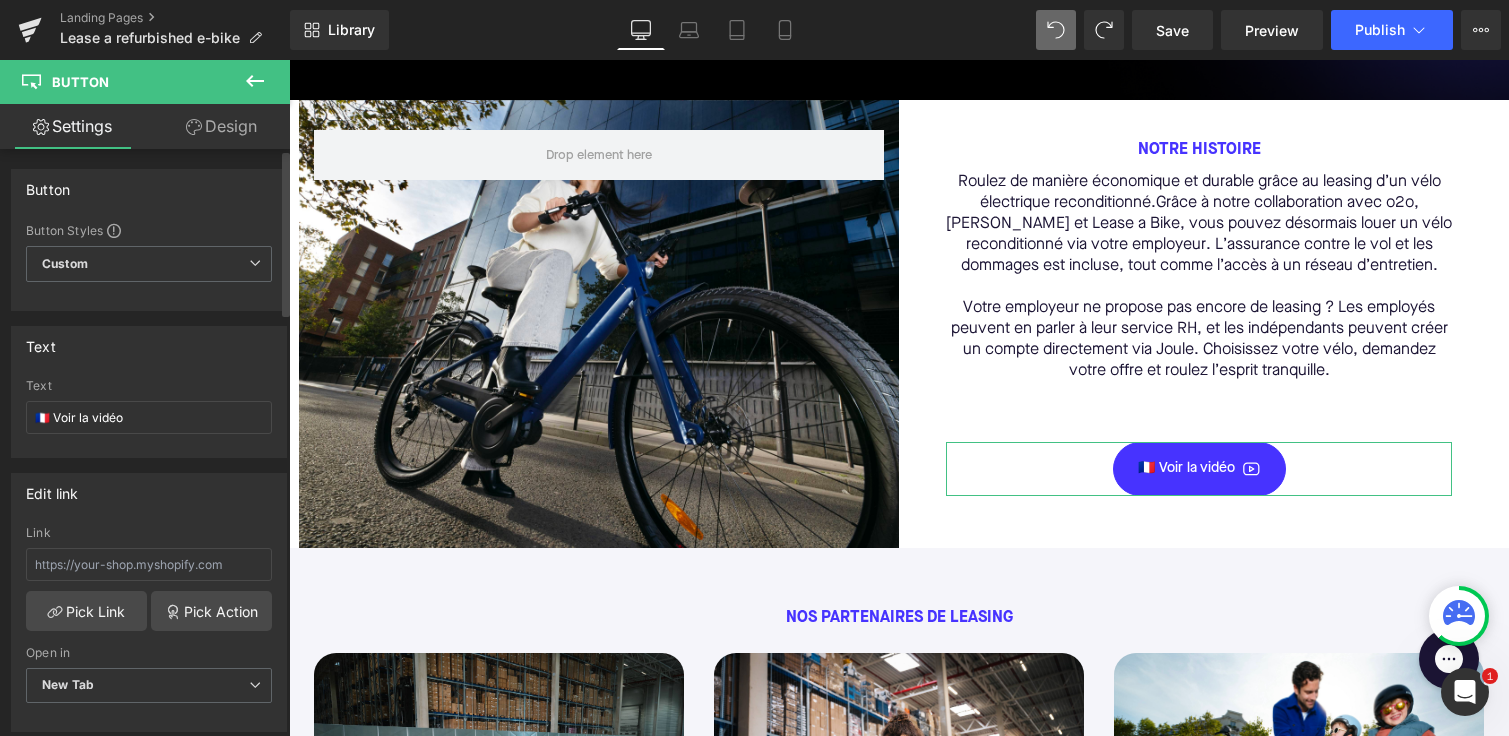 click on "Link" at bounding box center (149, 533) 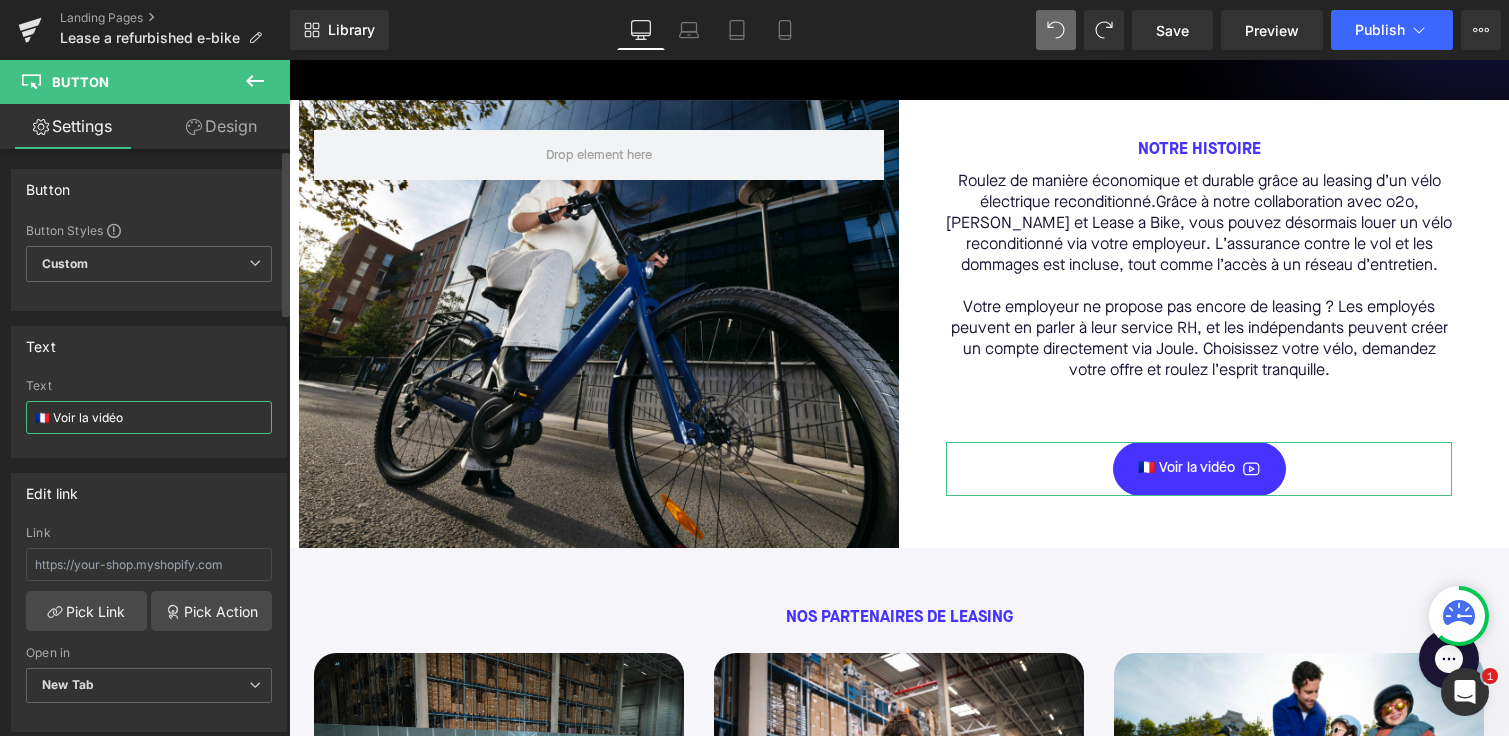 click on "🇫🇷 Voir la vidéo" at bounding box center [149, 417] 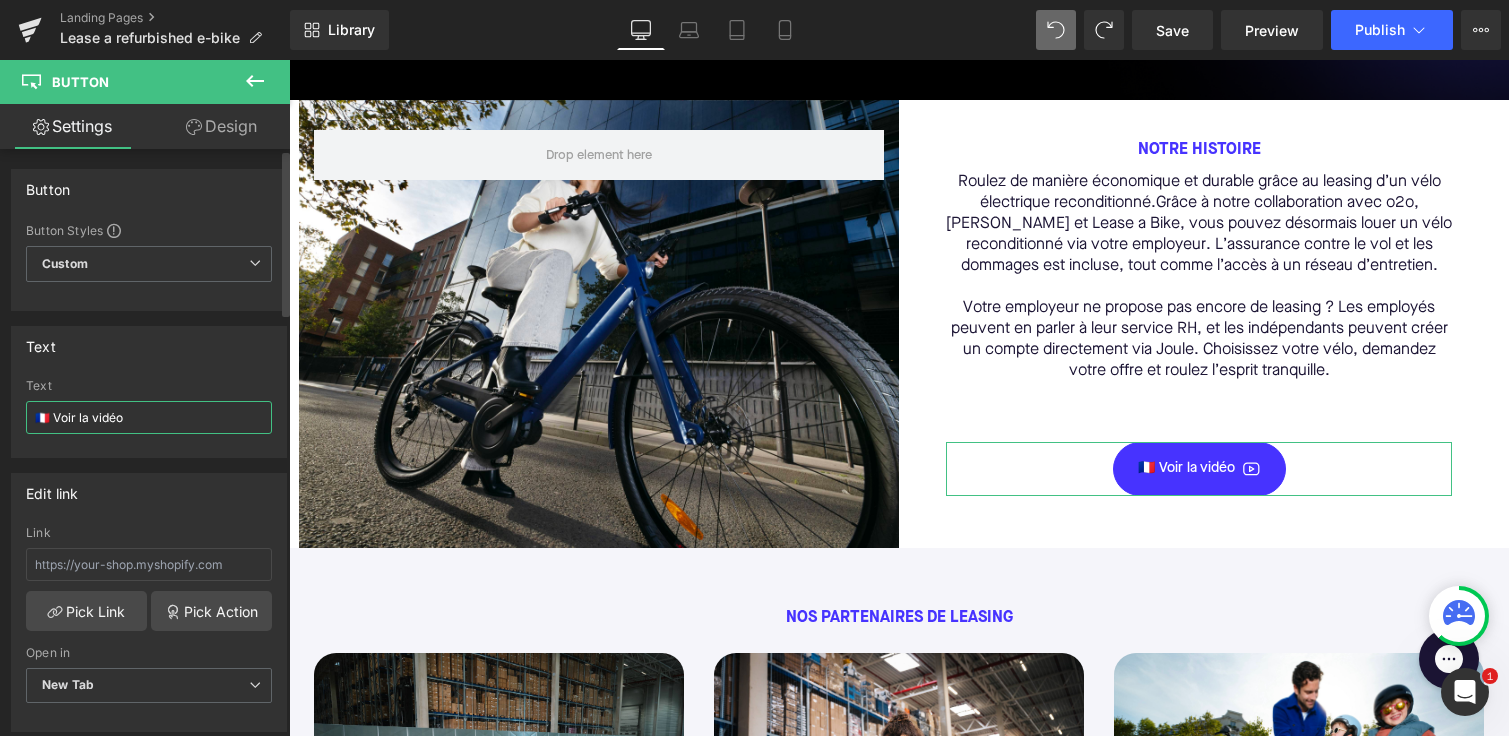 drag, startPoint x: 168, startPoint y: 420, endPoint x: 0, endPoint y: 413, distance: 168.14577 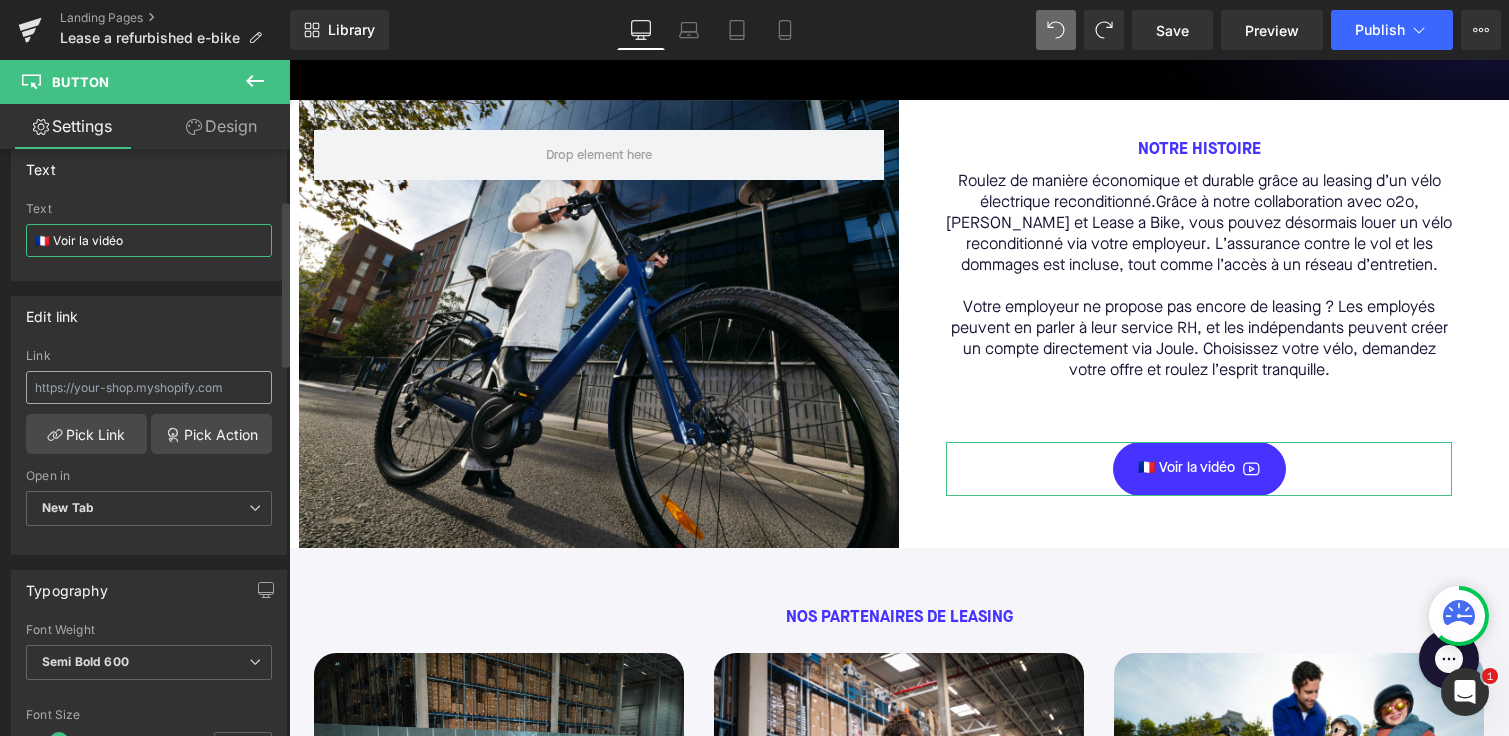 scroll, scrollTop: 189, scrollLeft: 0, axis: vertical 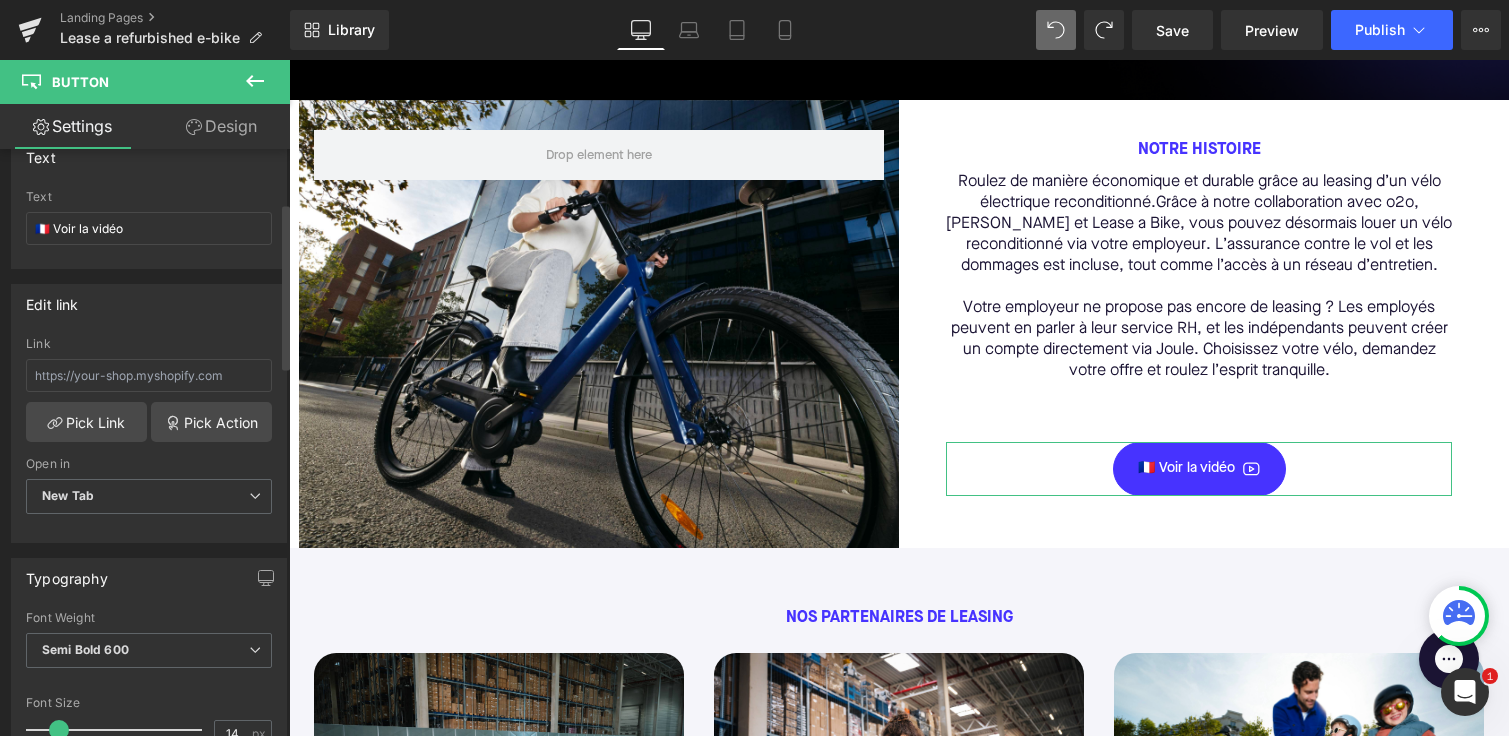 click on "Edit link" at bounding box center [149, 304] 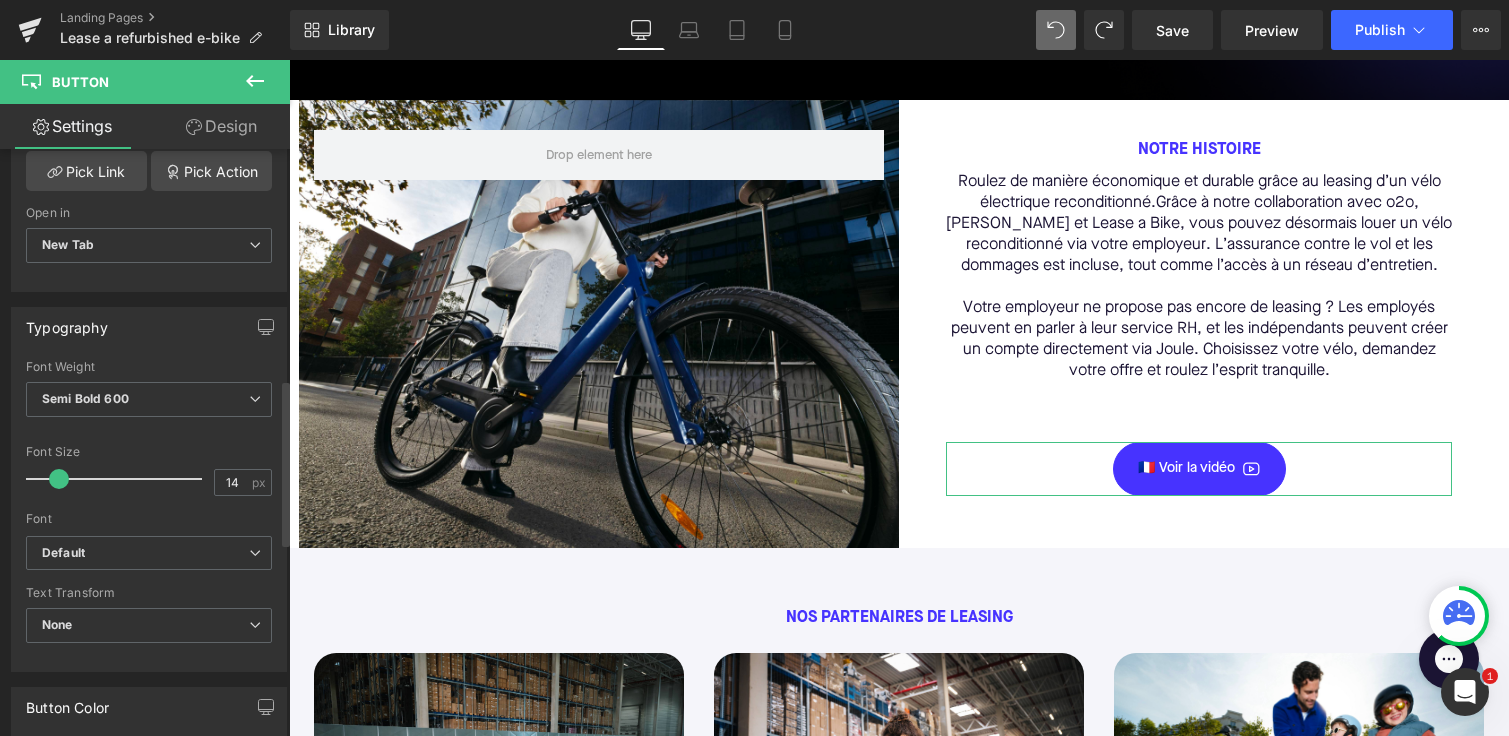 scroll, scrollTop: 326, scrollLeft: 0, axis: vertical 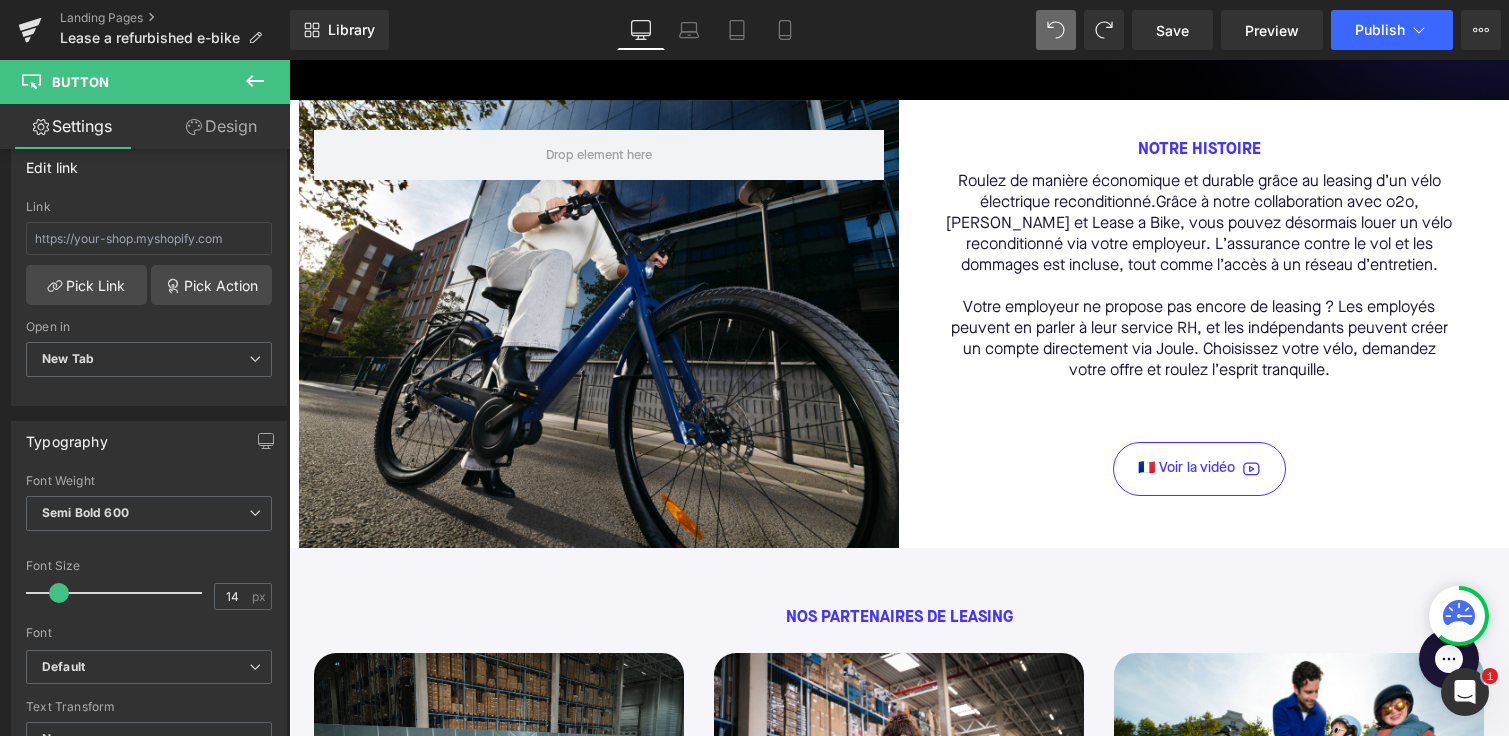 click 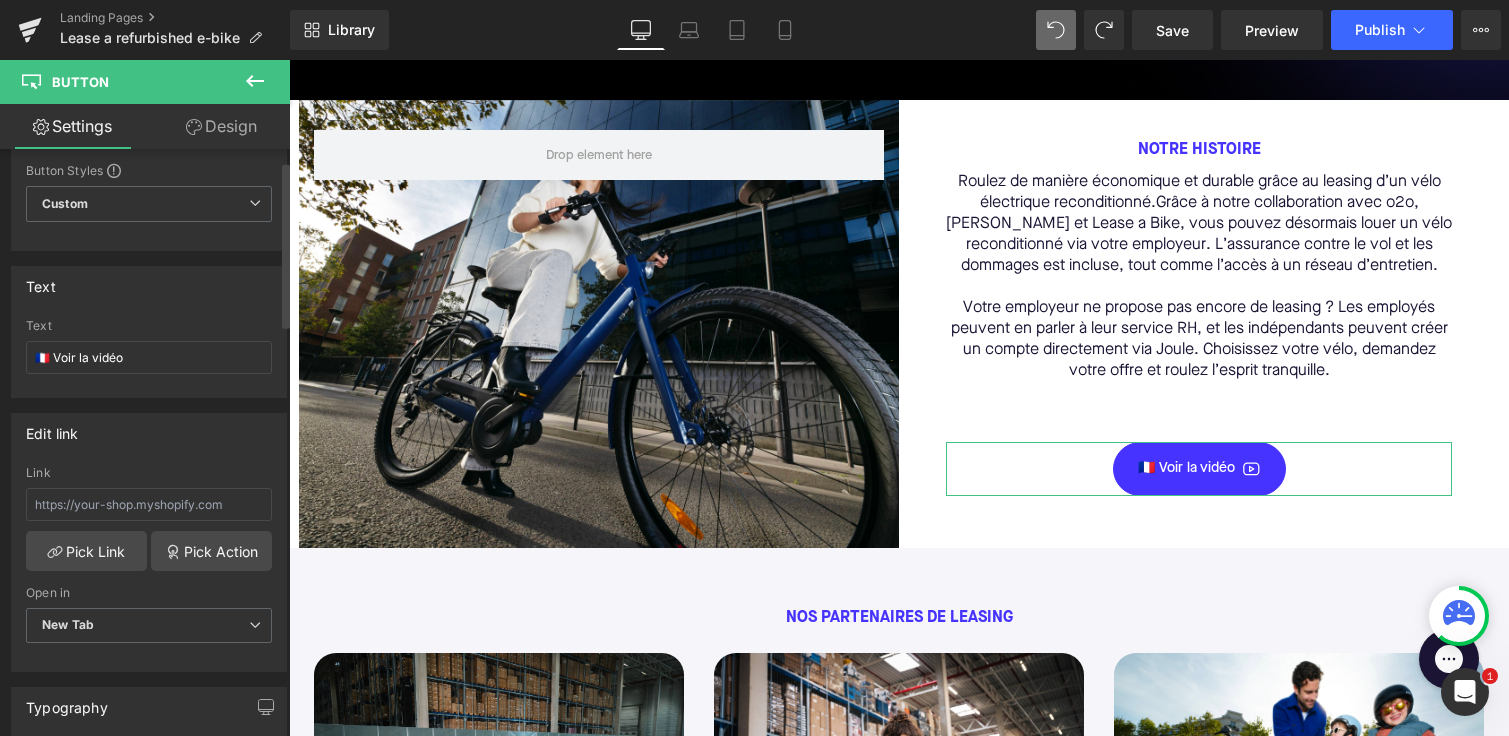 scroll, scrollTop: 64, scrollLeft: 0, axis: vertical 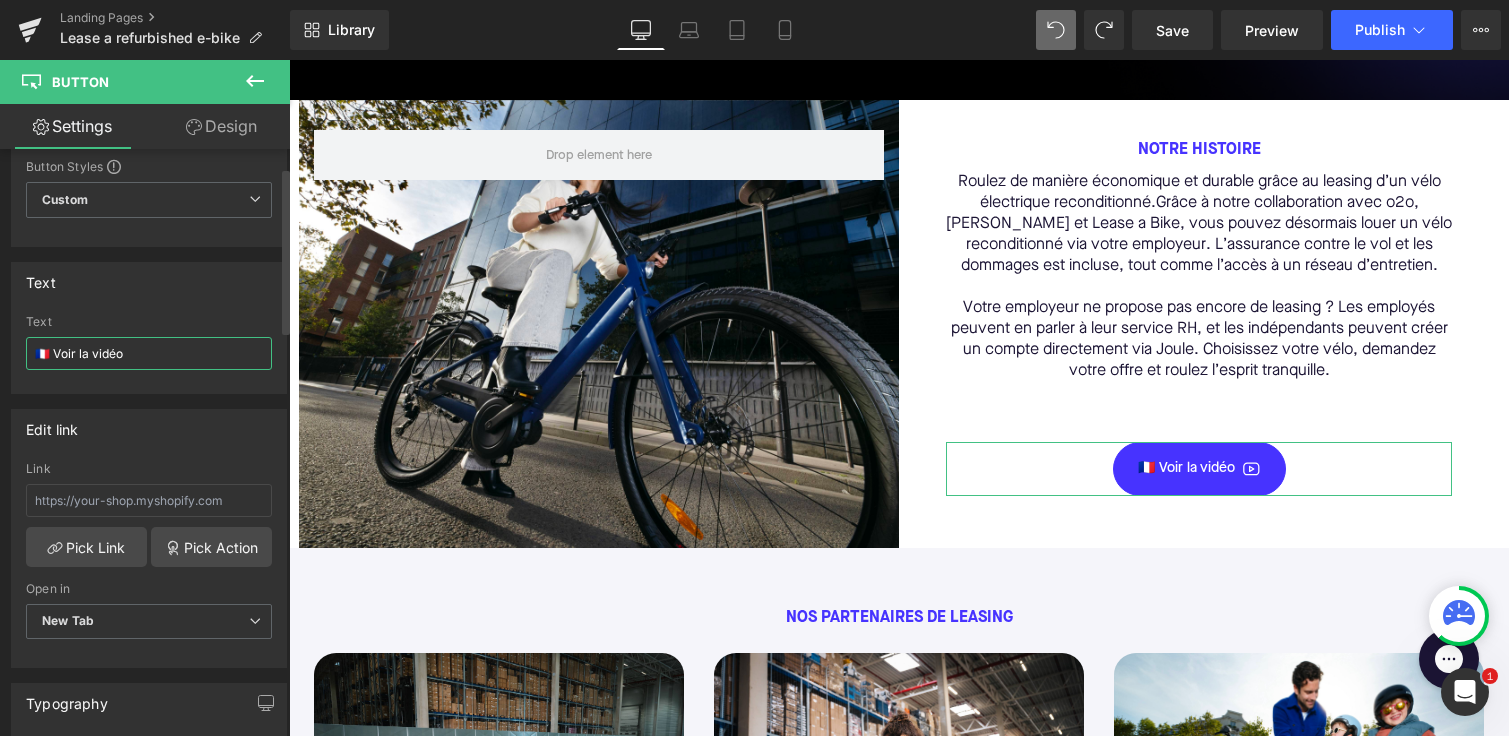 drag, startPoint x: 156, startPoint y: 350, endPoint x: 0, endPoint y: 334, distance: 156.81836 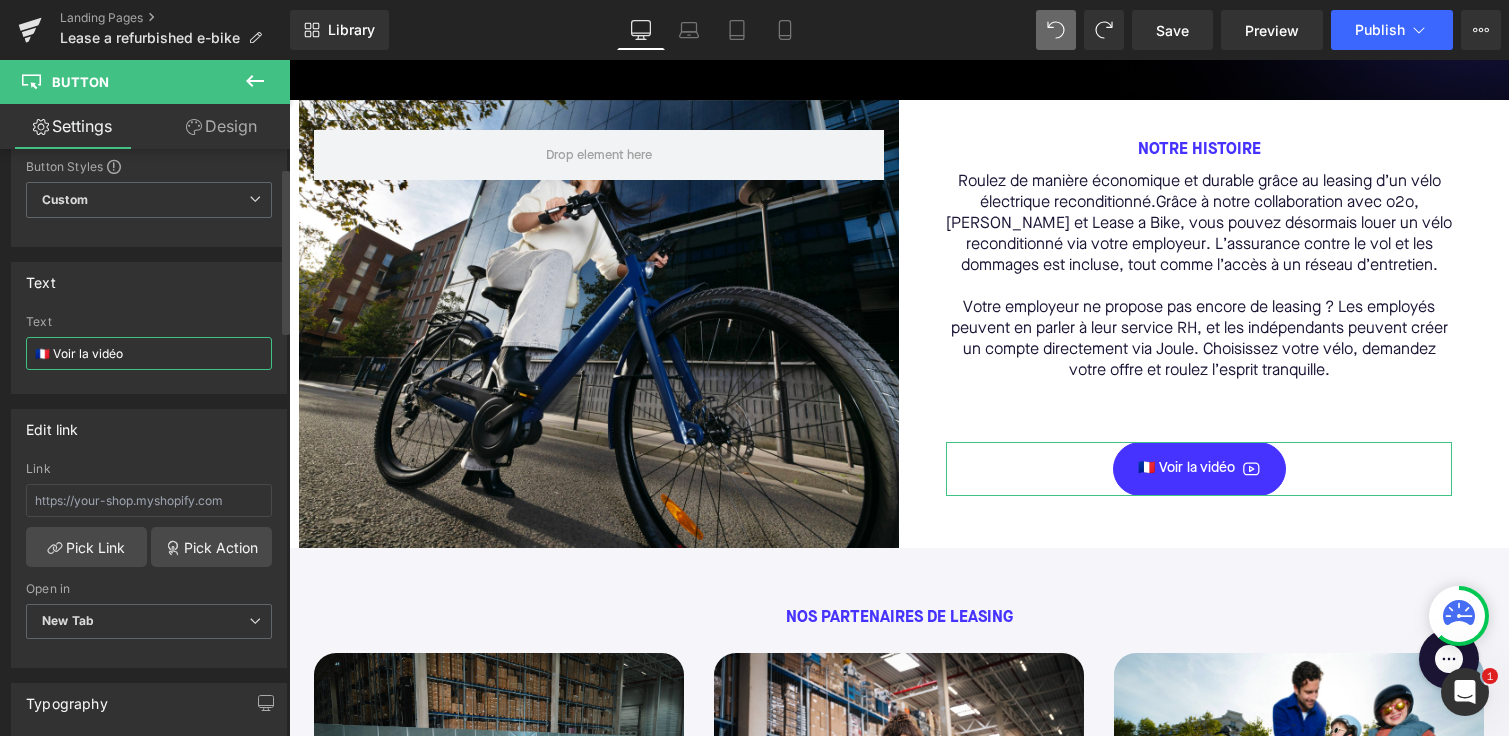 type 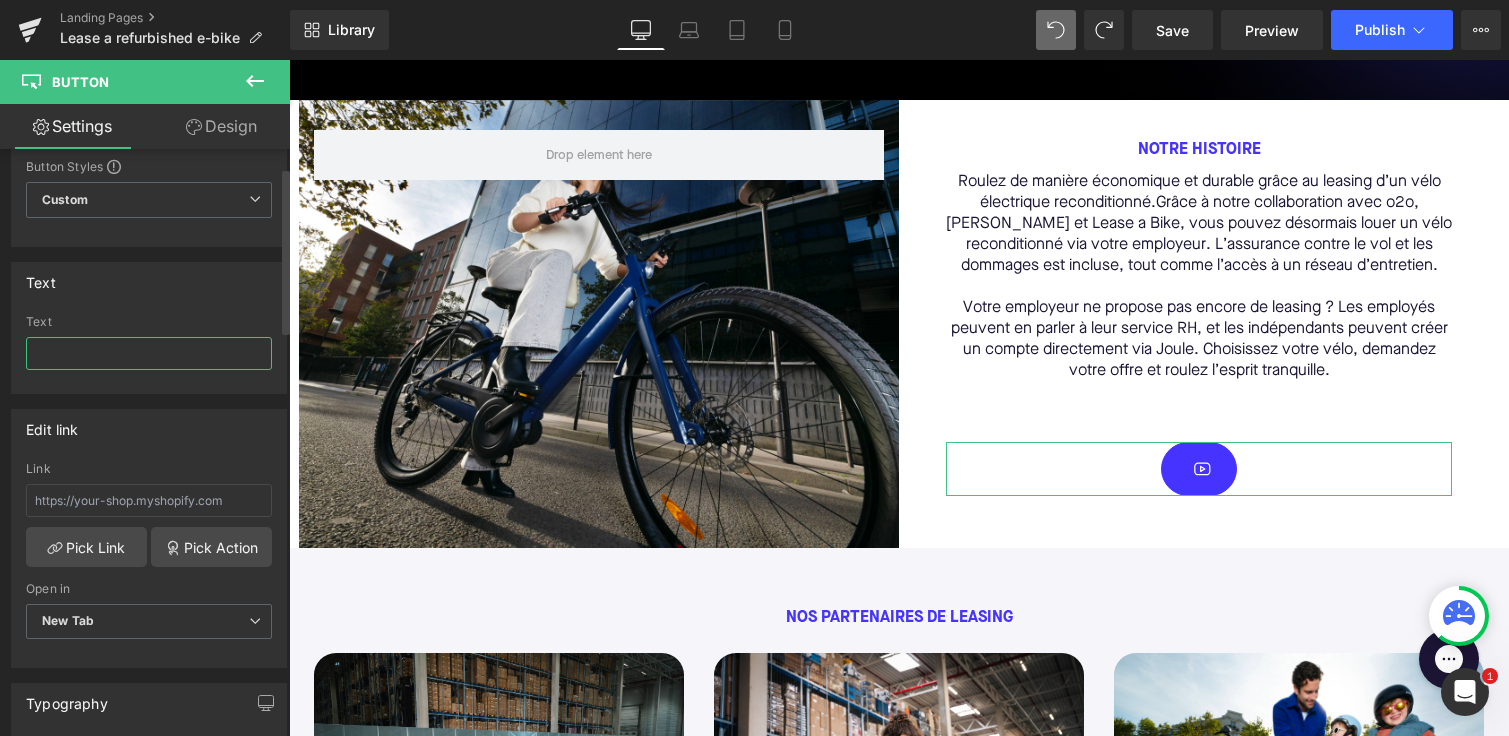 click at bounding box center [149, 353] 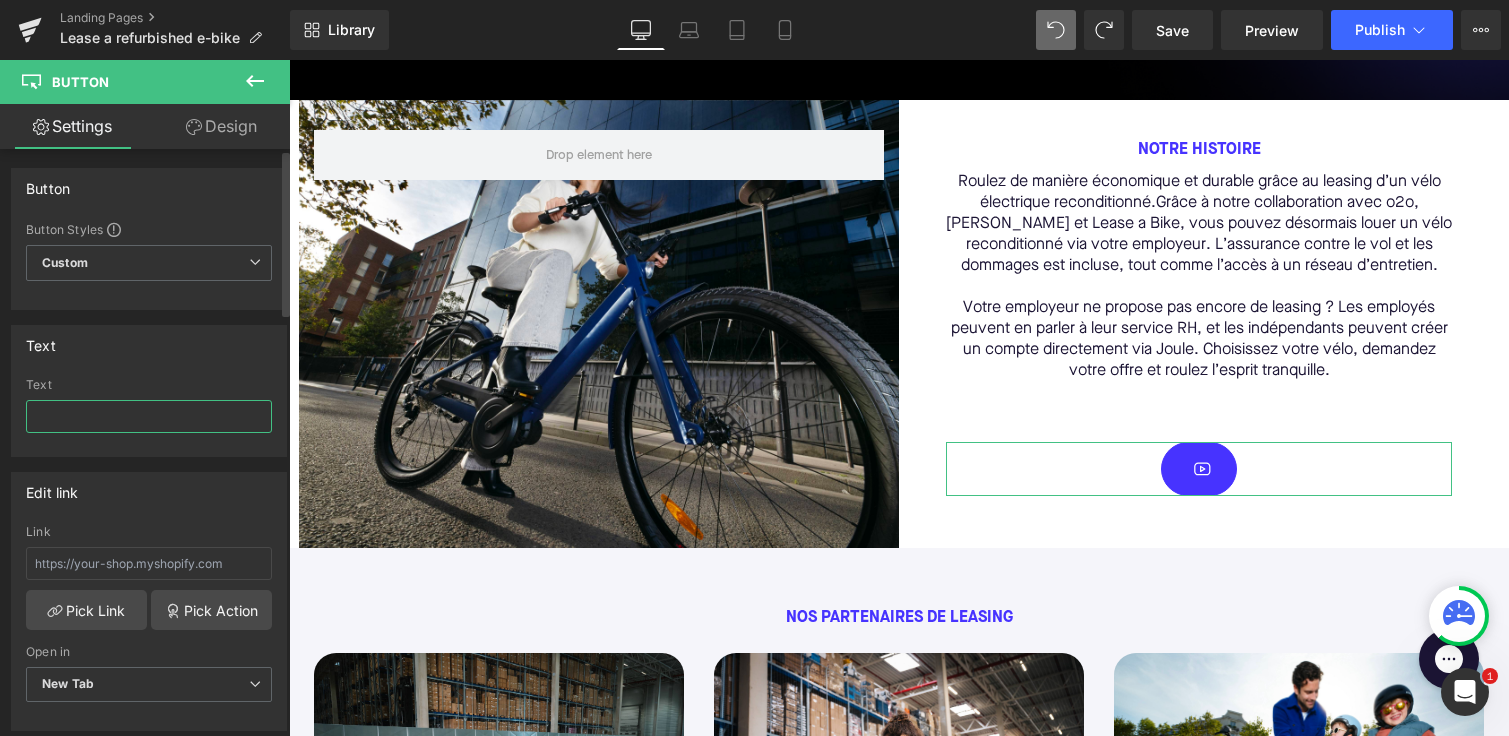 scroll, scrollTop: 0, scrollLeft: 0, axis: both 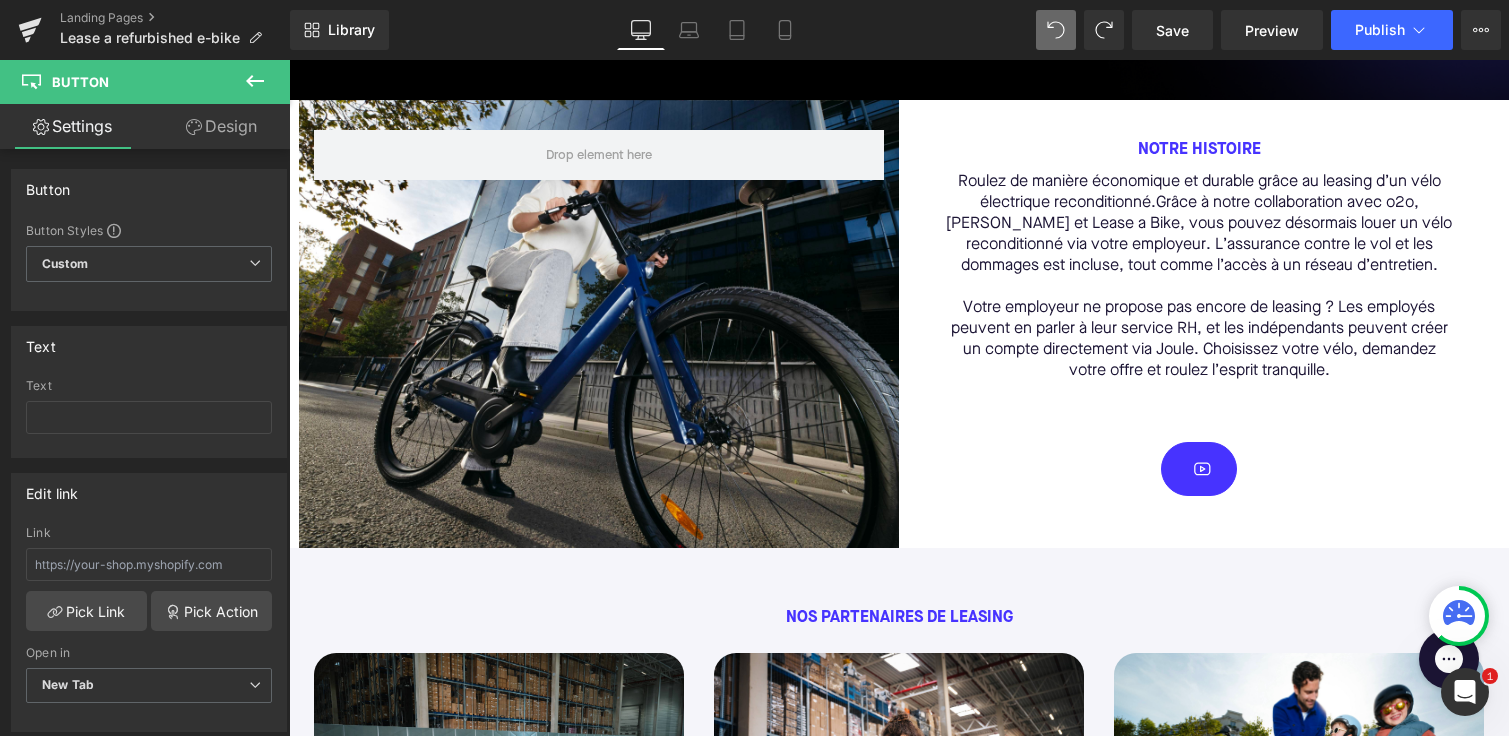 click at bounding box center (255, 82) 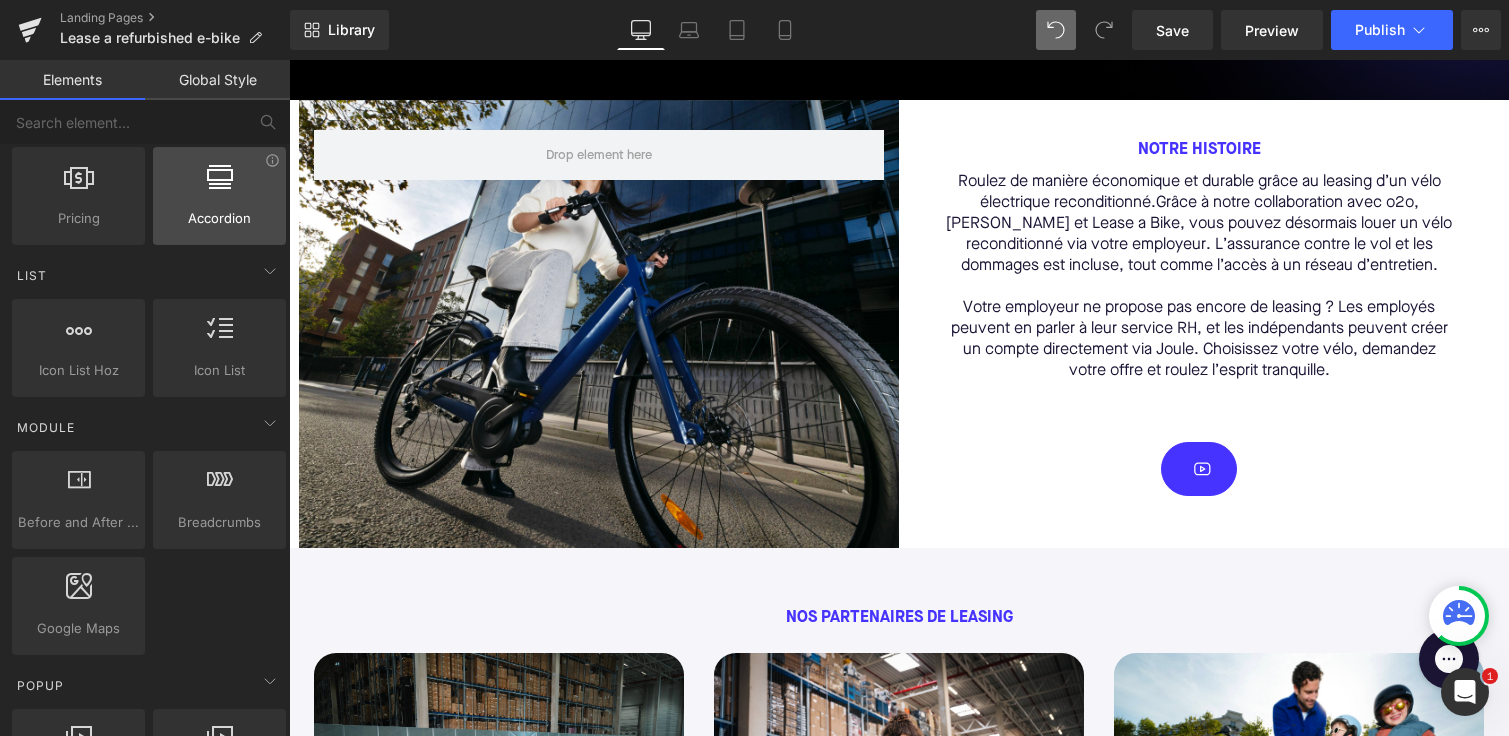 scroll, scrollTop: 0, scrollLeft: 0, axis: both 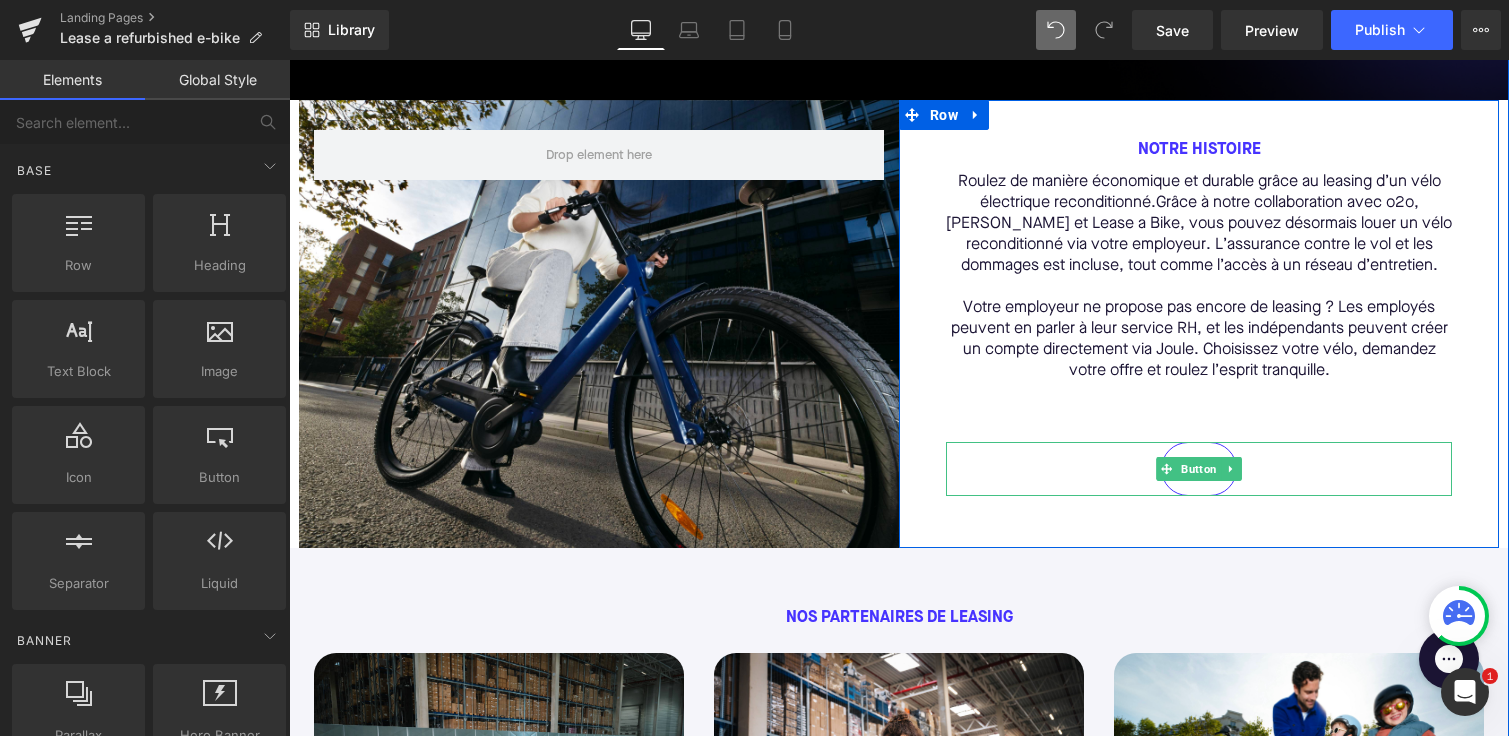 click at bounding box center (1199, 469) 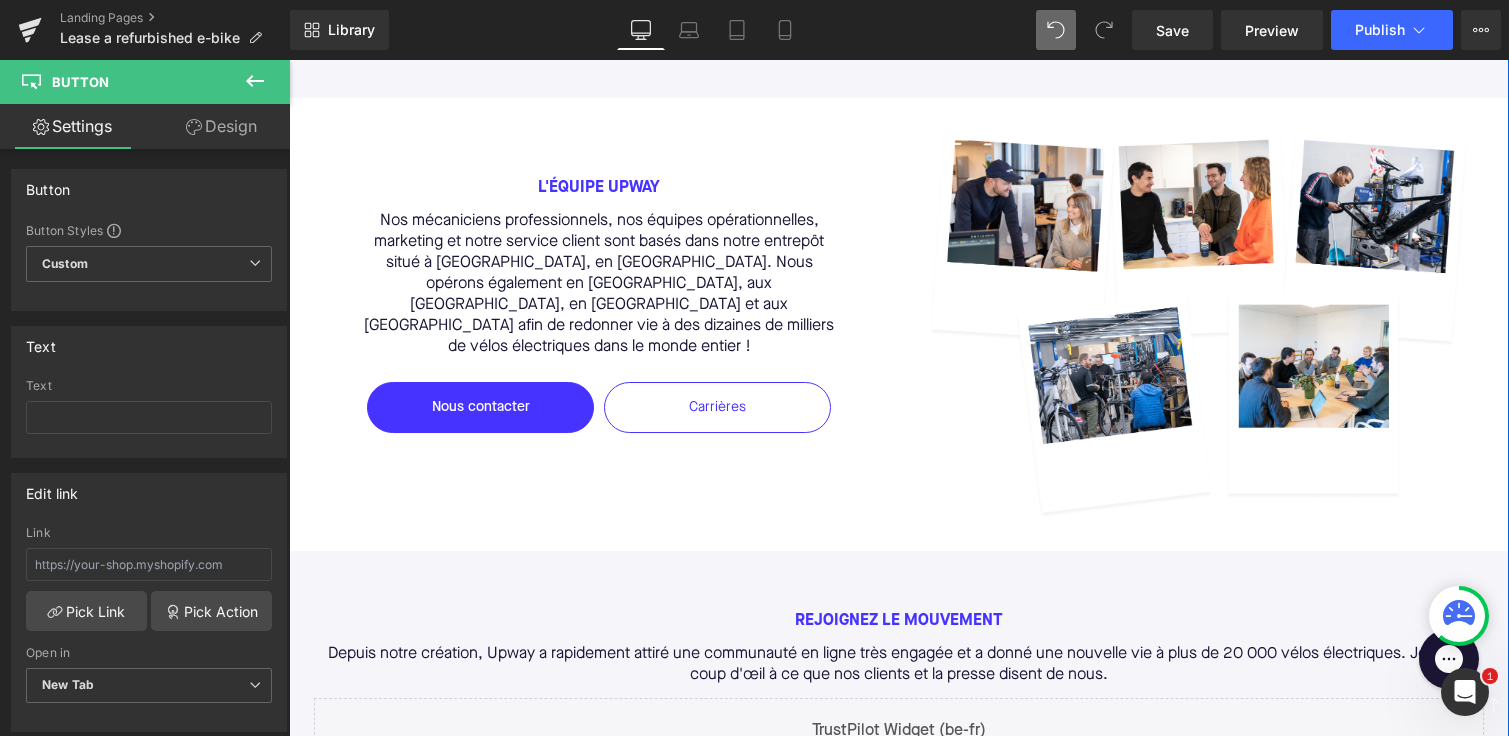 scroll, scrollTop: 1942, scrollLeft: 0, axis: vertical 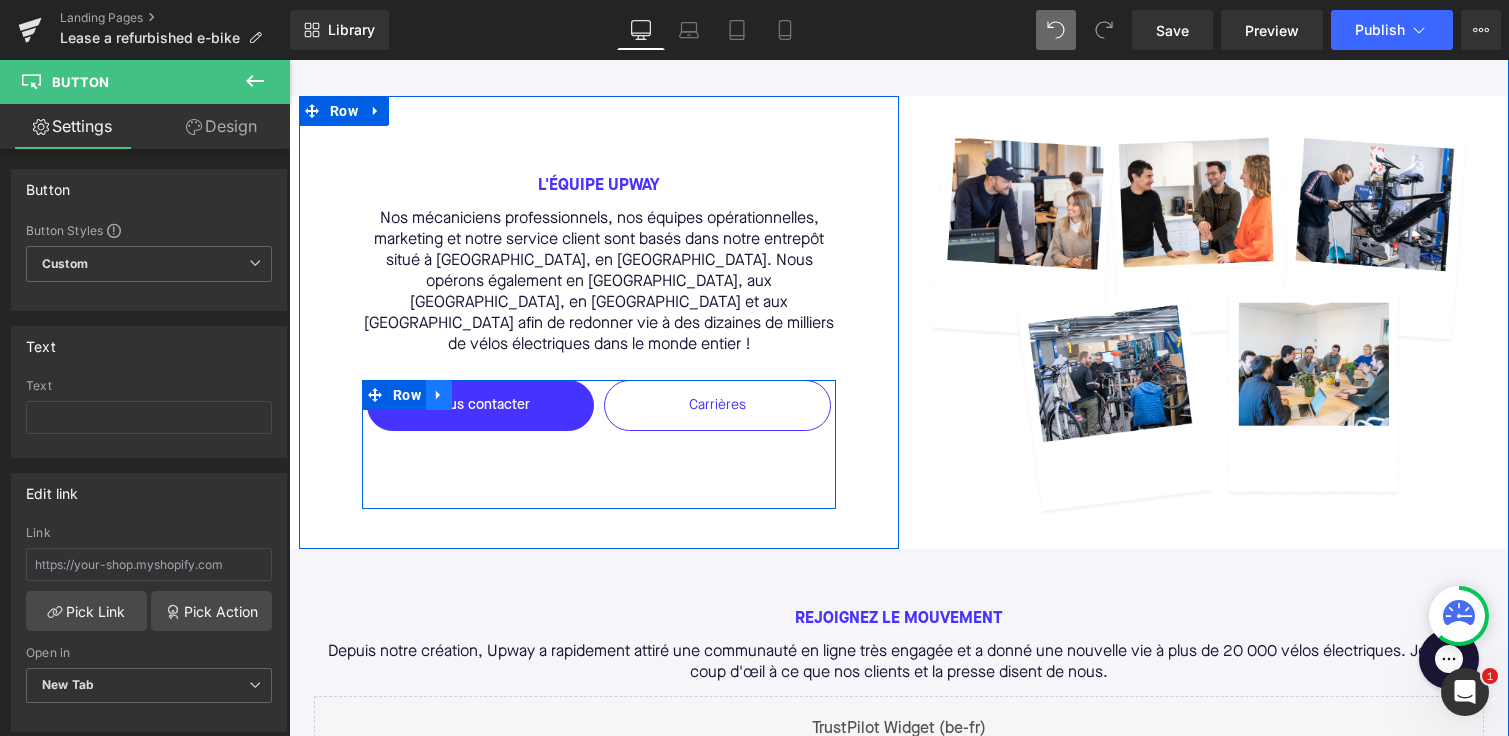 click at bounding box center [439, 395] 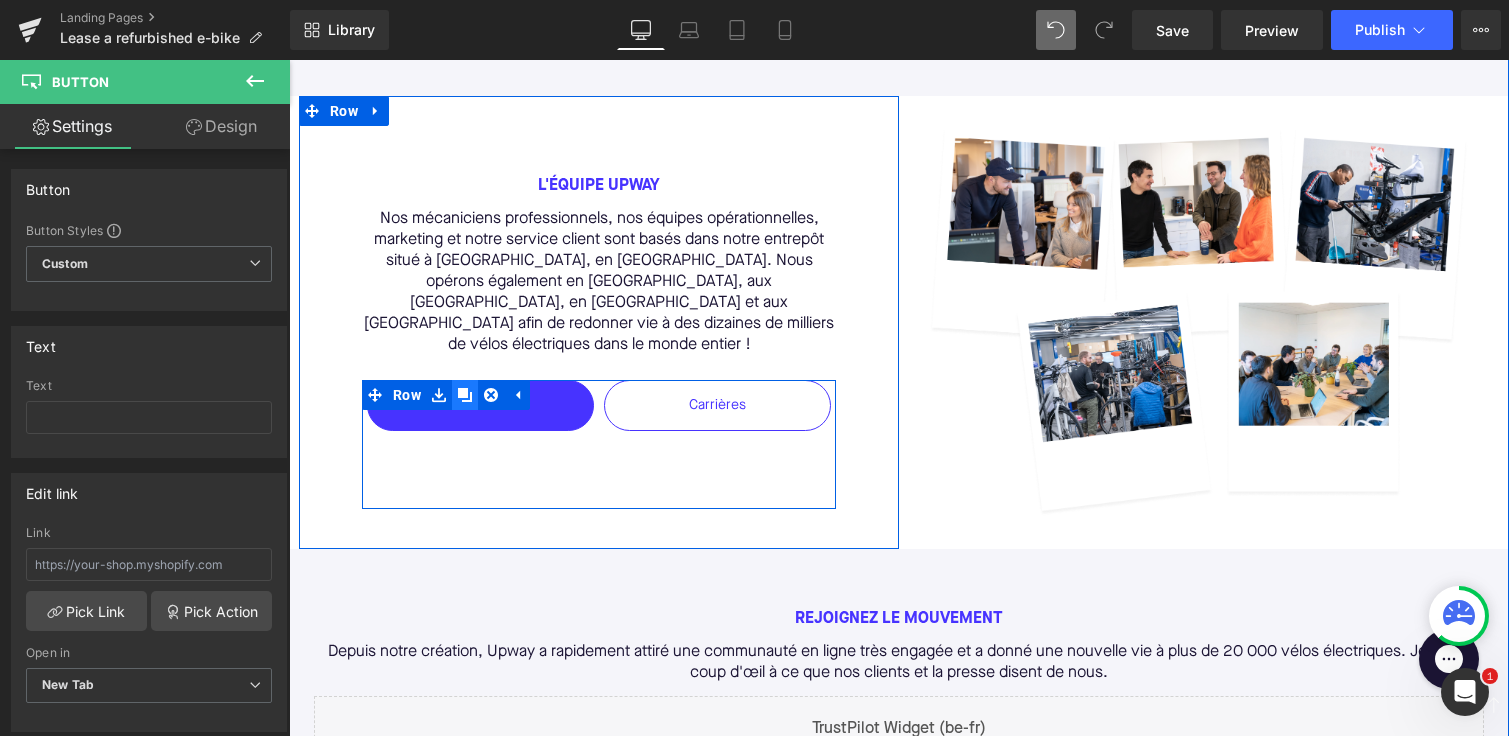 click at bounding box center (465, 395) 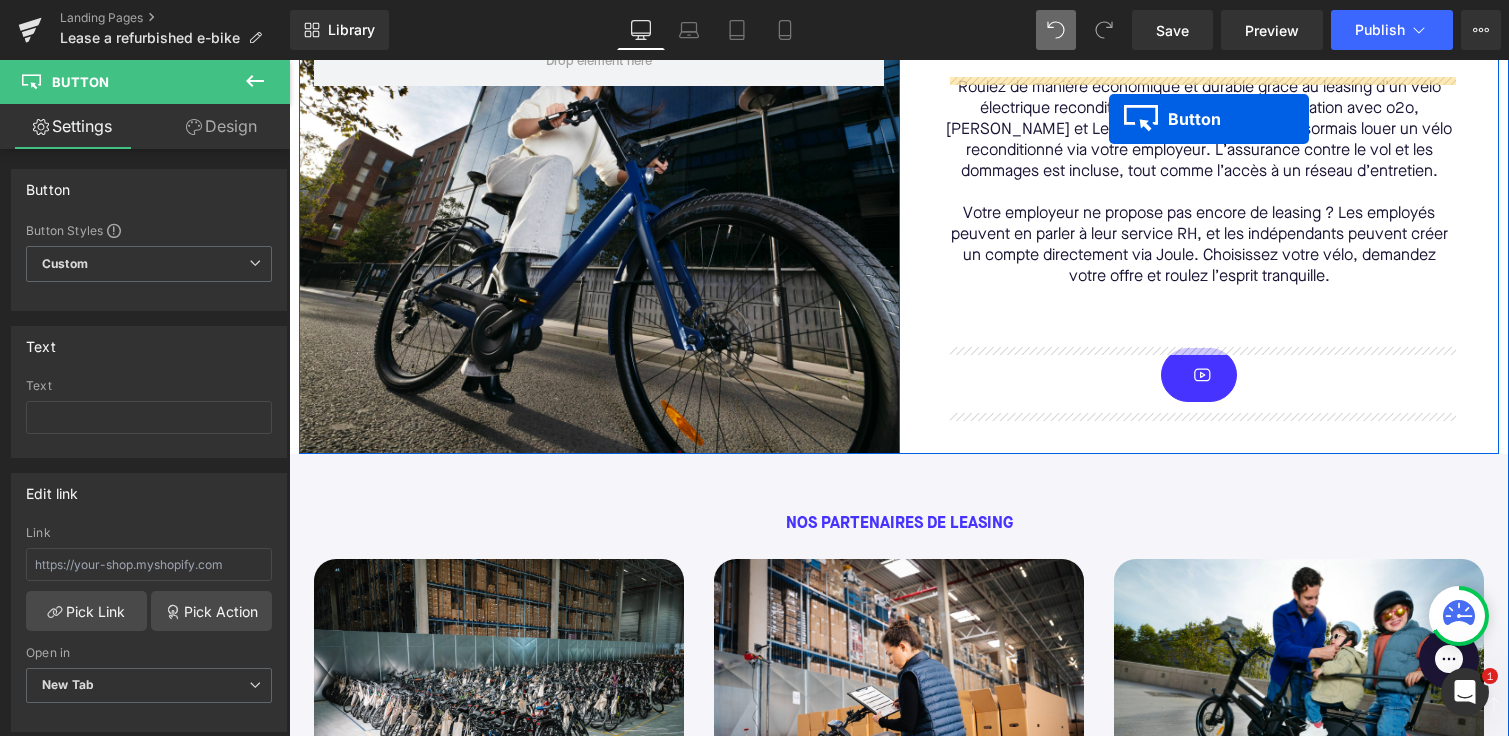 scroll, scrollTop: 582, scrollLeft: 0, axis: vertical 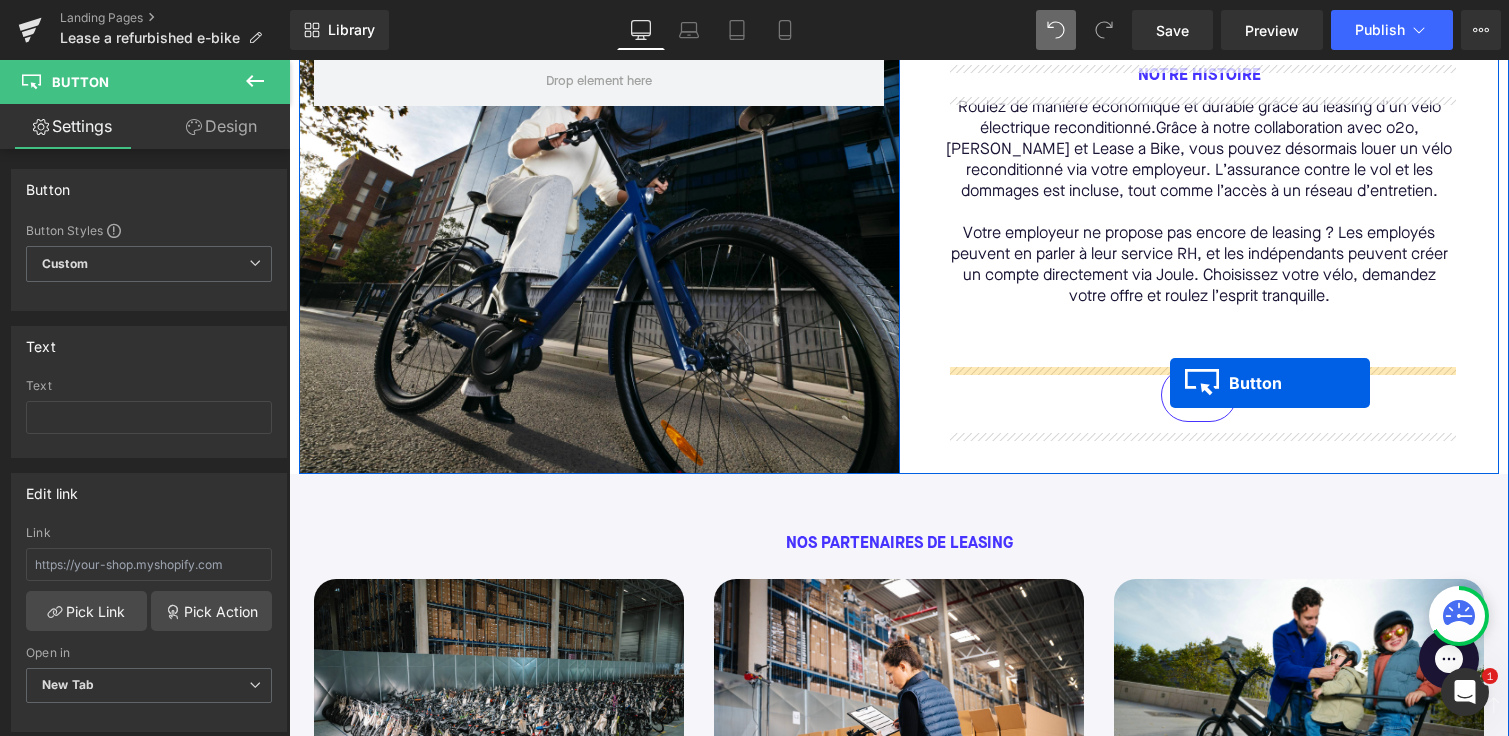 drag, startPoint x: 451, startPoint y: 496, endPoint x: 1170, endPoint y: 383, distance: 727.8255 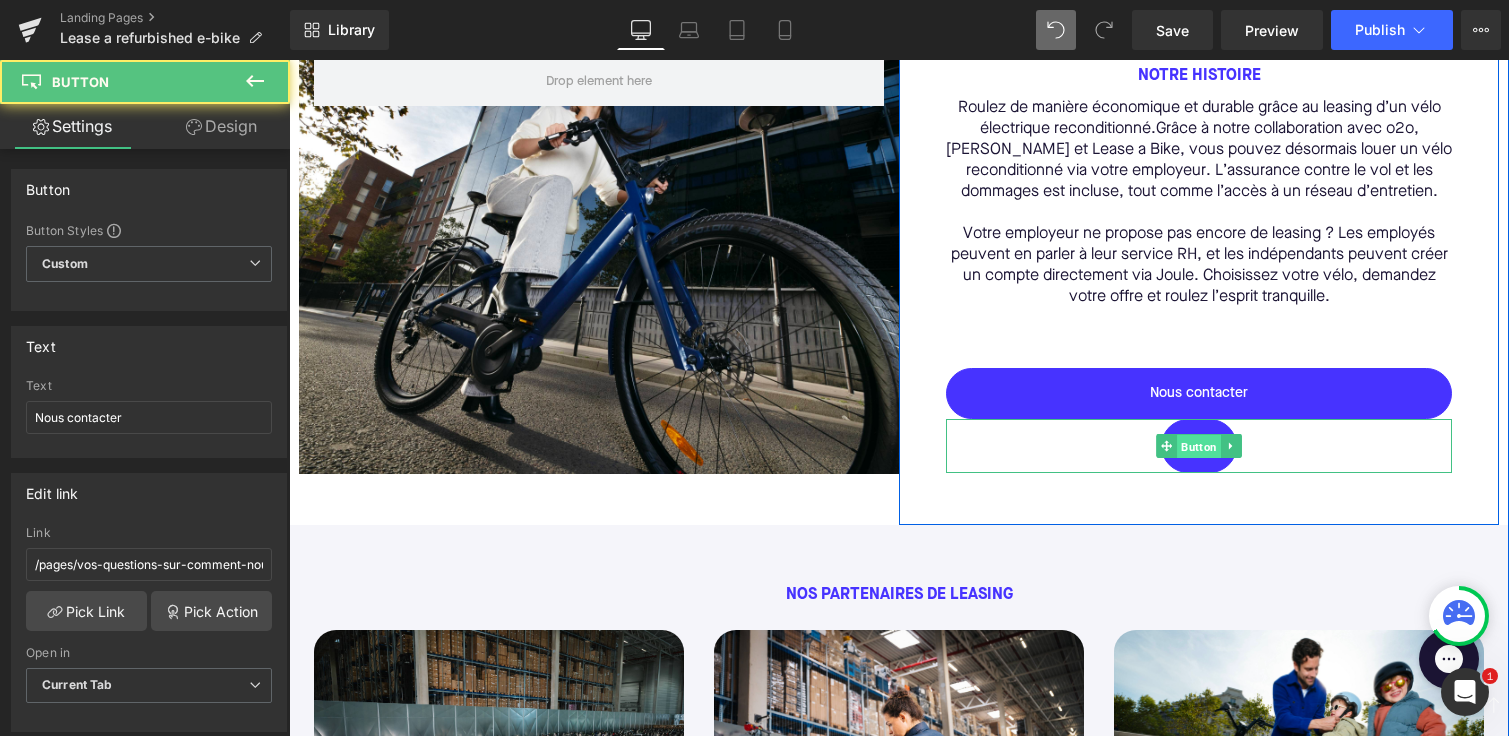 click on "Button" at bounding box center (1199, 447) 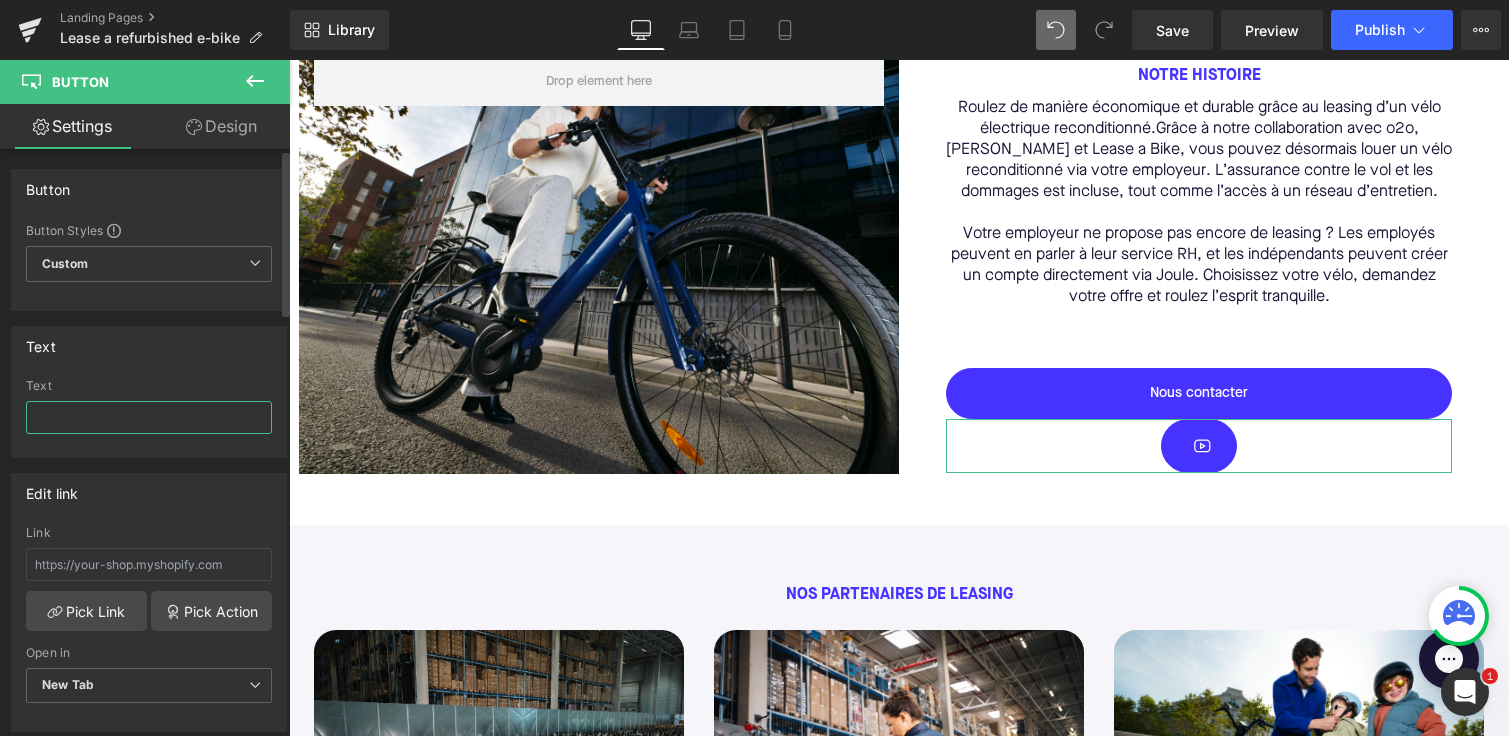 click at bounding box center (149, 417) 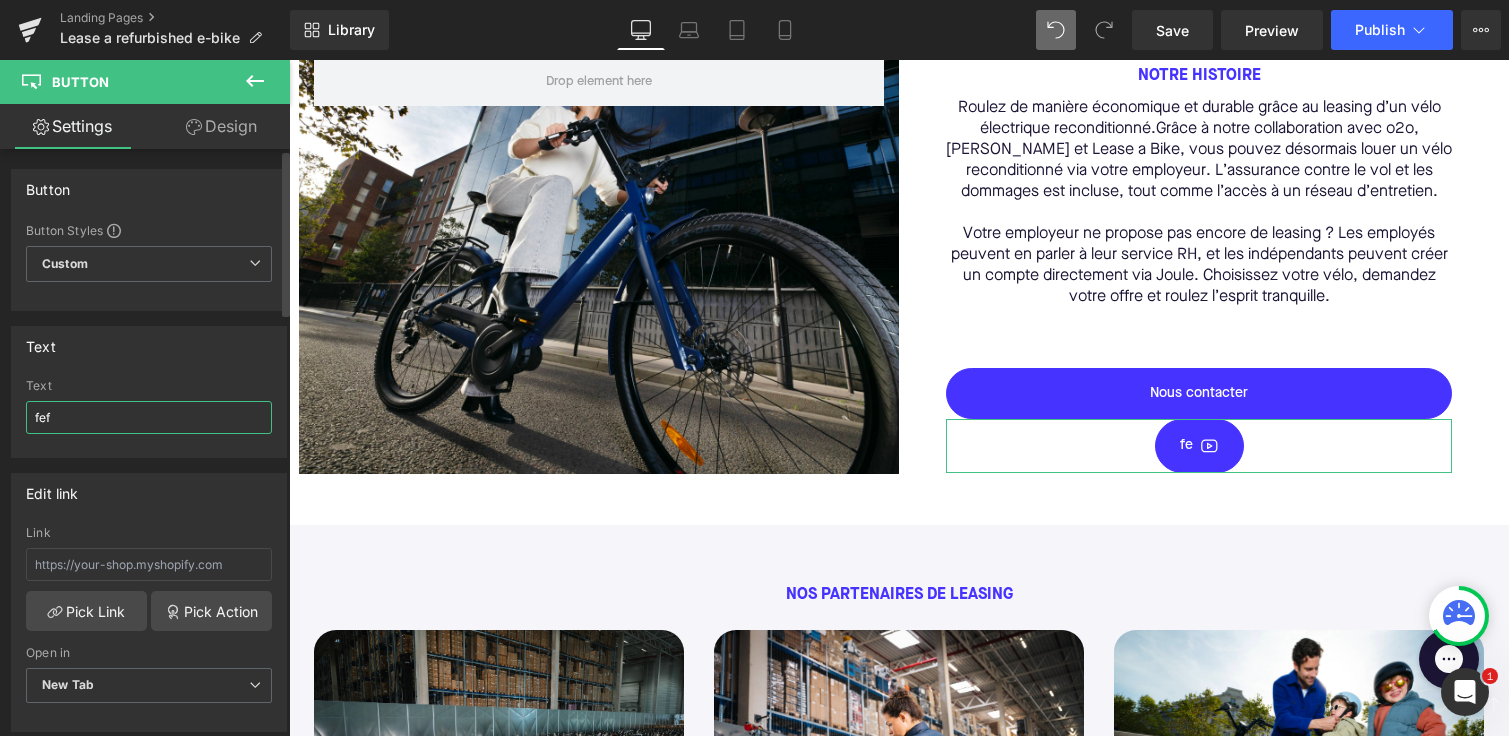 type on "fefa" 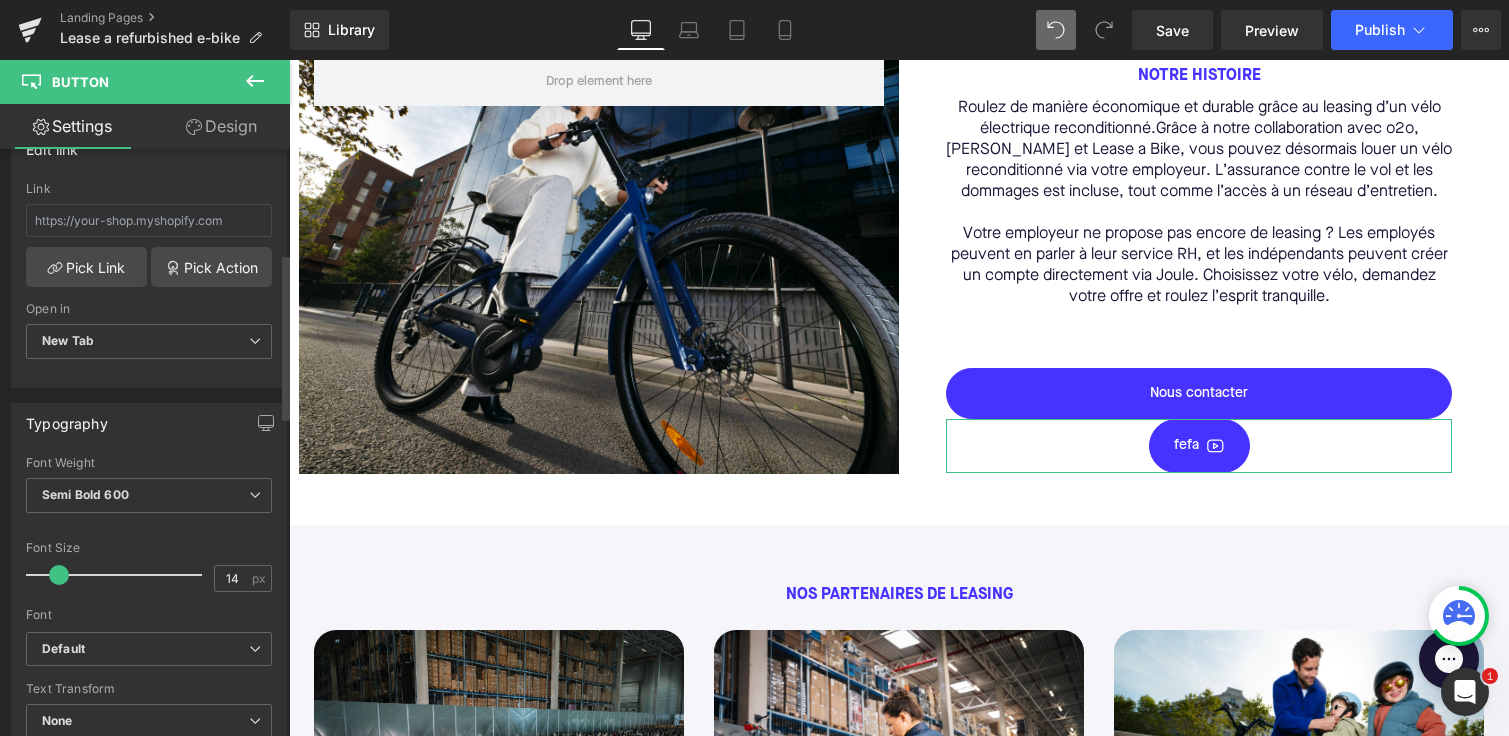 scroll, scrollTop: 421, scrollLeft: 0, axis: vertical 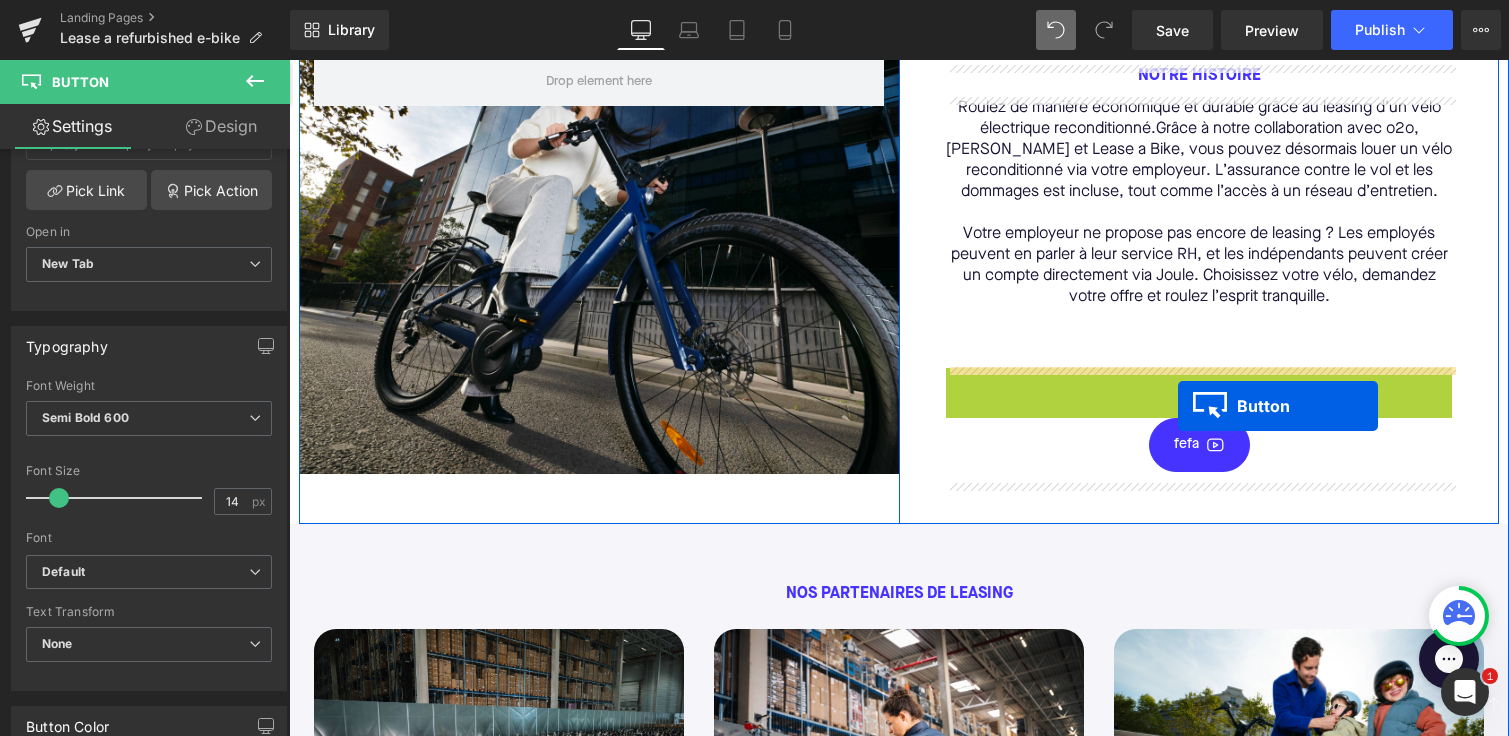 drag, startPoint x: 1169, startPoint y: 393, endPoint x: 1178, endPoint y: 406, distance: 15.811388 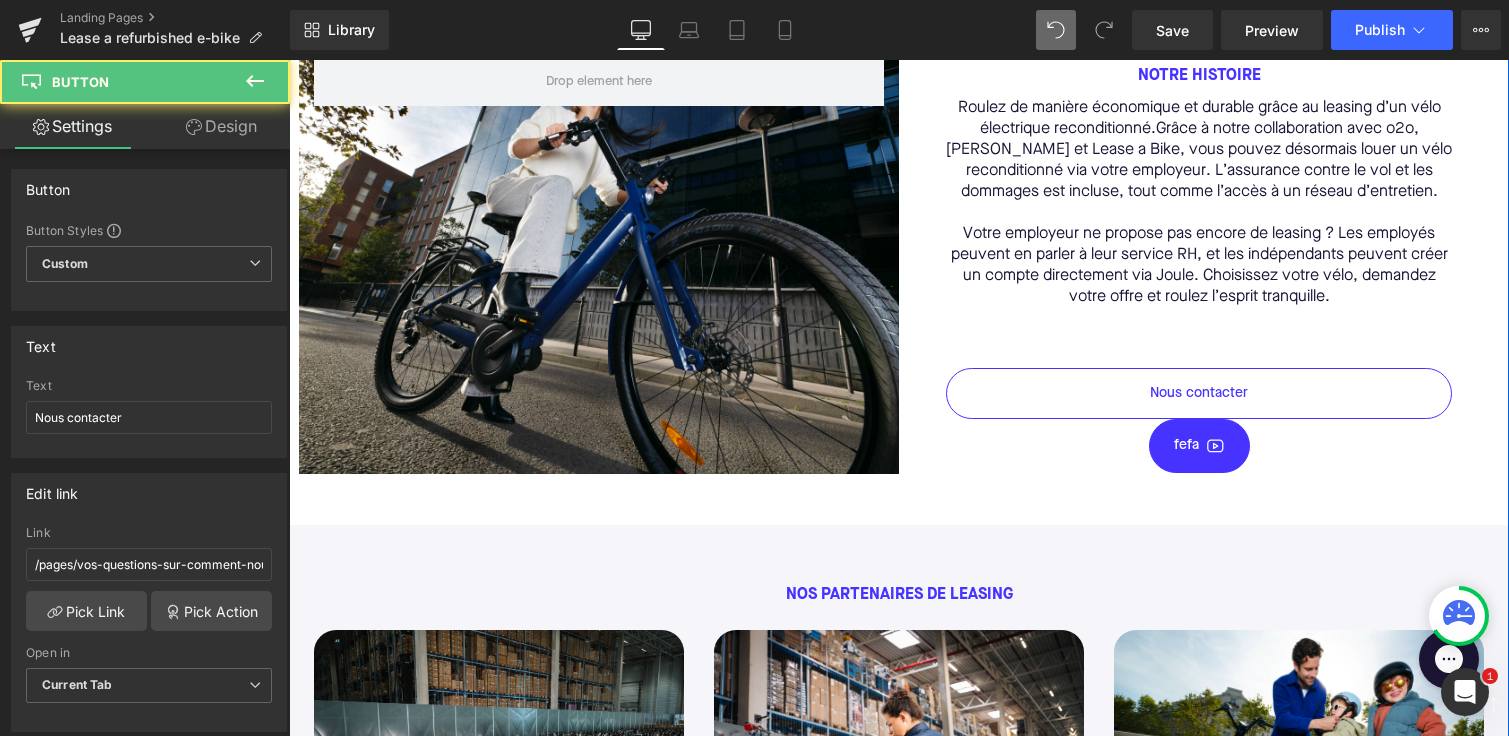 click on "Nous contacter" at bounding box center (1199, 393) 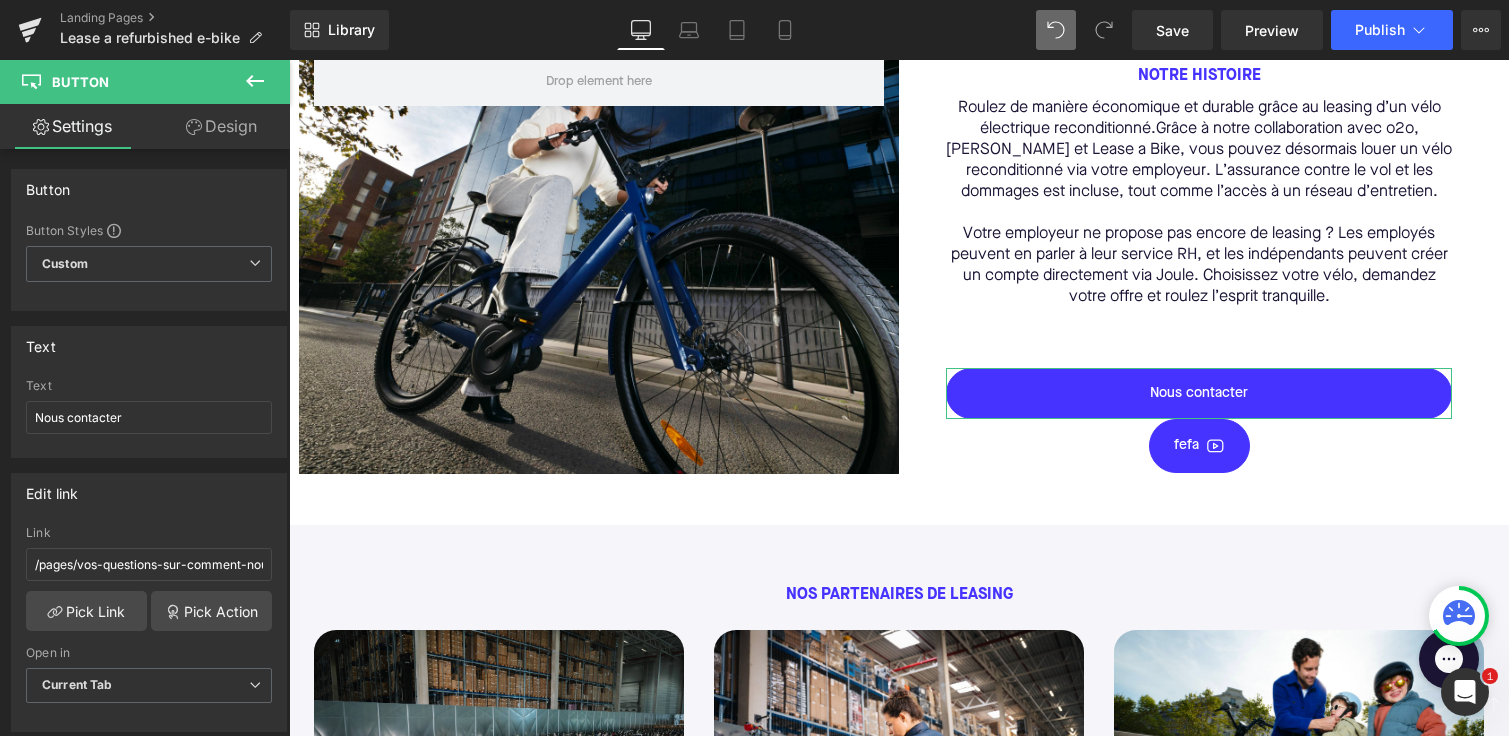 click on "Design" at bounding box center [221, 126] 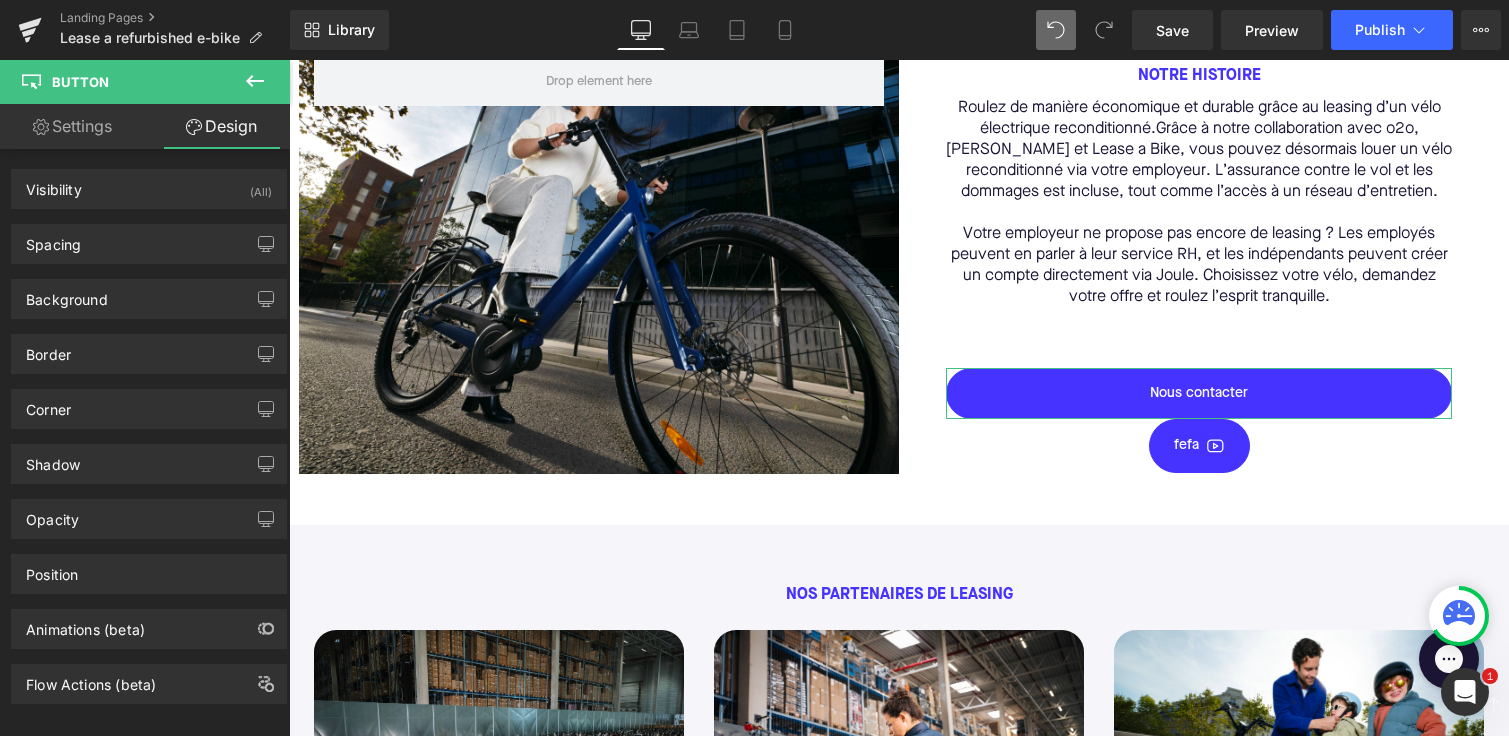 click on "Settings" at bounding box center [72, 126] 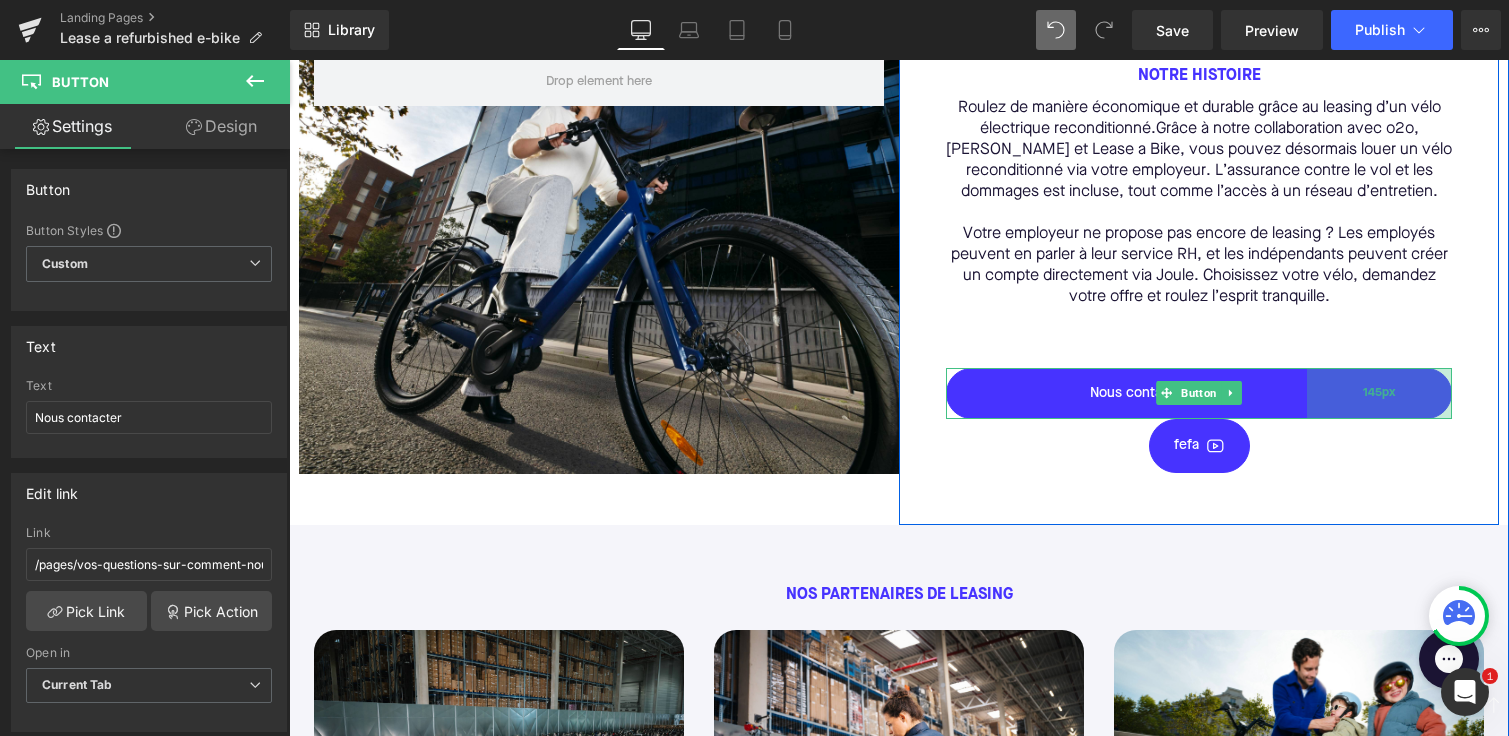 drag, startPoint x: 1448, startPoint y: 390, endPoint x: 1326, endPoint y: 388, distance: 122.016396 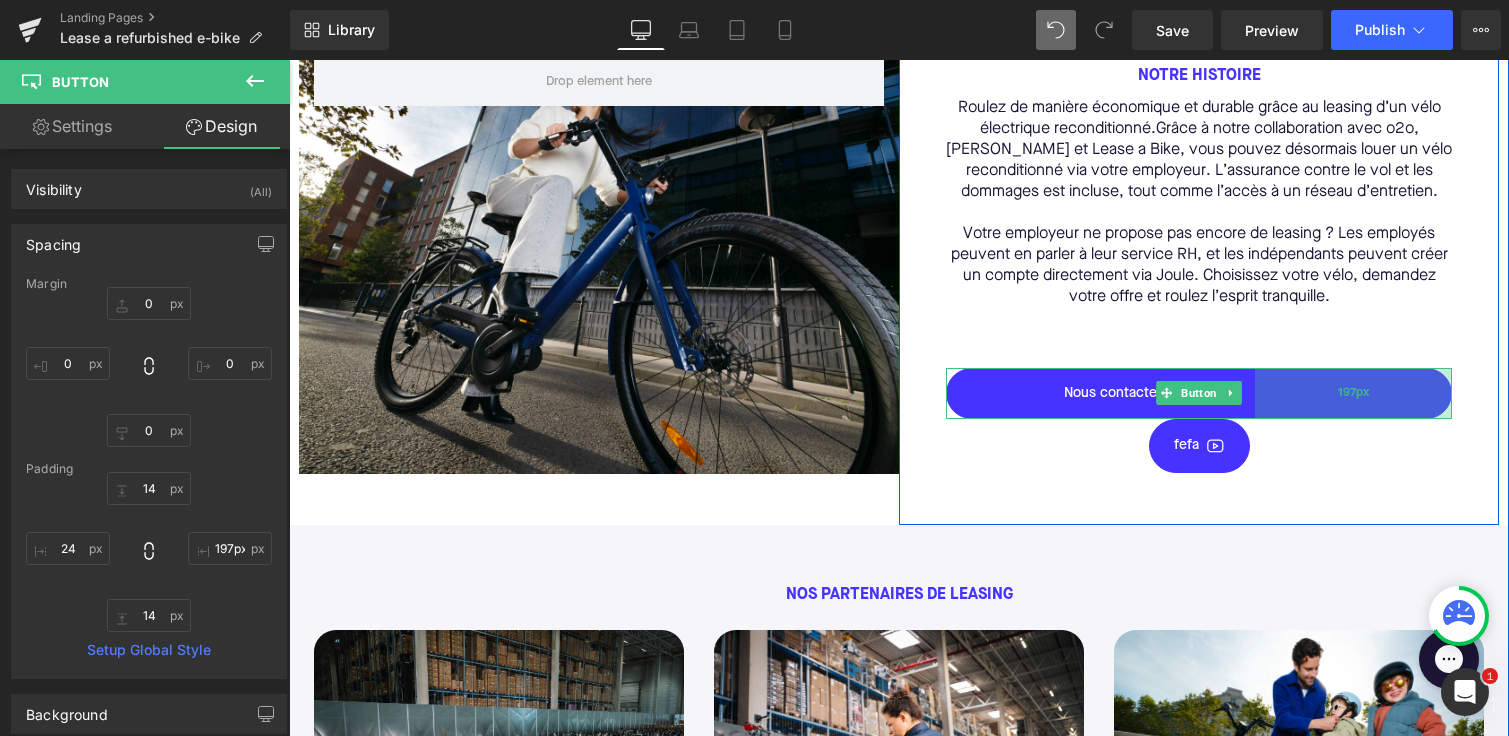 type on "196px" 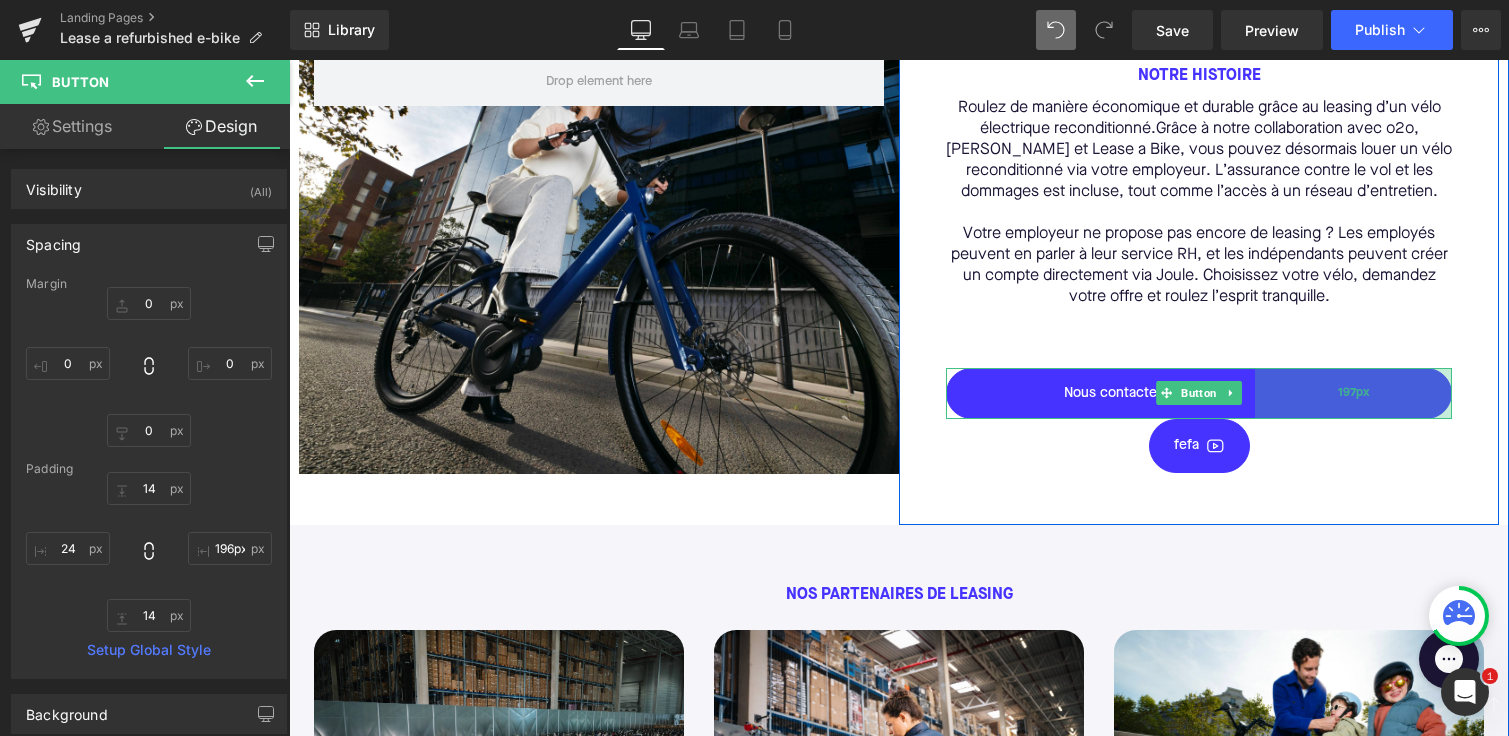 drag, startPoint x: 1446, startPoint y: 393, endPoint x: 1396, endPoint y: 382, distance: 51.1957 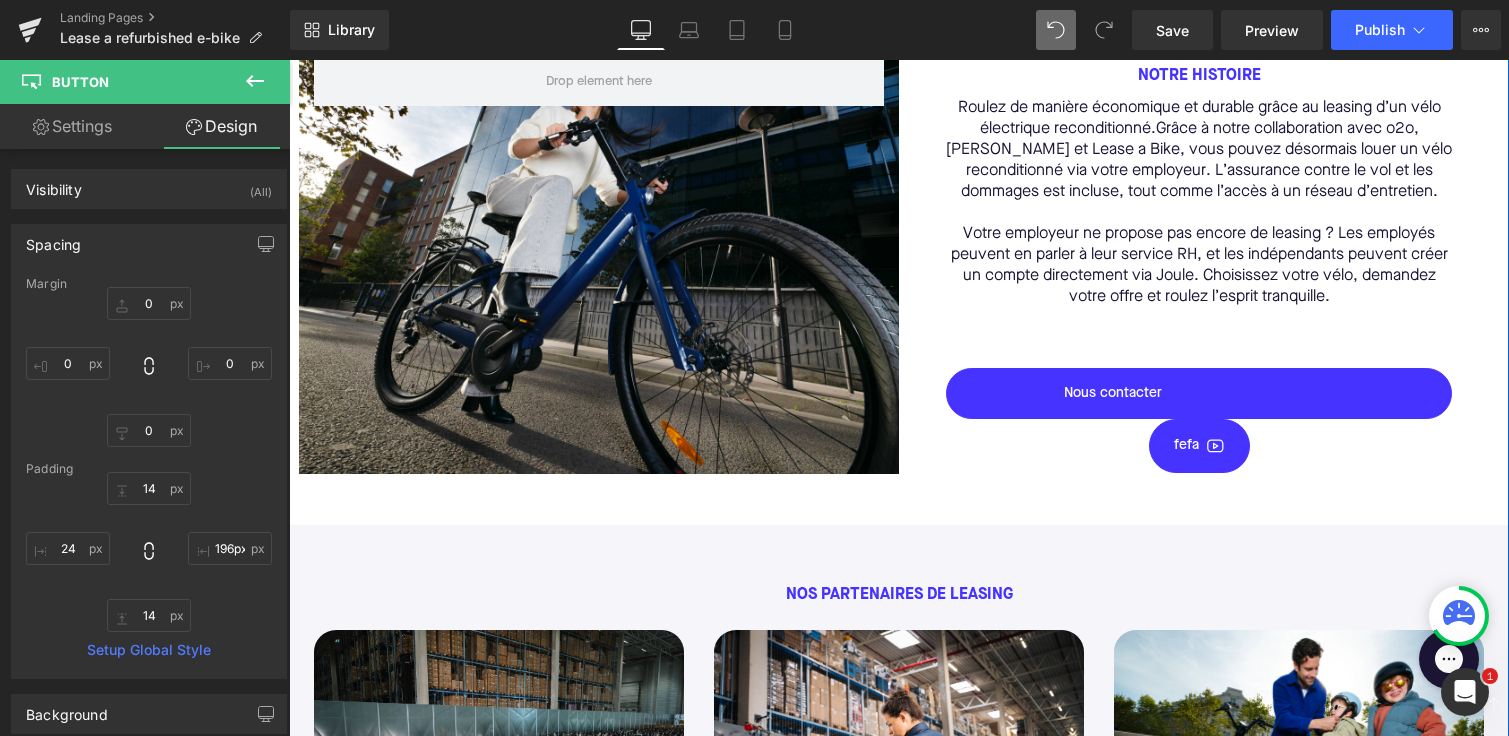 type 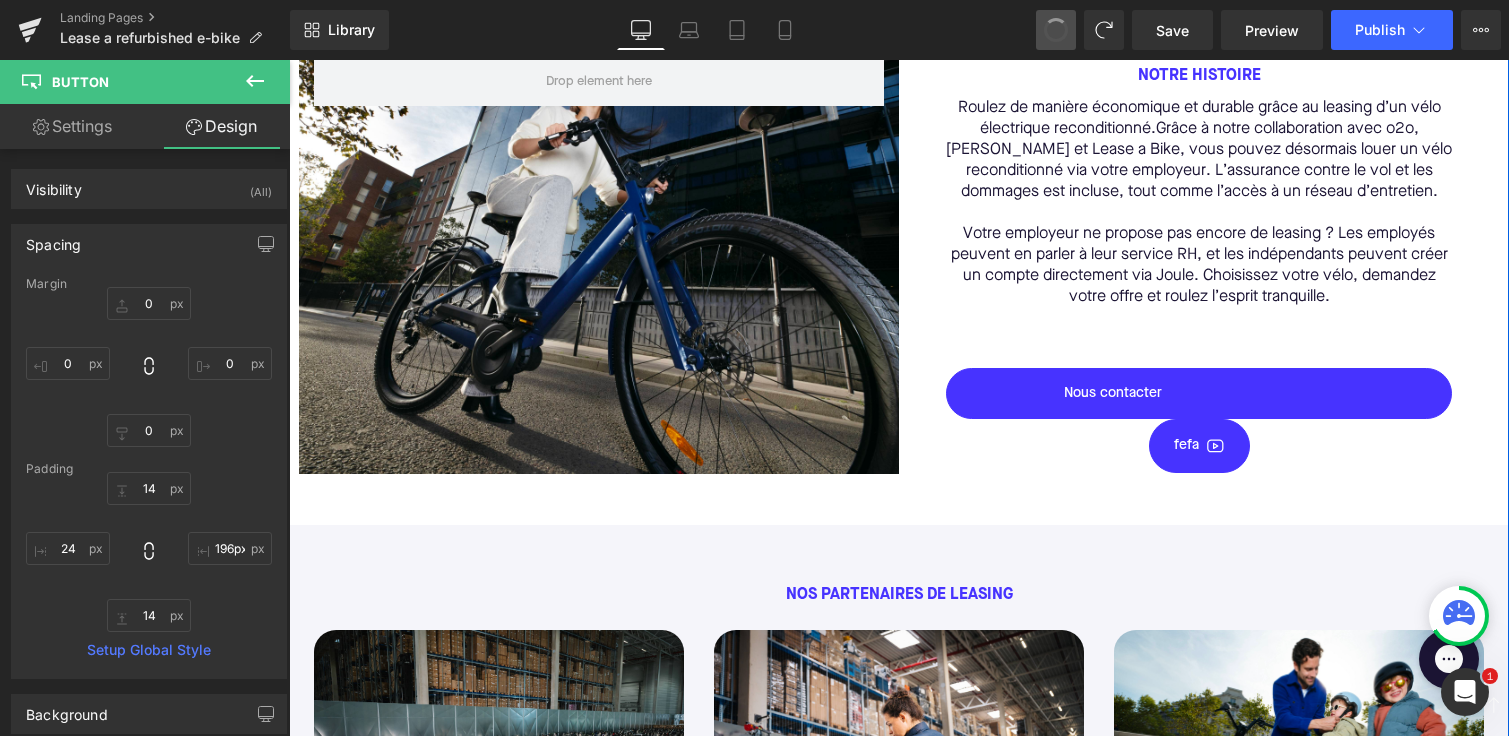 type on "0" 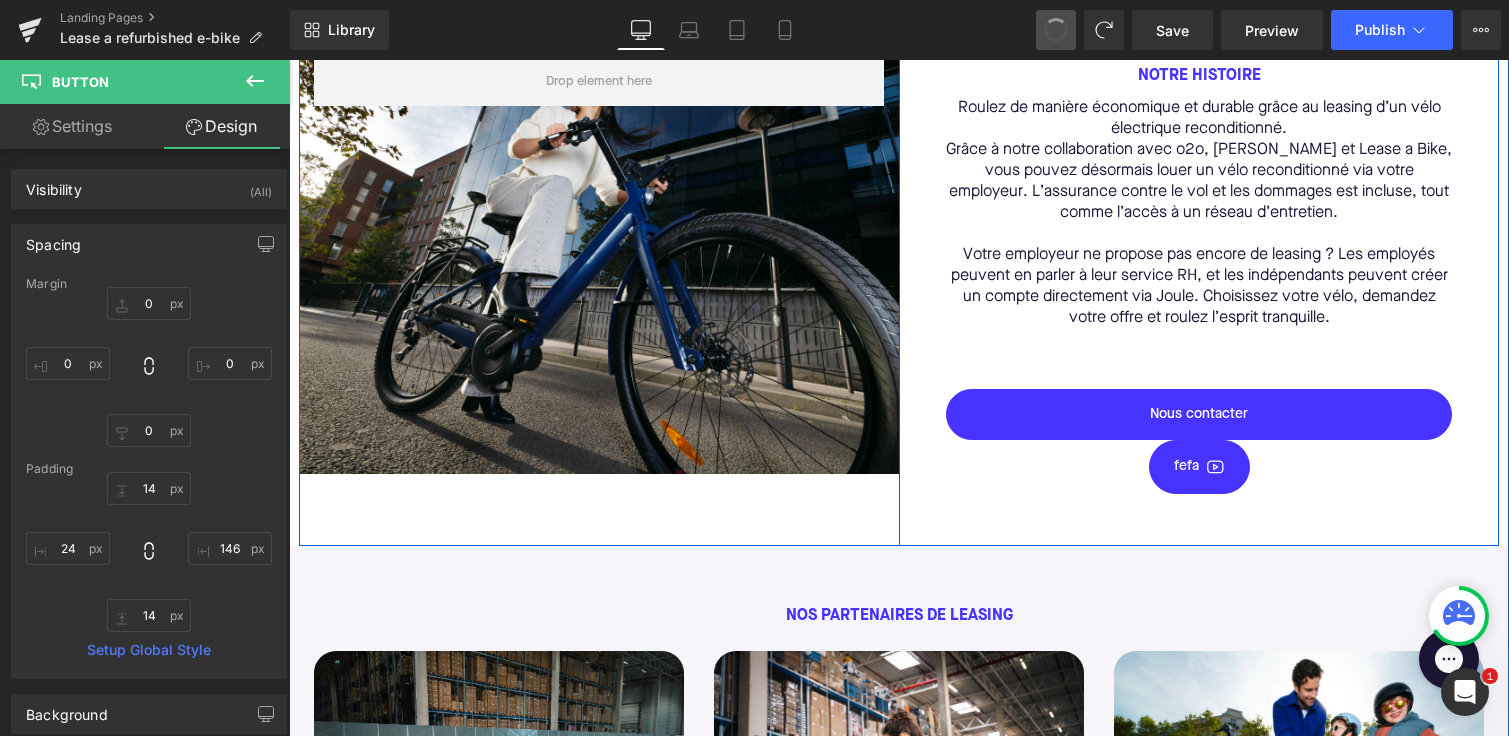 type on "0" 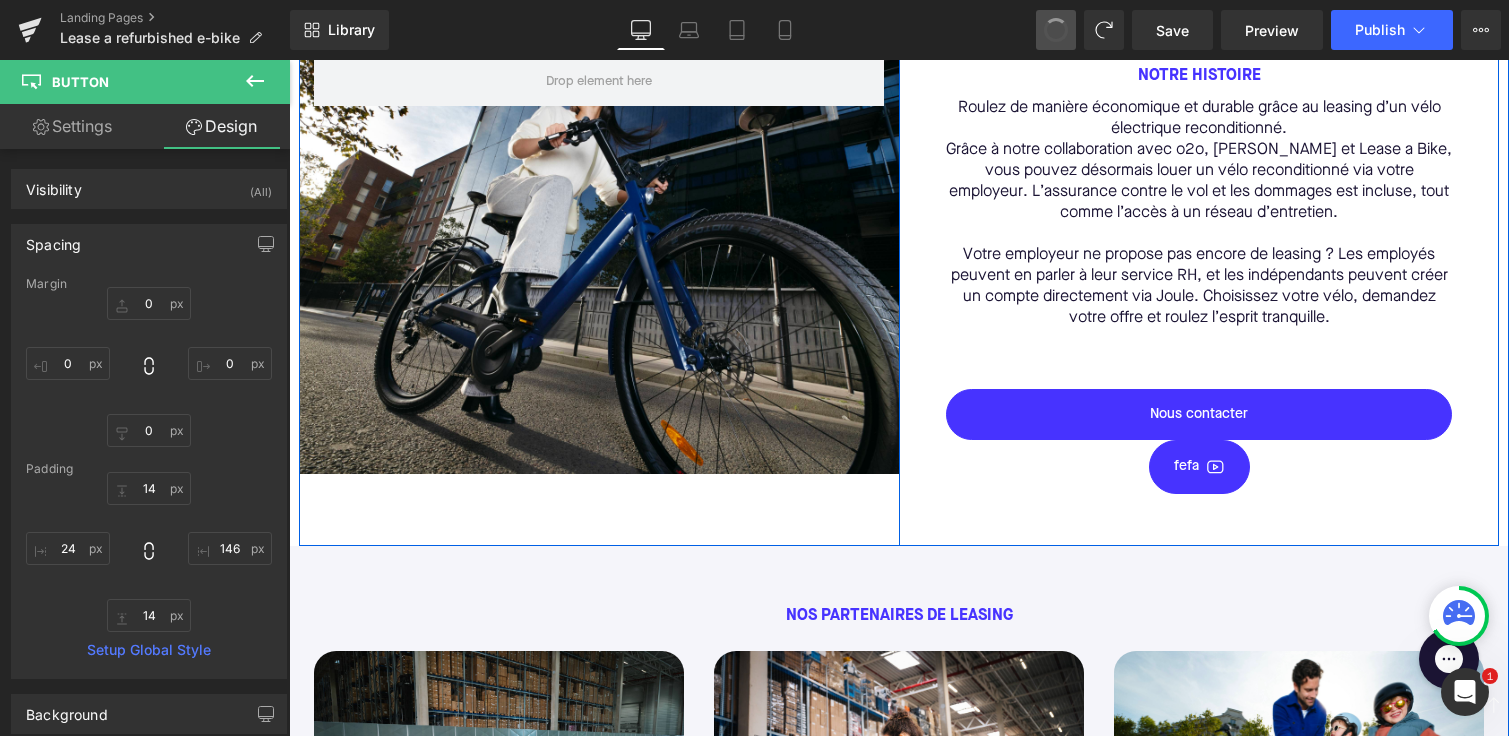 type on "0" 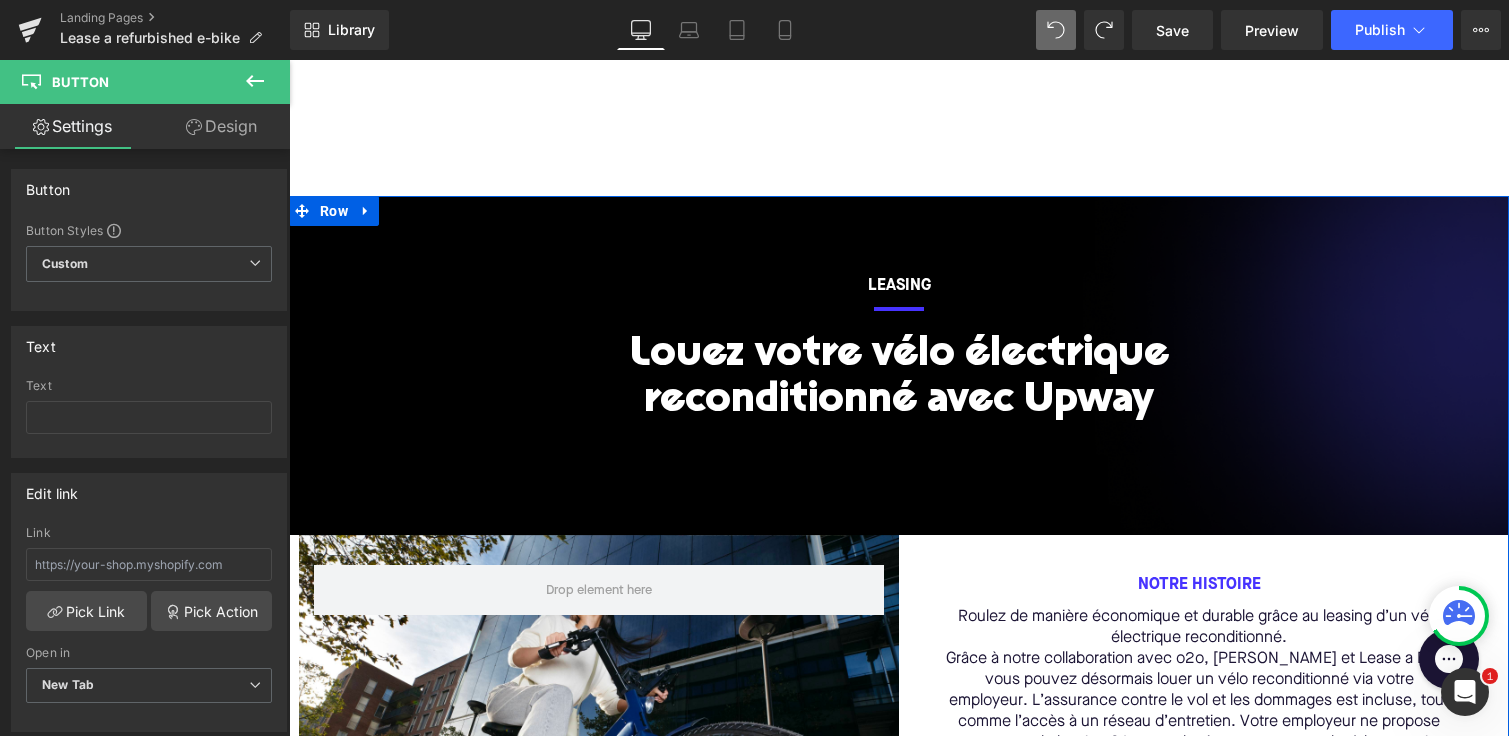 scroll, scrollTop: 628, scrollLeft: 0, axis: vertical 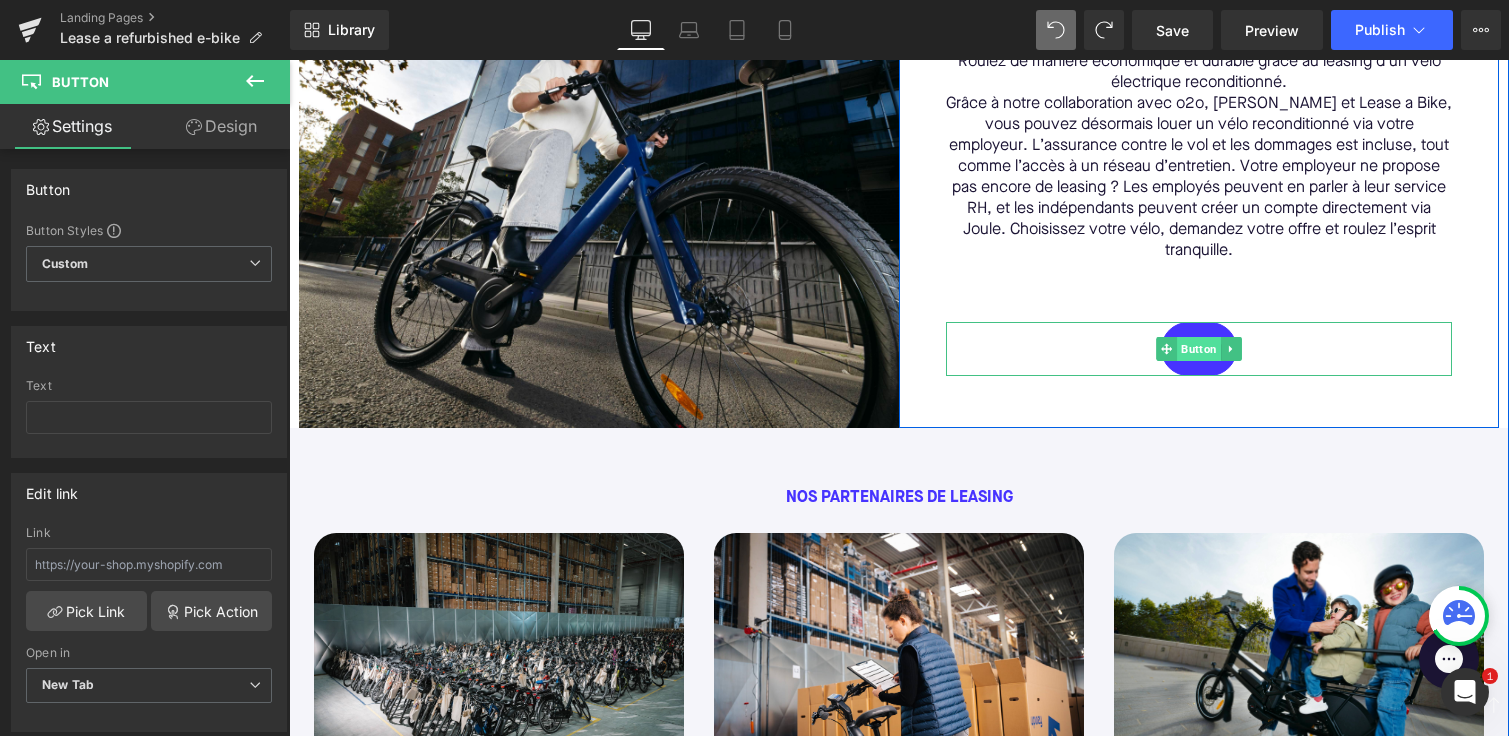 click on "Button" at bounding box center [1199, 349] 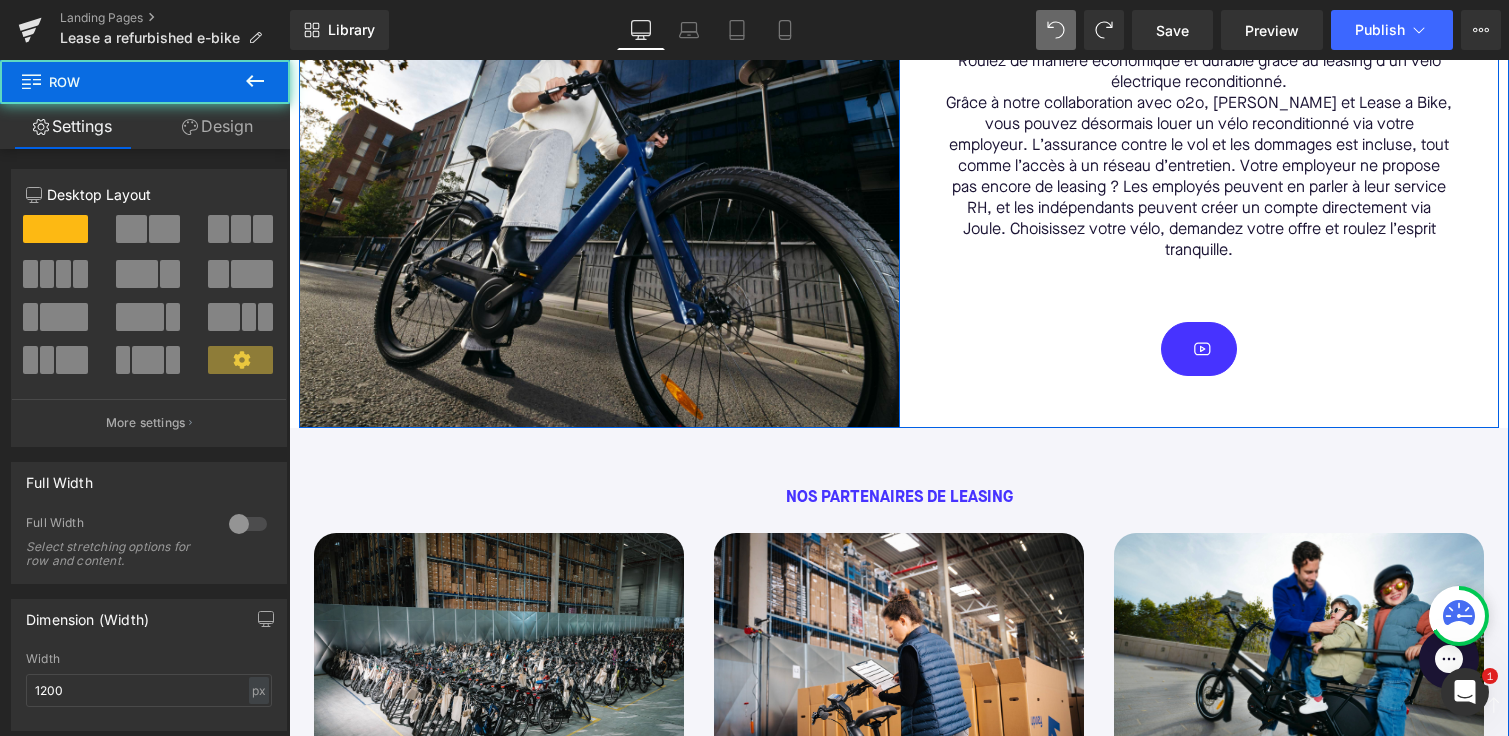 click on "NOTRE HISTOIRE Text Block         Roulez de manière économique et durable grâce au leasing d’un vélo électrique reconditionné. Grâce à notre collaboration avec o2o, [PERSON_NAME] et Lease a Bike, vous pouvez désormais louer un vélo reconditionné via votre employeur. L’assurance contre le vol et les dommages est incluse, tout comme l’accès à un réseau d’entretien. Votre employeur ne propose pas encore de leasing ? Les employés peuvent en parler à leur service RH, et les indépendants peuvent créer un compte directement via Joule. Choisissez votre vélo, demandez votre offre et roulez l’esprit tranquille. Text Block         Button" at bounding box center (1199, 204) 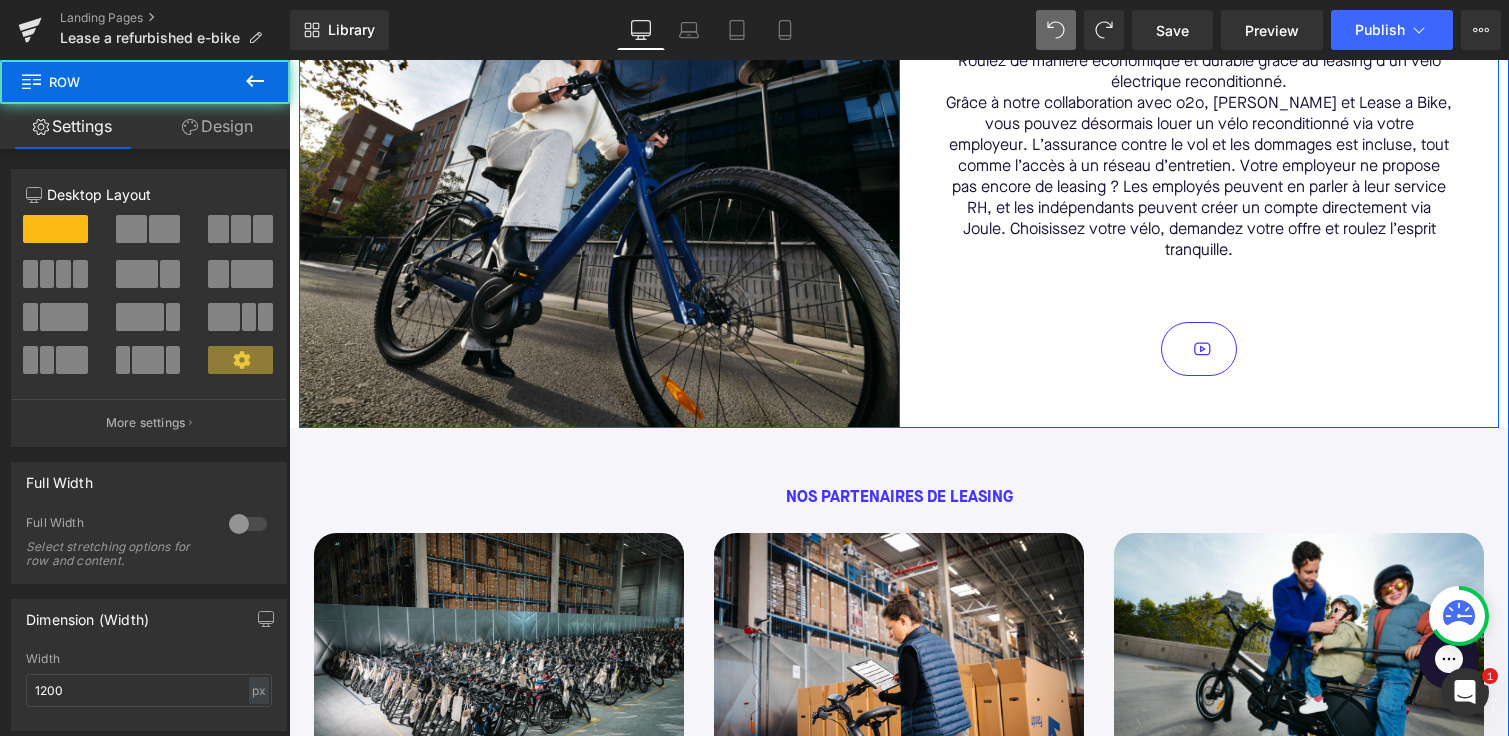 click at bounding box center (1199, 349) 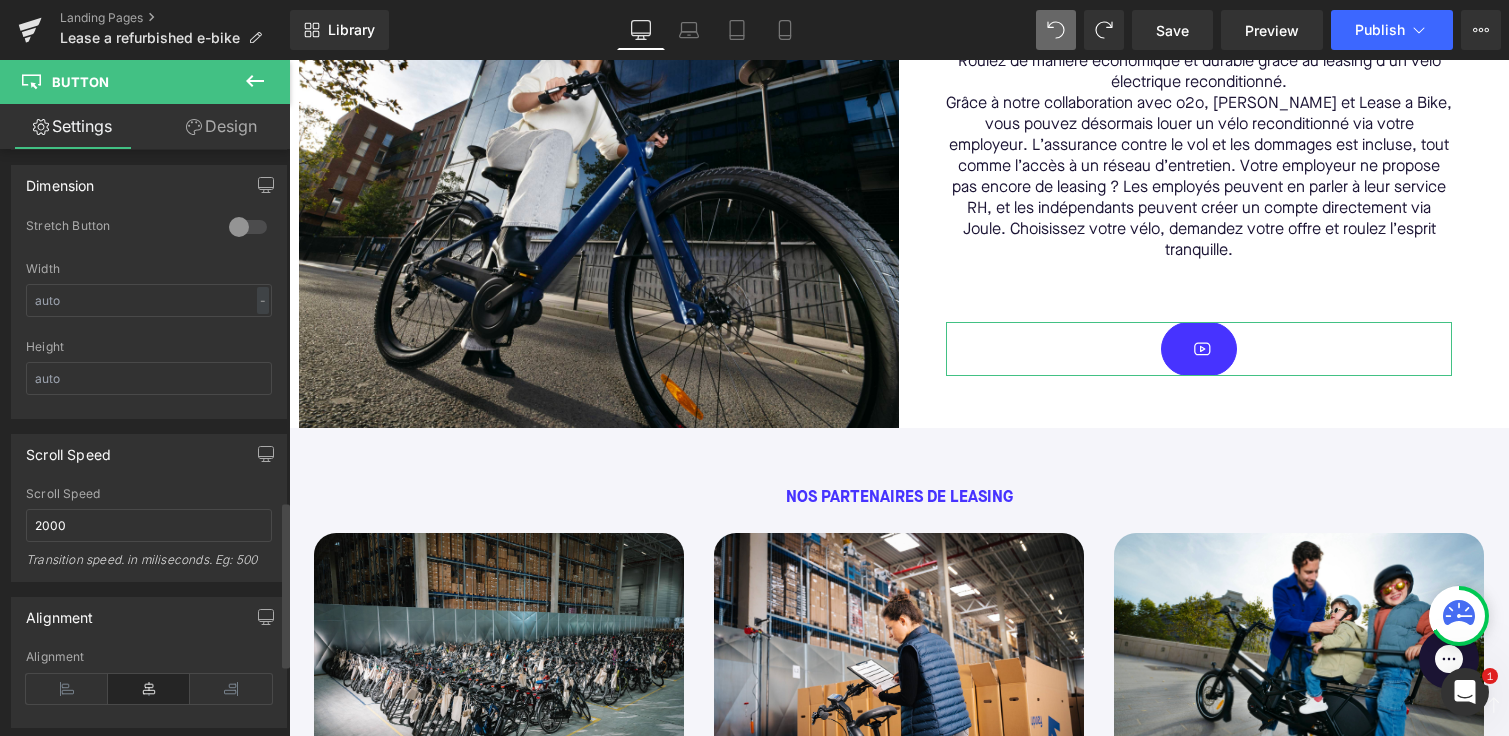scroll, scrollTop: 1476, scrollLeft: 0, axis: vertical 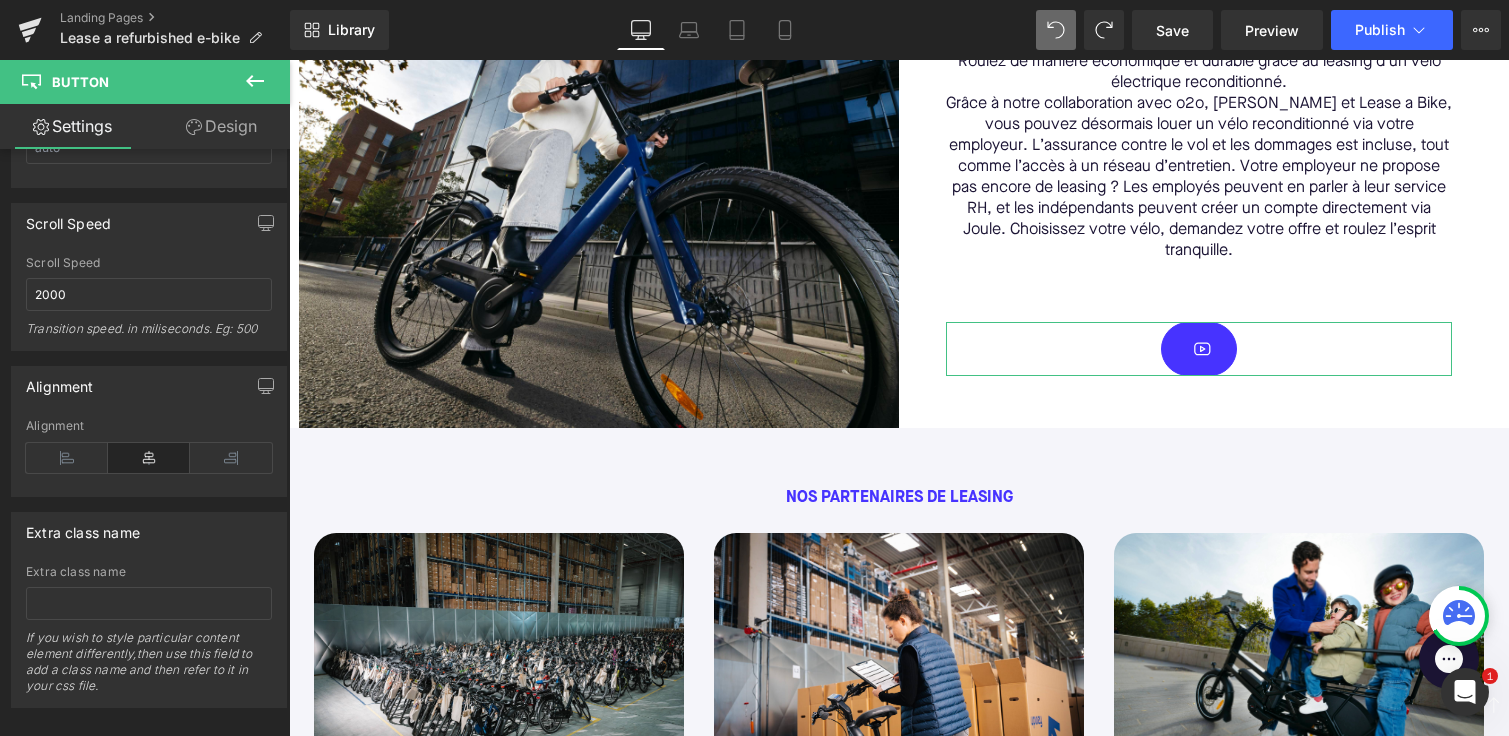click on "Design" at bounding box center [221, 126] 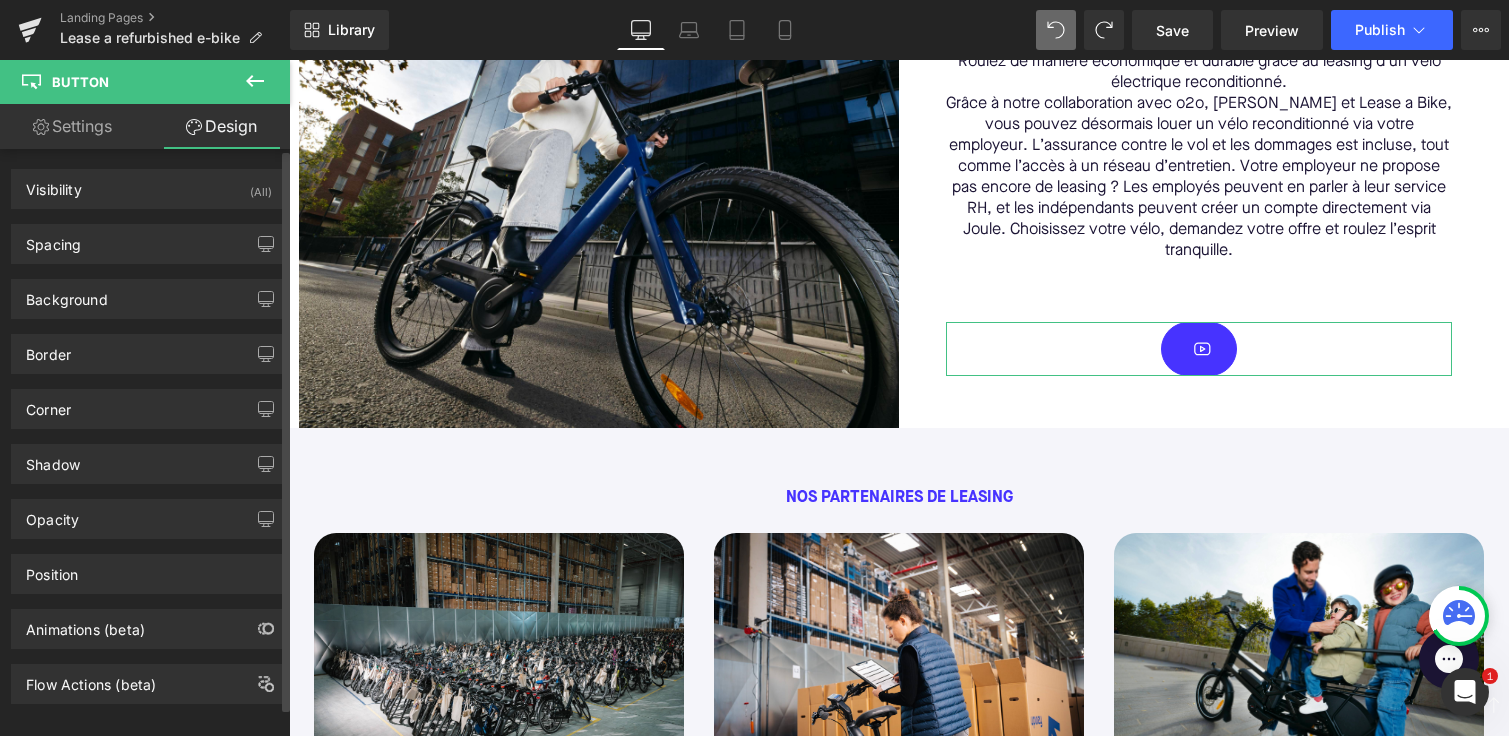 scroll, scrollTop: 25, scrollLeft: 0, axis: vertical 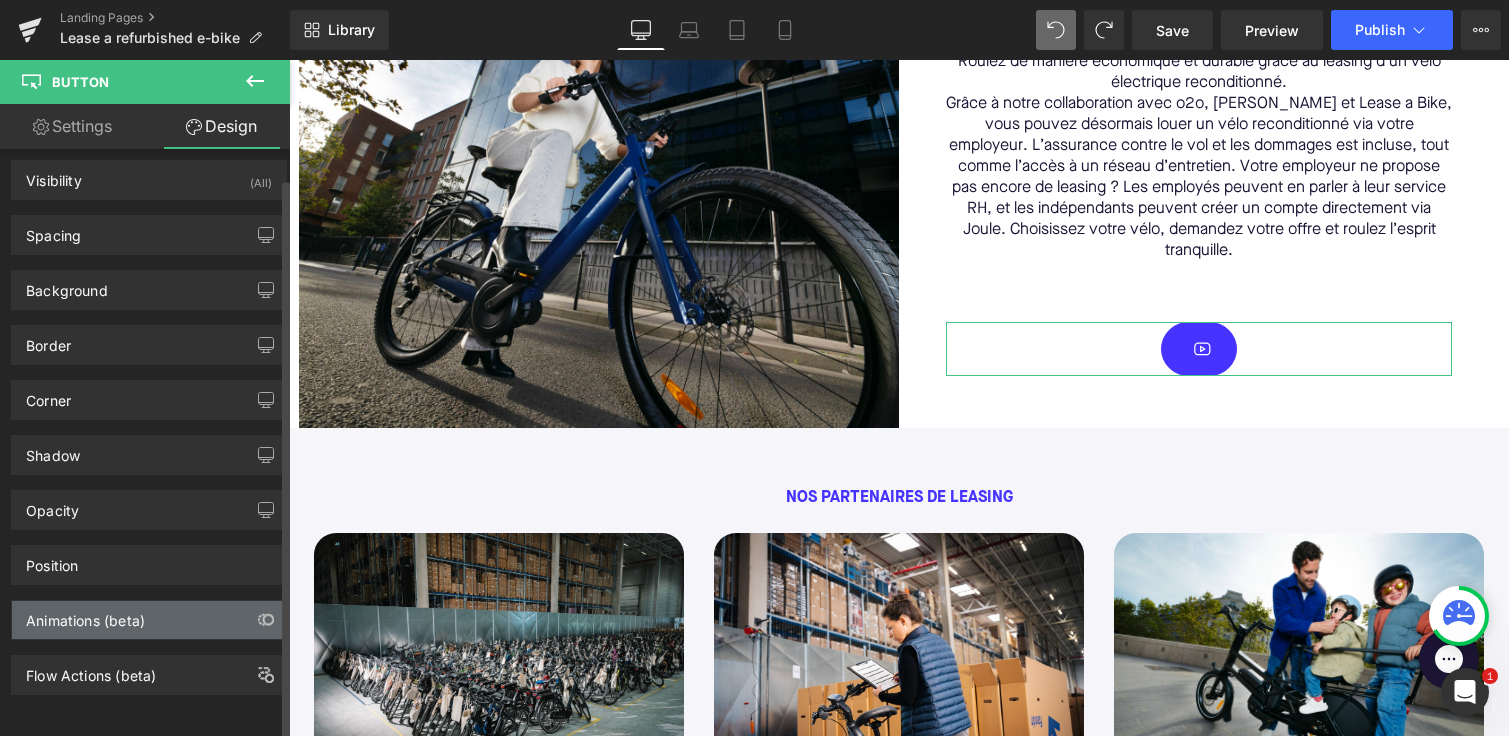 click on "Animations (beta)" at bounding box center (85, 615) 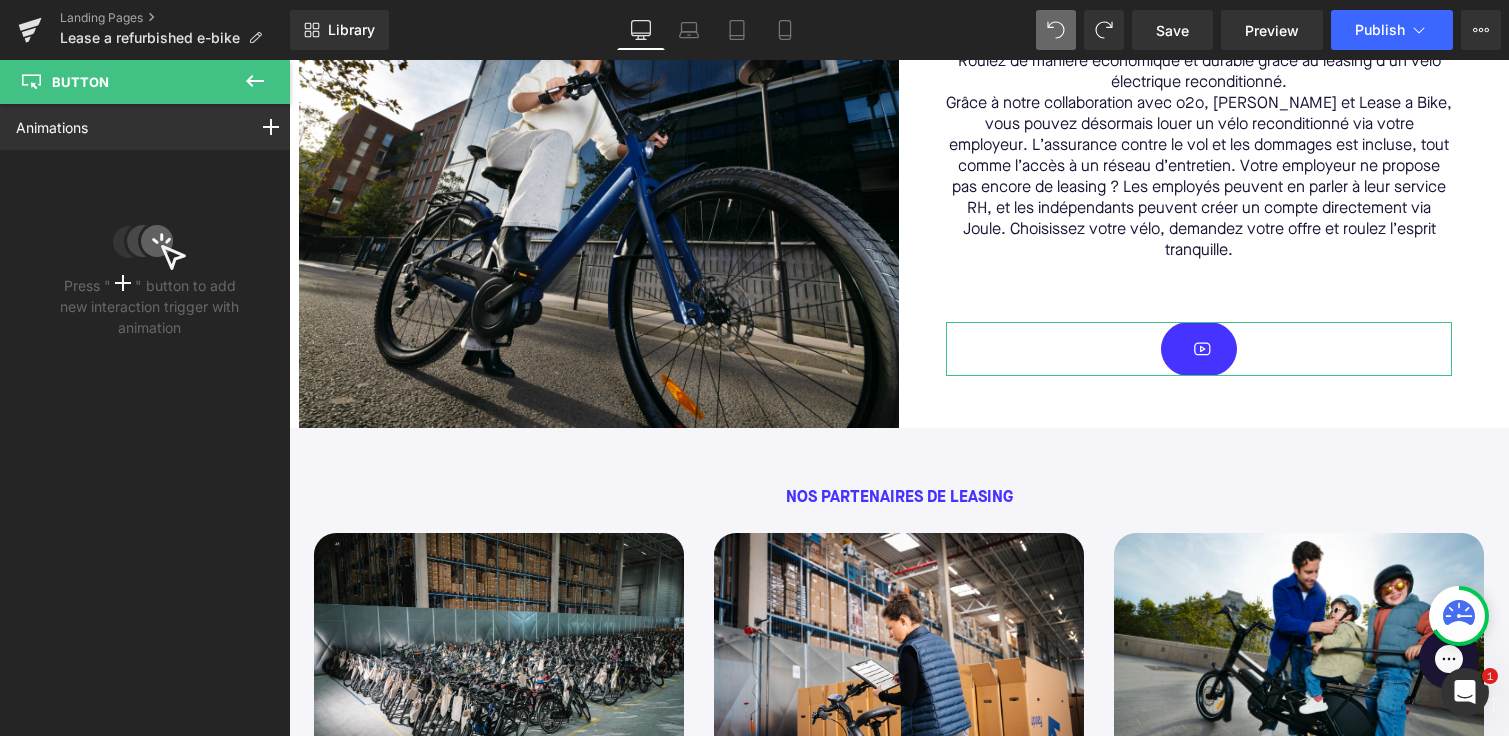 click on "Press "
" button to add new interaction trigger with animation" at bounding box center (149, 306) 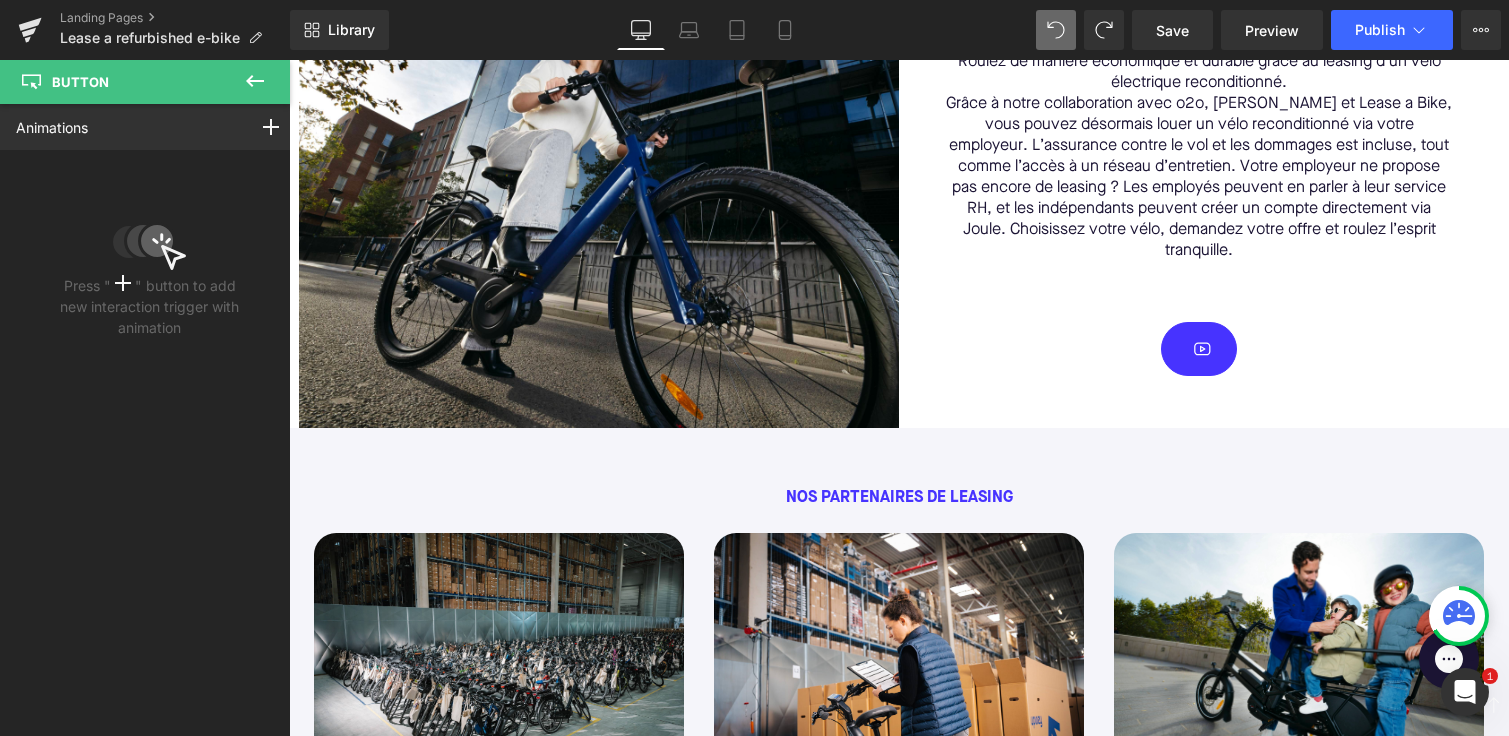 click 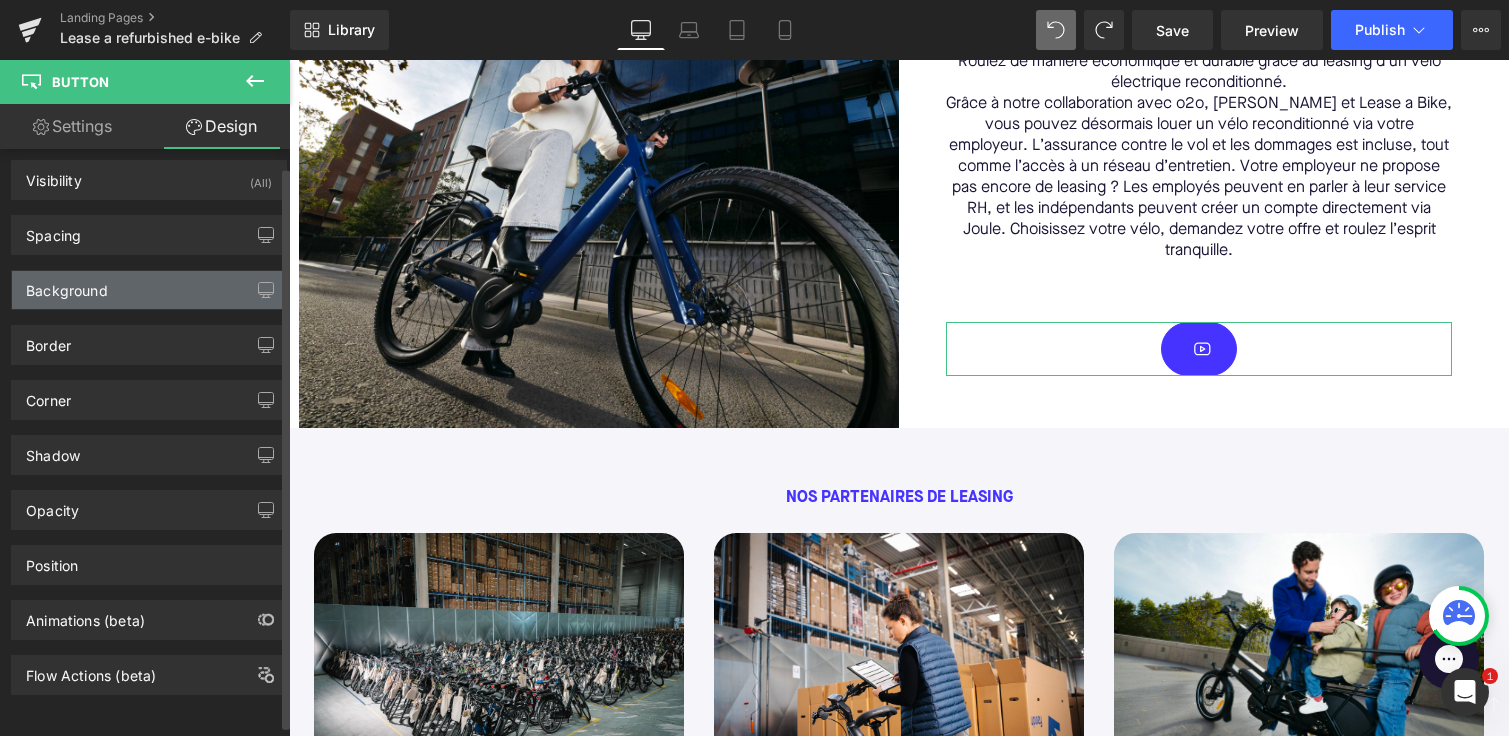 scroll, scrollTop: 0, scrollLeft: 0, axis: both 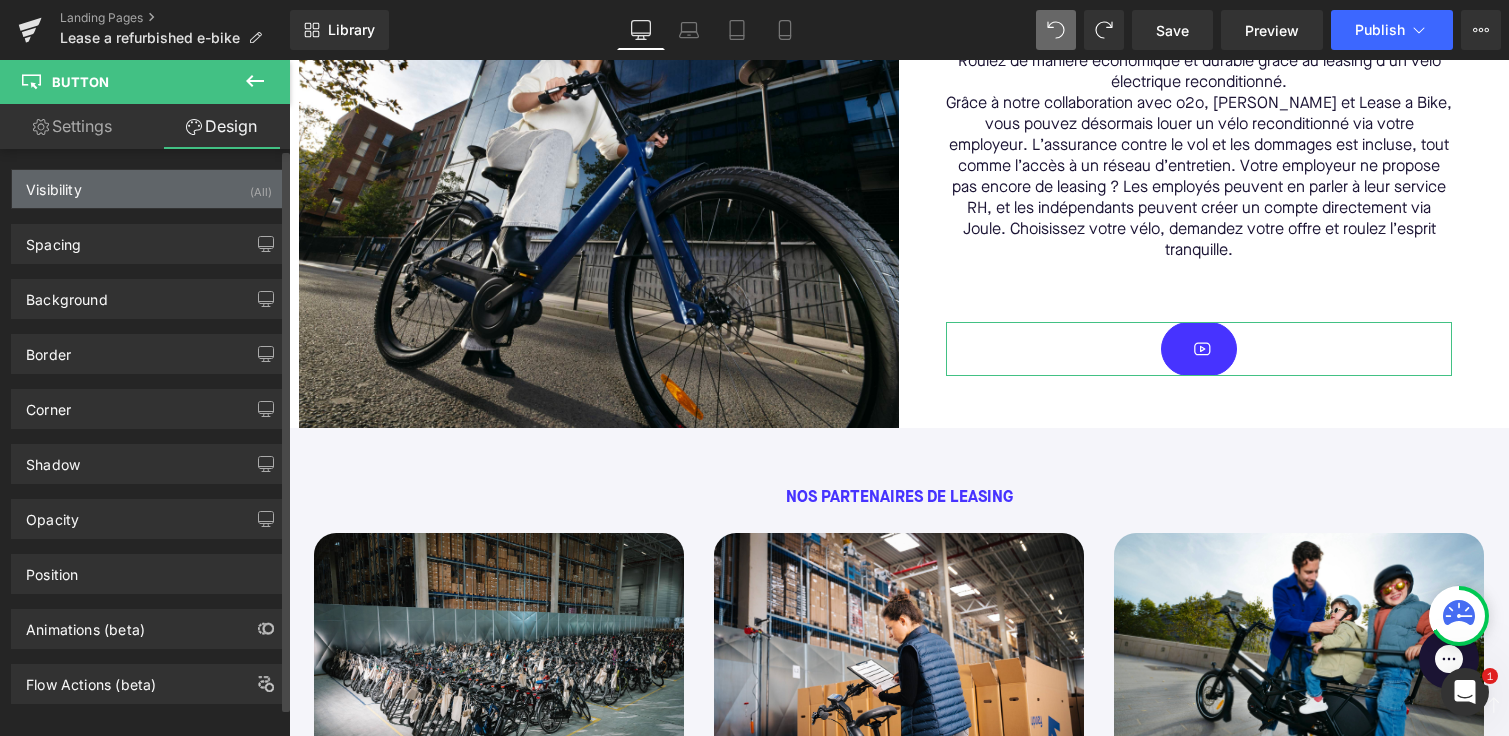 click on "Visibility
(All)" at bounding box center (149, 189) 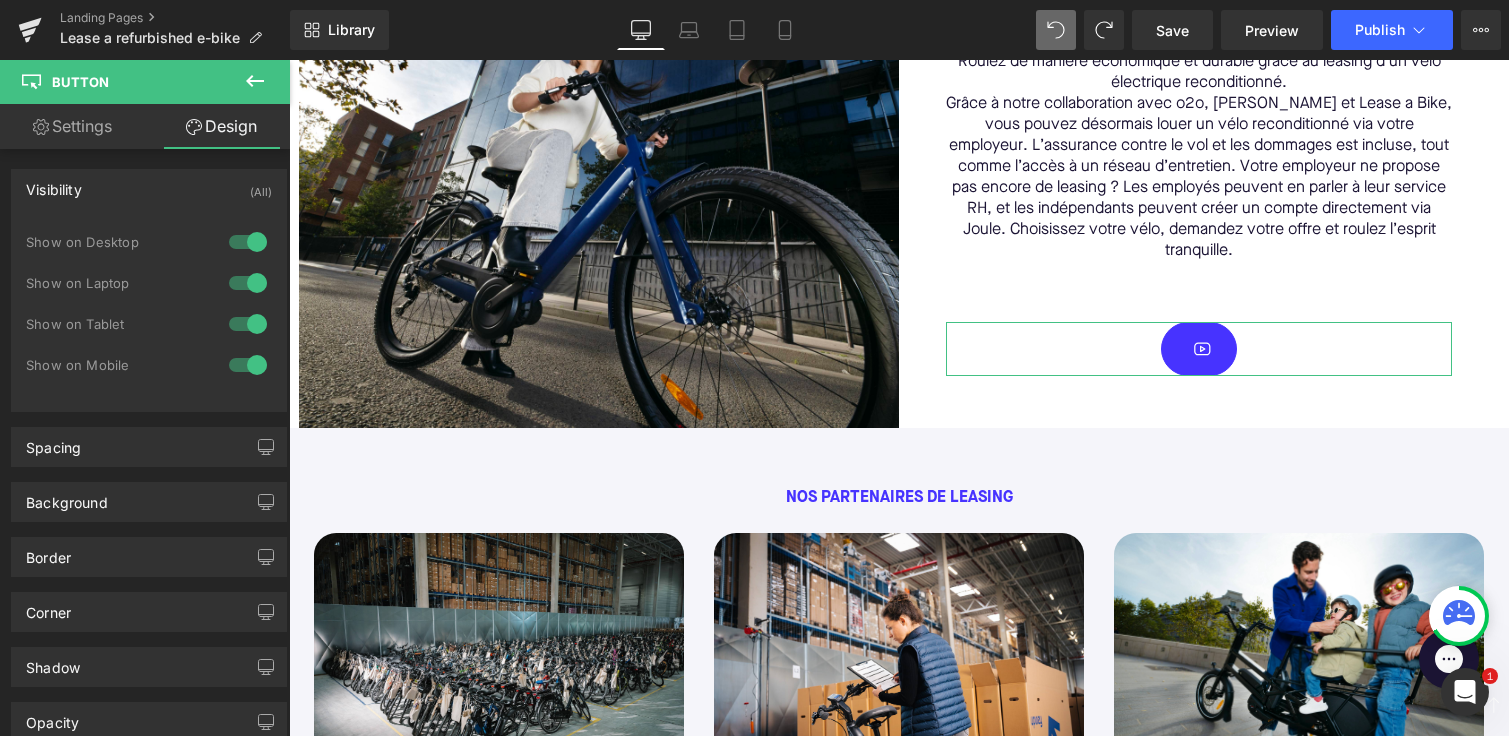 click on "Settings" at bounding box center [72, 126] 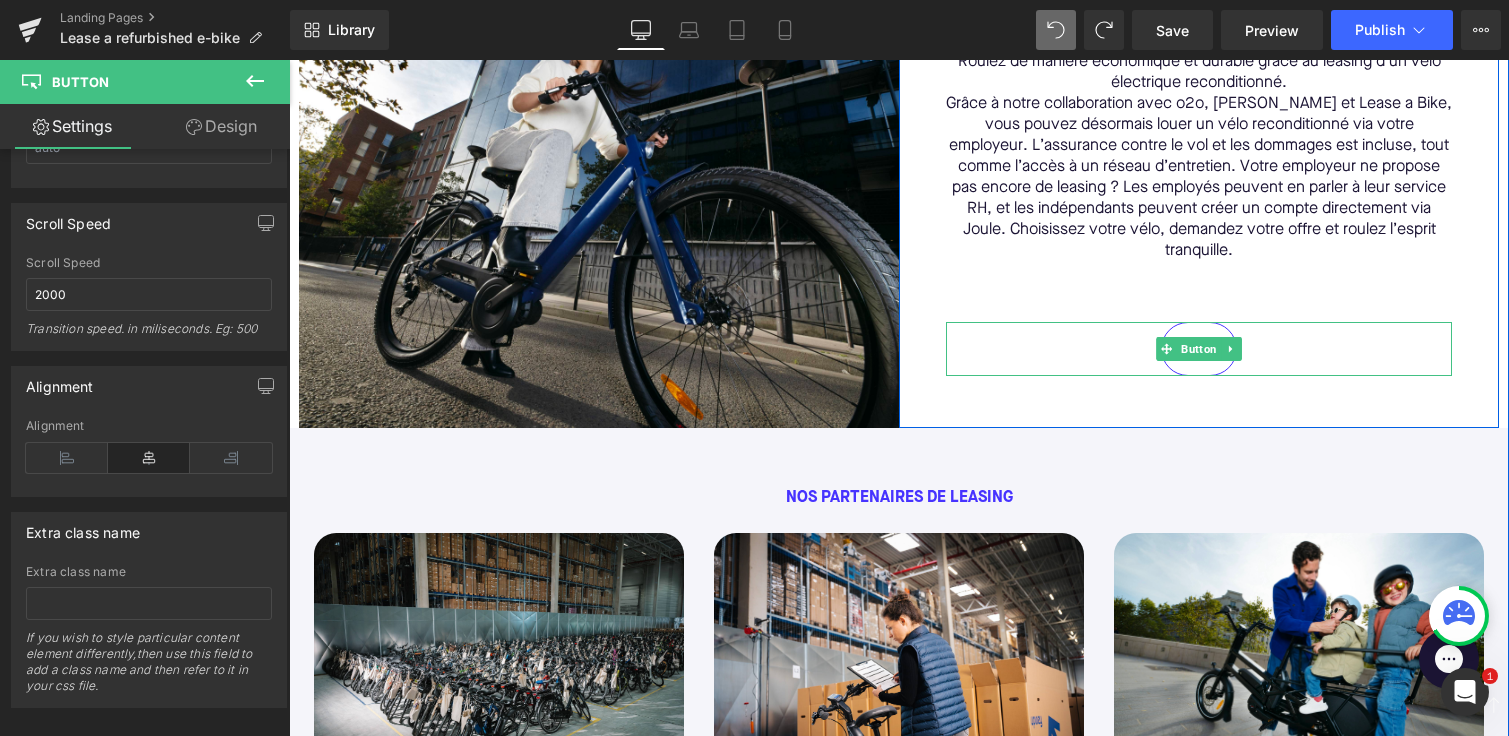 click on "Button" at bounding box center [1199, 349] 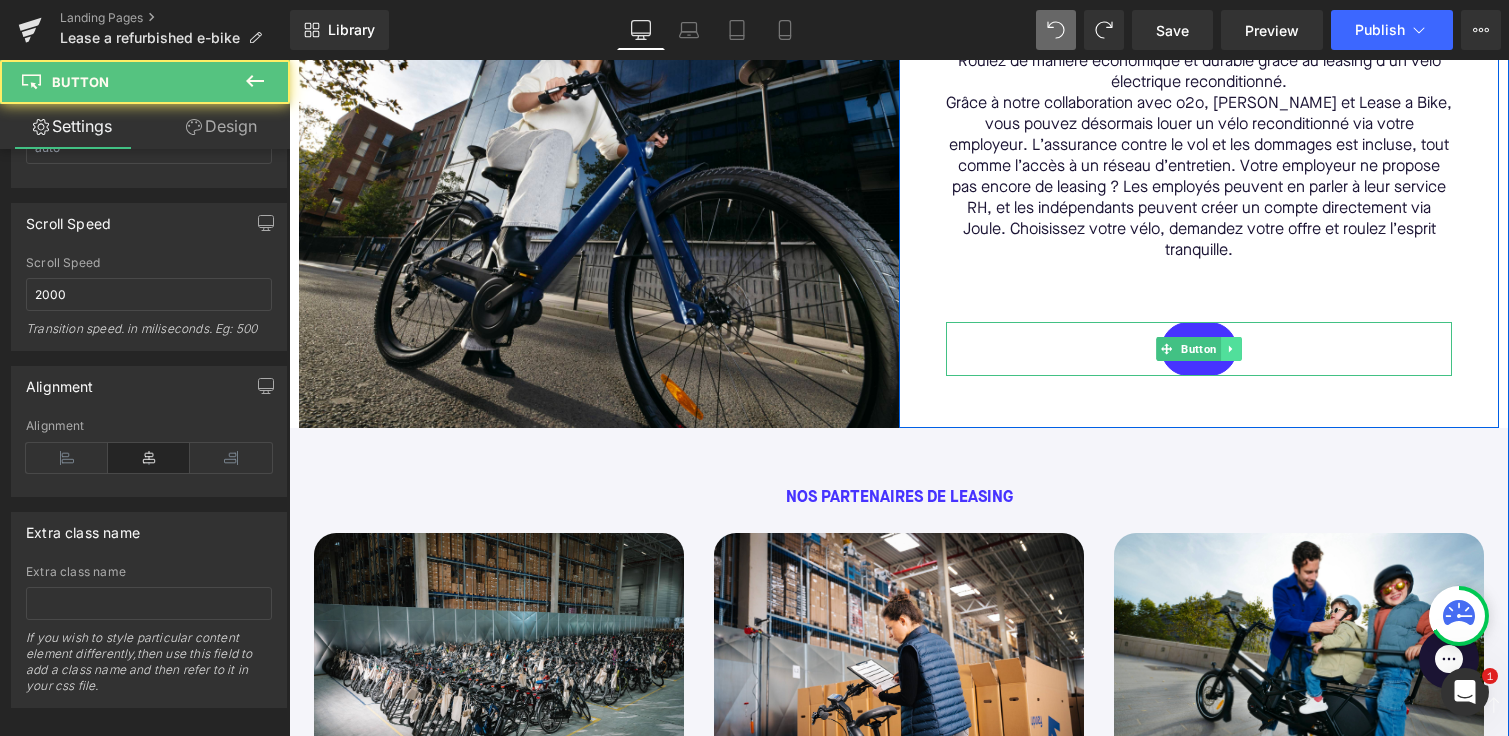 click 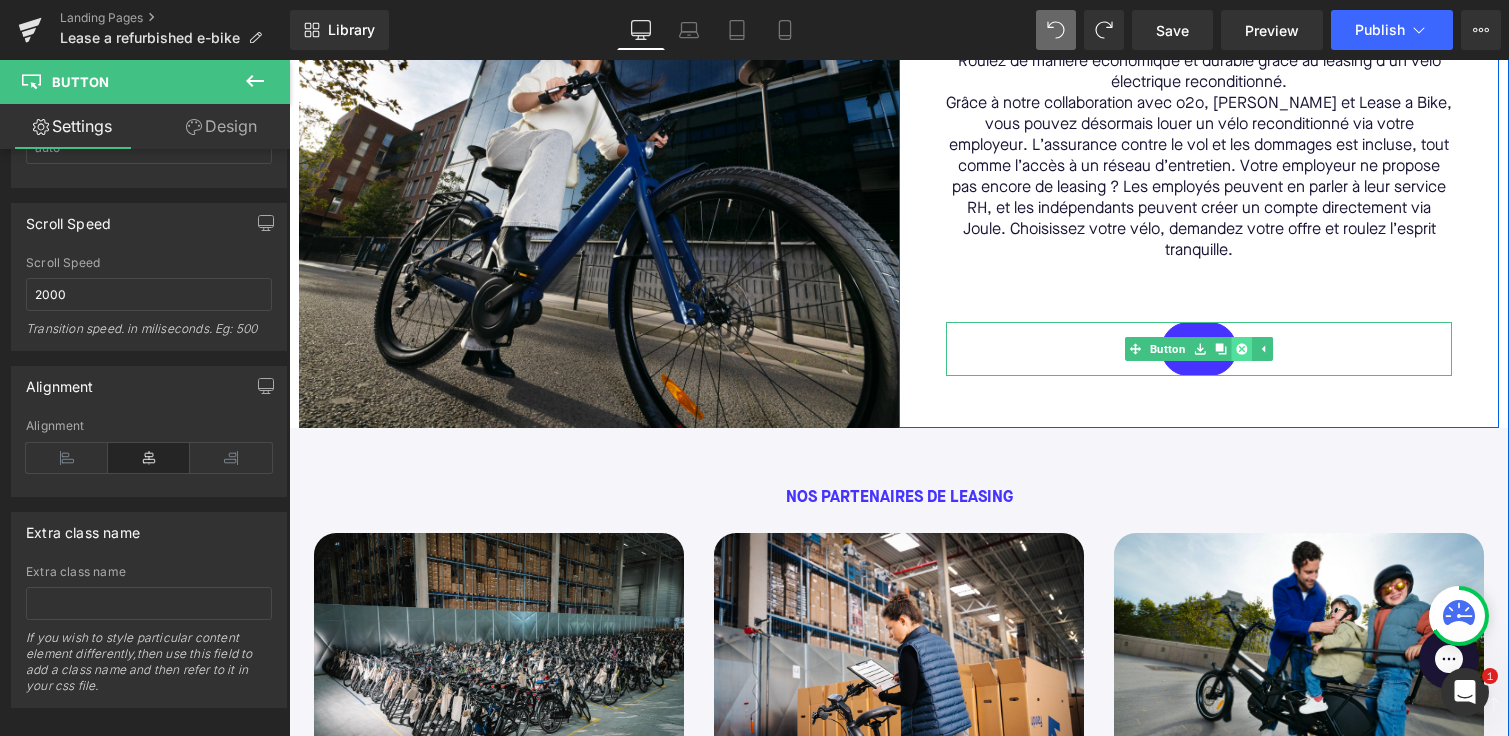 click 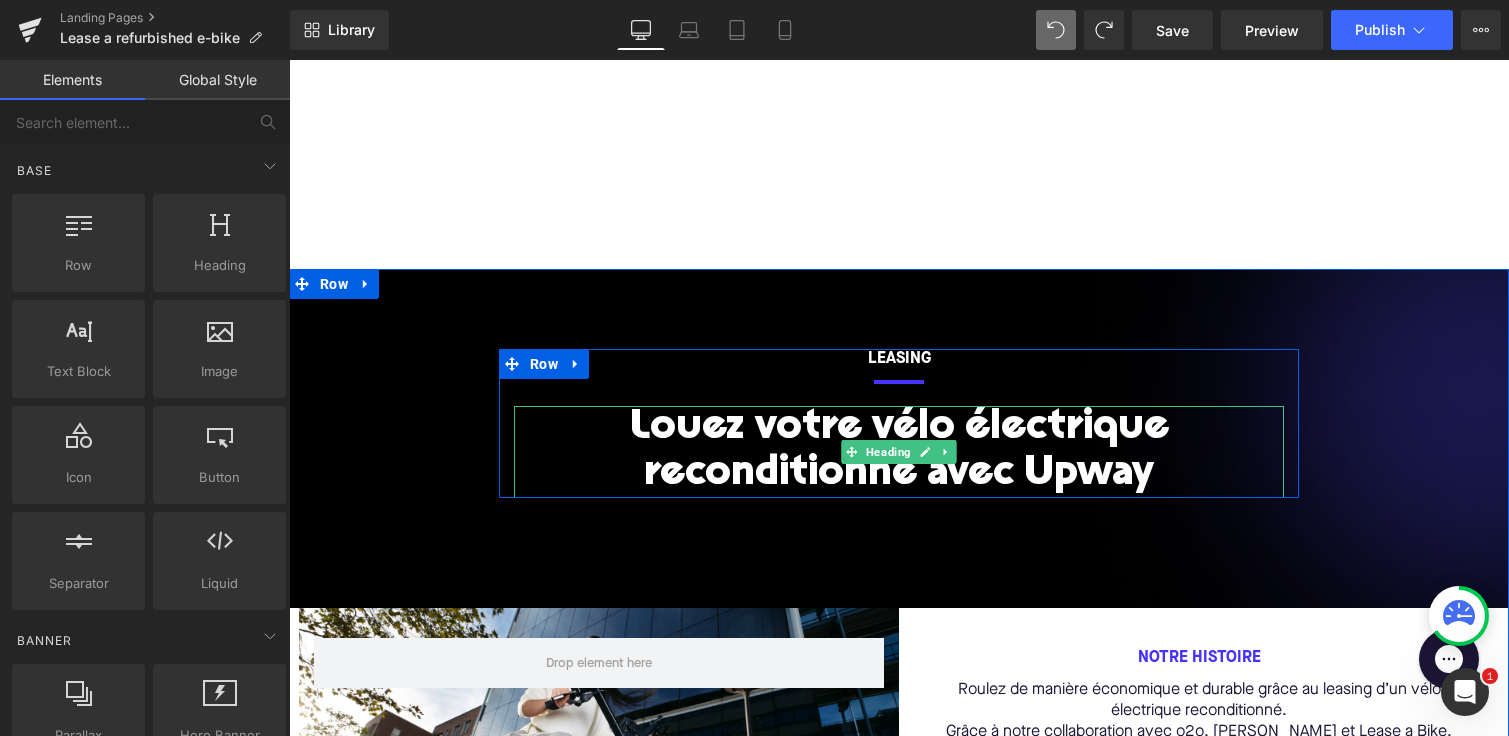 scroll, scrollTop: 417, scrollLeft: 0, axis: vertical 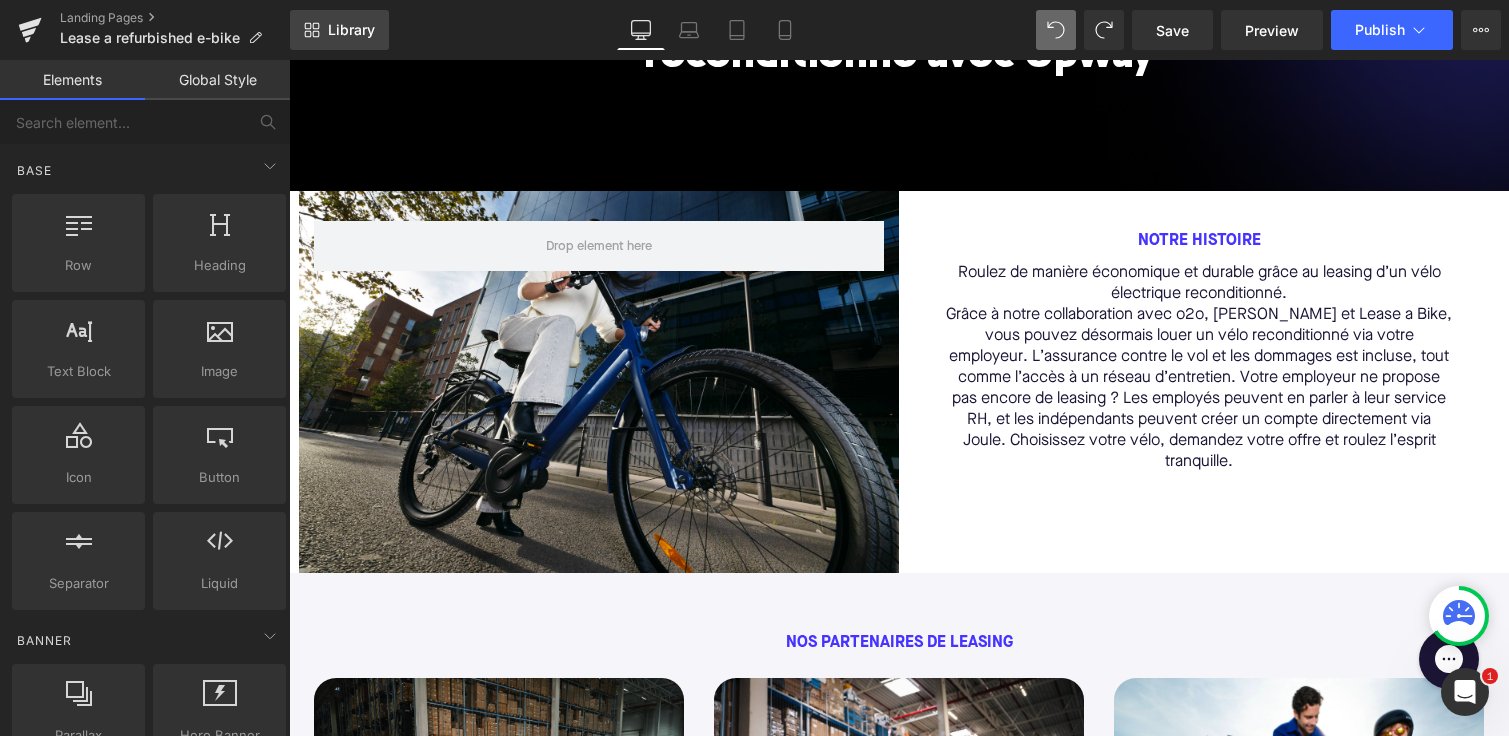 click 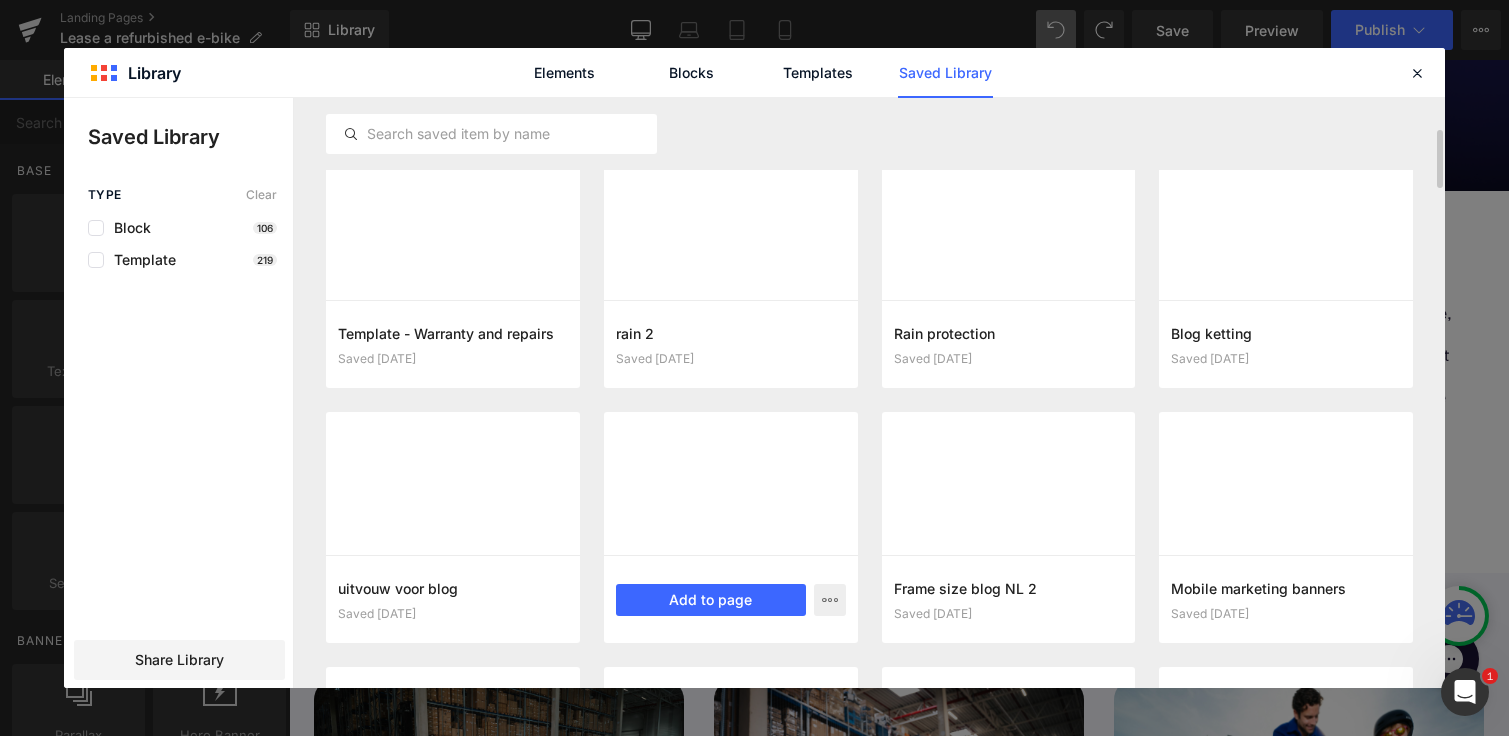 scroll, scrollTop: 272, scrollLeft: 0, axis: vertical 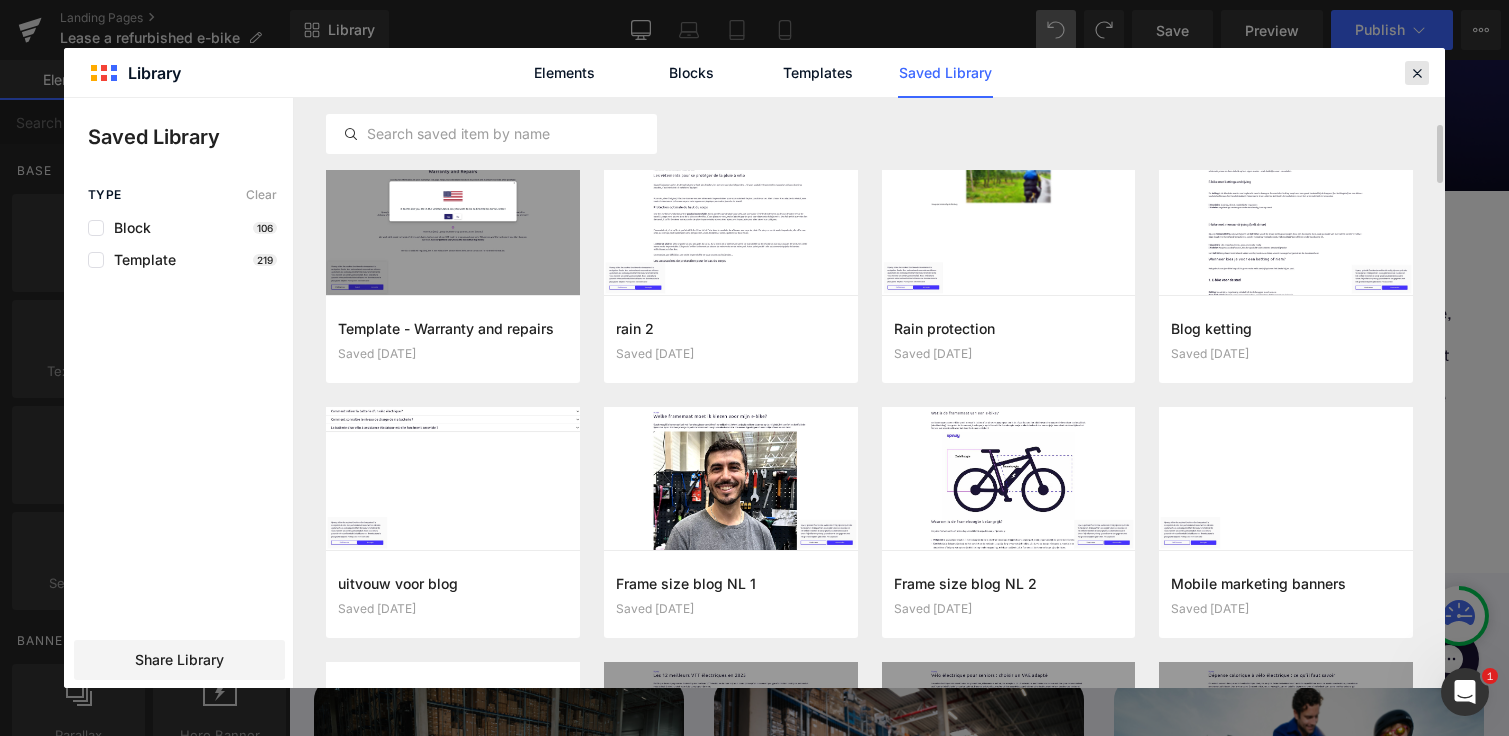 click at bounding box center [1417, 73] 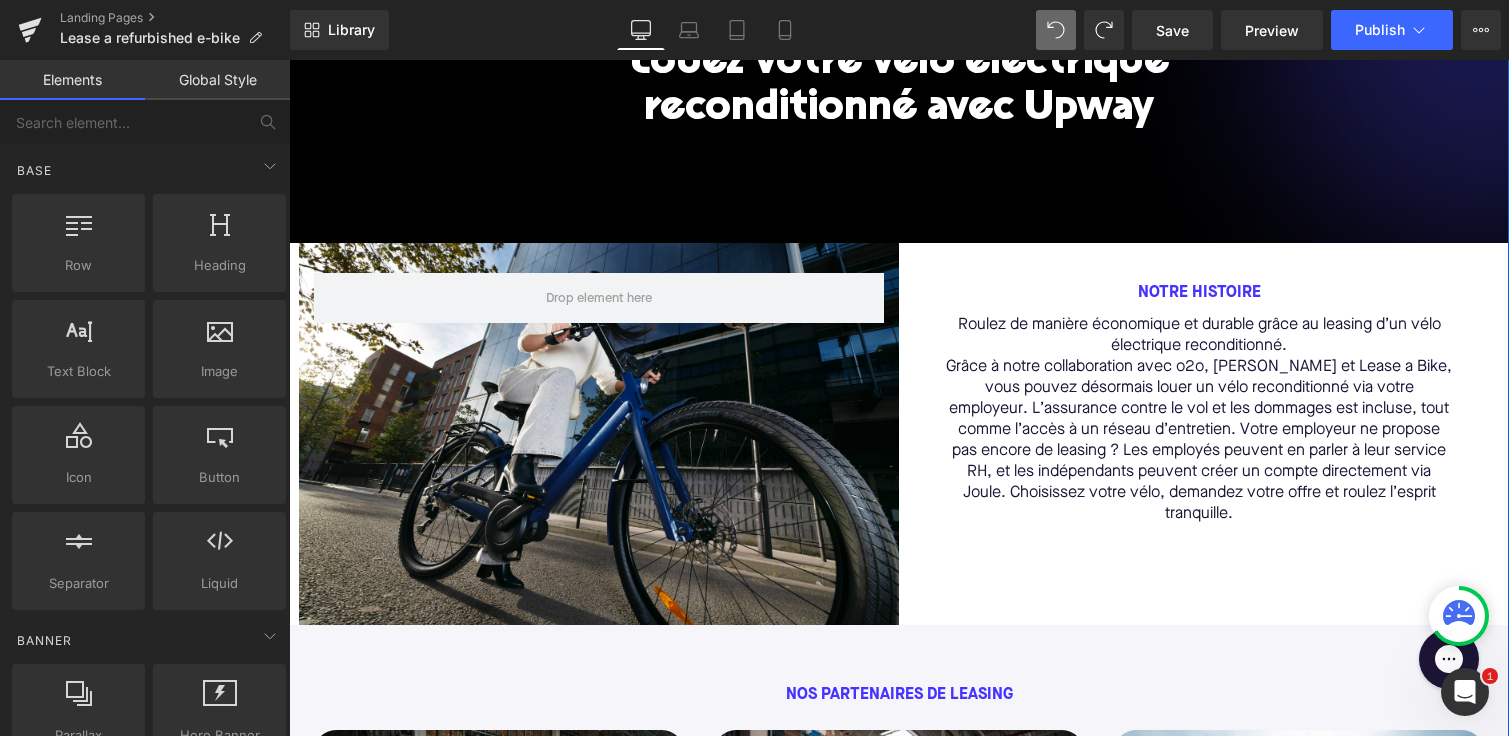scroll, scrollTop: 369, scrollLeft: 0, axis: vertical 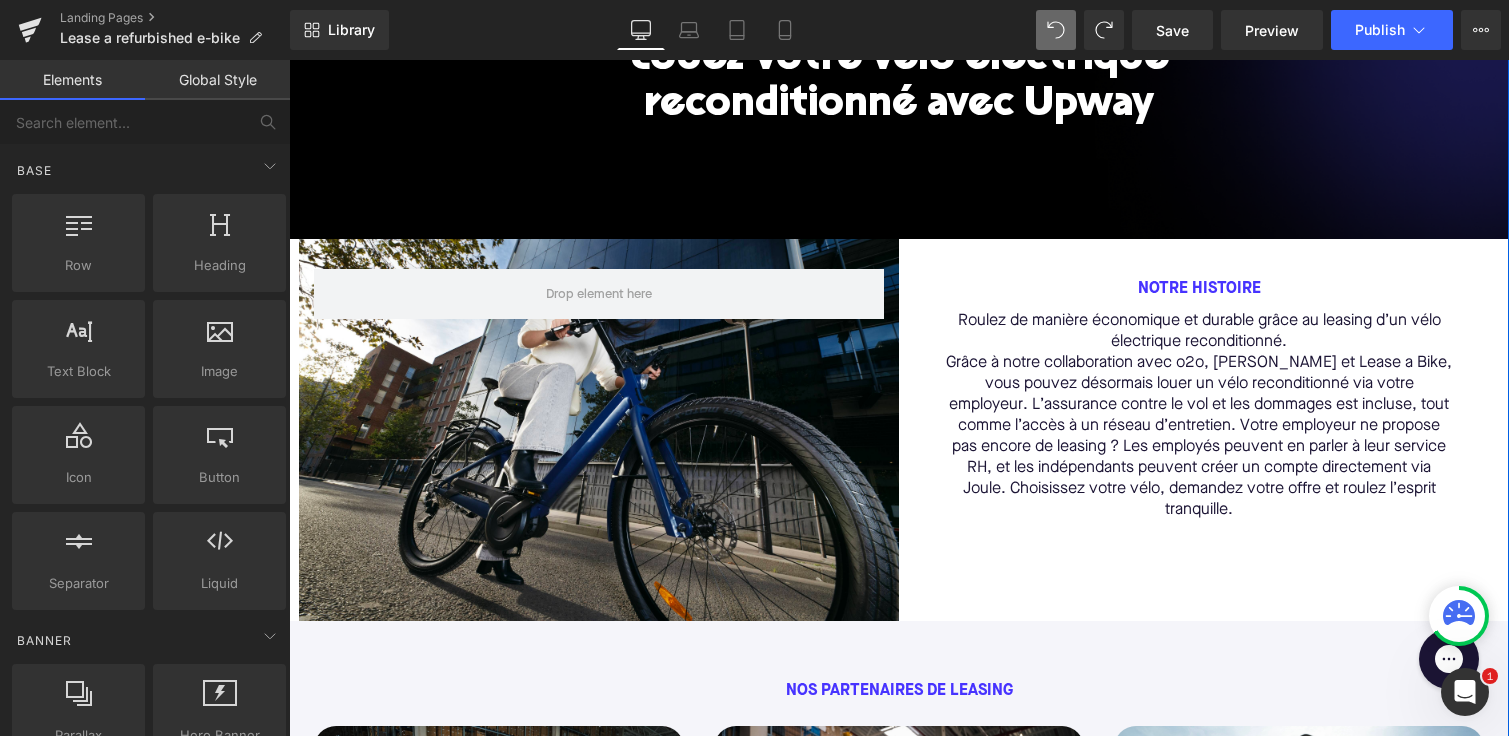 click at bounding box center [1199, 531] 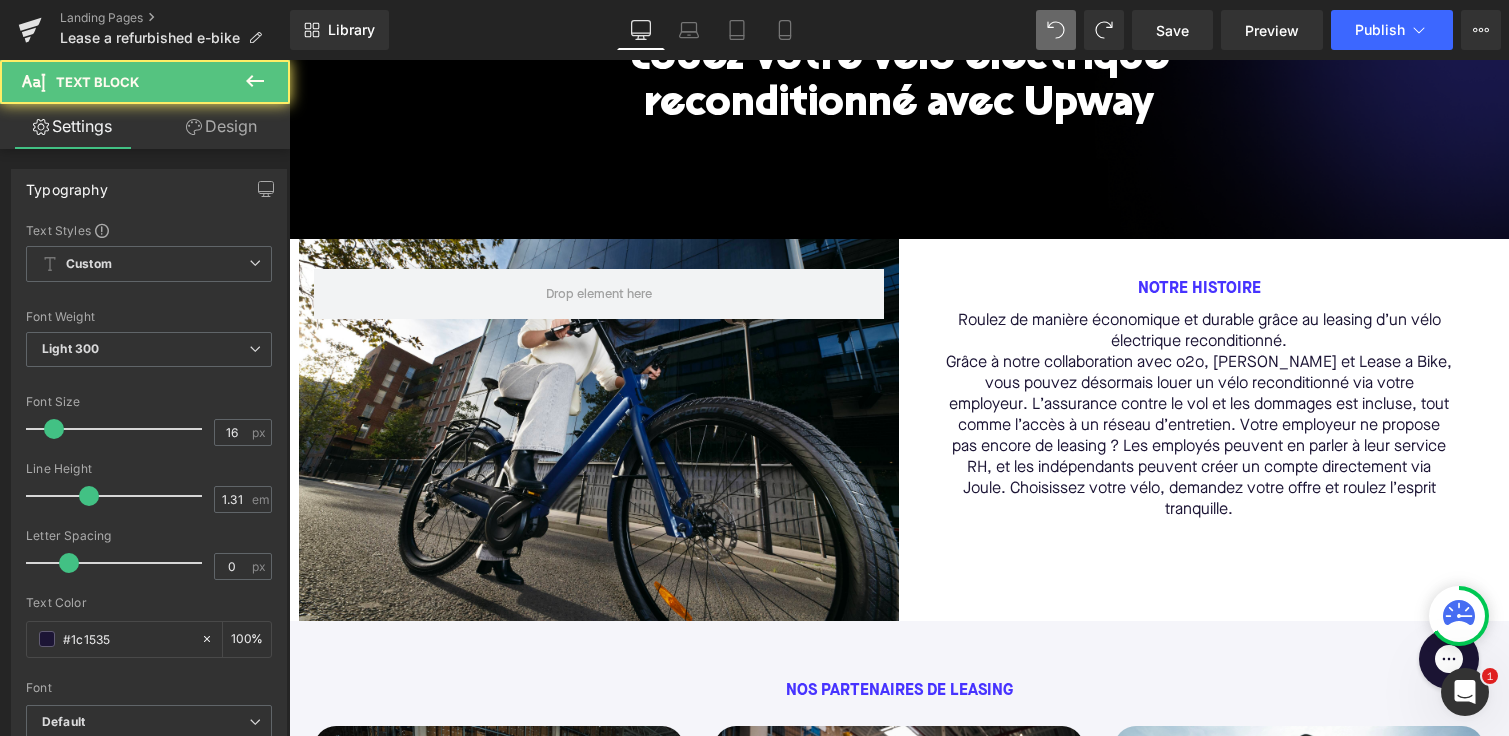 click on "Design" at bounding box center [221, 126] 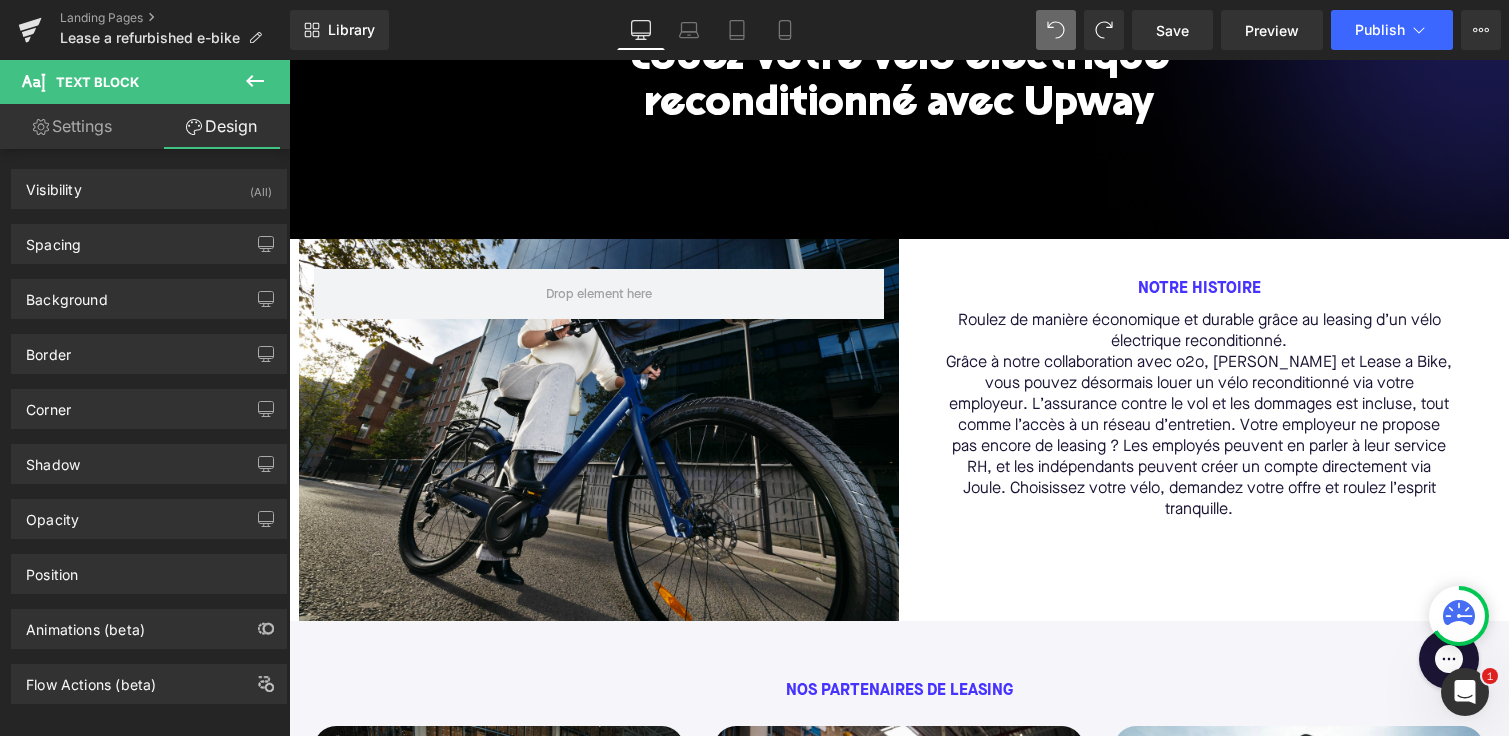 click on "Settings" at bounding box center (72, 126) 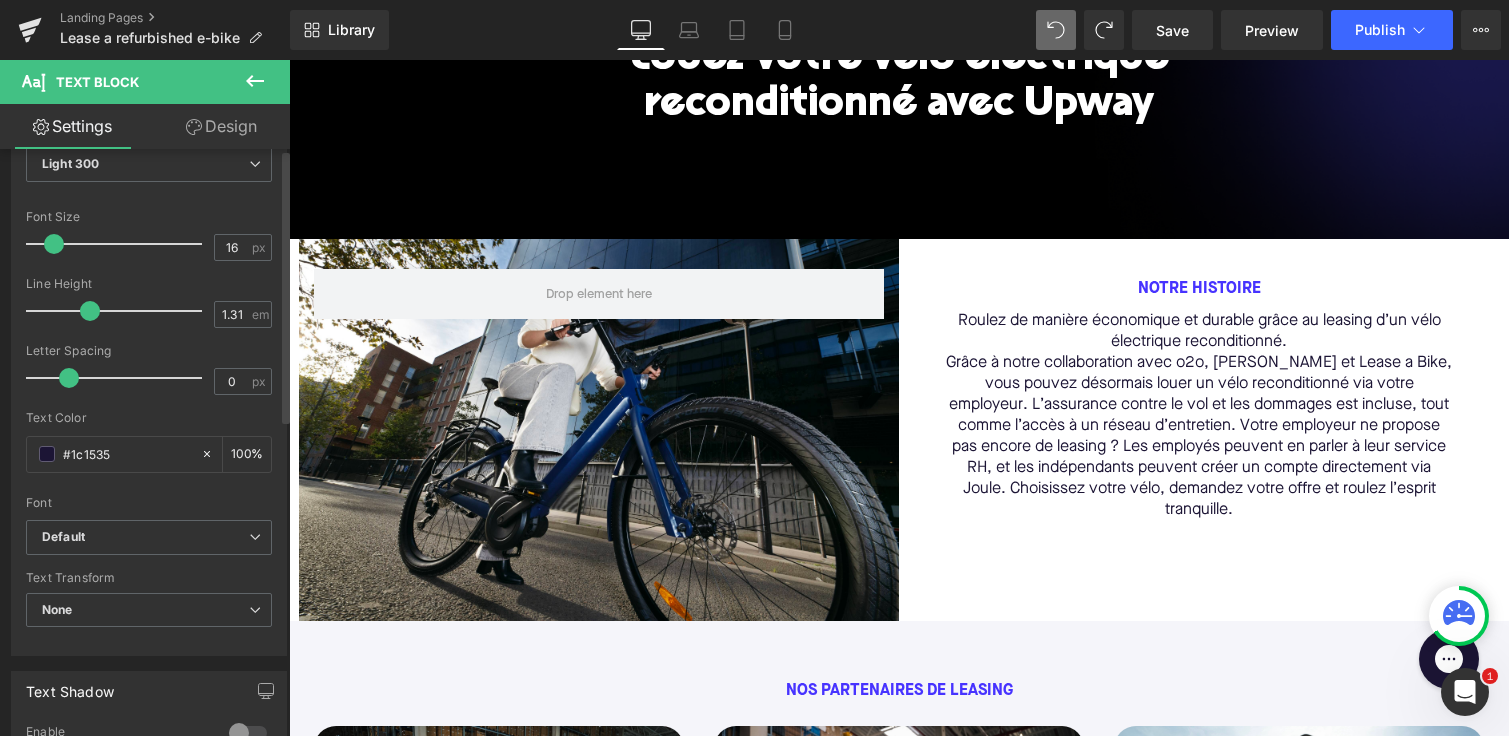 scroll, scrollTop: 0, scrollLeft: 0, axis: both 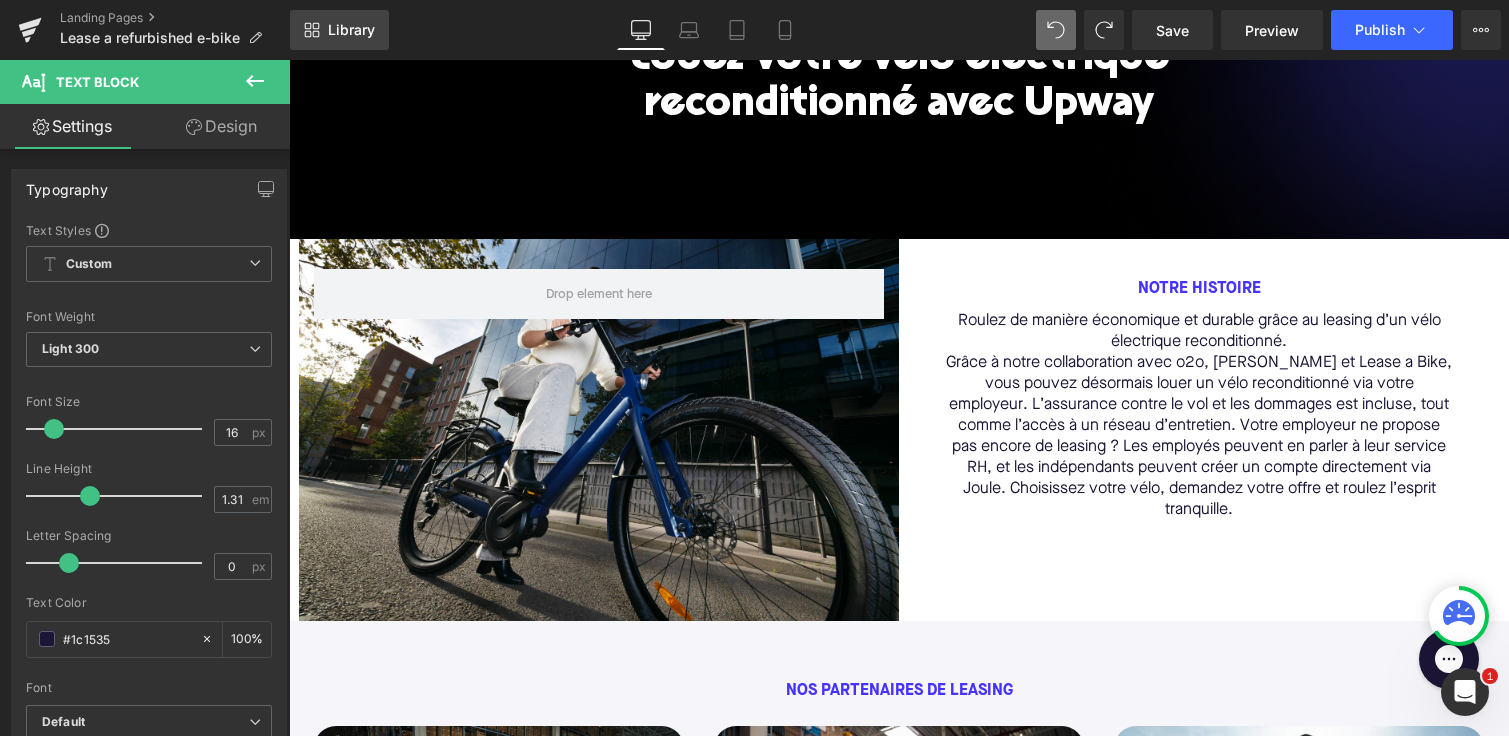click on "Library" at bounding box center [339, 30] 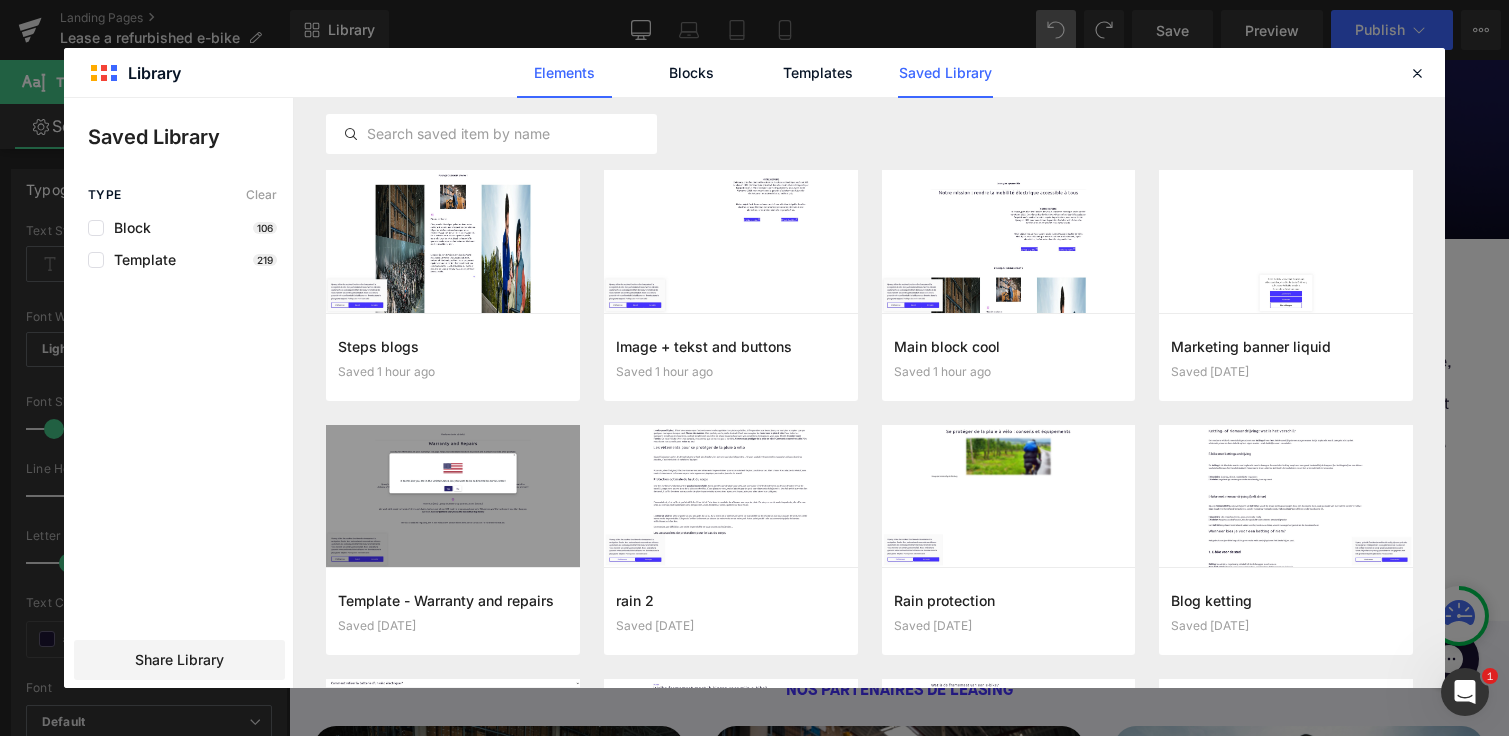 click on "Elements" 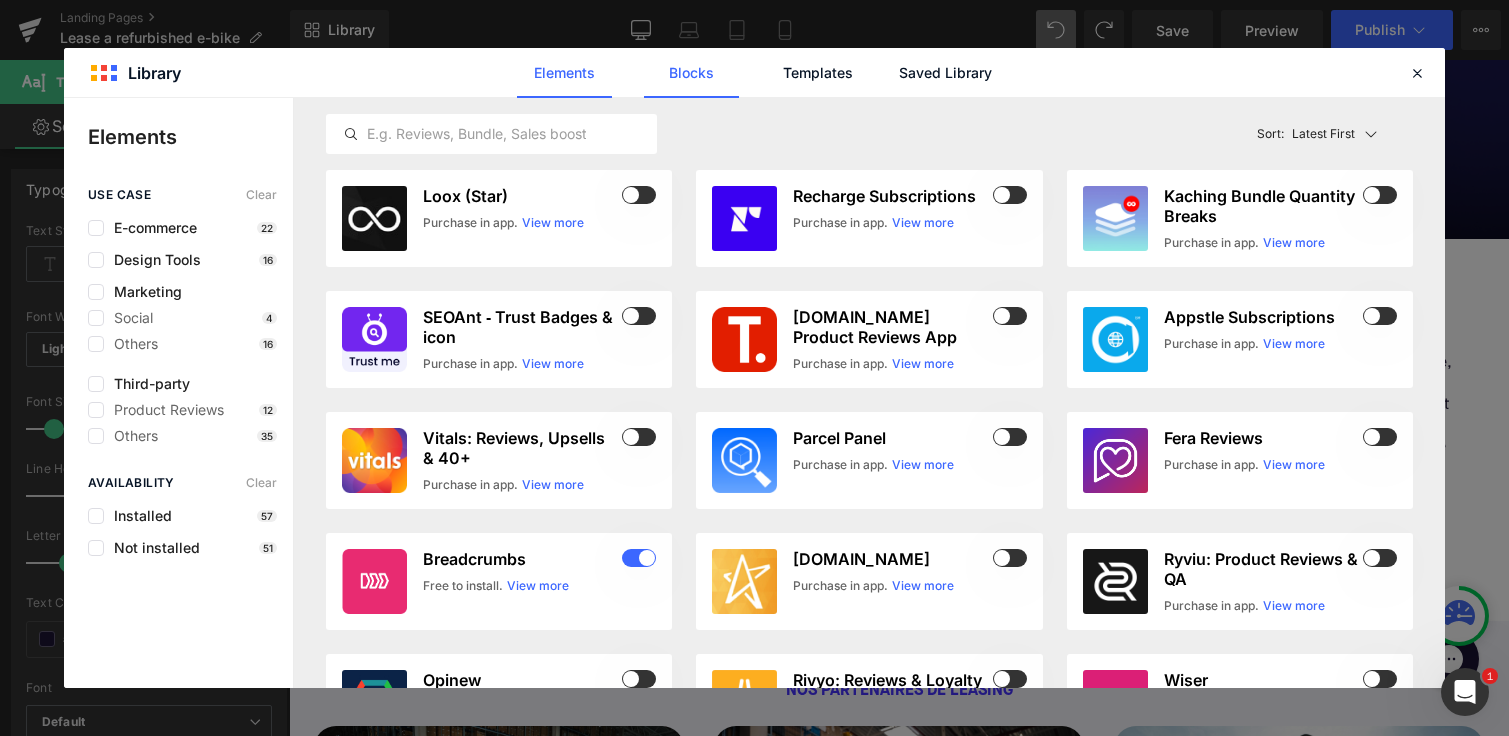 click on "Blocks" 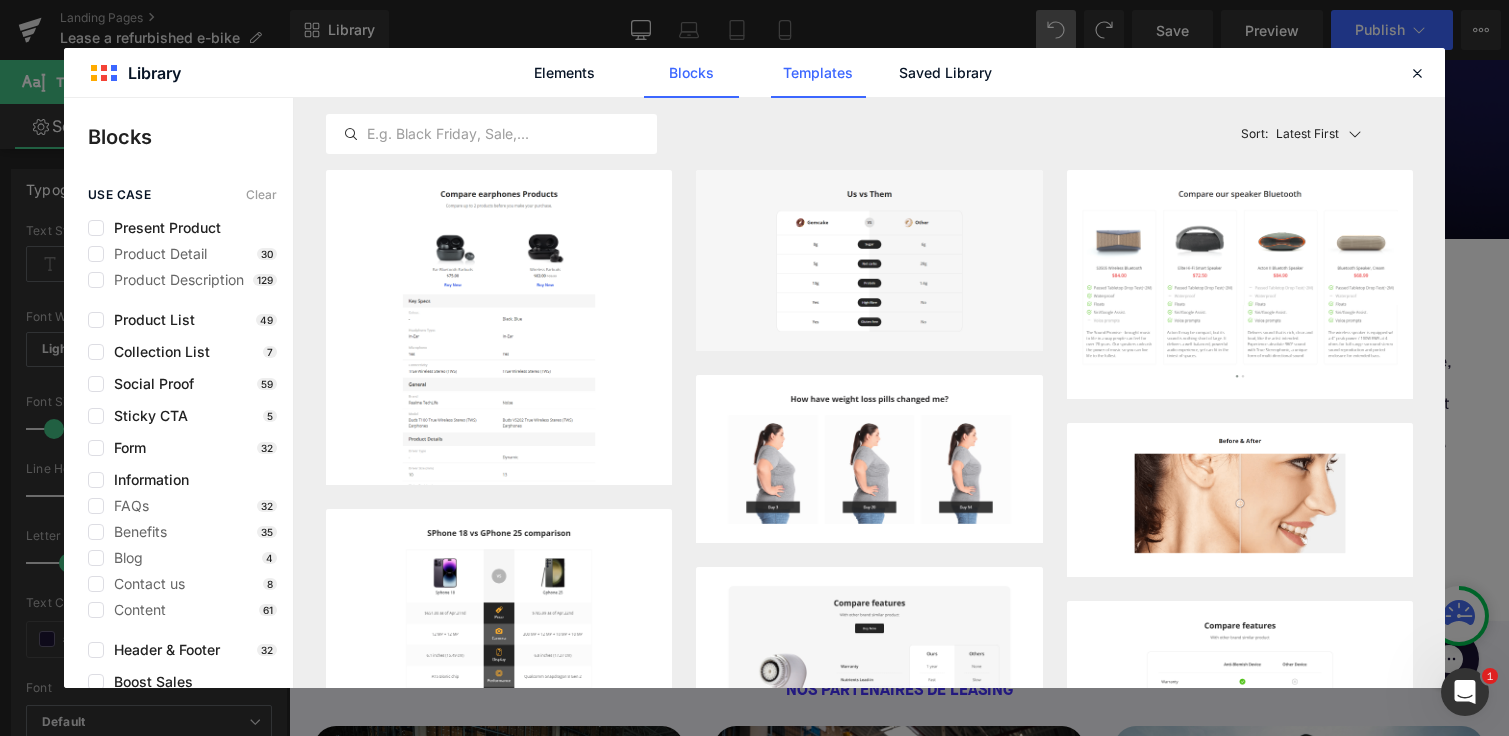 click on "Templates" 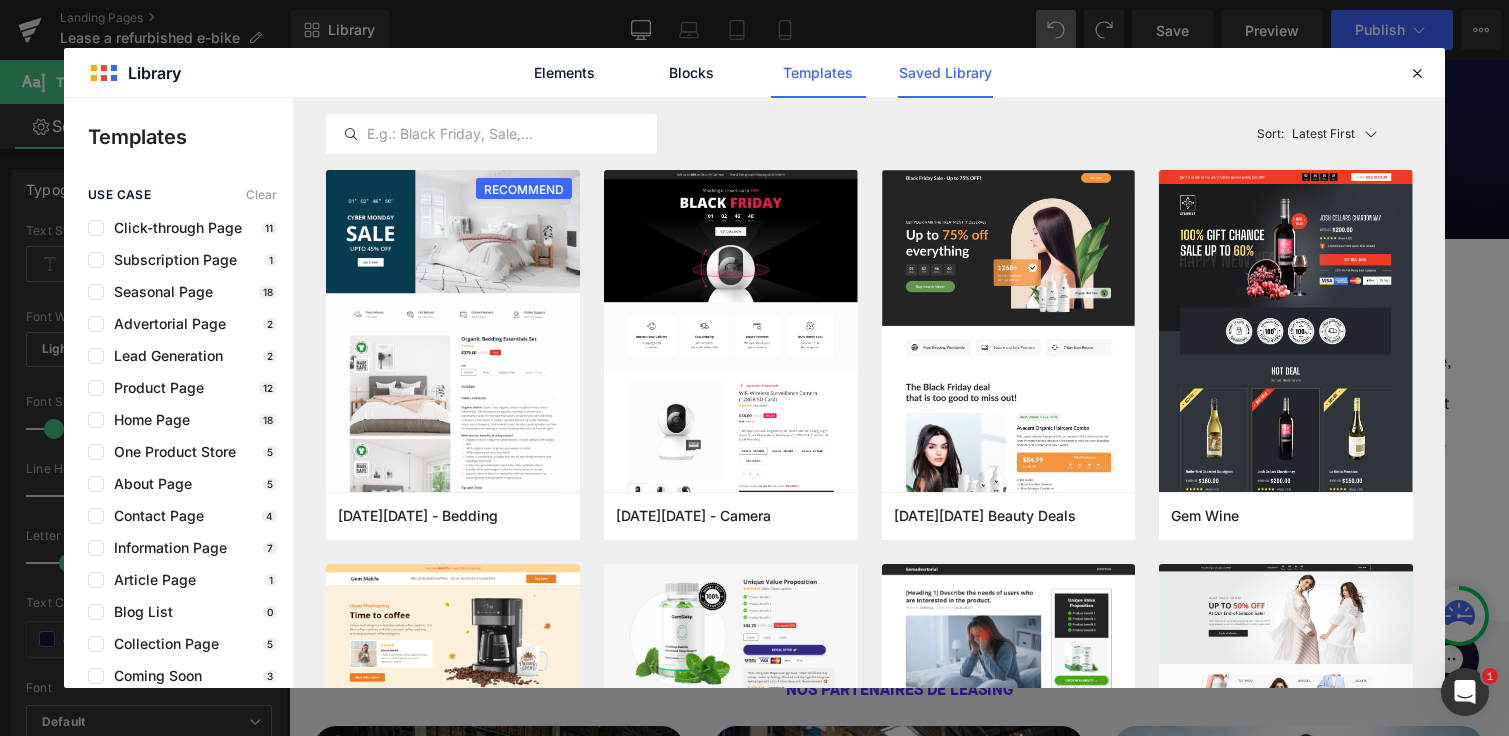 click on "Saved Library" 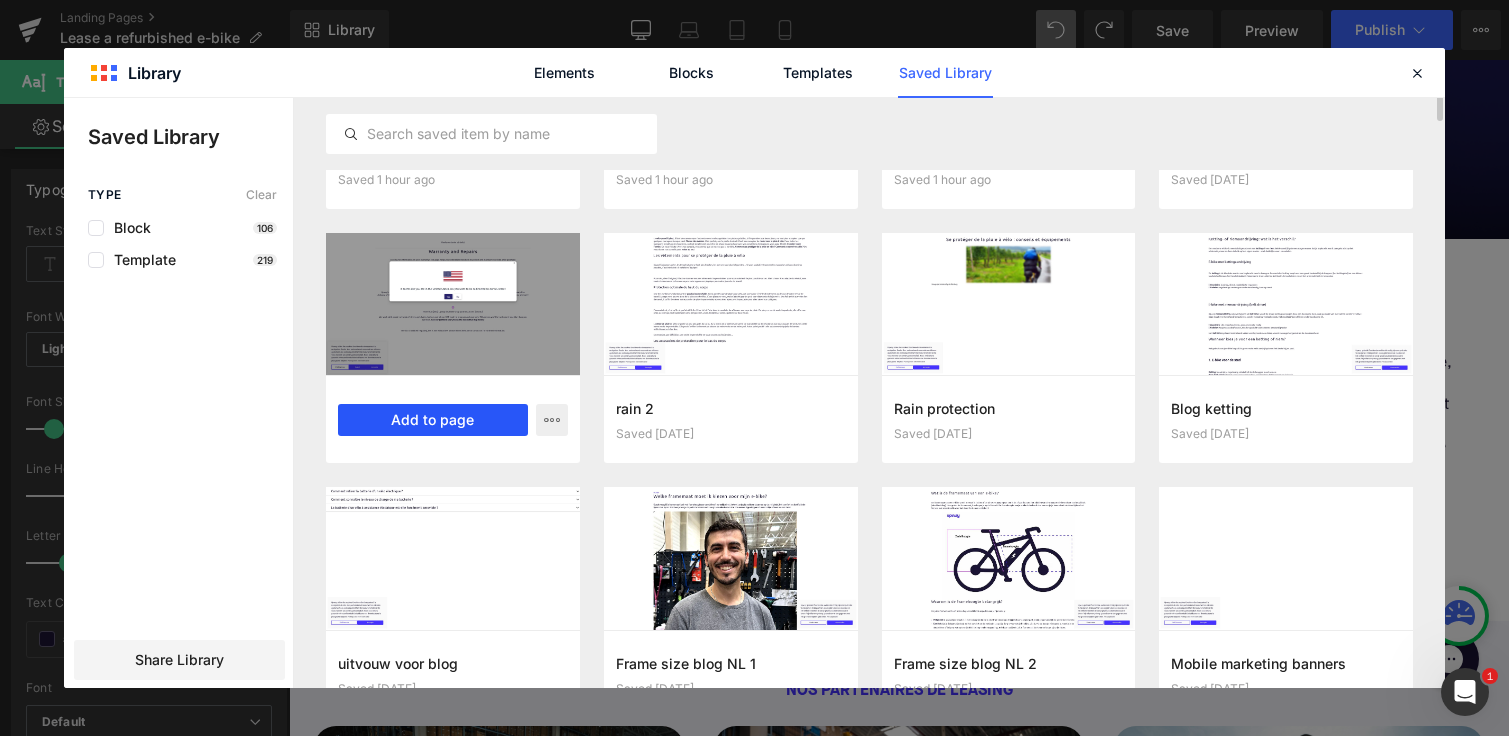 scroll, scrollTop: 0, scrollLeft: 0, axis: both 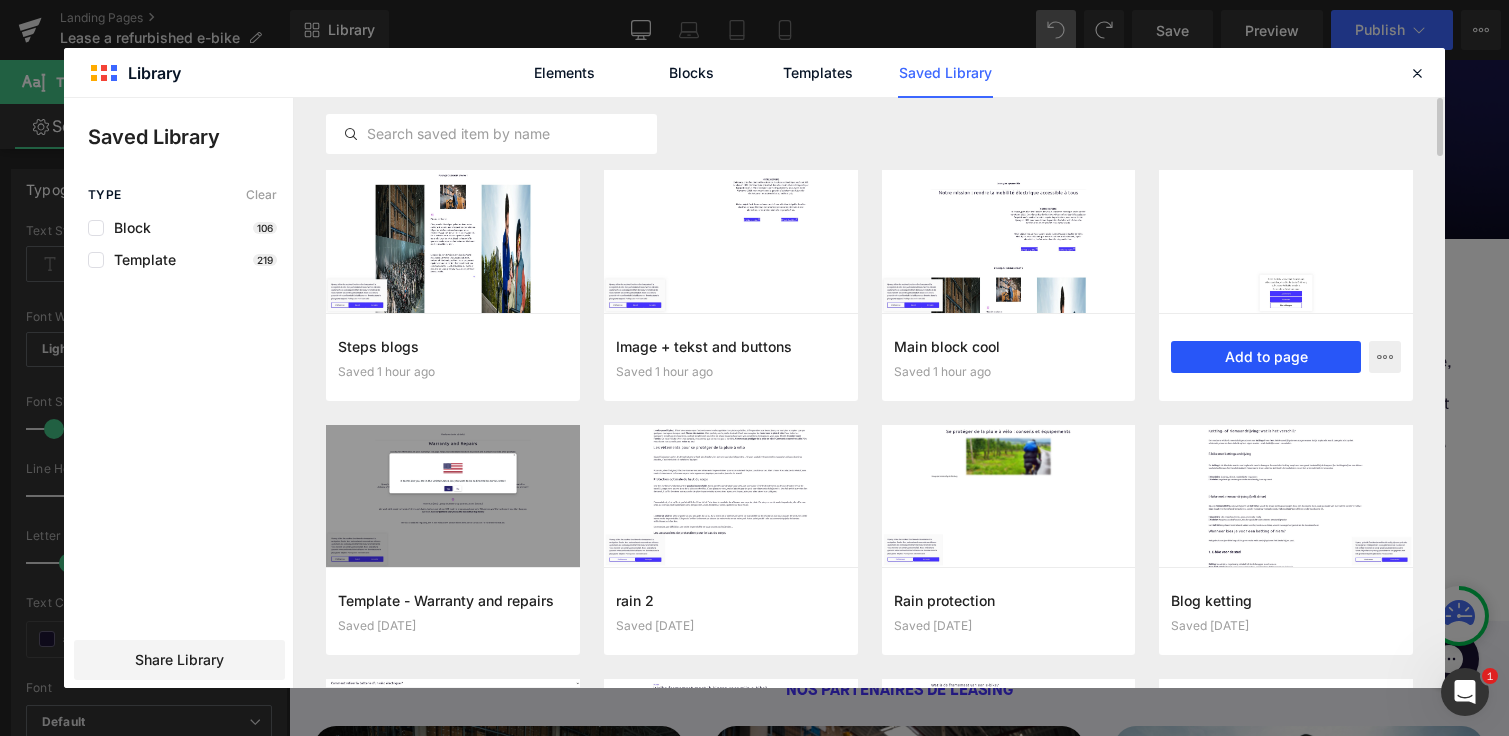 click on "Add to page" at bounding box center (1266, 357) 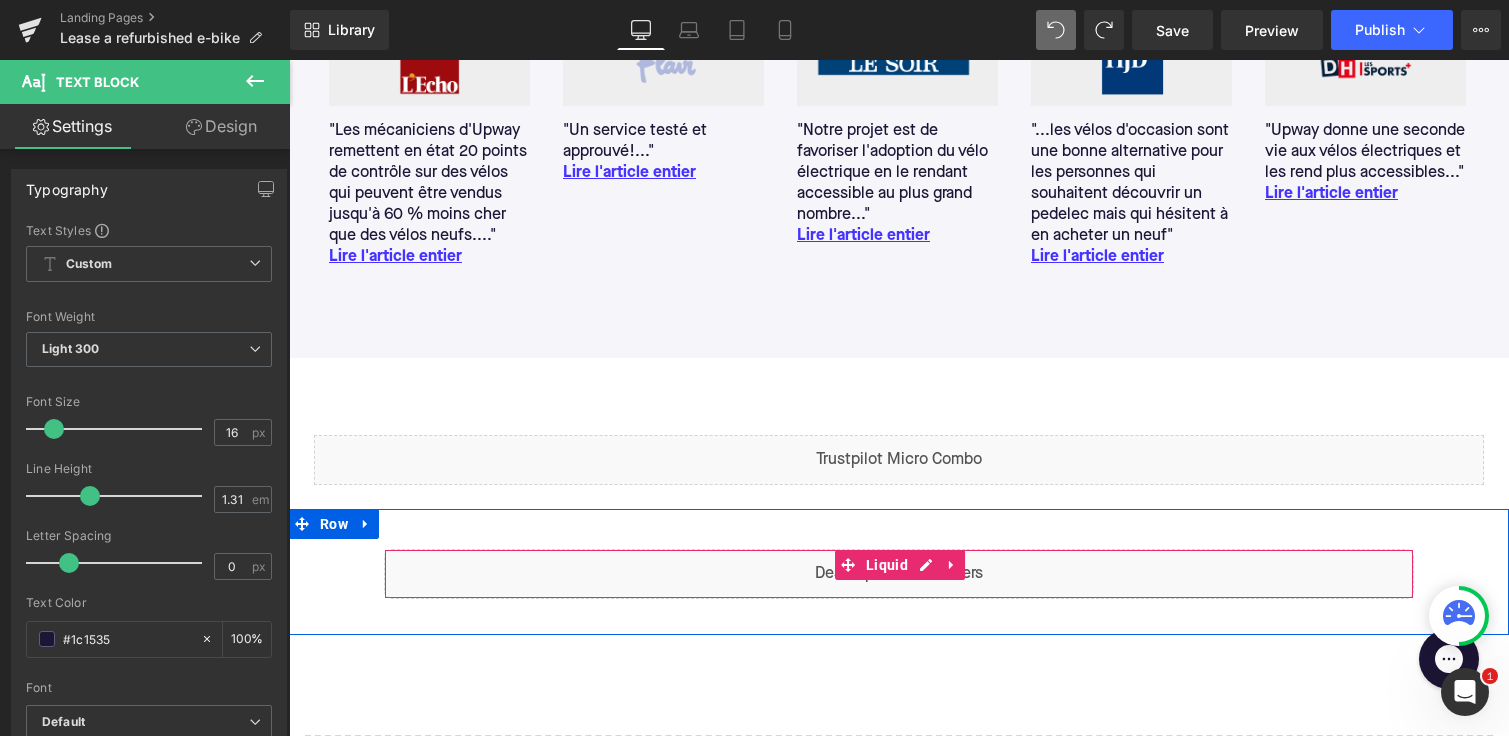 scroll, scrollTop: 2754, scrollLeft: 0, axis: vertical 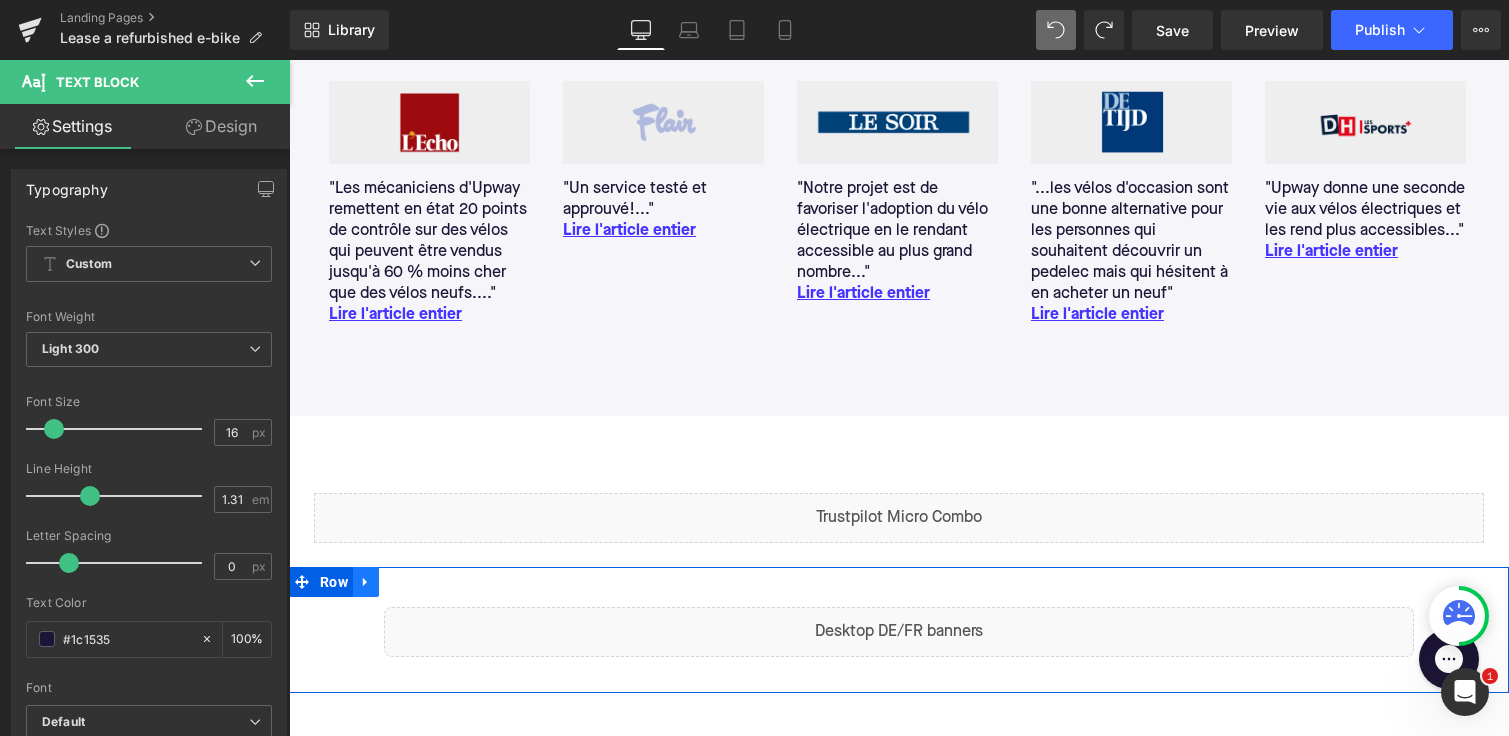 click 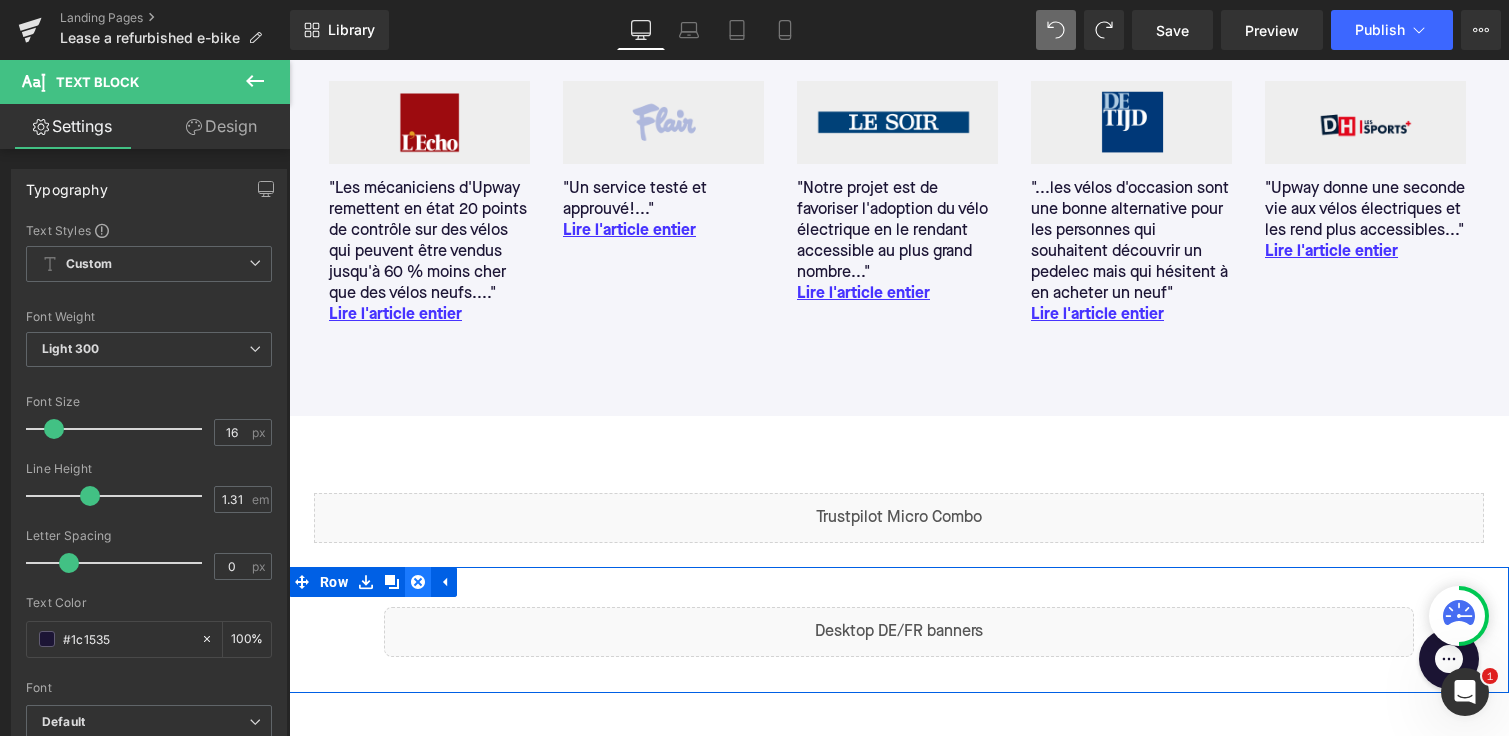 click 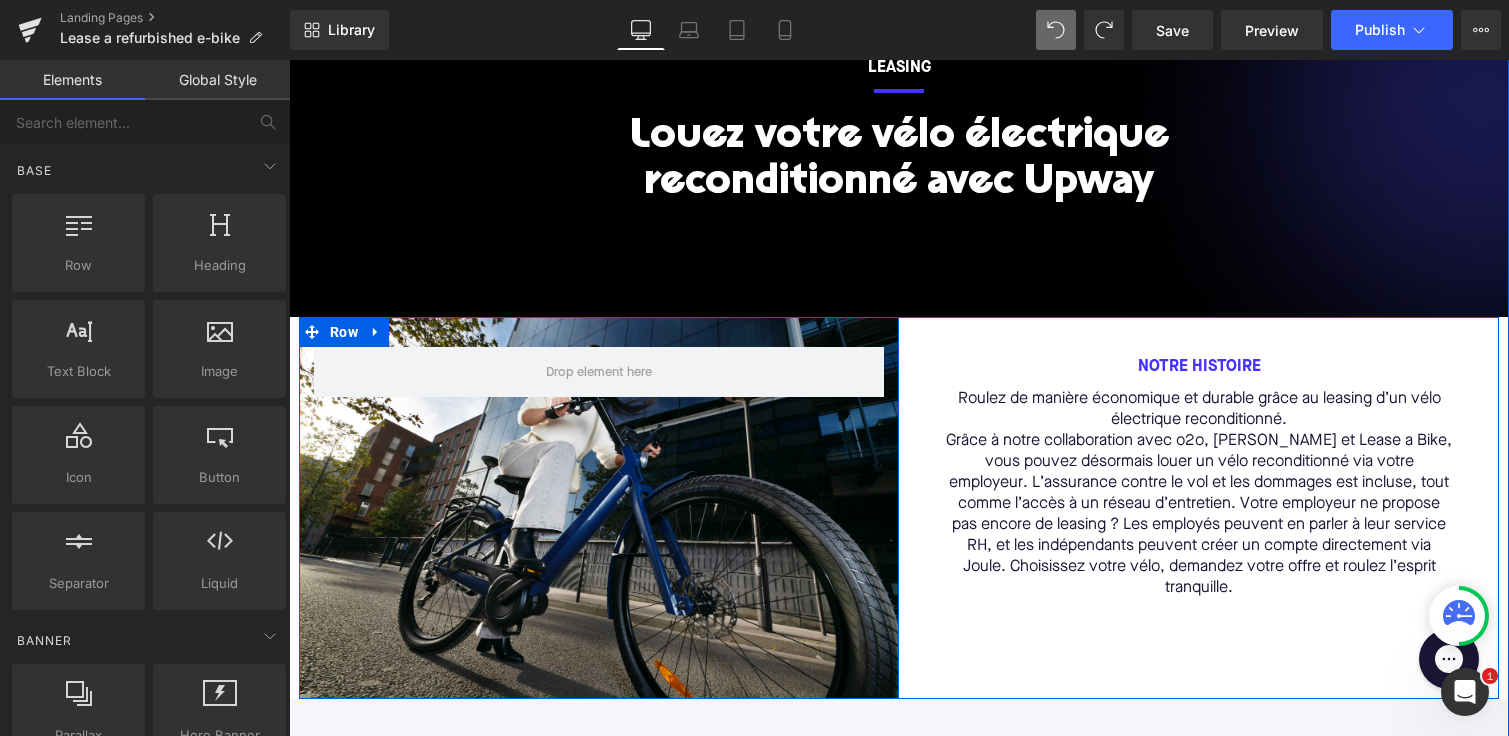 scroll, scrollTop: 355, scrollLeft: 0, axis: vertical 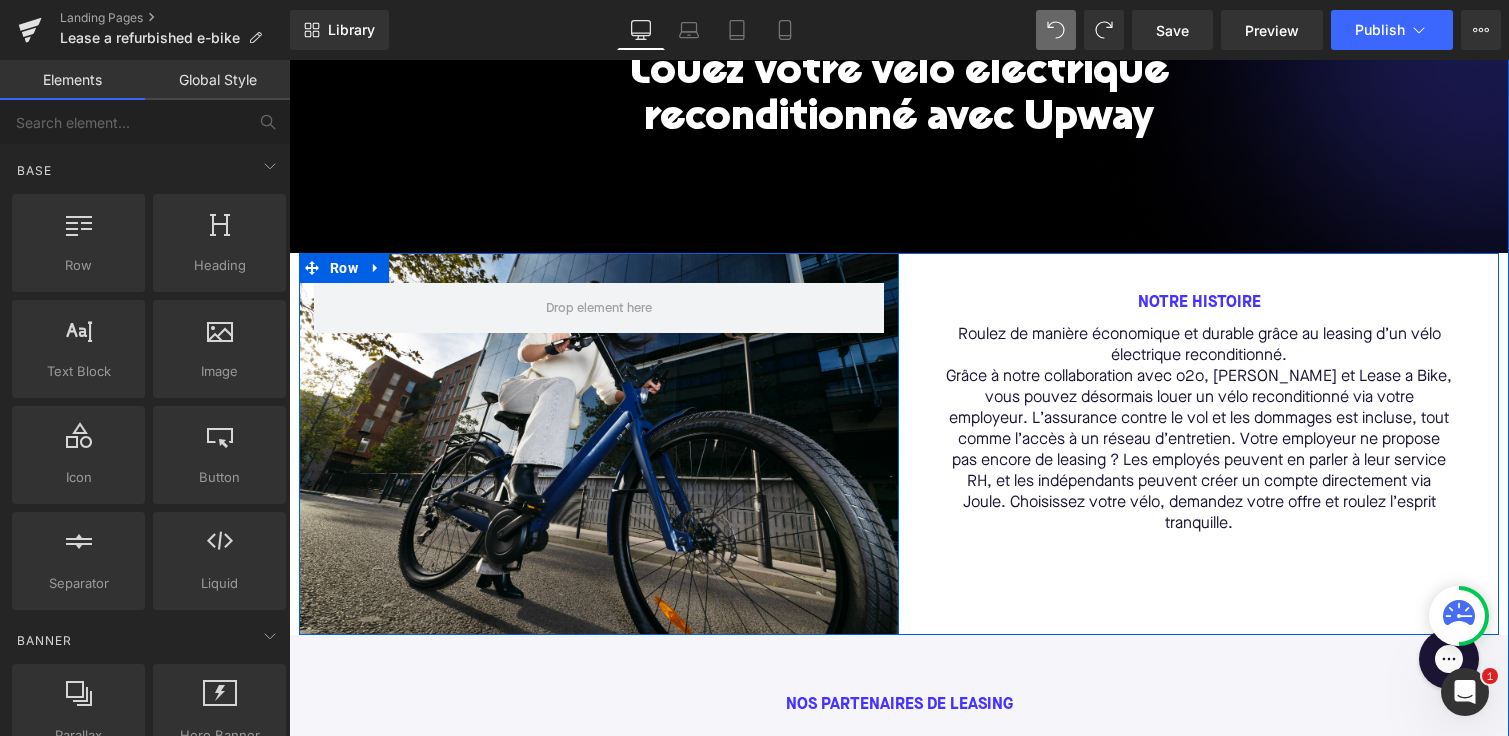 click on "Row" at bounding box center (599, 444) 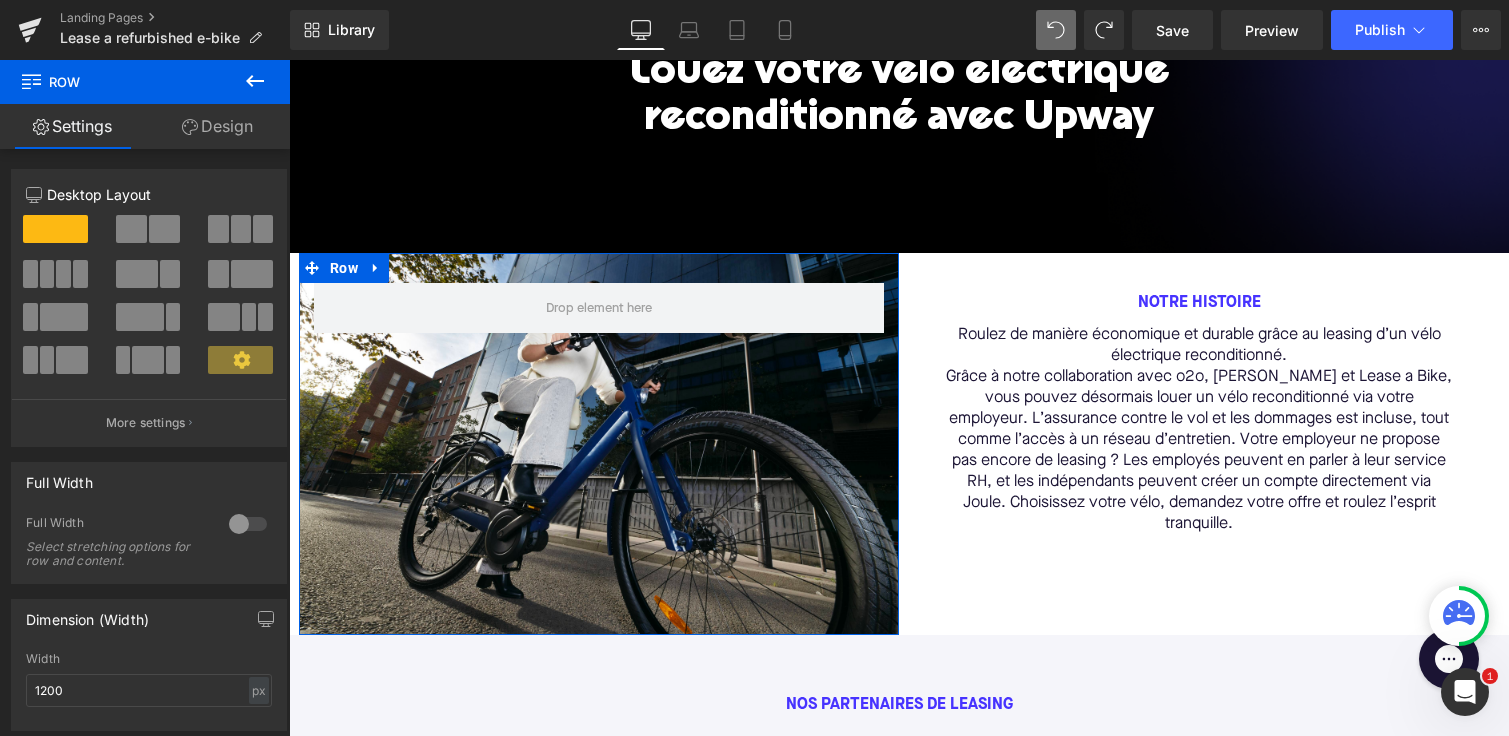 click on "Design" at bounding box center (217, 126) 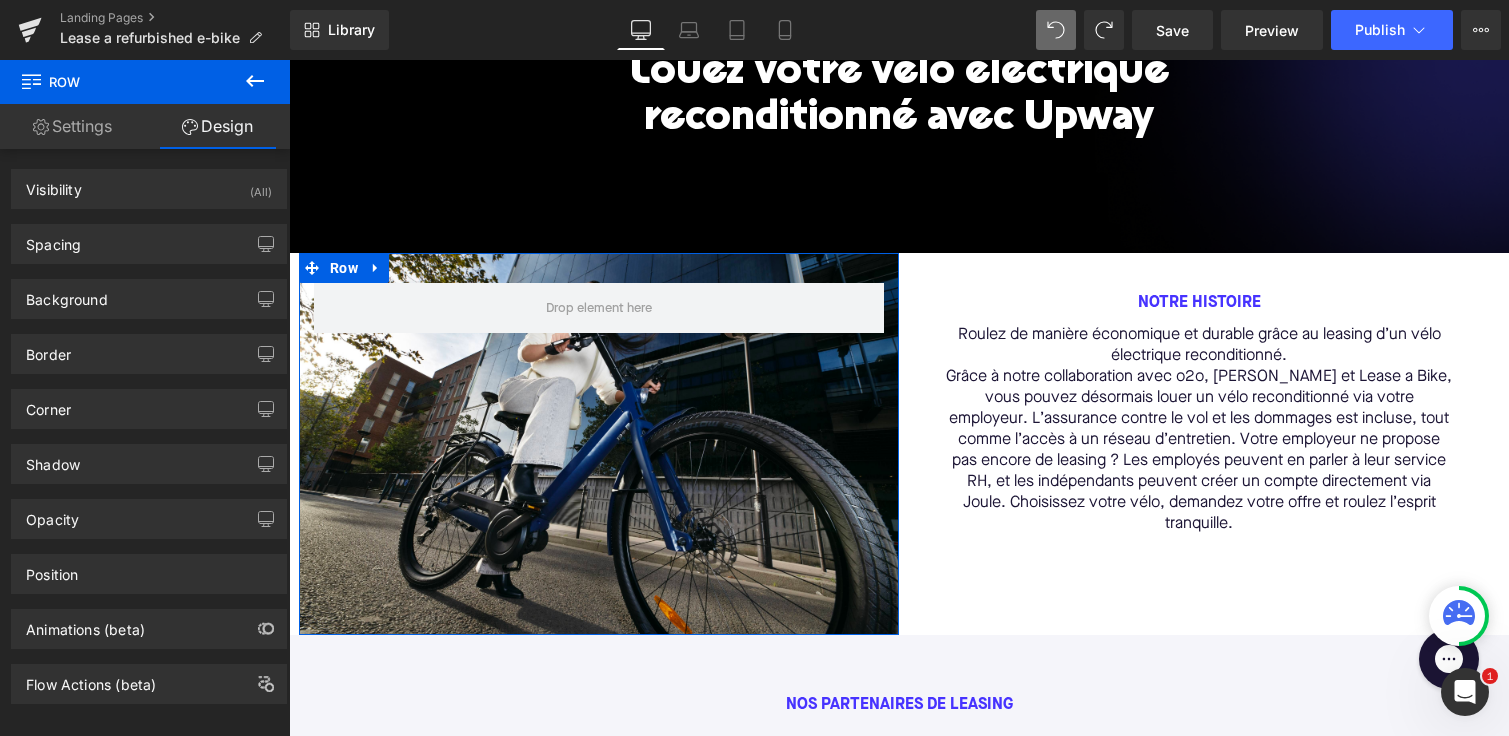click on "Settings" at bounding box center (72, 126) 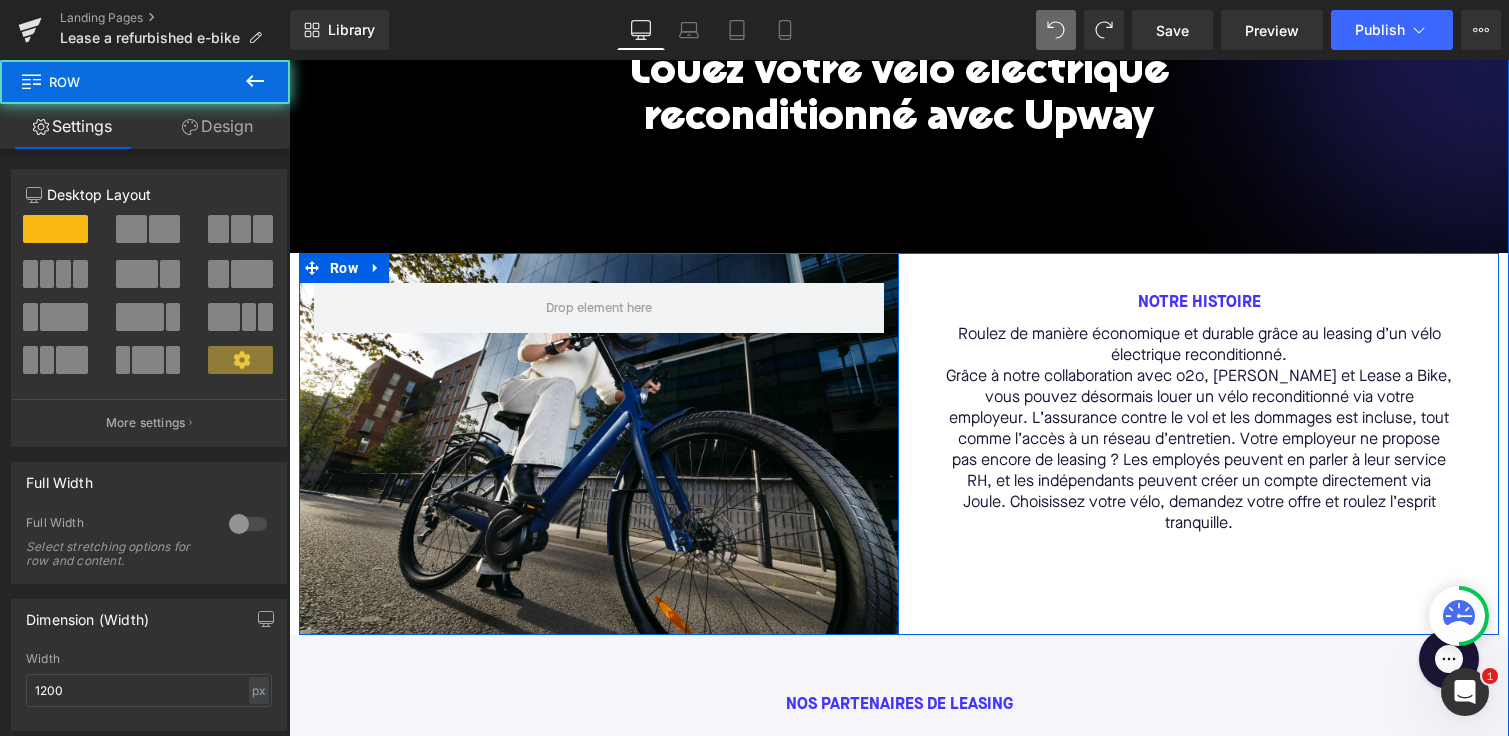 click on "Row" at bounding box center [599, 444] 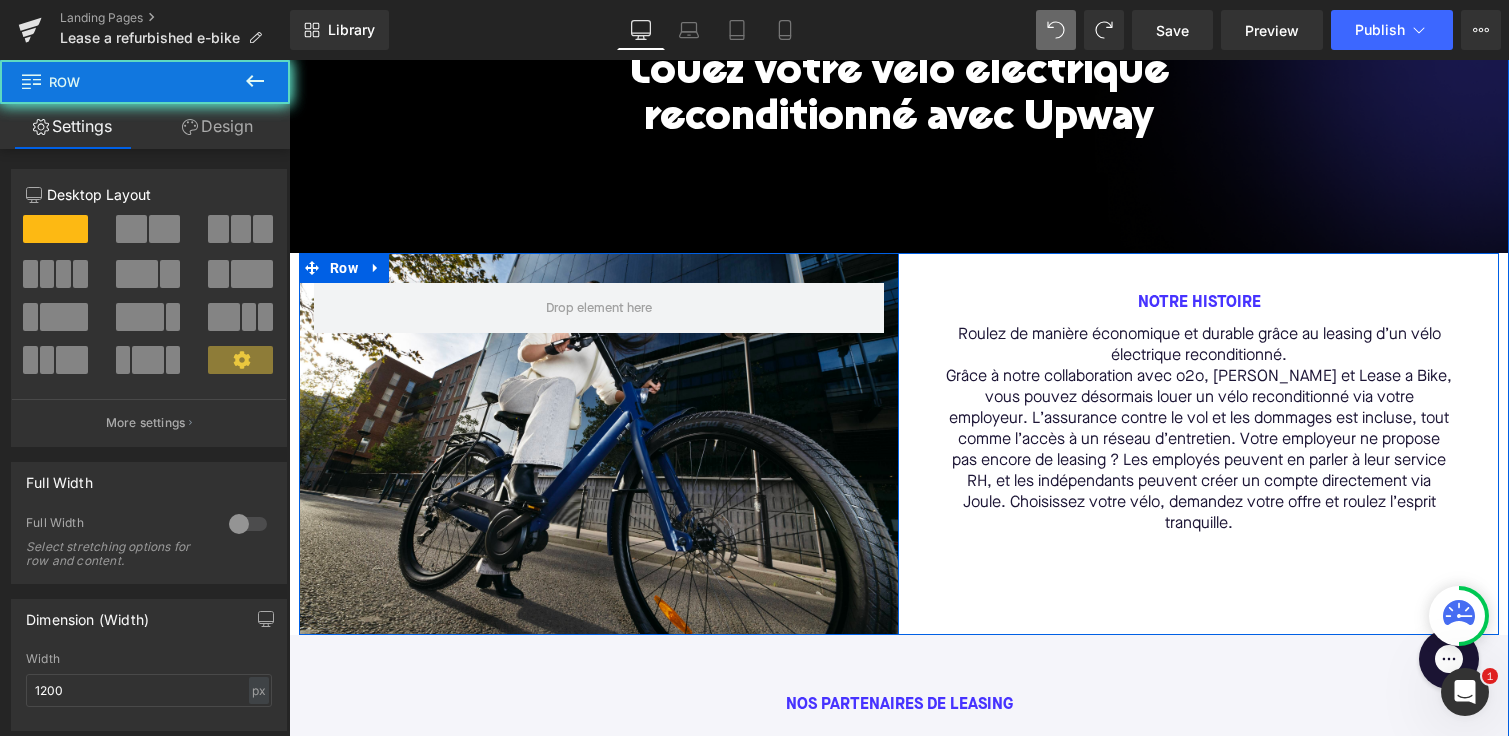 click on "Row" at bounding box center [599, 444] 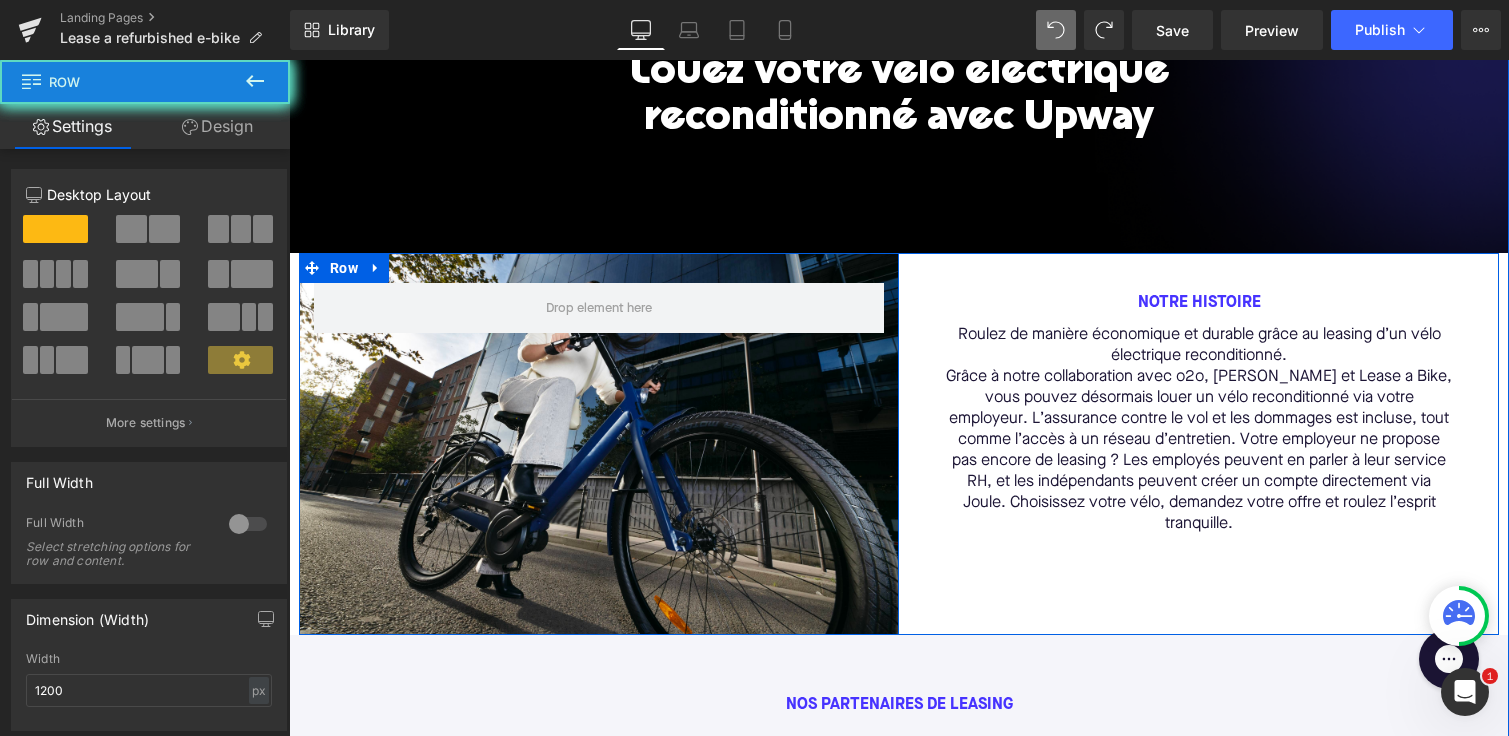click on "Row" at bounding box center (599, 444) 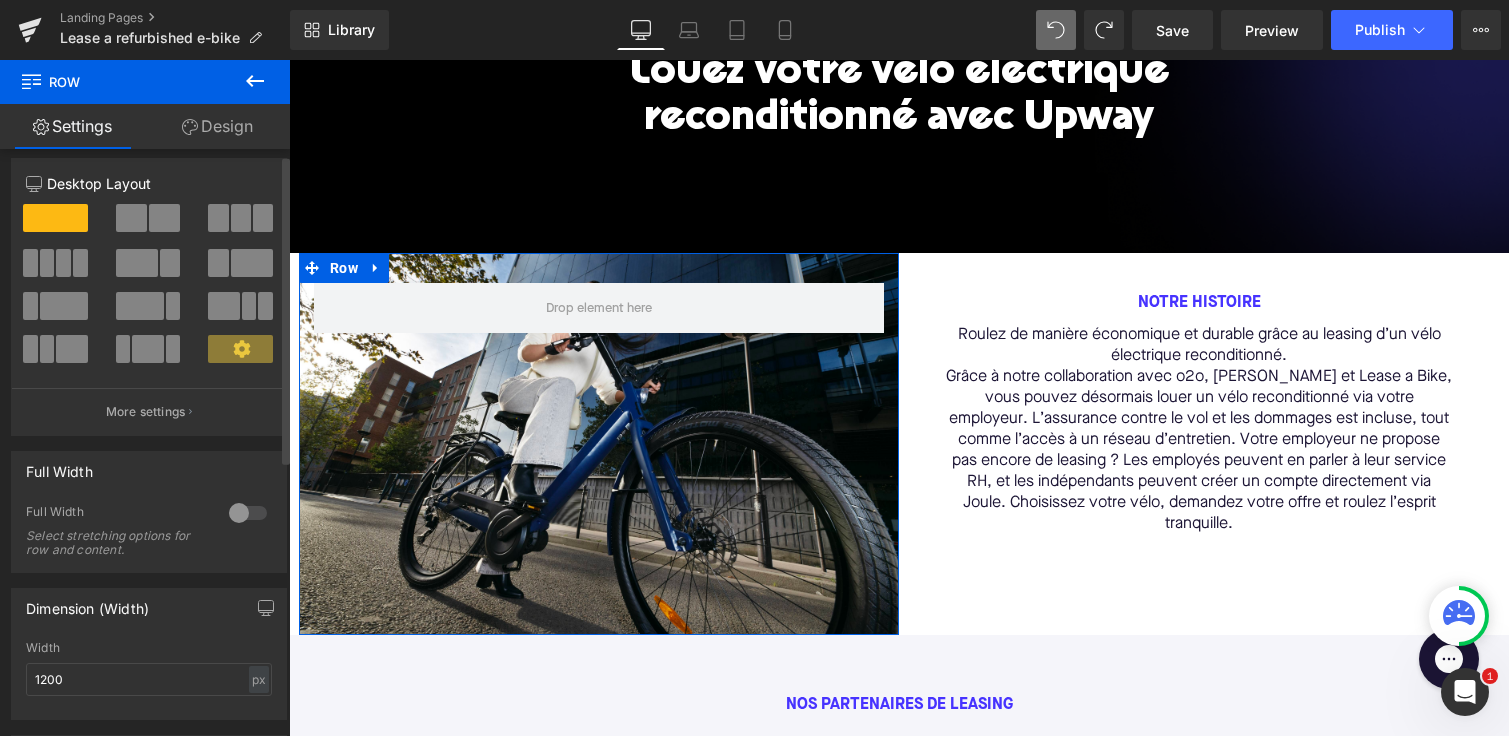 scroll, scrollTop: 0, scrollLeft: 0, axis: both 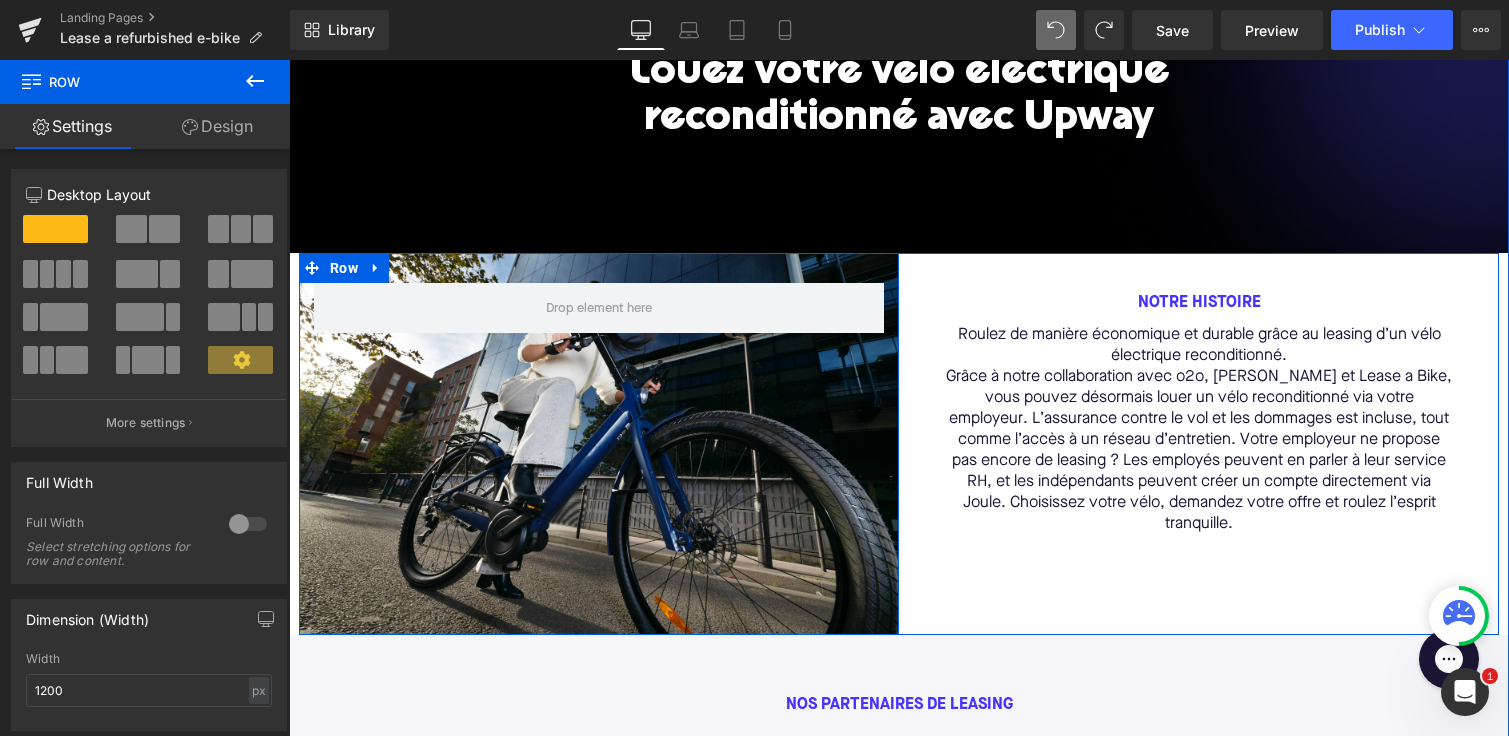 click on "Row" at bounding box center (599, 444) 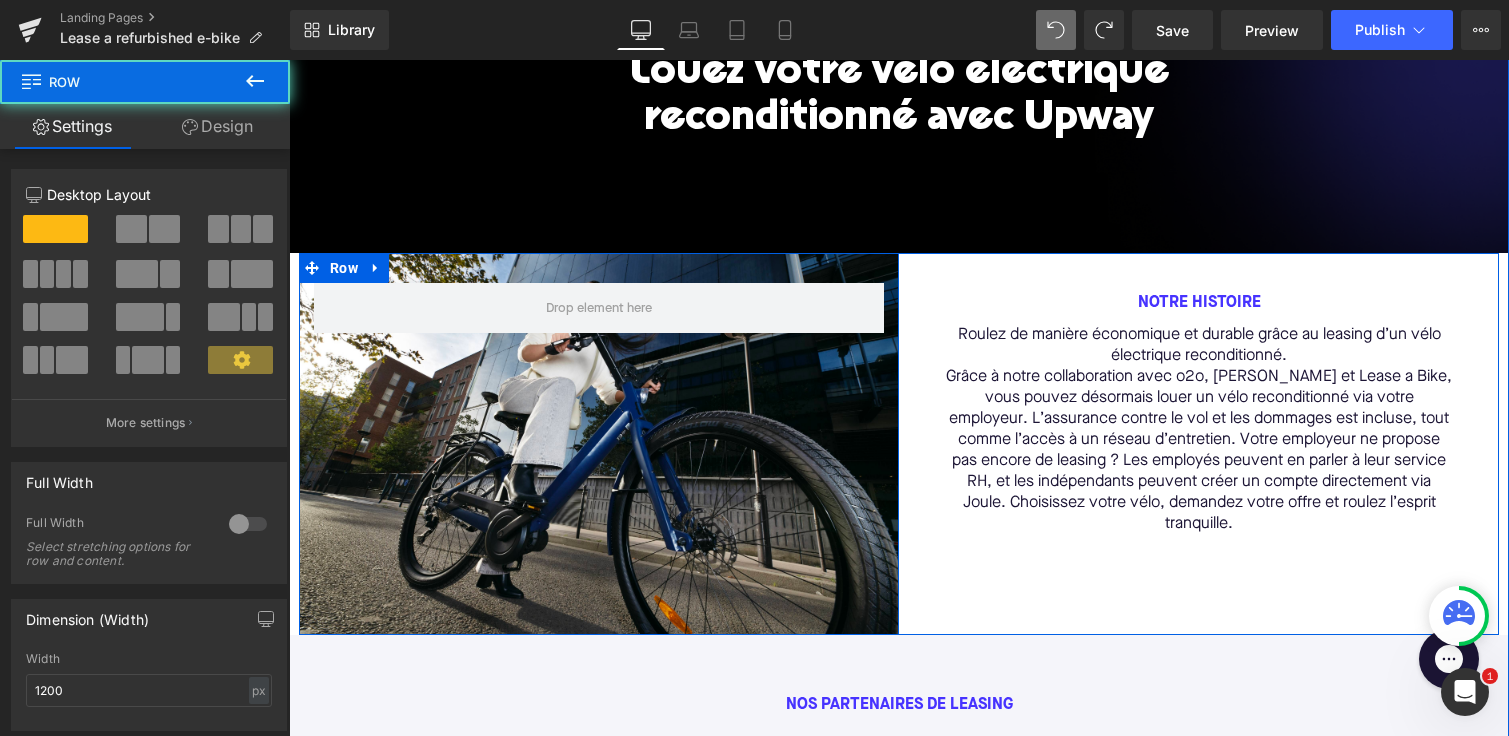 click on "Row" at bounding box center (599, 444) 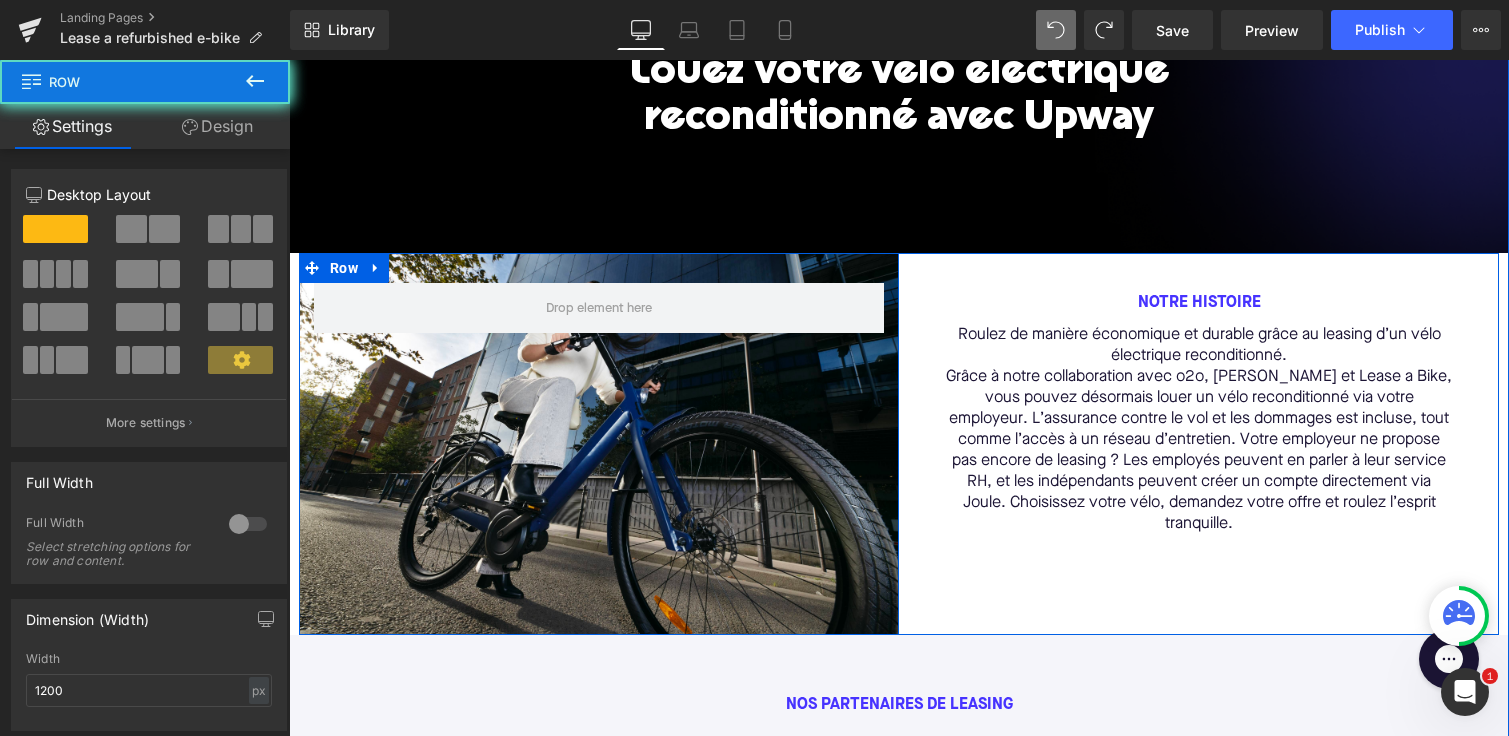 click on "Row" at bounding box center (599, 444) 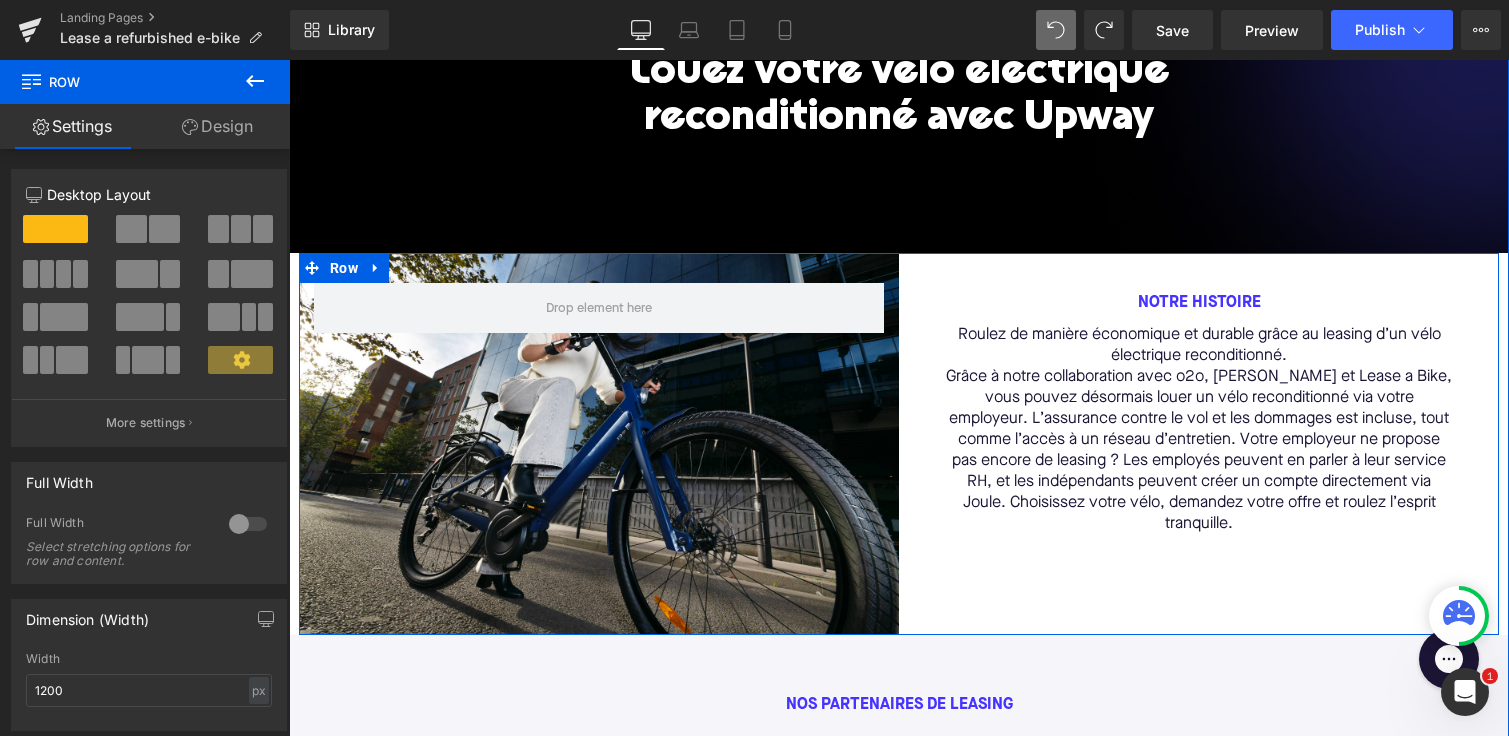 click on "110px" at bounding box center (289, 60) 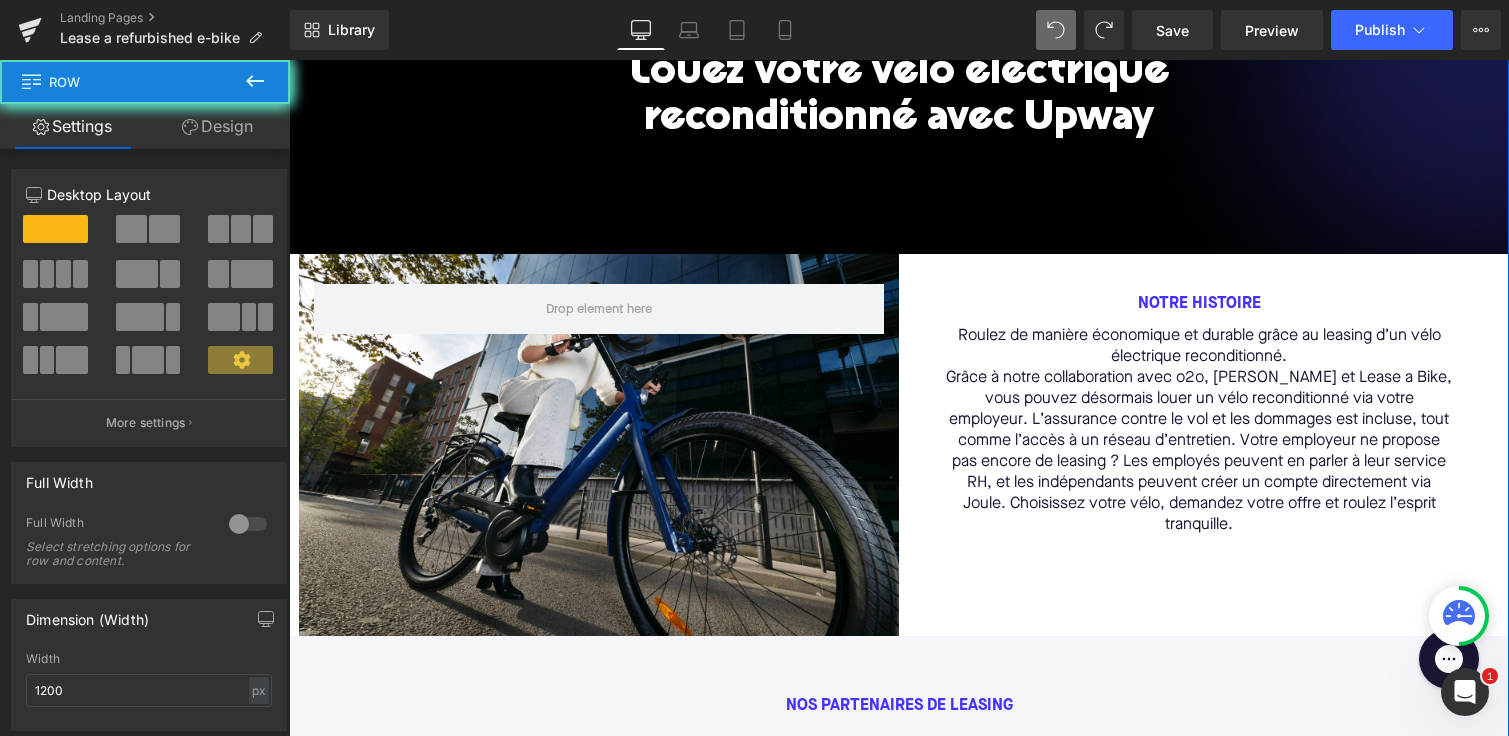 click on "Row" at bounding box center (599, 445) 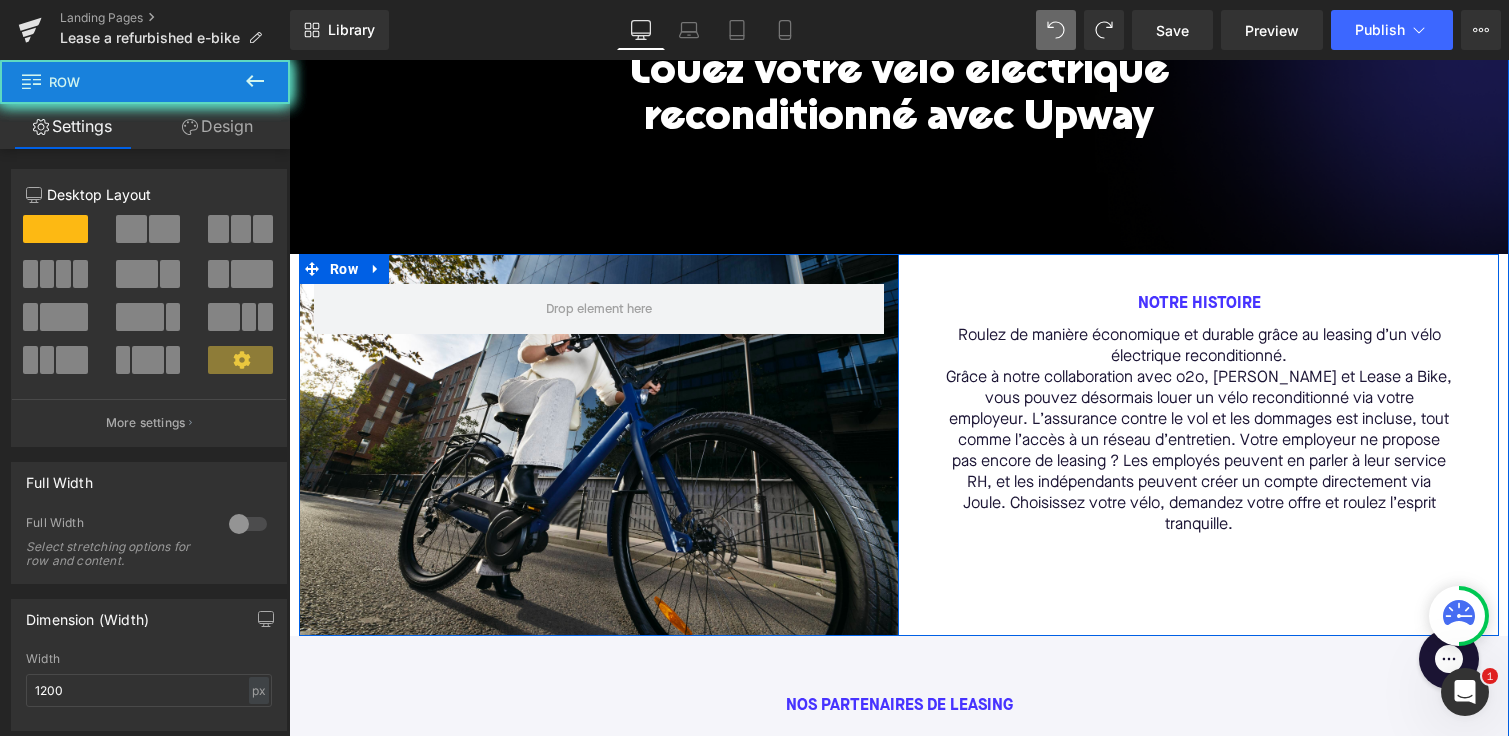click on "Row" at bounding box center [599, 445] 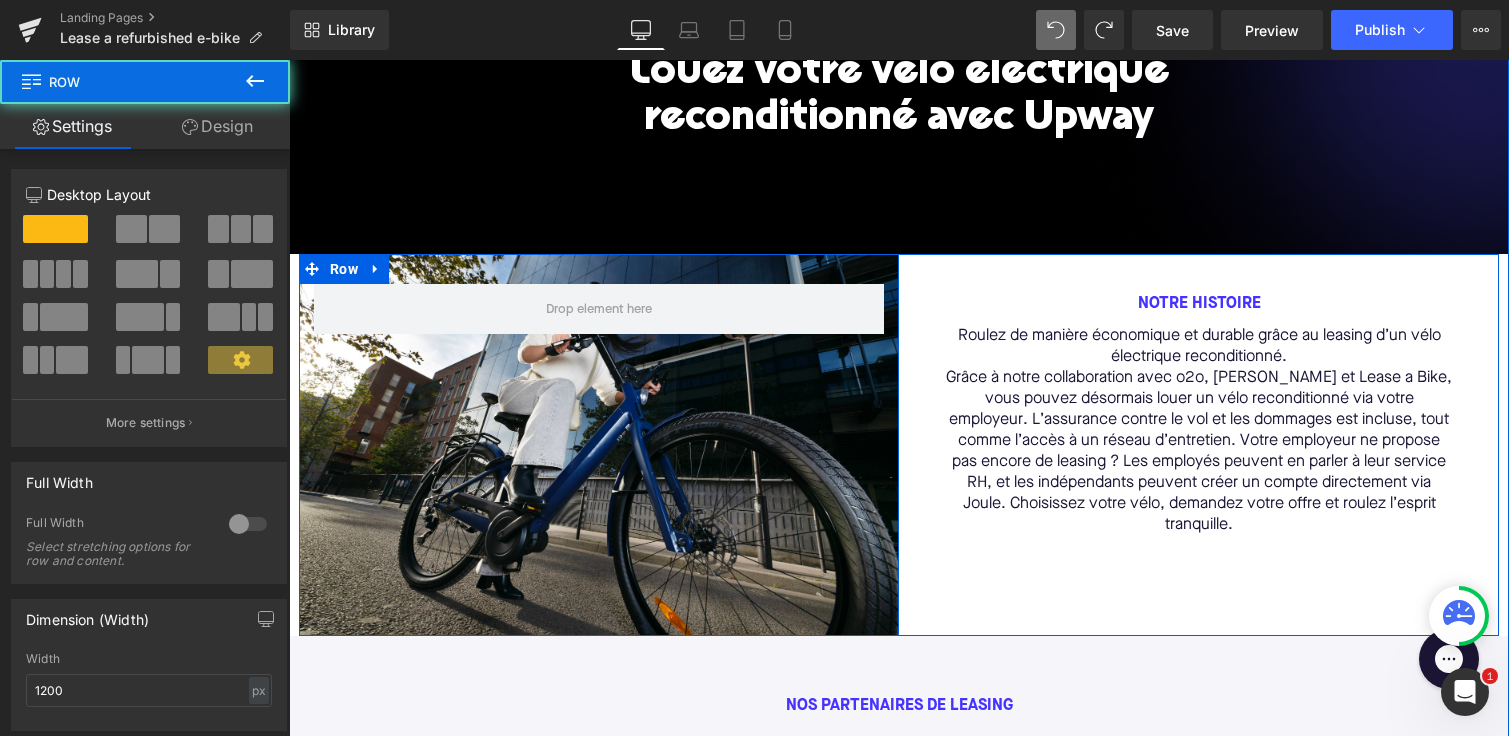 click on "Row" at bounding box center (599, 445) 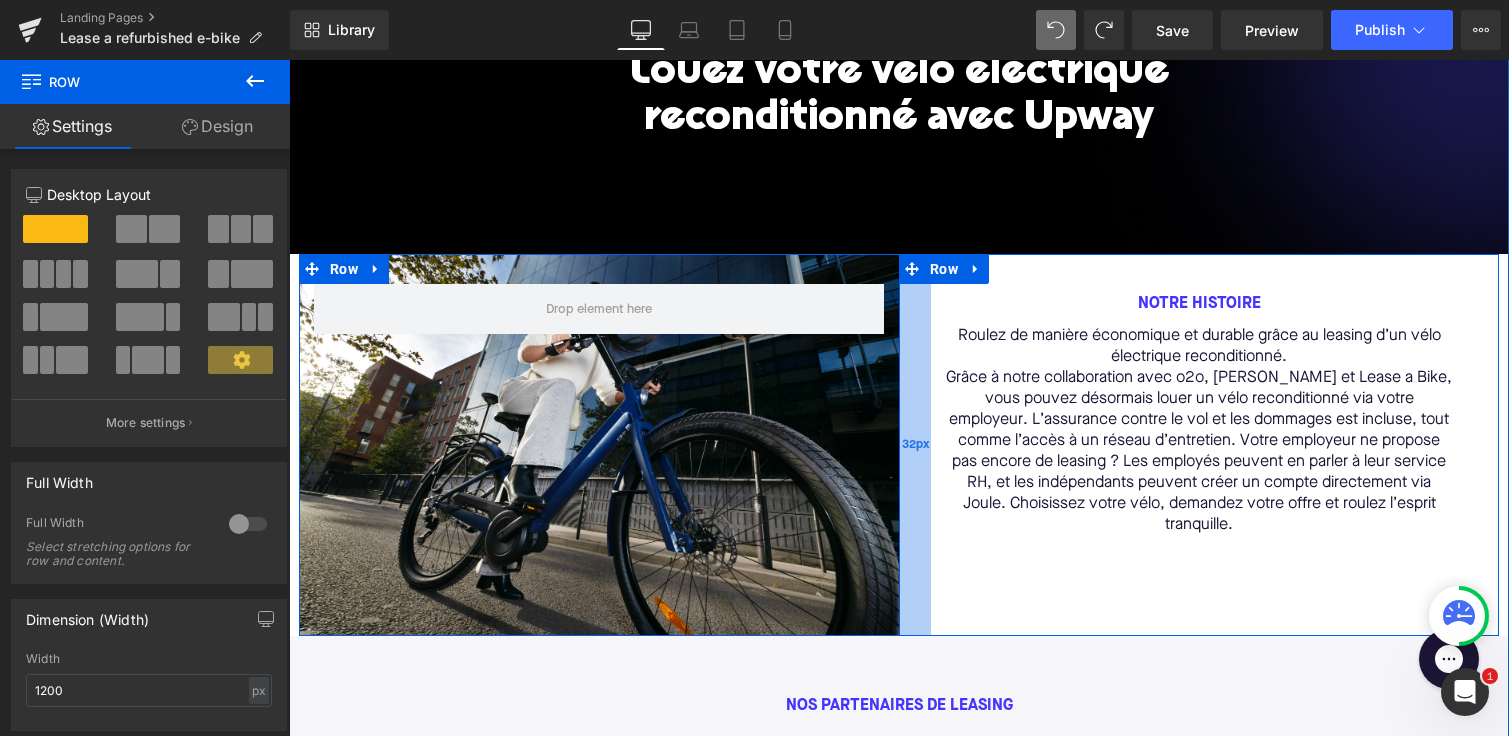 click on "32px" at bounding box center (915, 445) 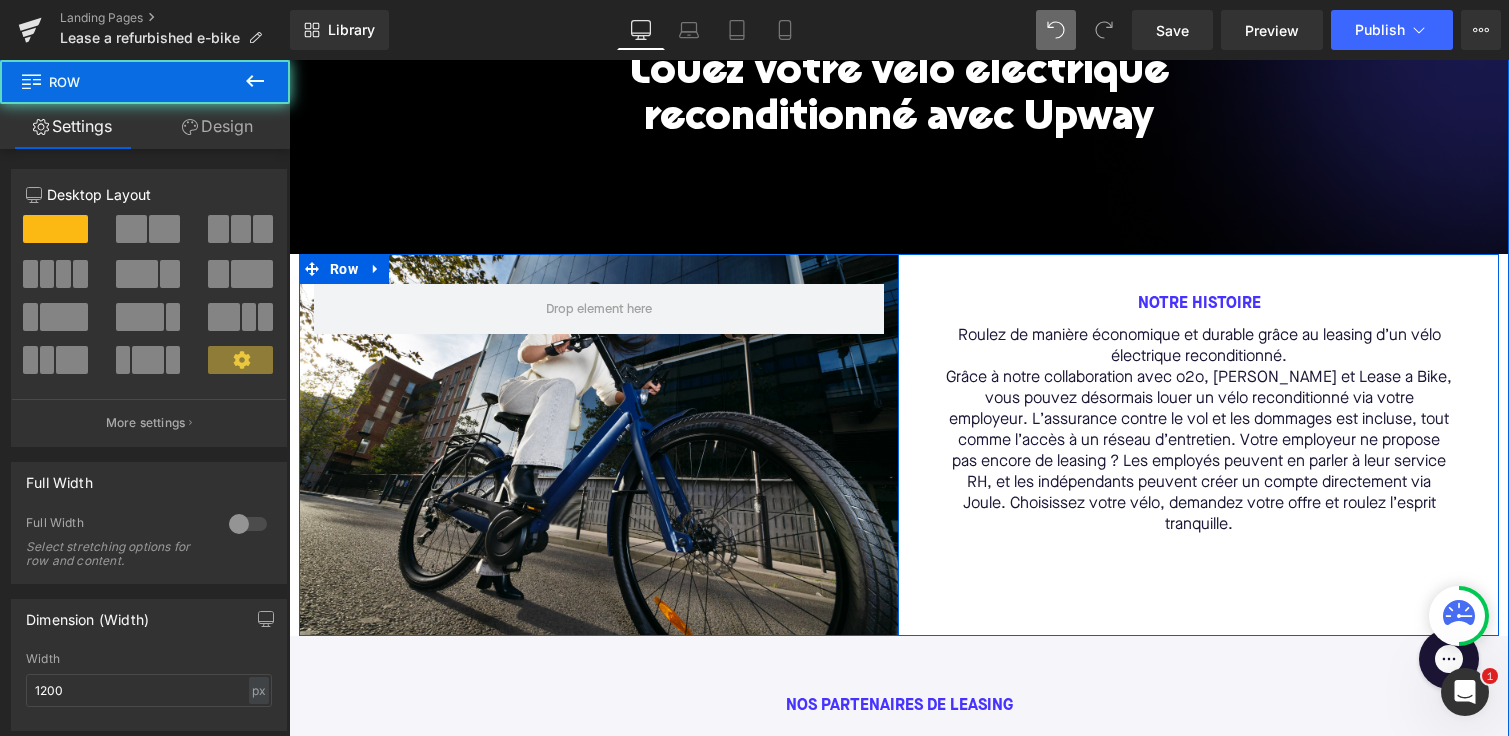 click on "Row" at bounding box center [599, 445] 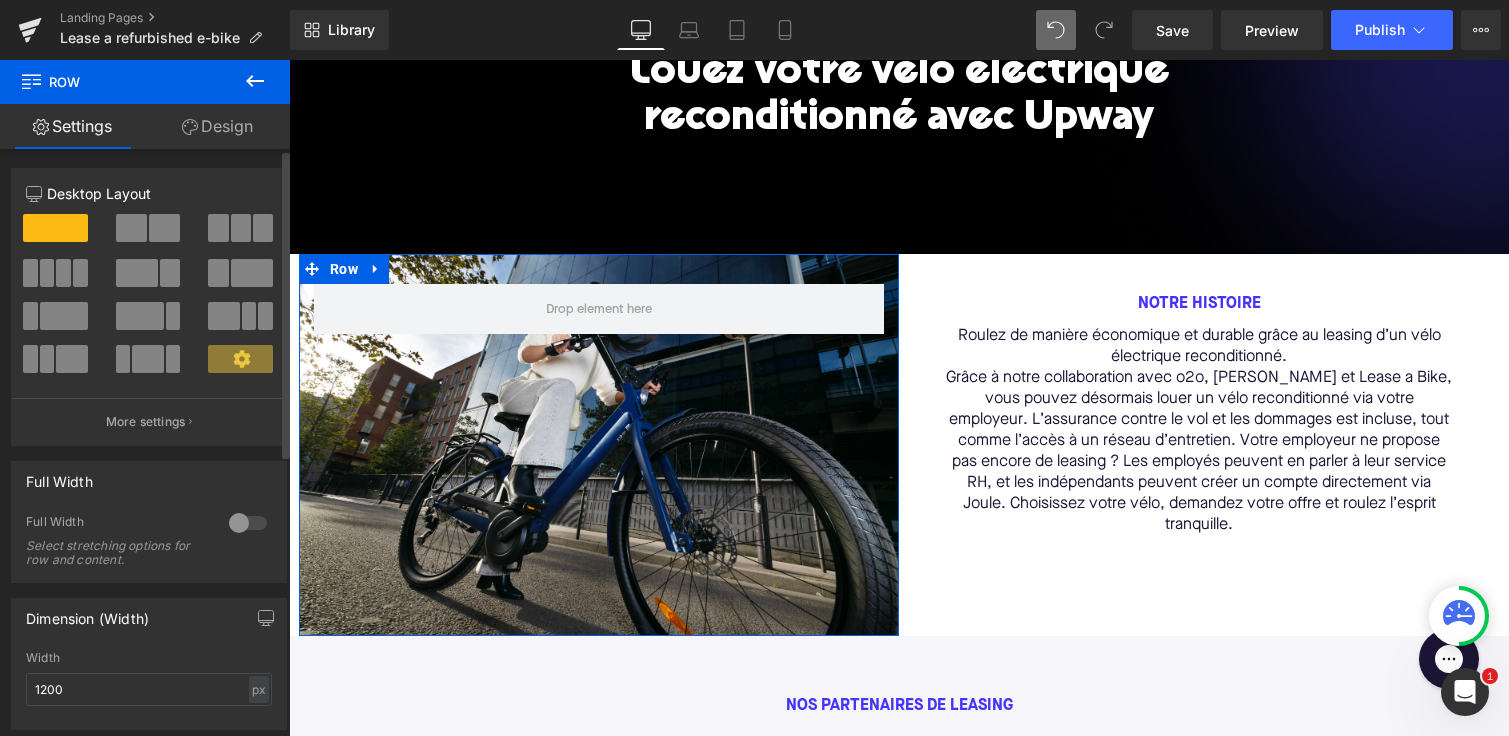 scroll, scrollTop: 0, scrollLeft: 0, axis: both 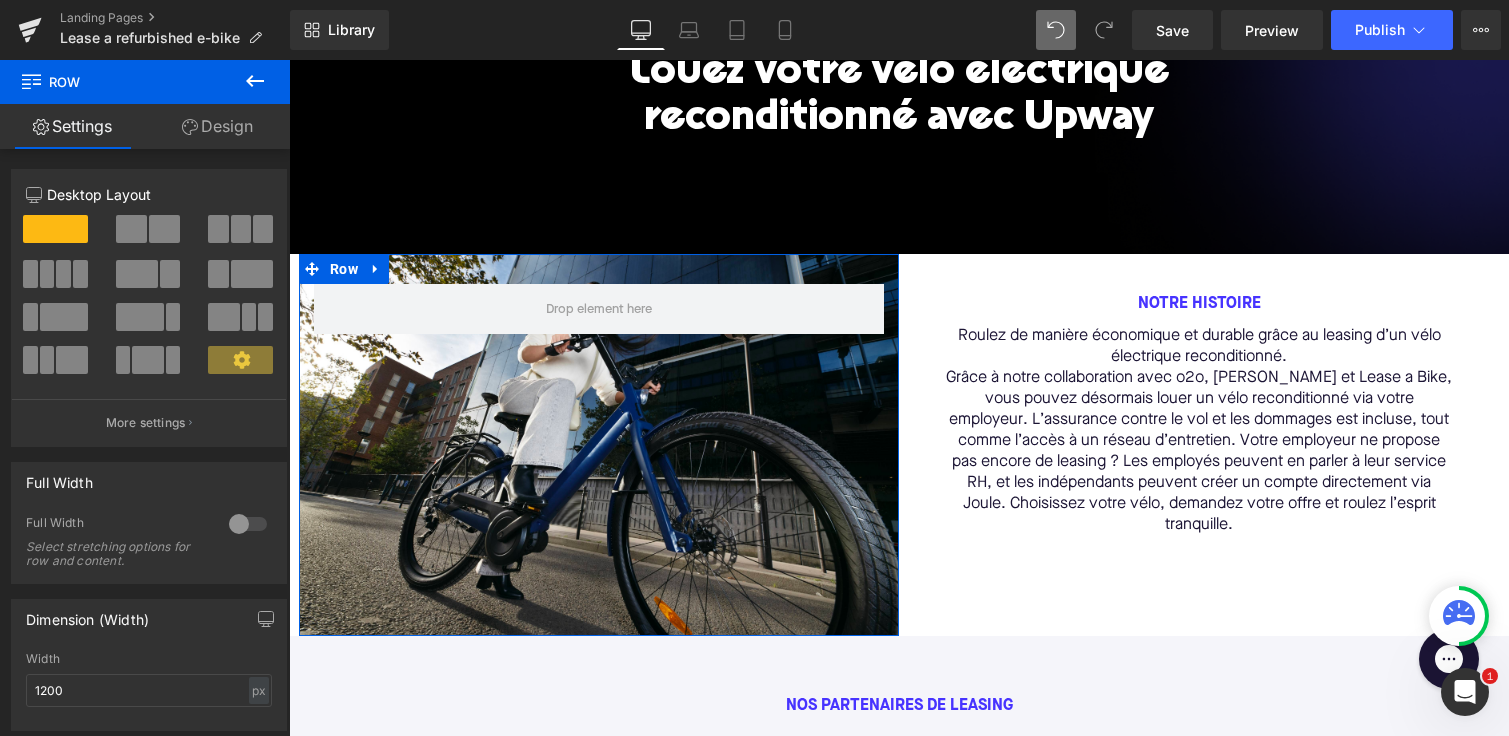 click on "Design" at bounding box center (217, 126) 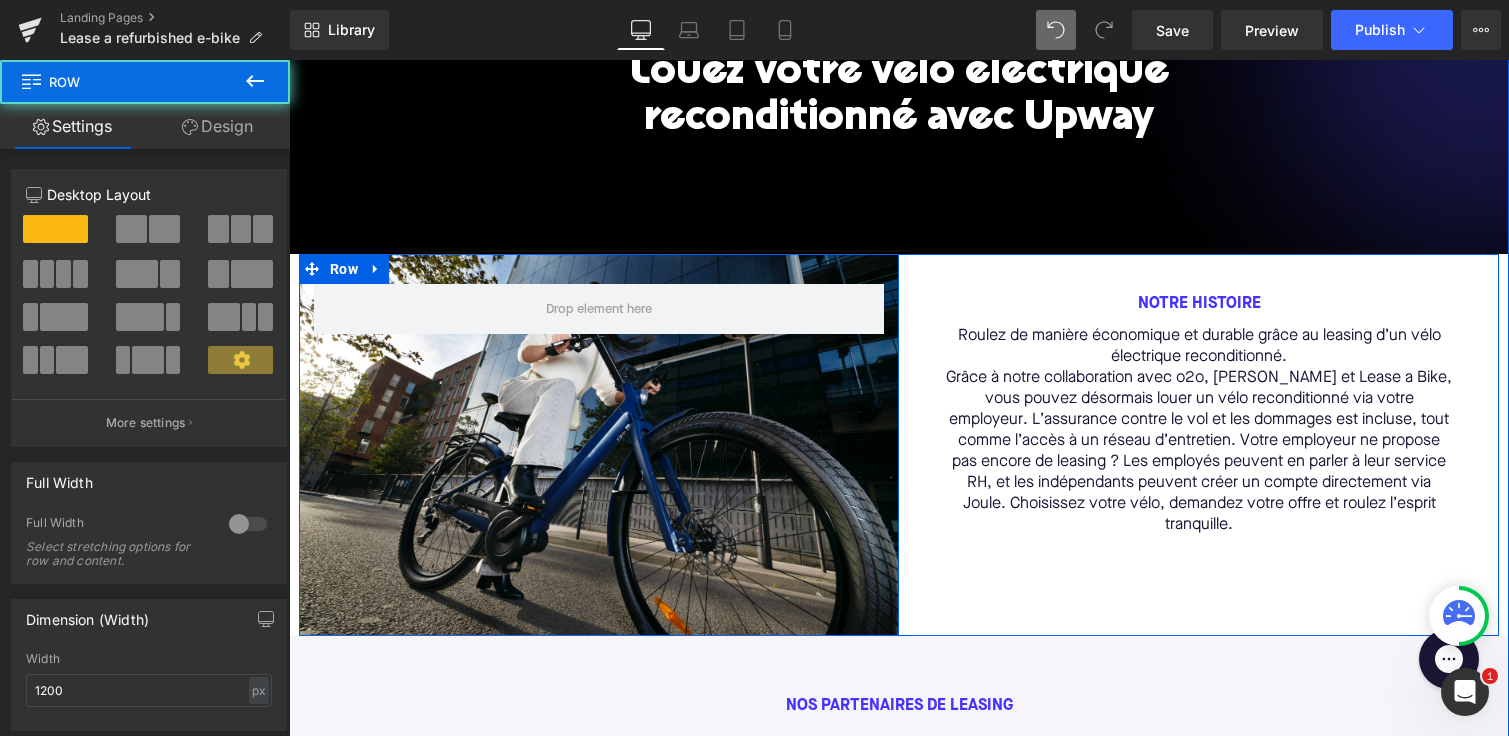 click on "Row" at bounding box center (599, 445) 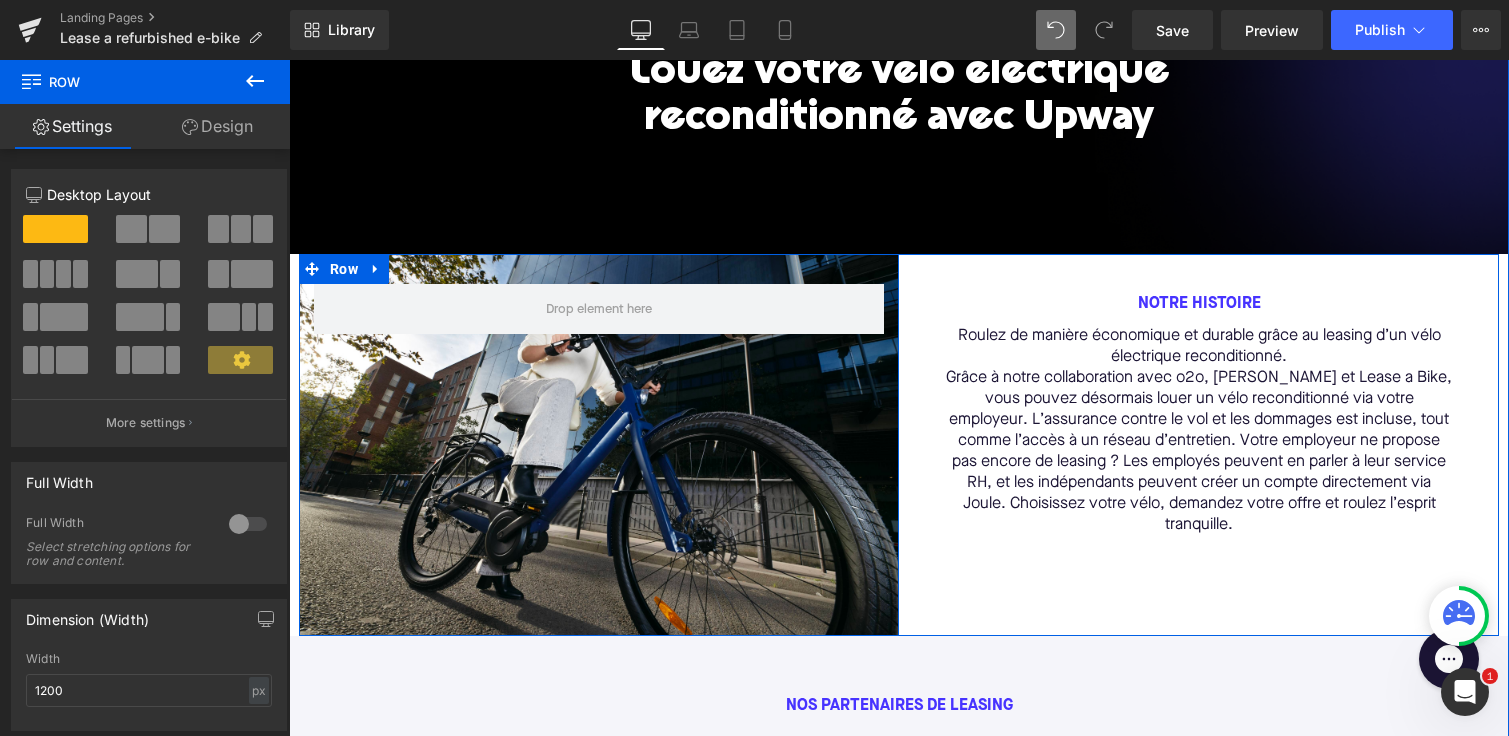click on "Row" at bounding box center (599, 445) 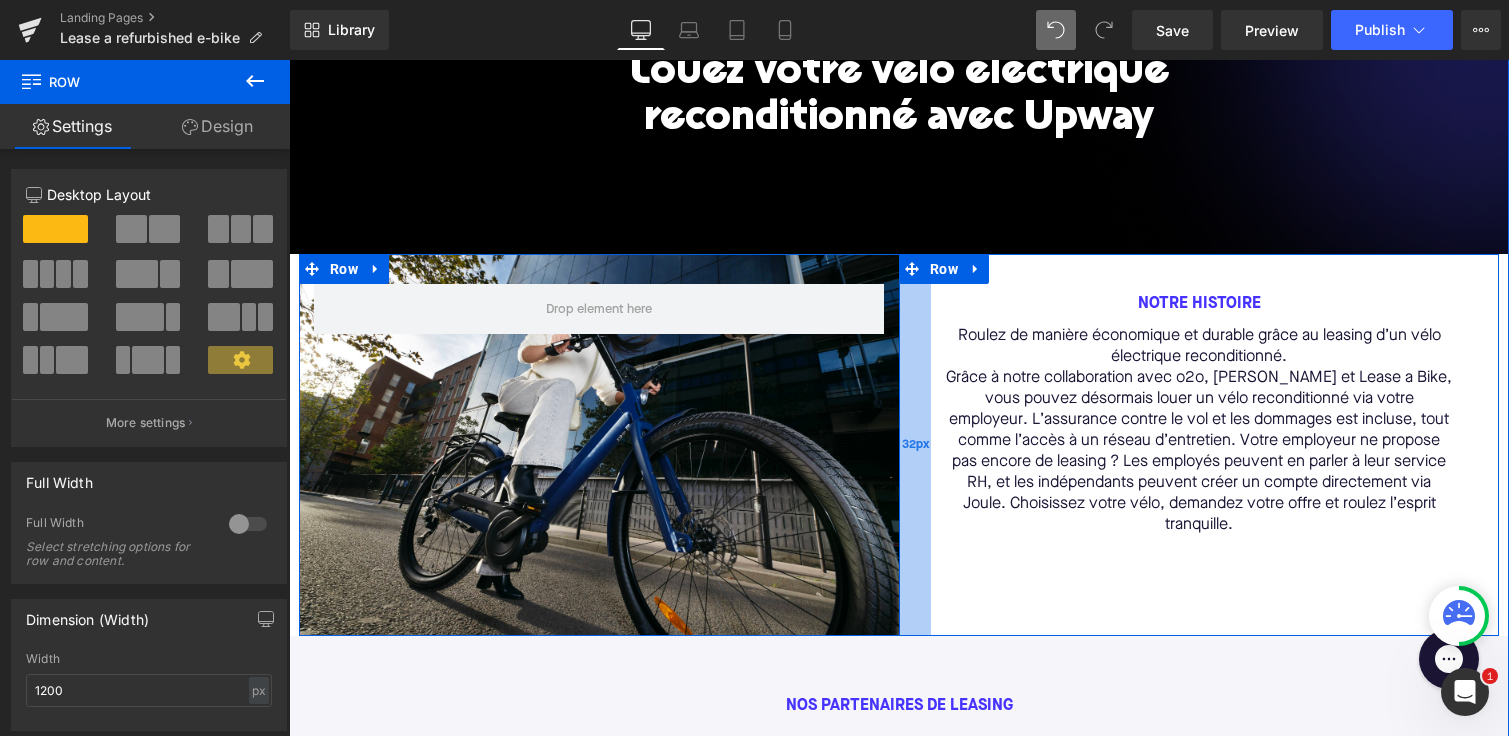 click on "32px" at bounding box center (915, 445) 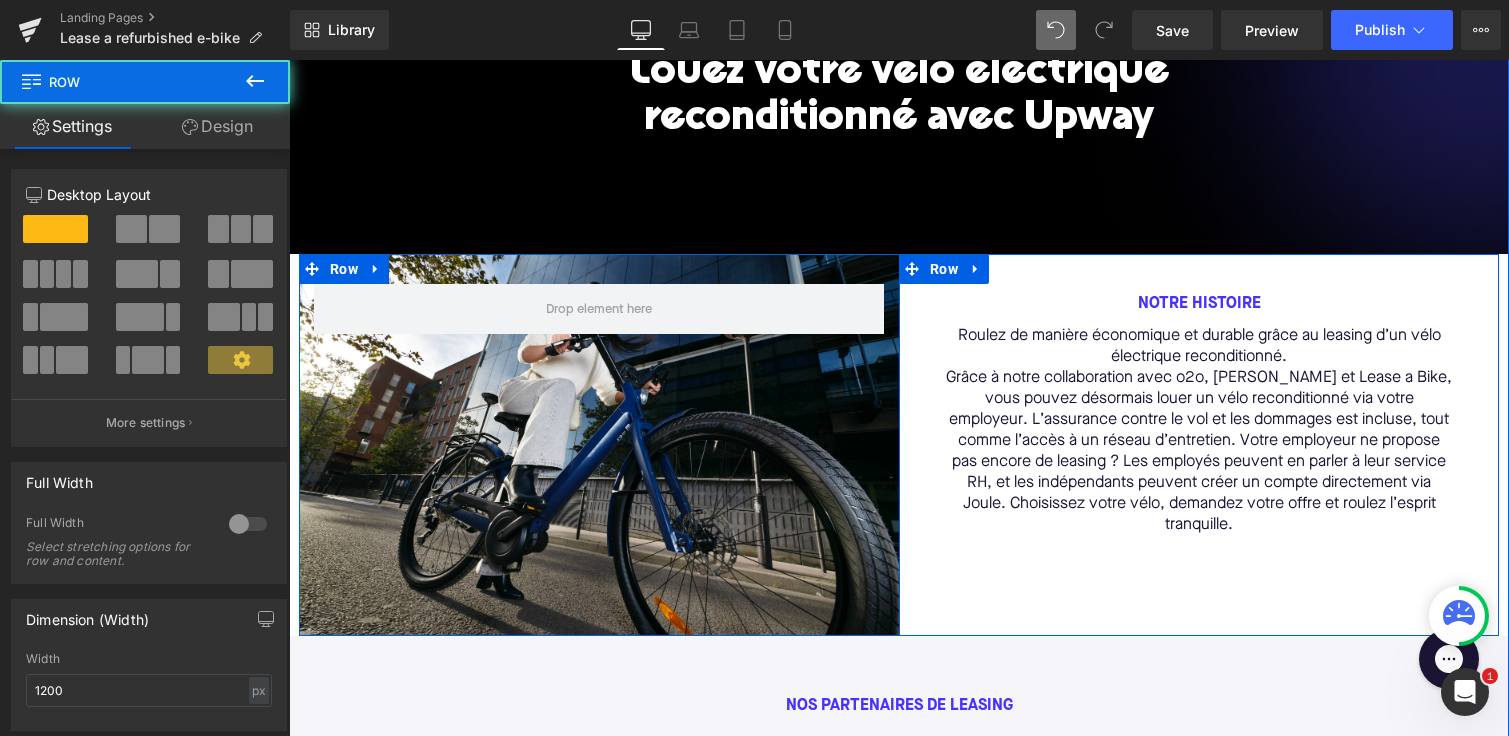 click on "Roulez de manière économique et durable grâce au leasing d’un vélo électrique reconditionné." at bounding box center (1199, 347) 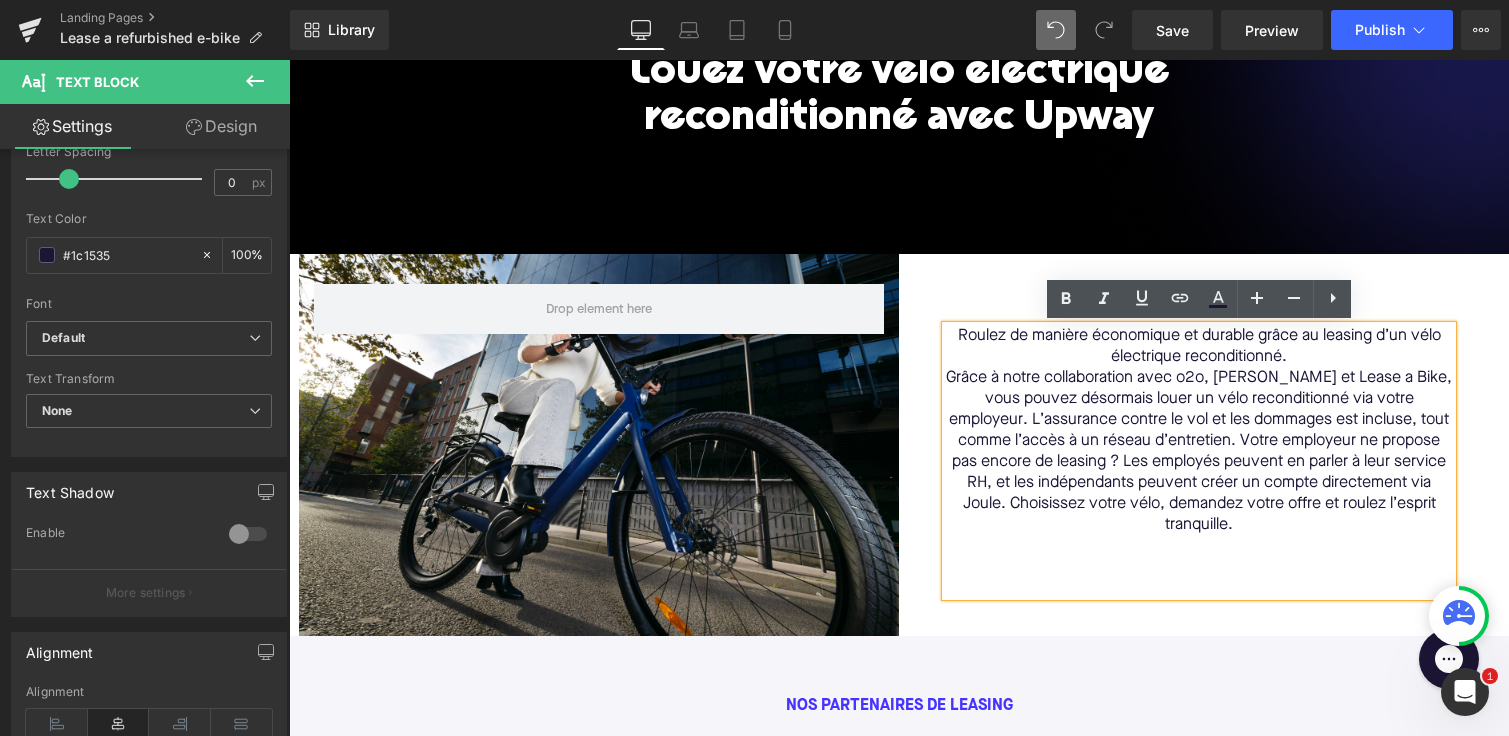 scroll, scrollTop: 679, scrollLeft: 0, axis: vertical 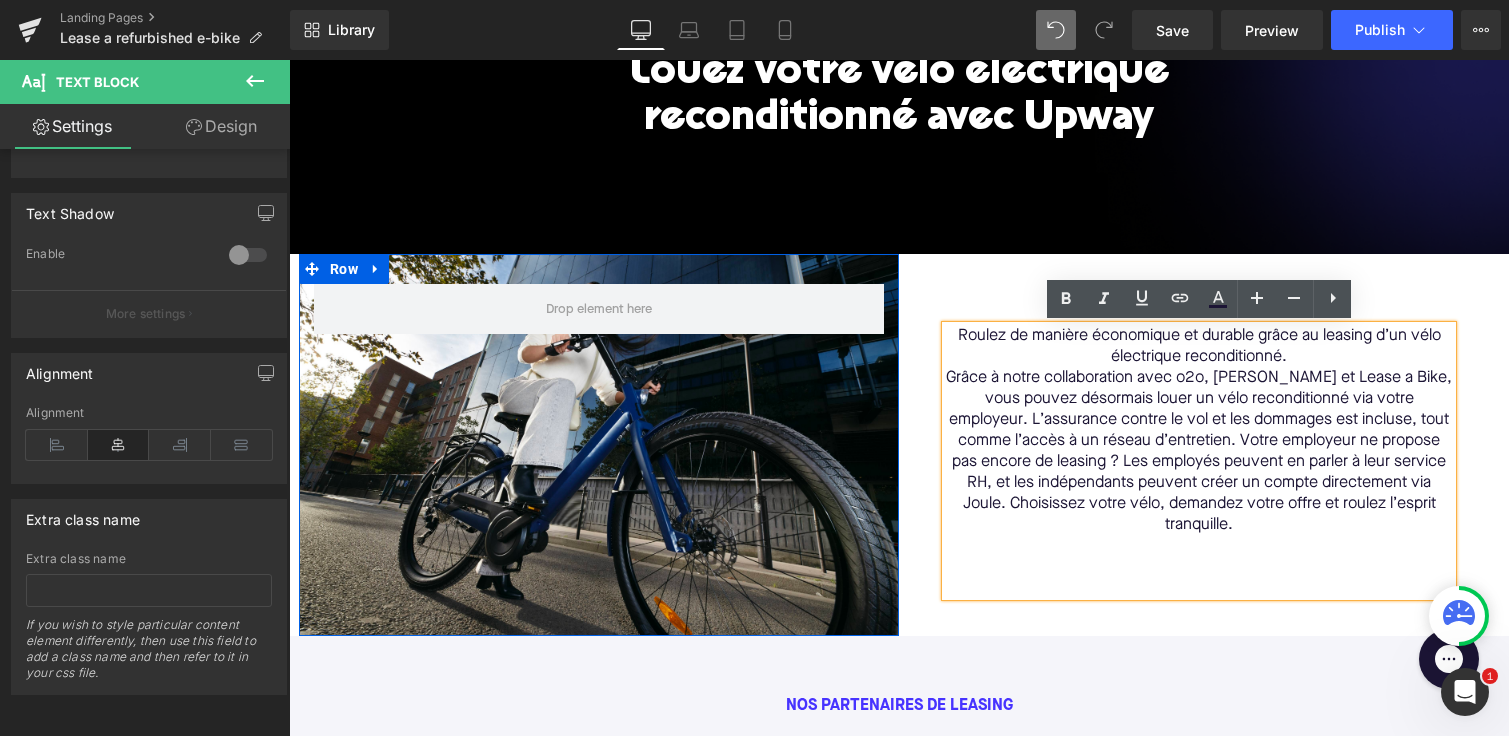 click on "Row" at bounding box center (599, 445) 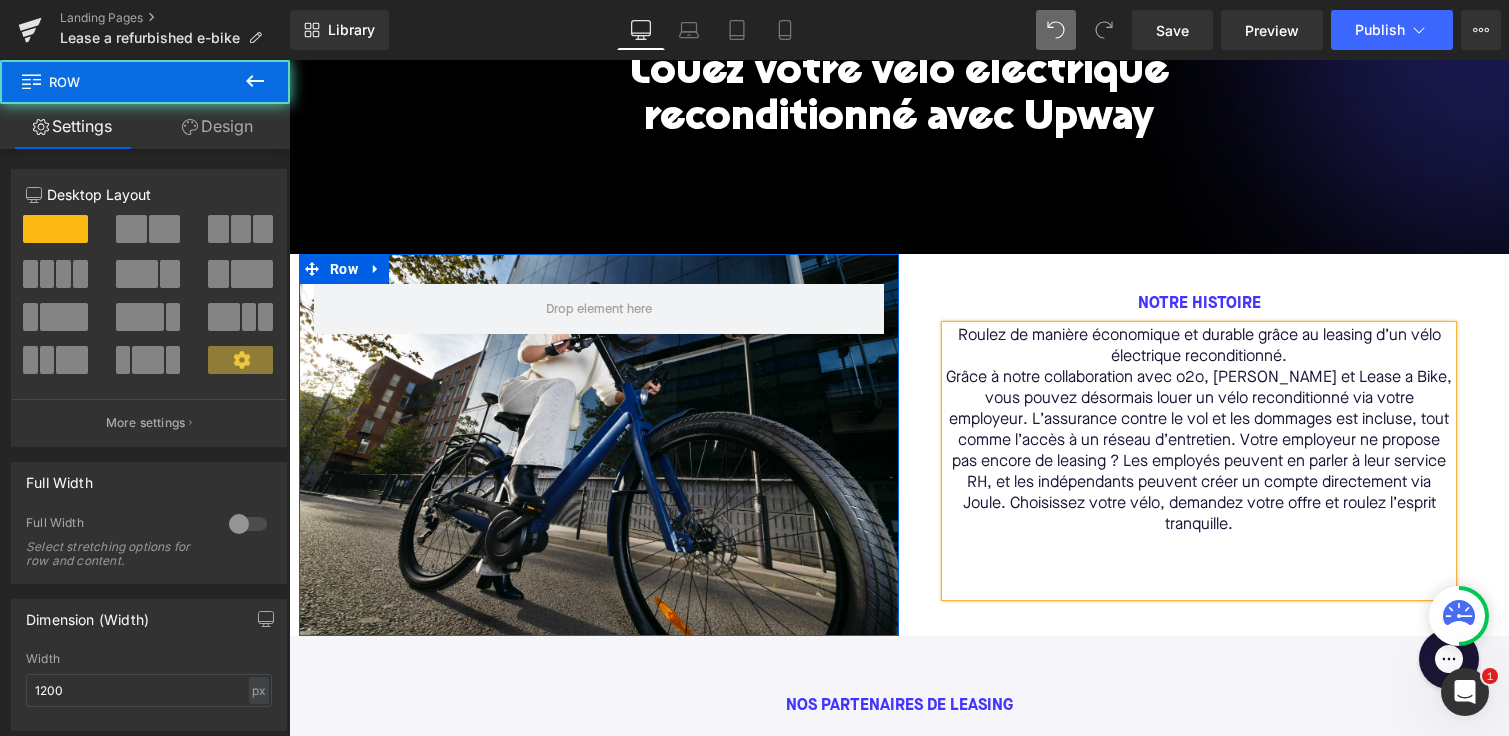 click on "Row" at bounding box center (599, 445) 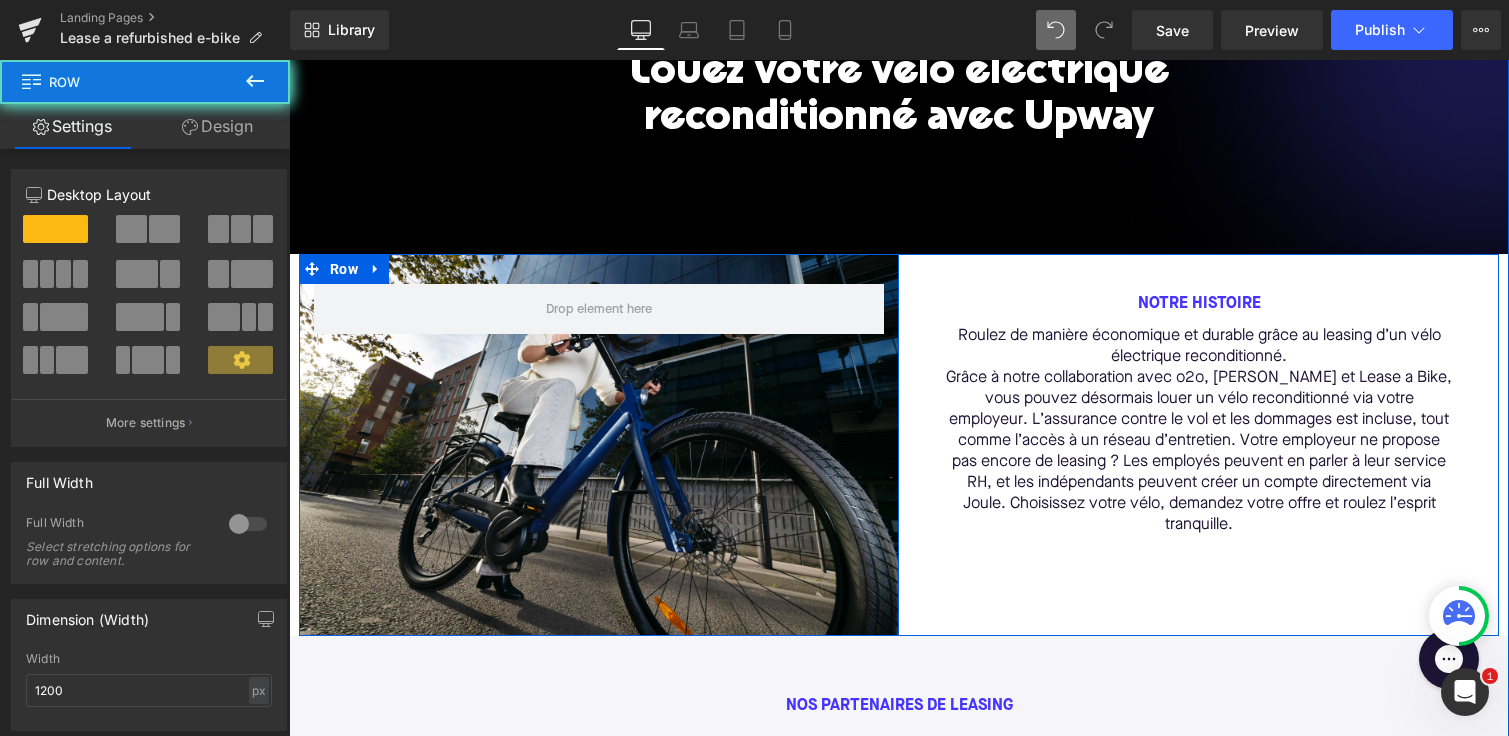 click on "Row" at bounding box center [599, 445] 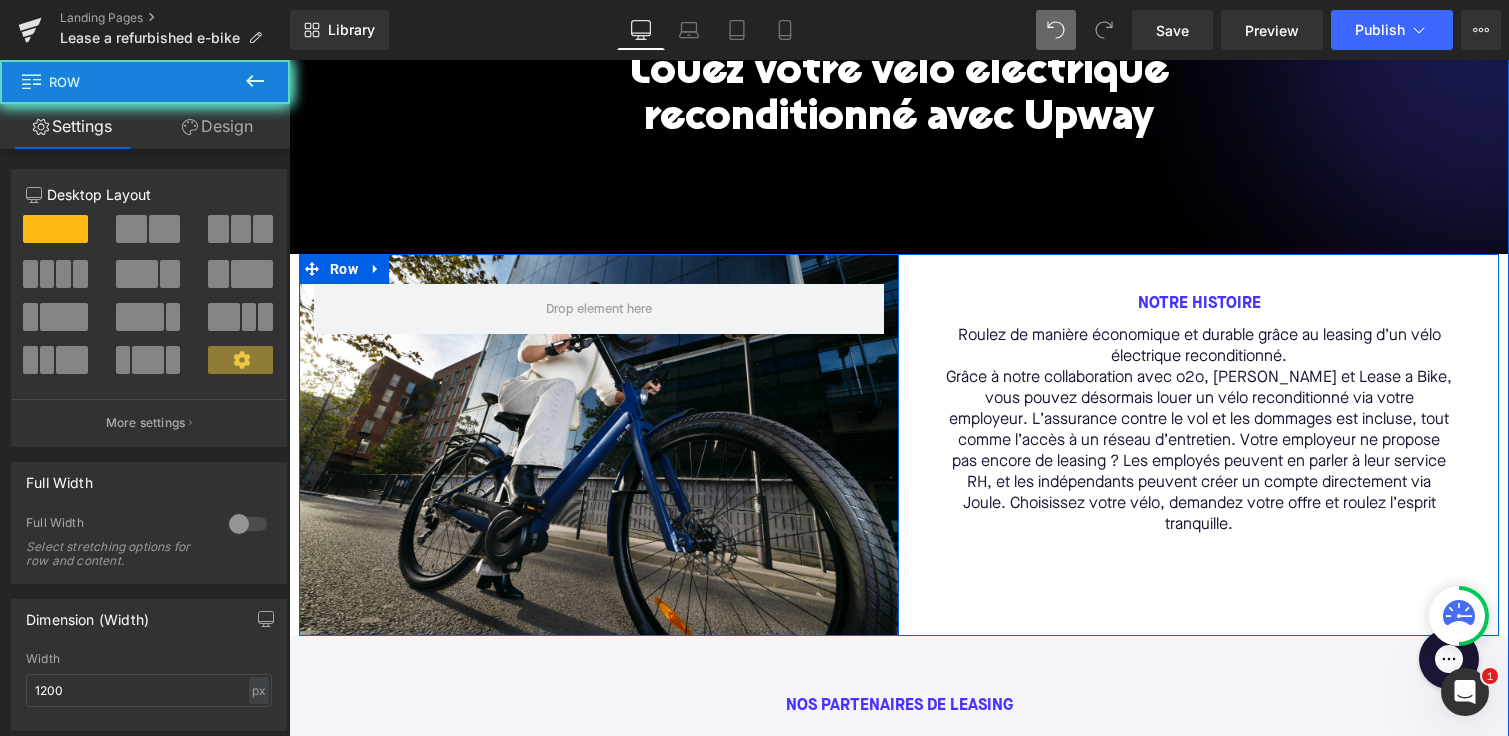 click on "Row" at bounding box center (599, 445) 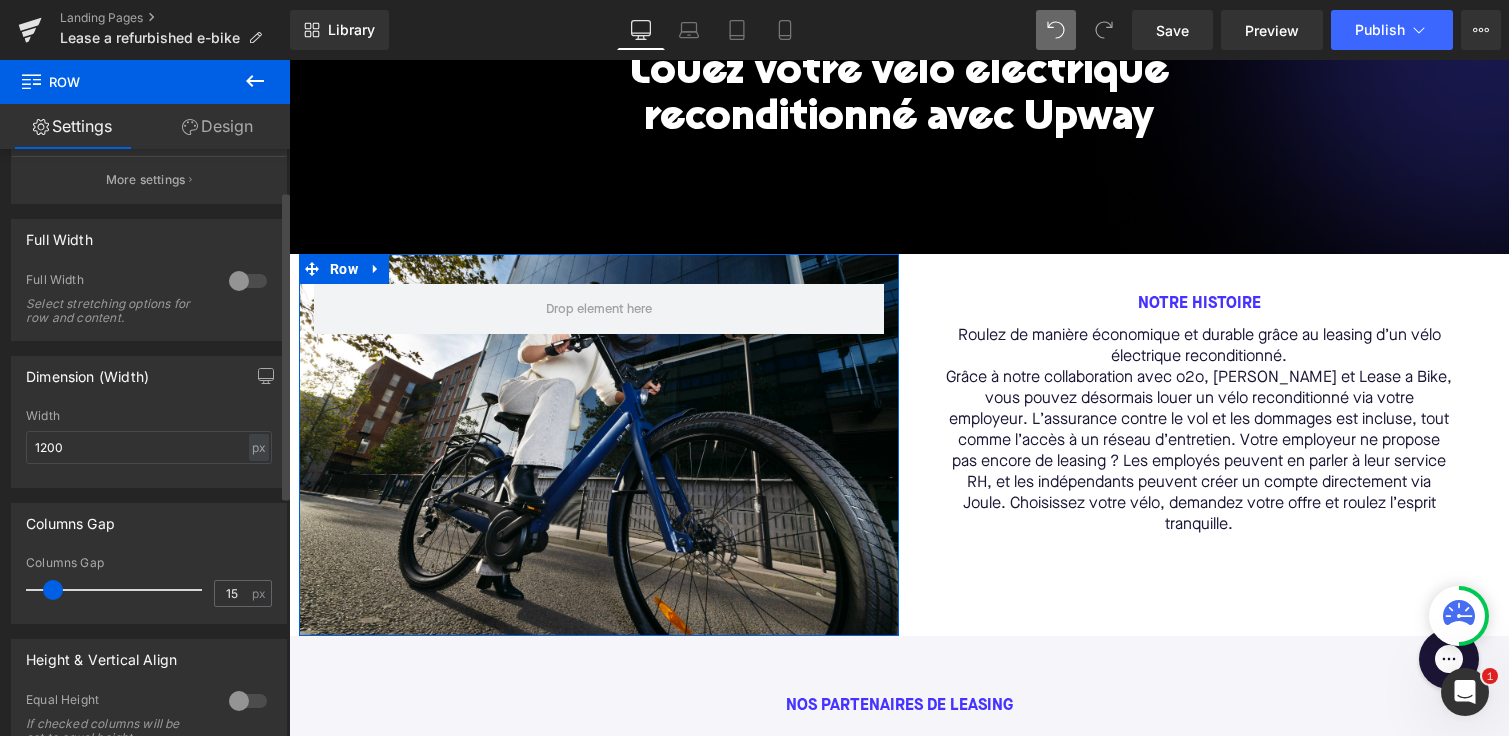 scroll, scrollTop: 384, scrollLeft: 0, axis: vertical 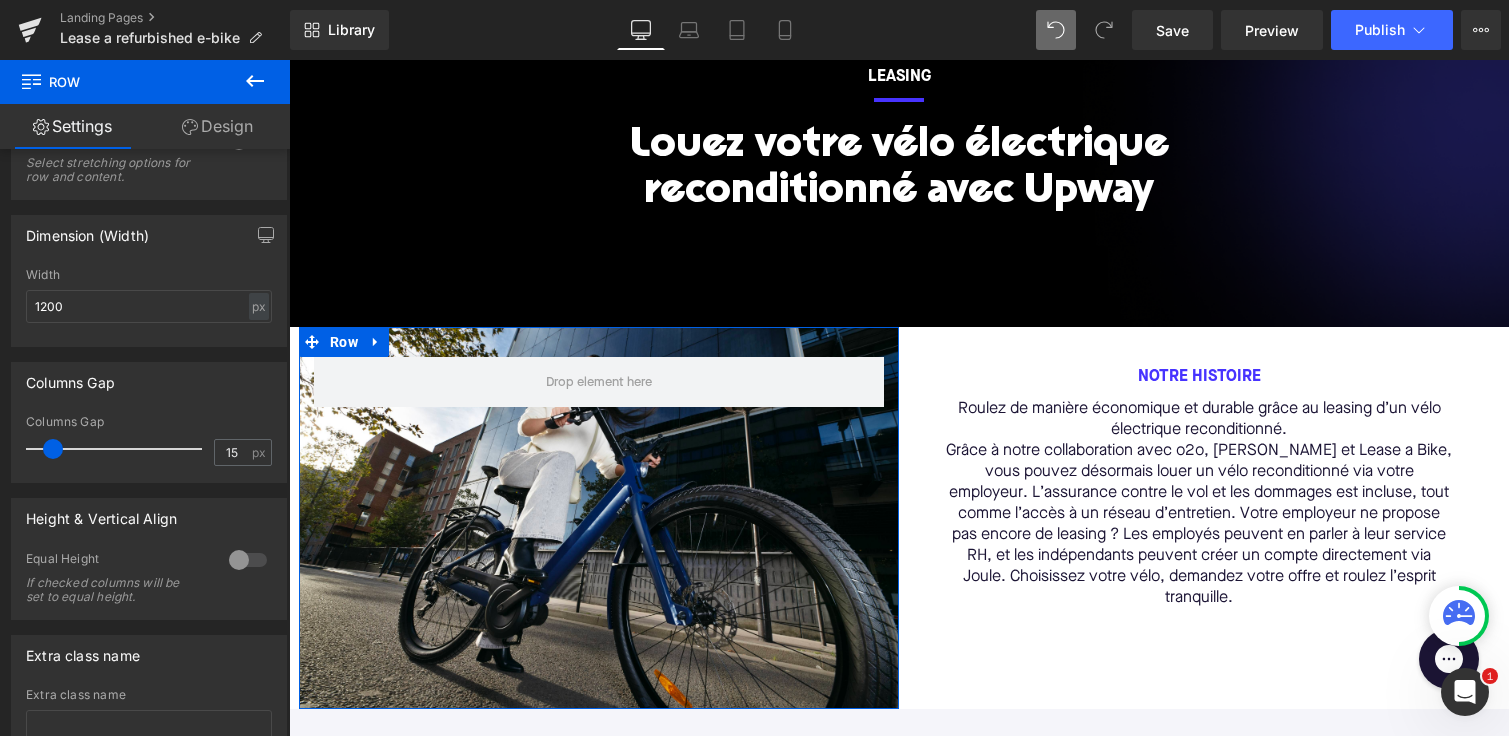 click on "Design" at bounding box center [217, 126] 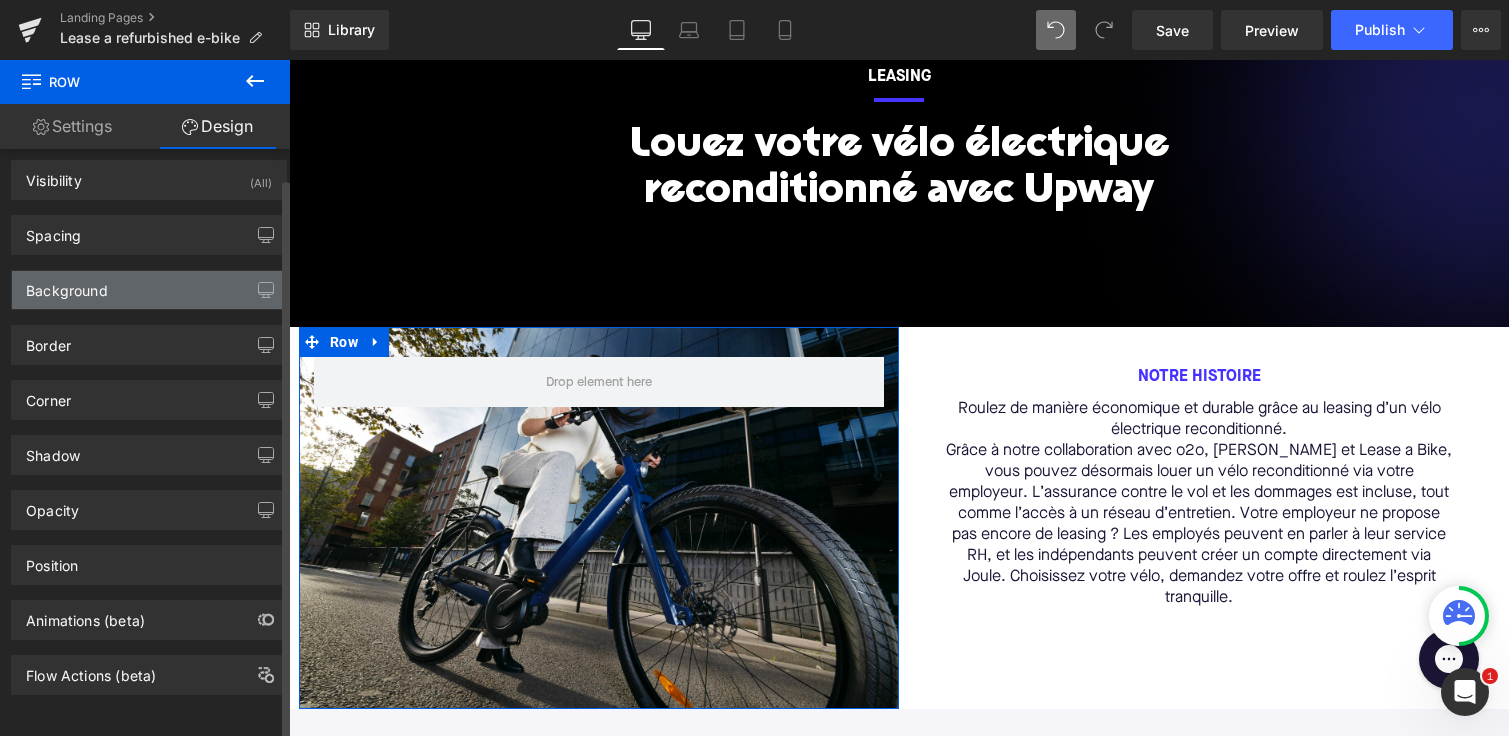 scroll, scrollTop: 0, scrollLeft: 0, axis: both 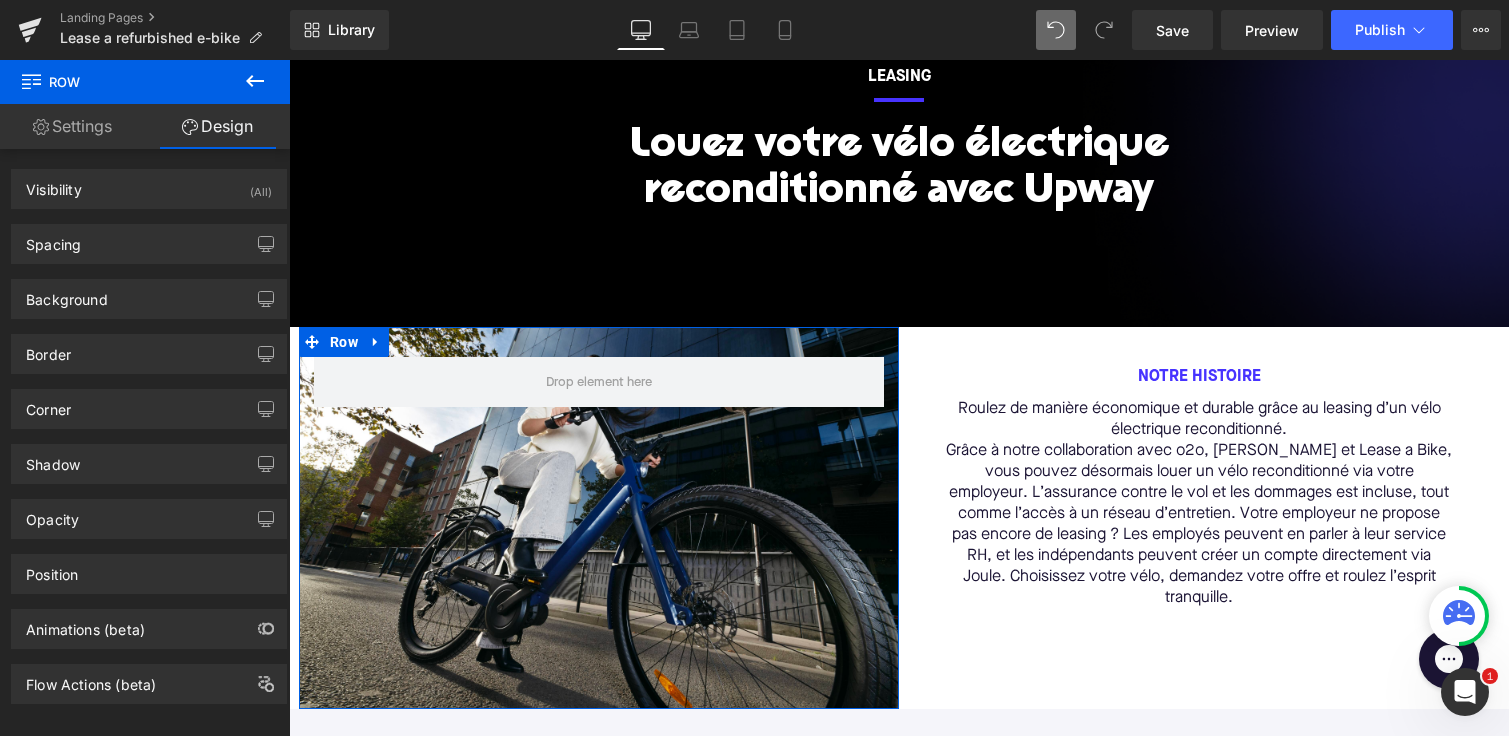 click on "Settings" at bounding box center [72, 126] 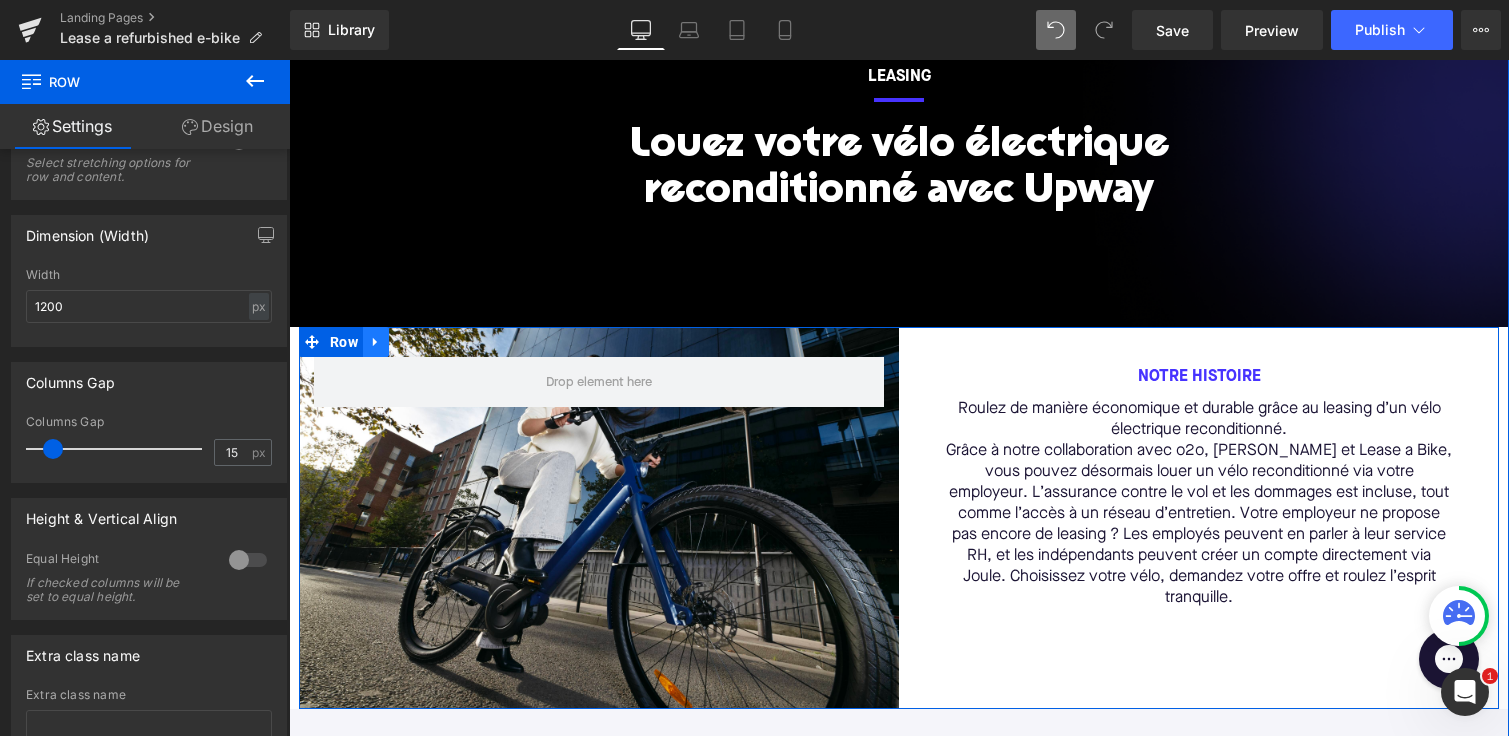 click 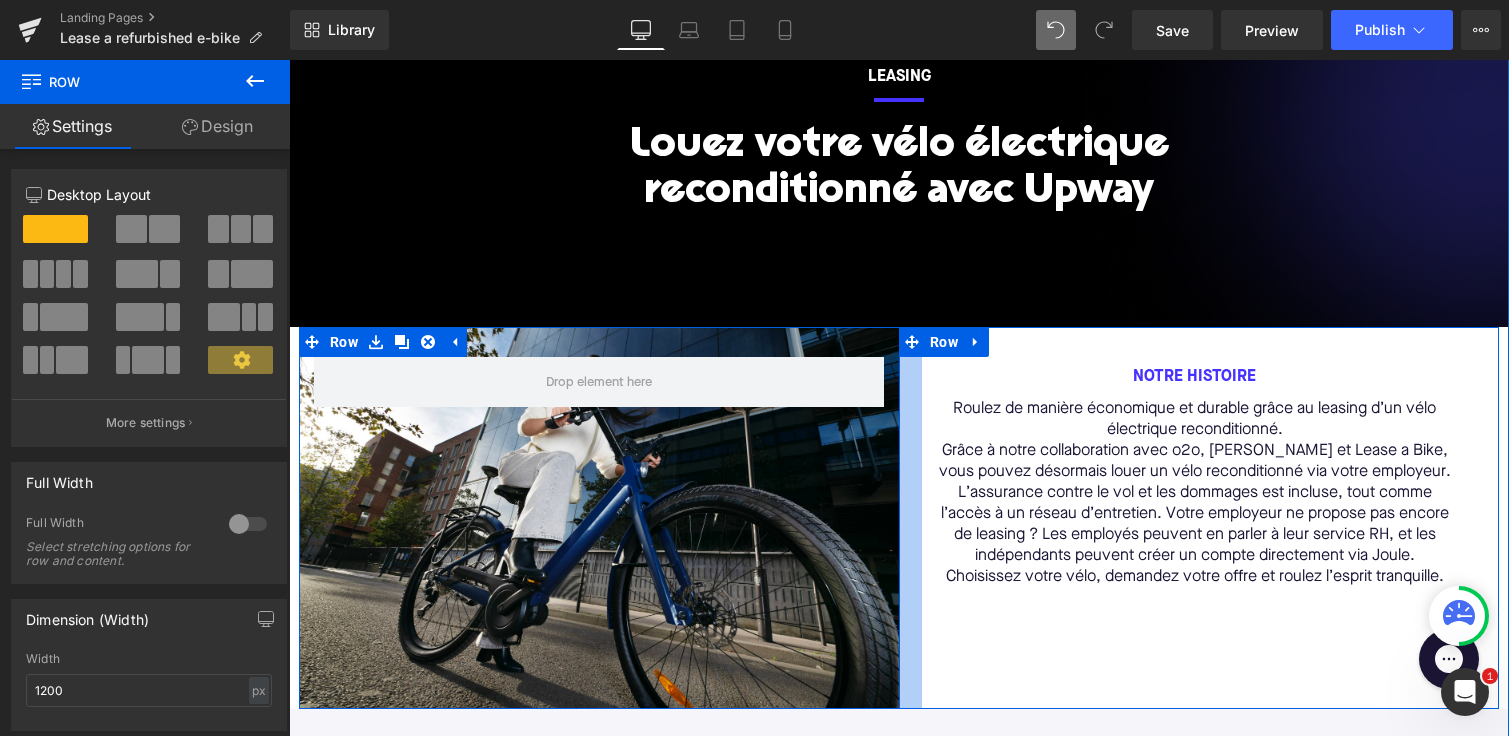 click on "Row         NOTRE HISTOIRE Text Block         Roulez de manière économique et durable grâce au leasing d’un vélo électrique reconditionné. Grâce à notre collaboration avec o2o, [PERSON_NAME] et Lease a Bike, vous pouvez désormais louer un vélo reconditionné via votre employeur. L’assurance contre le vol et les dommages est incluse, tout comme l’accès à un réseau d’entretien. Votre employeur ne propose pas encore de leasing ? Les employés peuvent en parler à leur service RH, et les indépendants peuvent créer un compte directement via Joule. Choisissez votre vélo, demandez votre offre et roulez l’esprit tranquille. Text Block         Row     40px     32px Row" at bounding box center (899, 518) 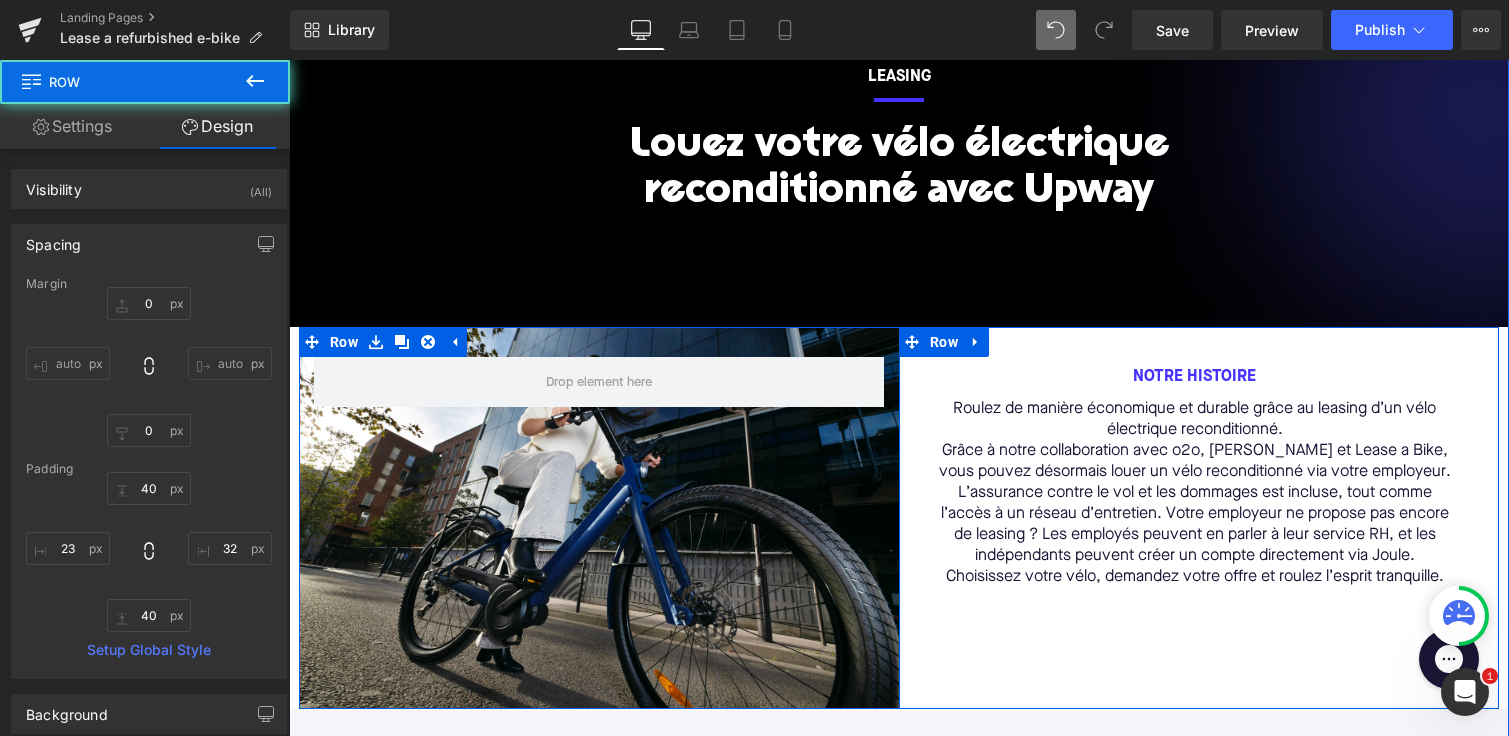 click on "Row" at bounding box center [599, 518] 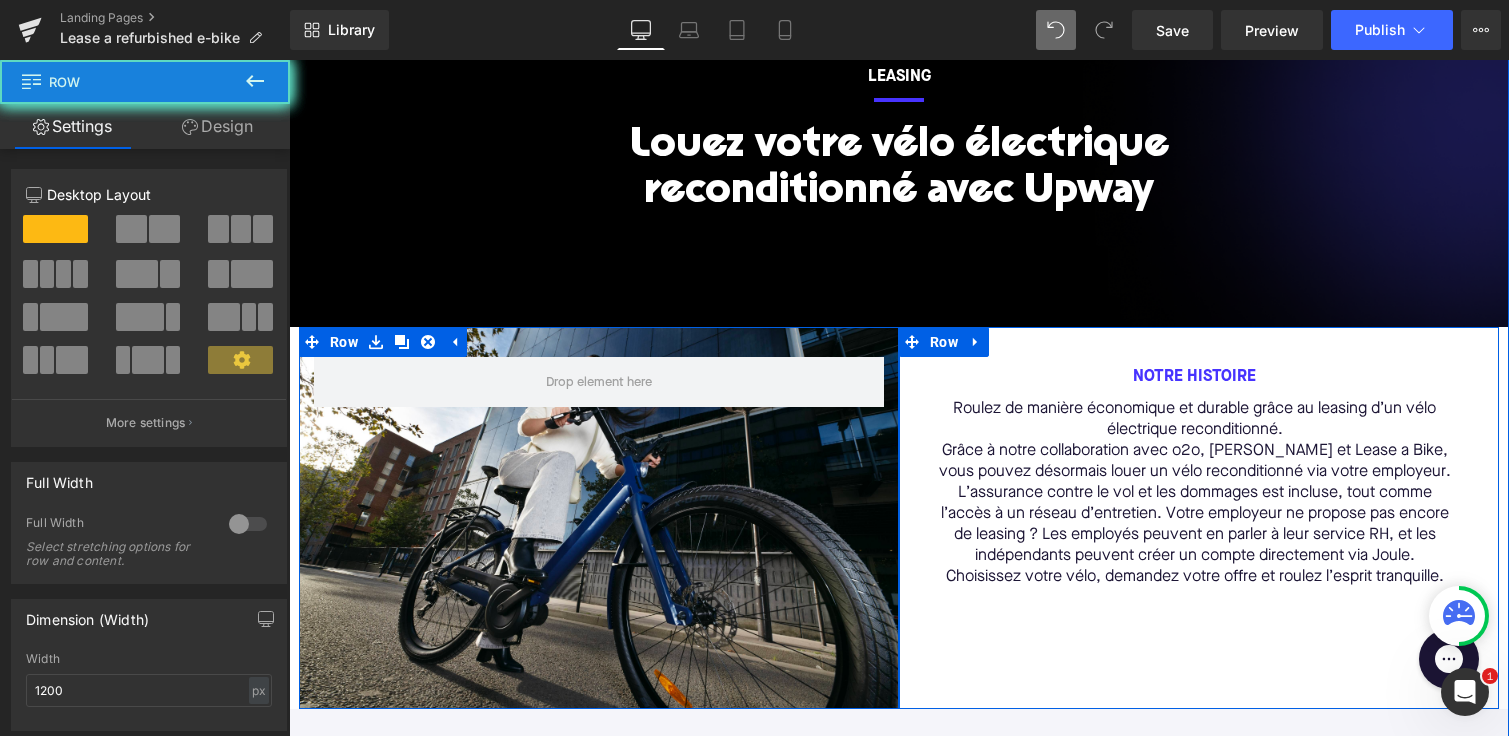 click on "Row" at bounding box center (599, 518) 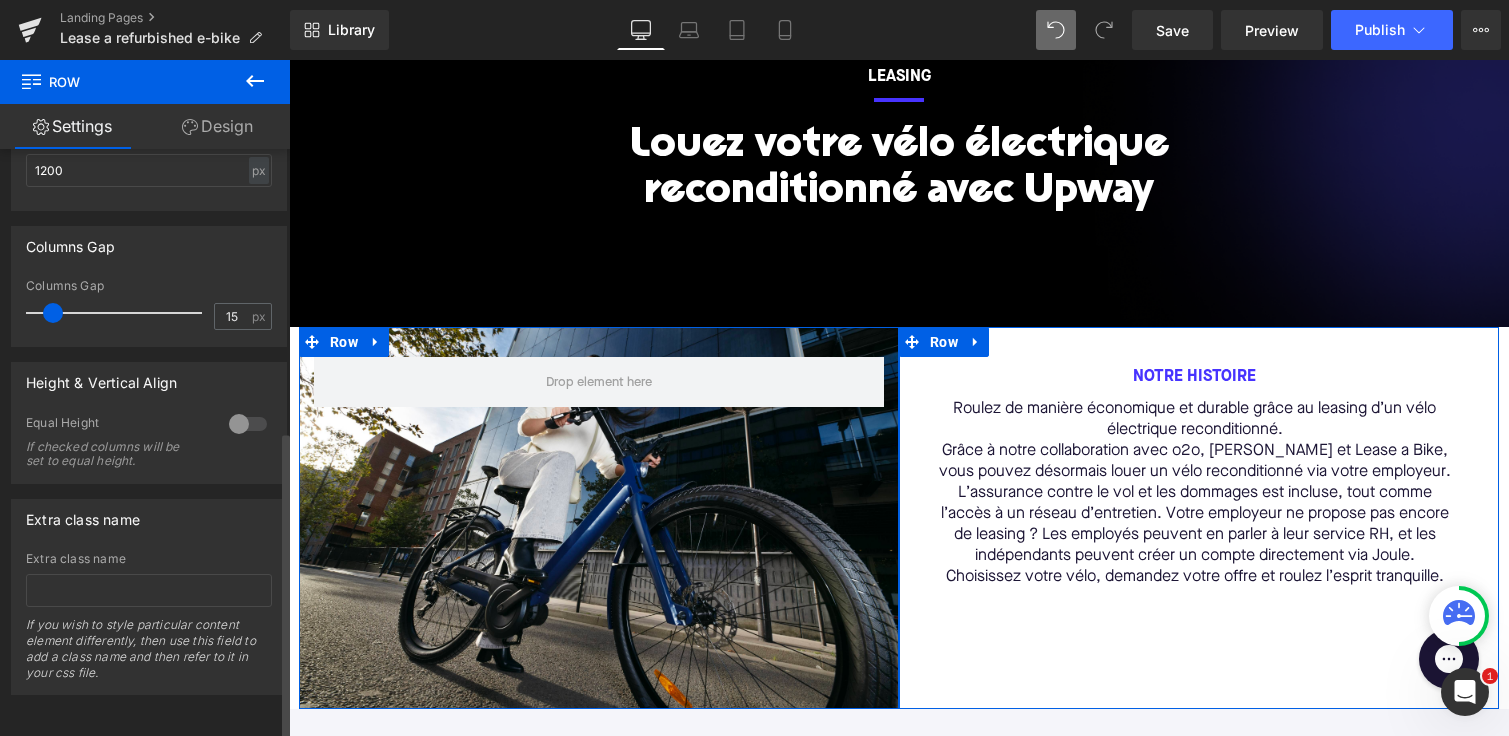 scroll, scrollTop: 0, scrollLeft: 0, axis: both 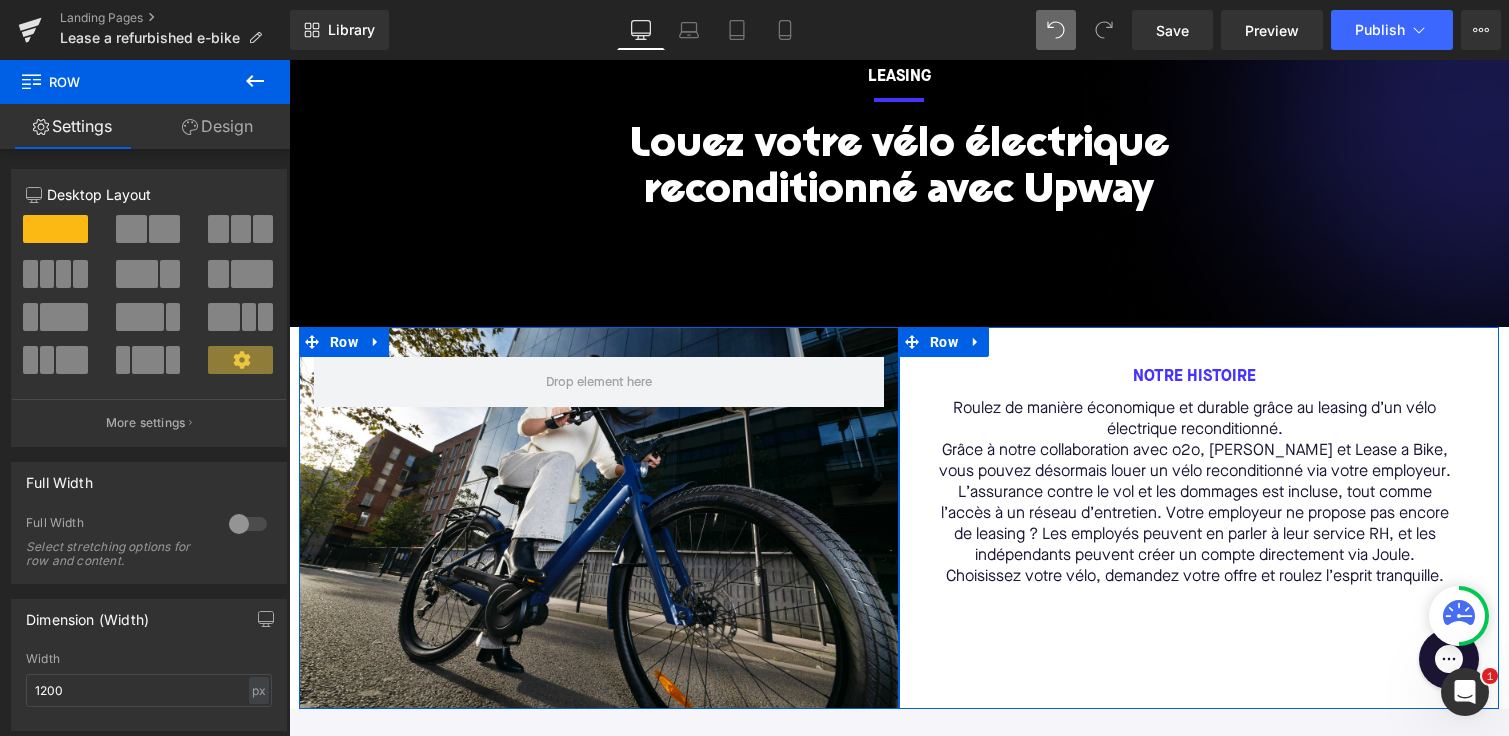 click on "Design" at bounding box center [217, 126] 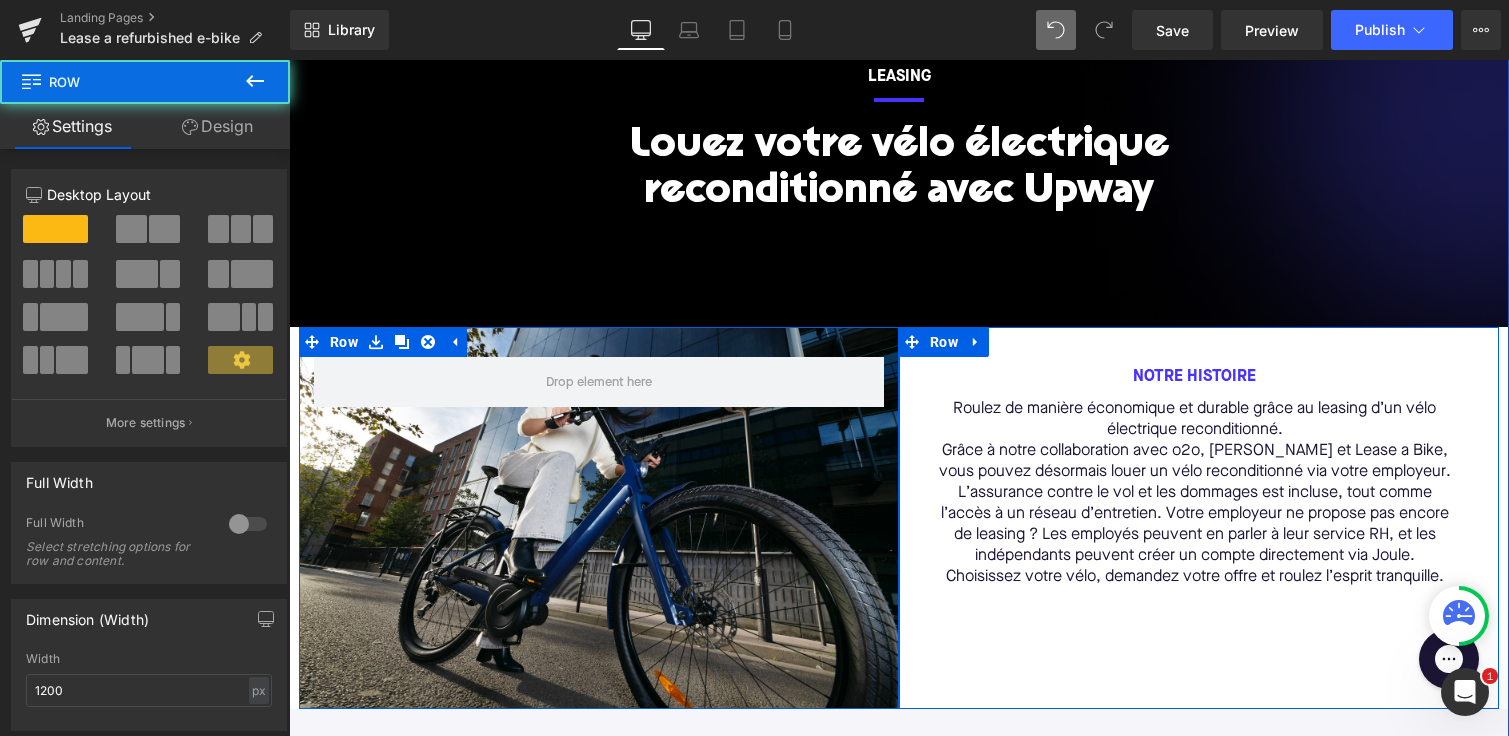 click on "Row" at bounding box center (599, 518) 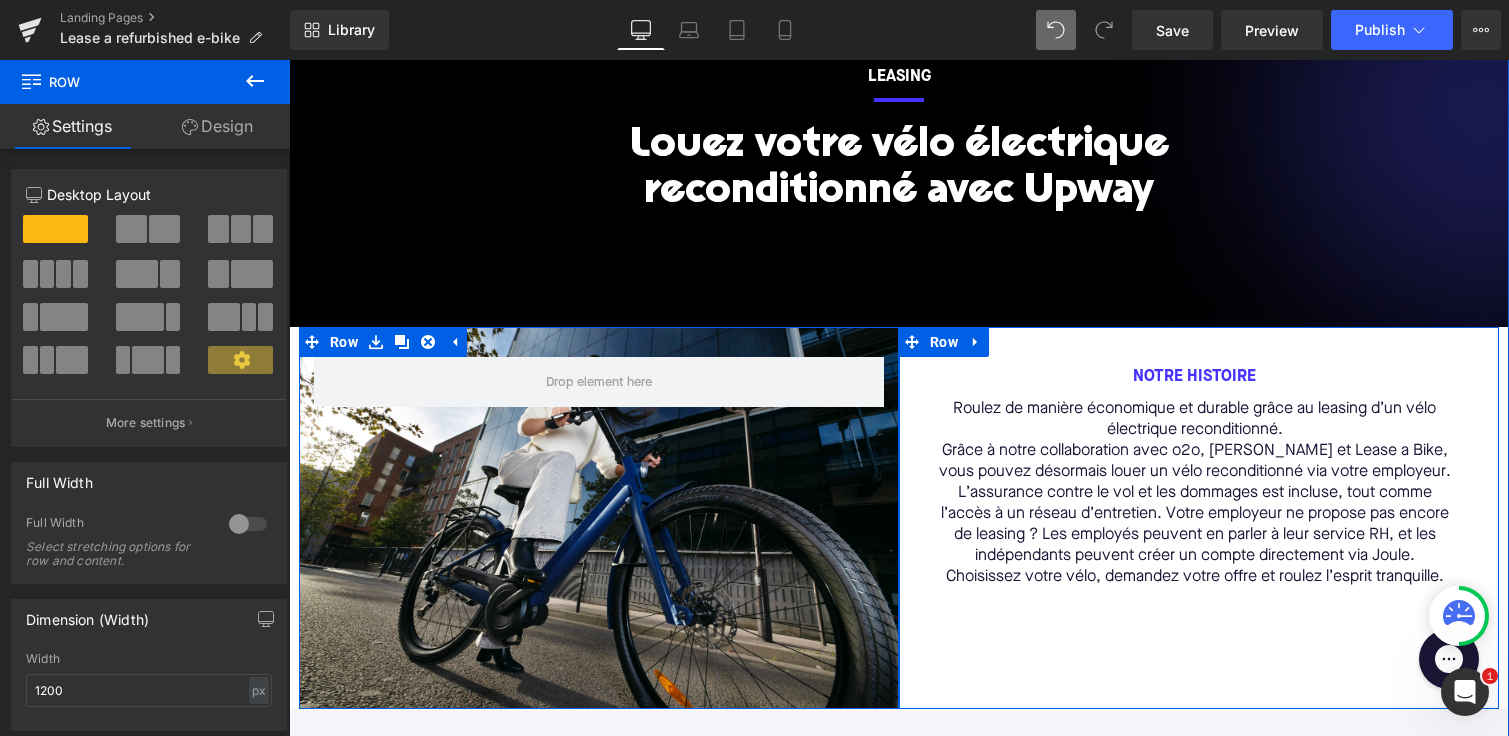 scroll, scrollTop: 379, scrollLeft: 0, axis: vertical 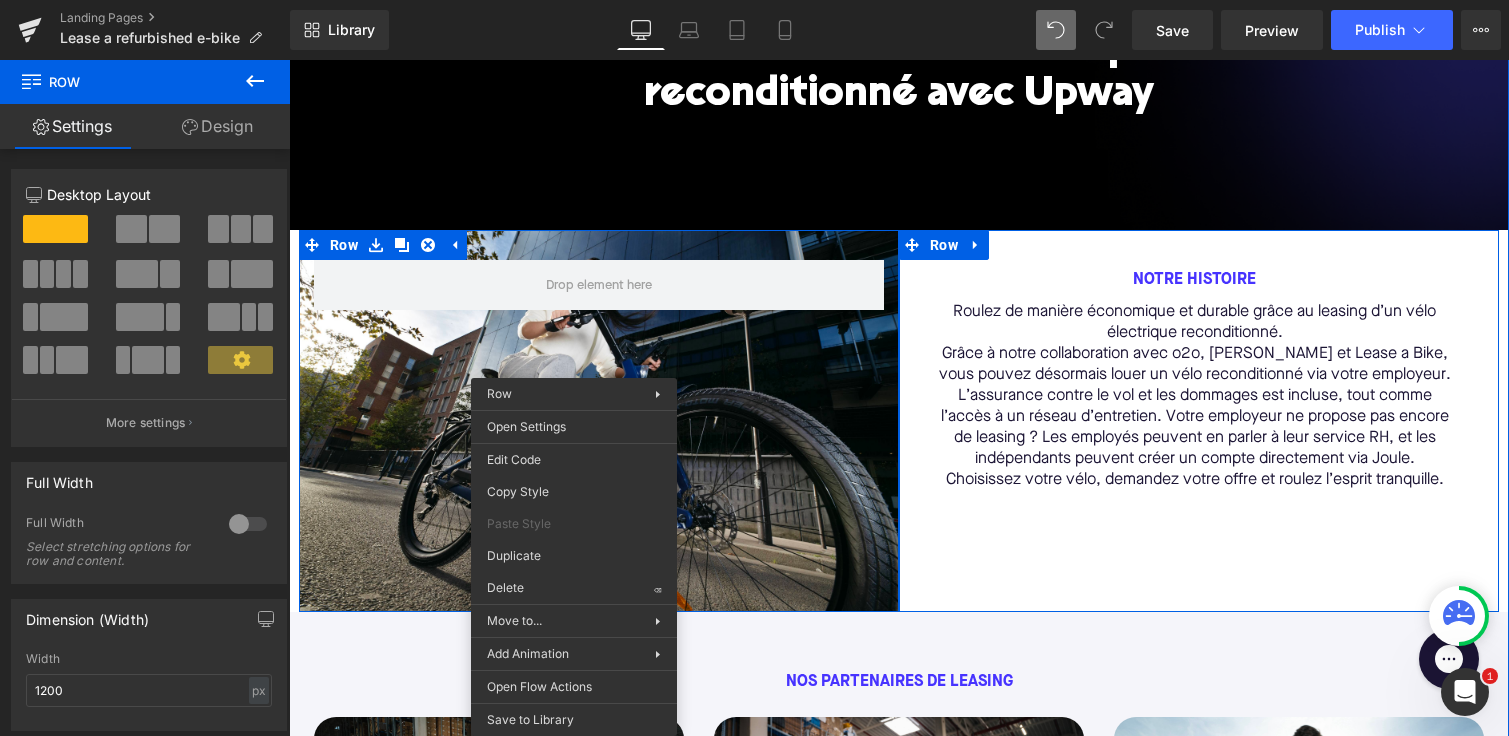 click on "Row" at bounding box center [599, 421] 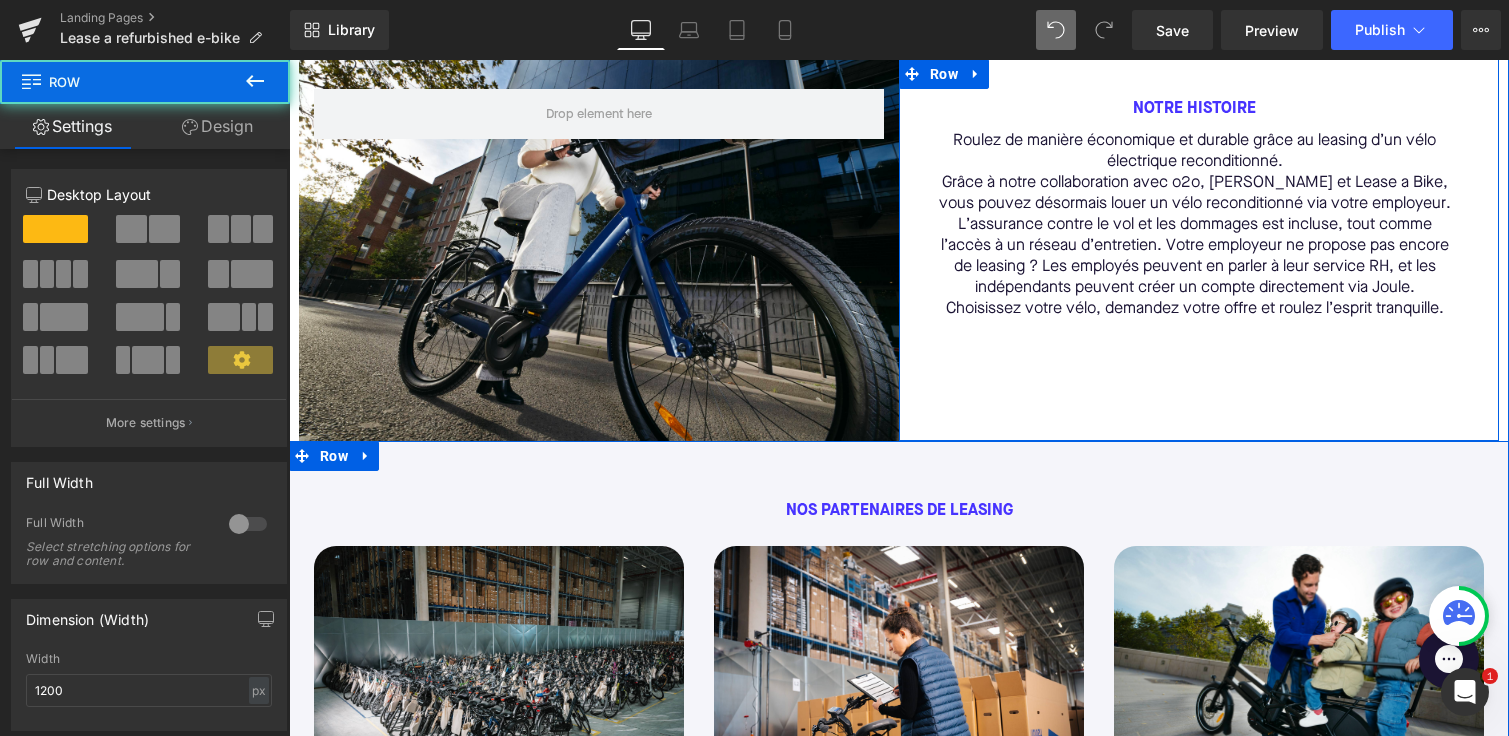 scroll, scrollTop: 579, scrollLeft: 0, axis: vertical 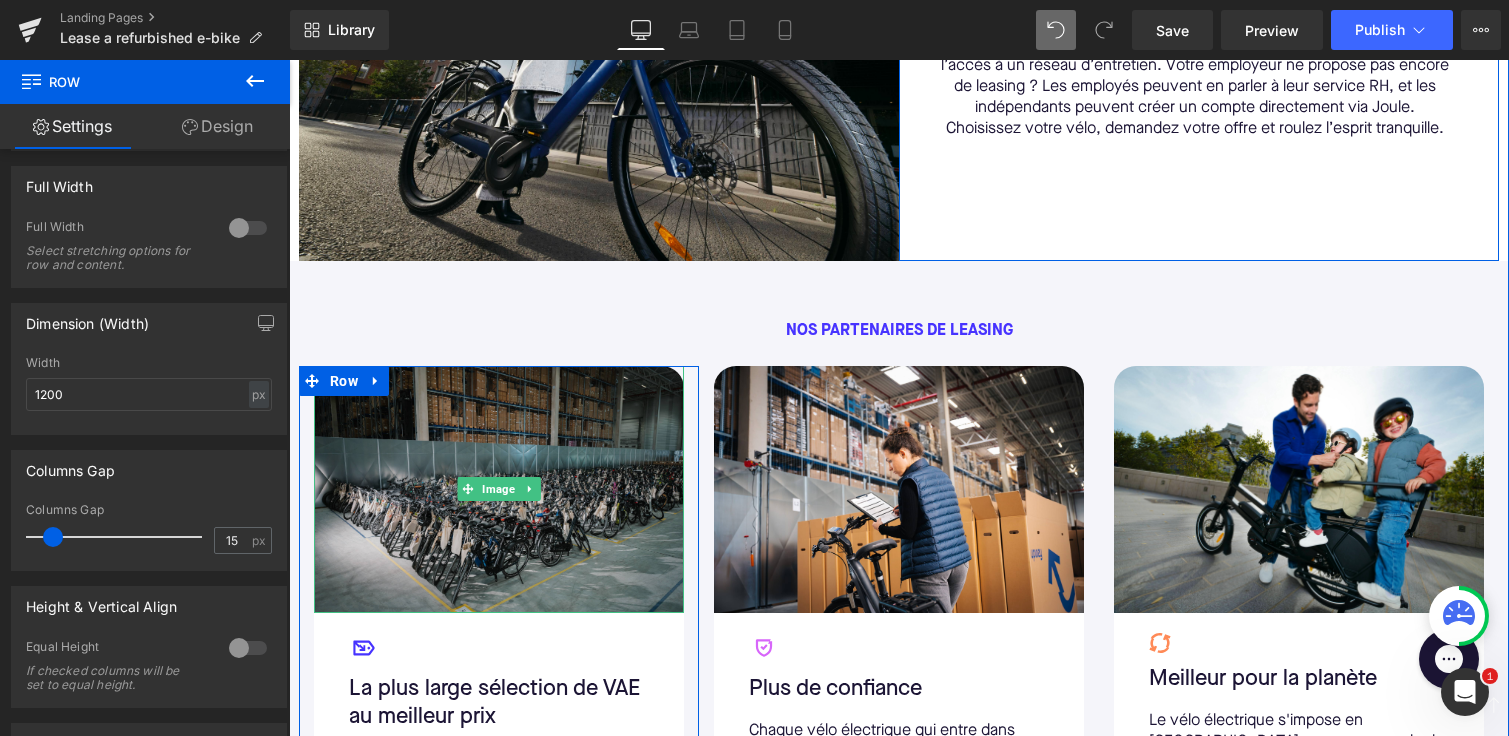 click at bounding box center [499, 489] 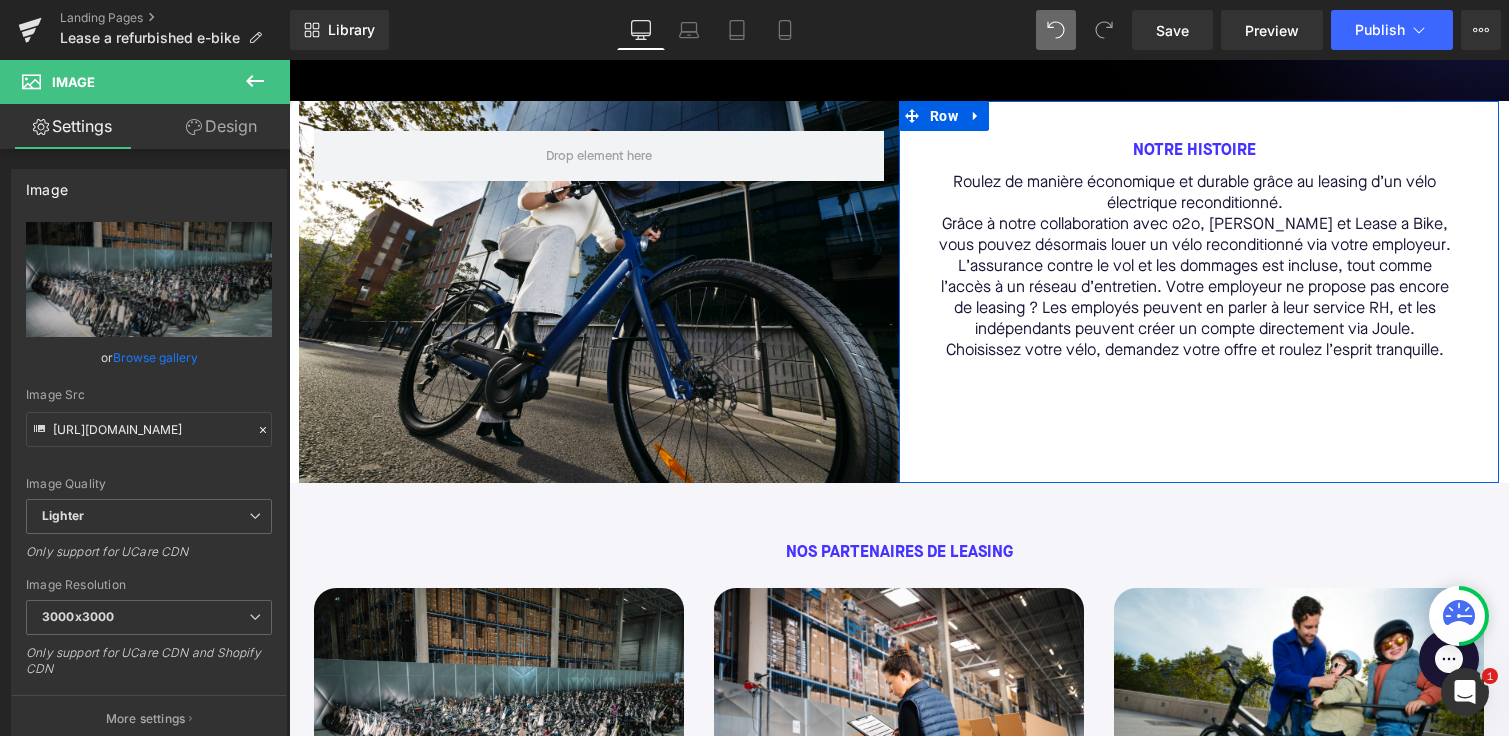 scroll, scrollTop: 511, scrollLeft: 0, axis: vertical 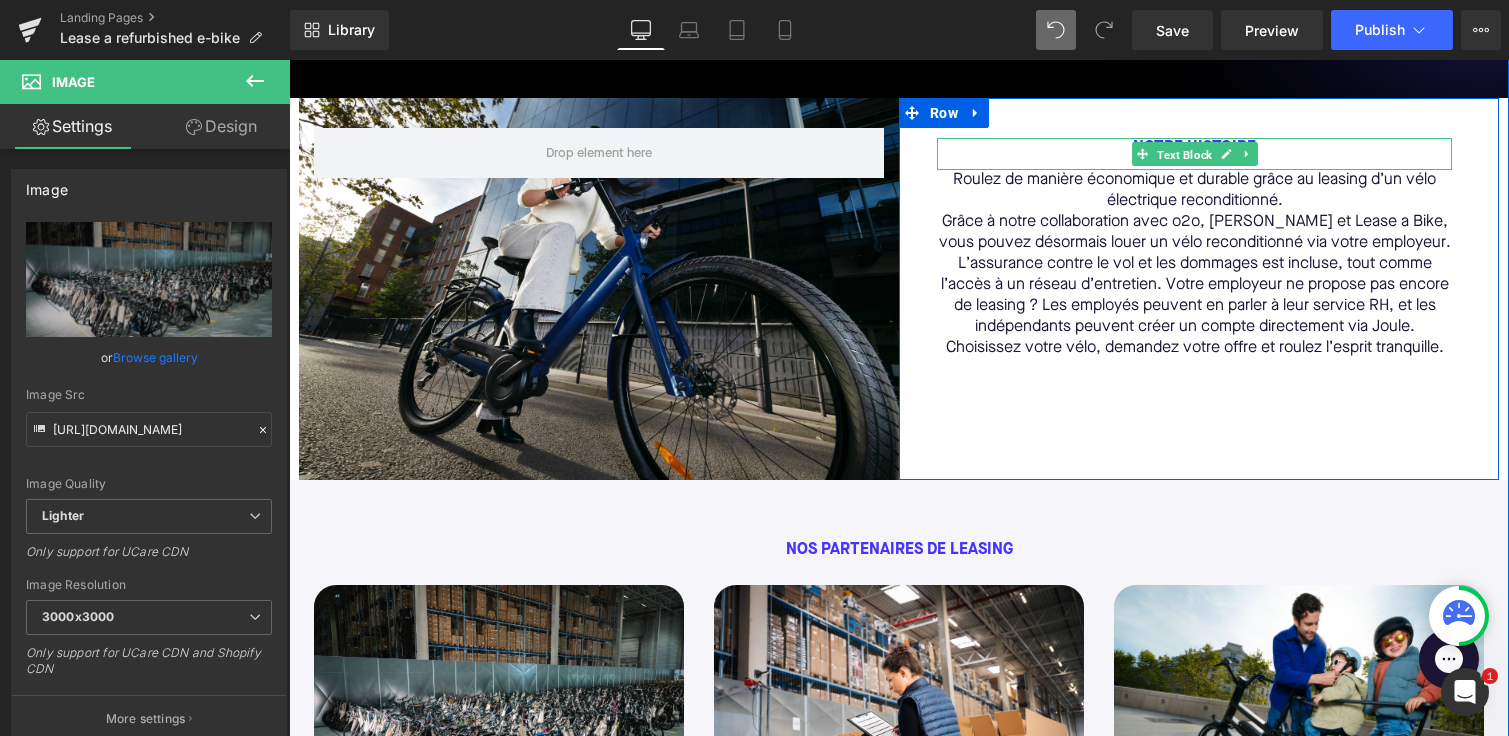 click on "Text Block" at bounding box center (1174, 154) 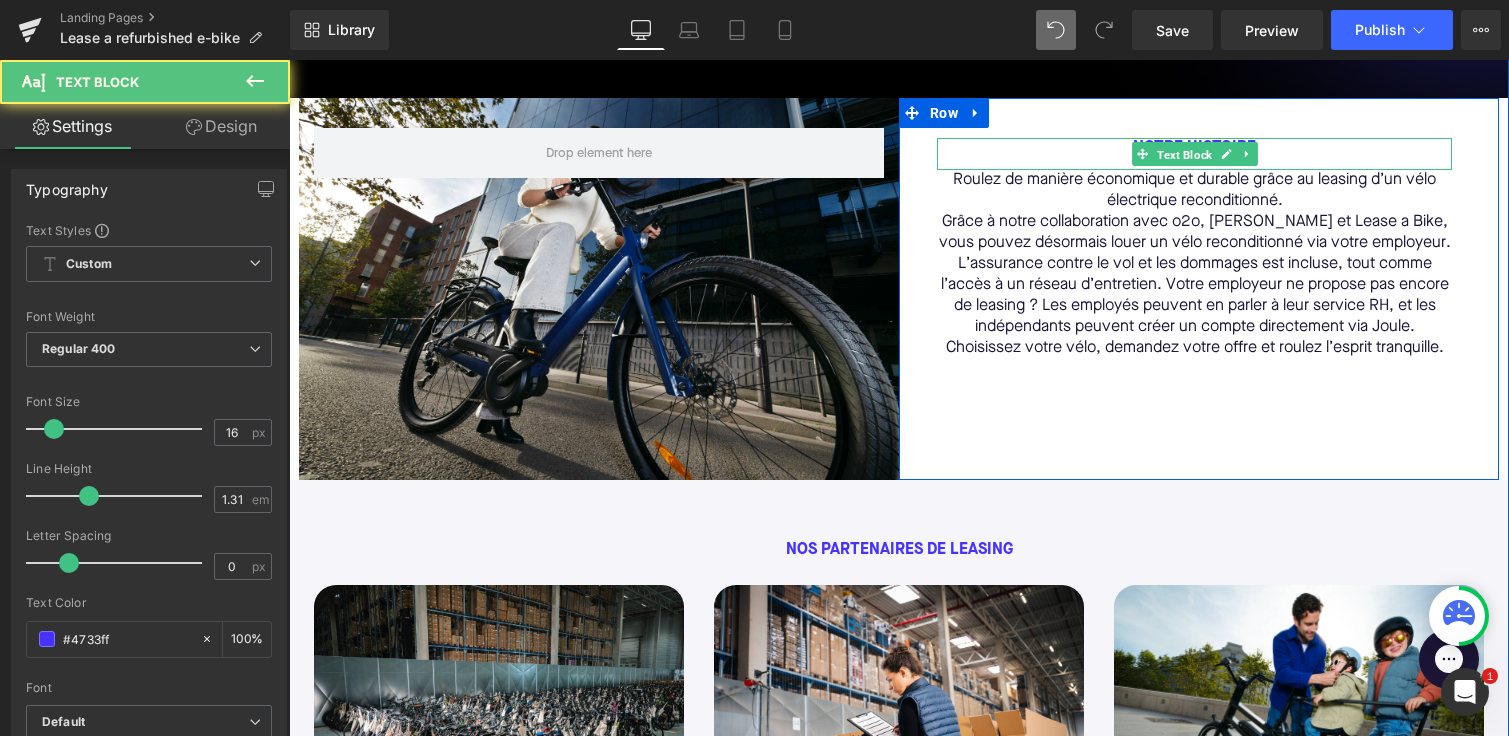click on "Text Block" at bounding box center (1174, 154) 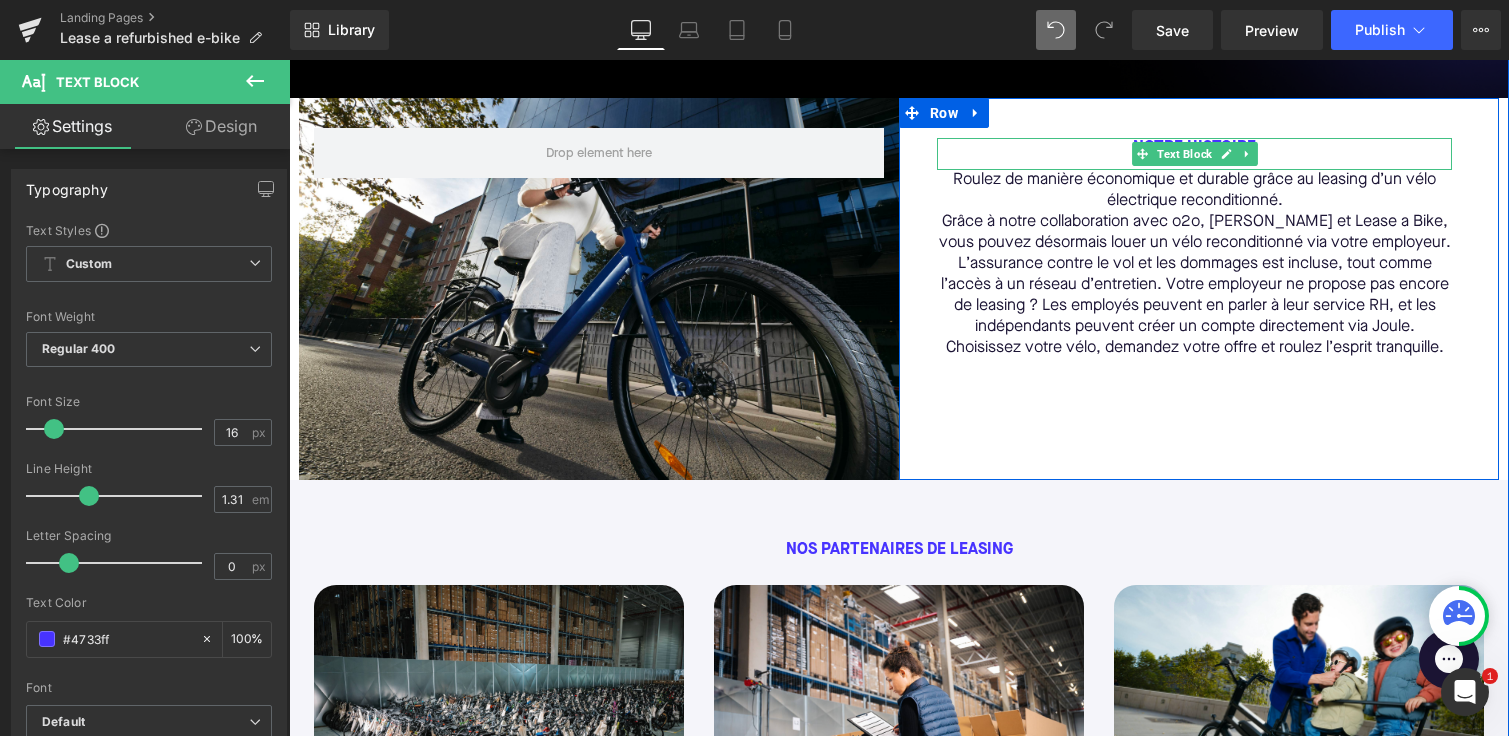 click on "NOTRE HISTOIRE" at bounding box center [1194, 154] 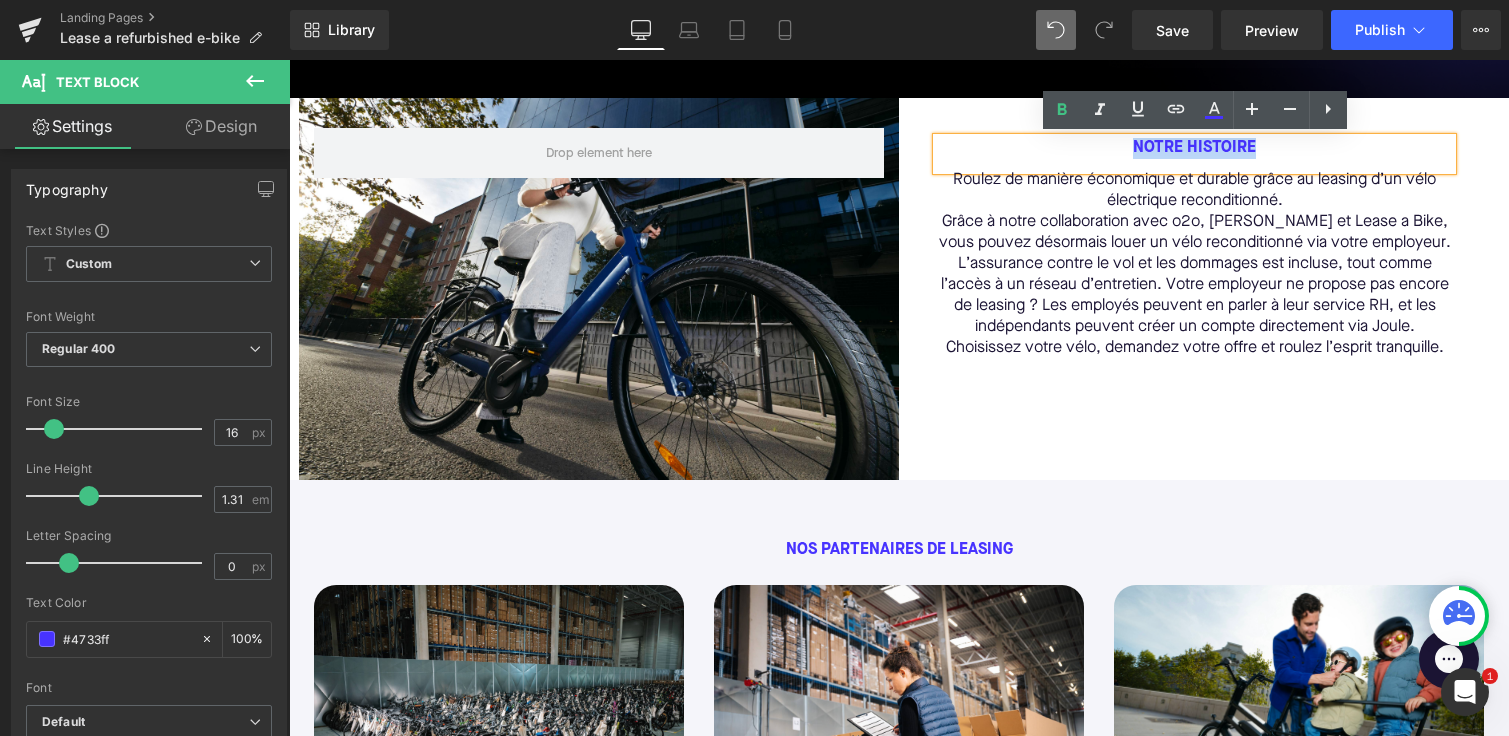 click on "NOTRE HISTOIRE" at bounding box center [1194, 154] 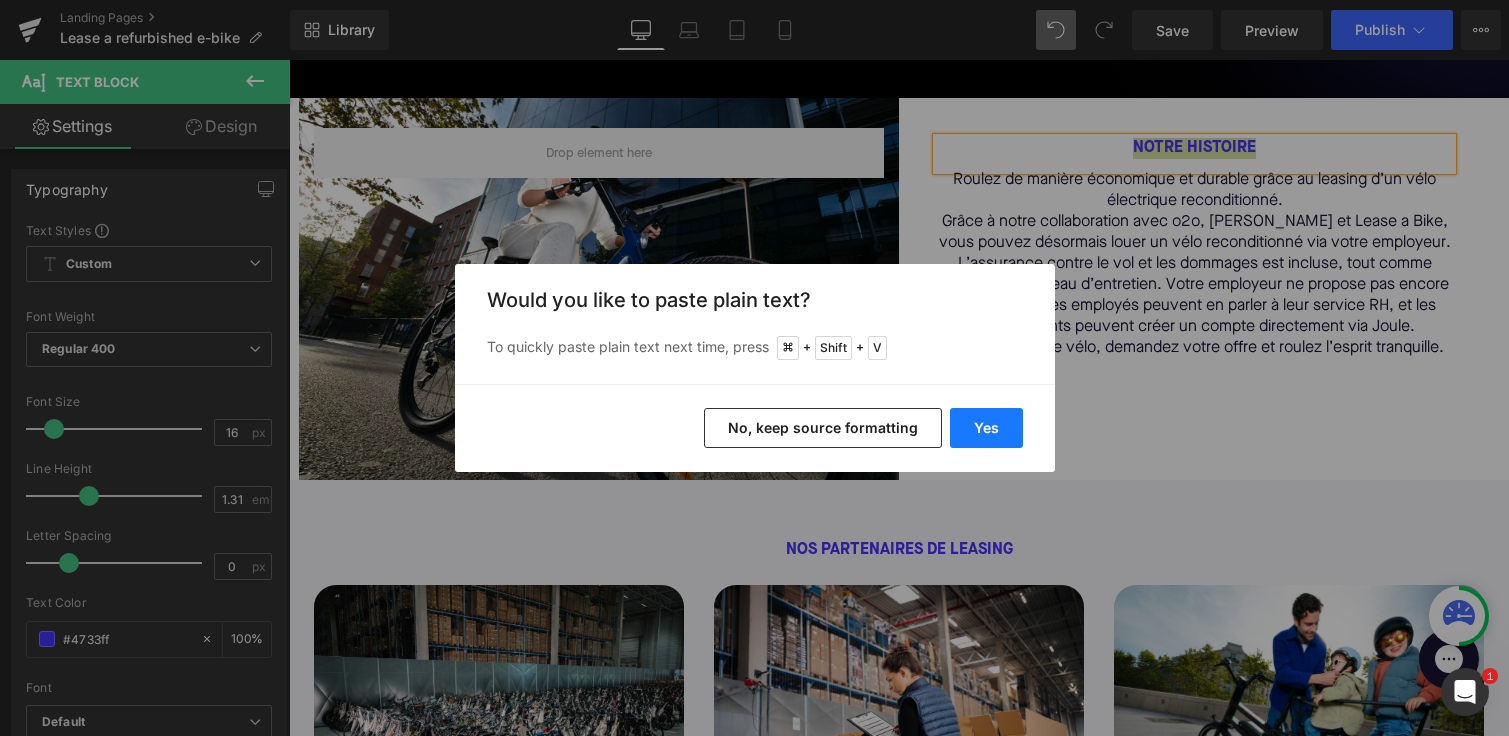 click on "Yes" at bounding box center [986, 428] 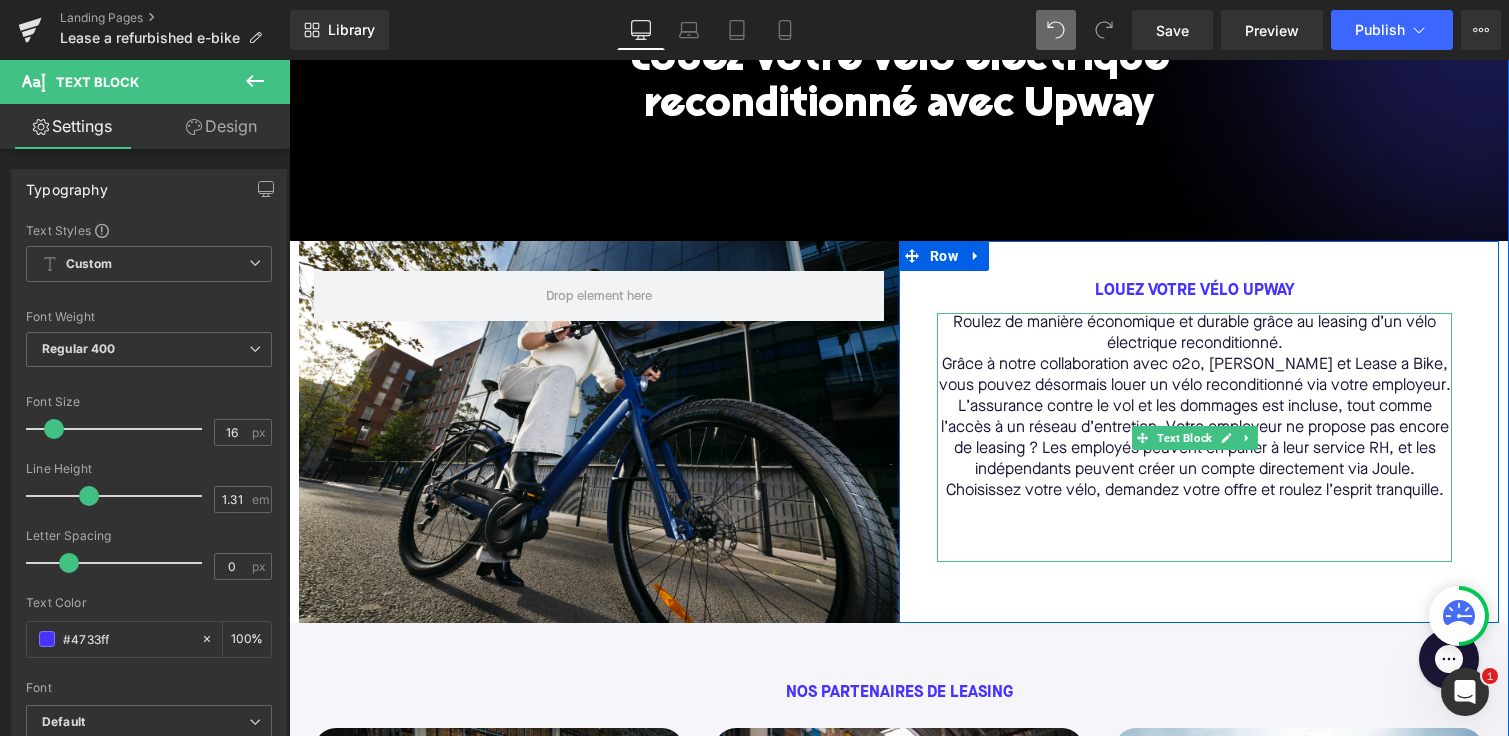 scroll, scrollTop: 399, scrollLeft: 0, axis: vertical 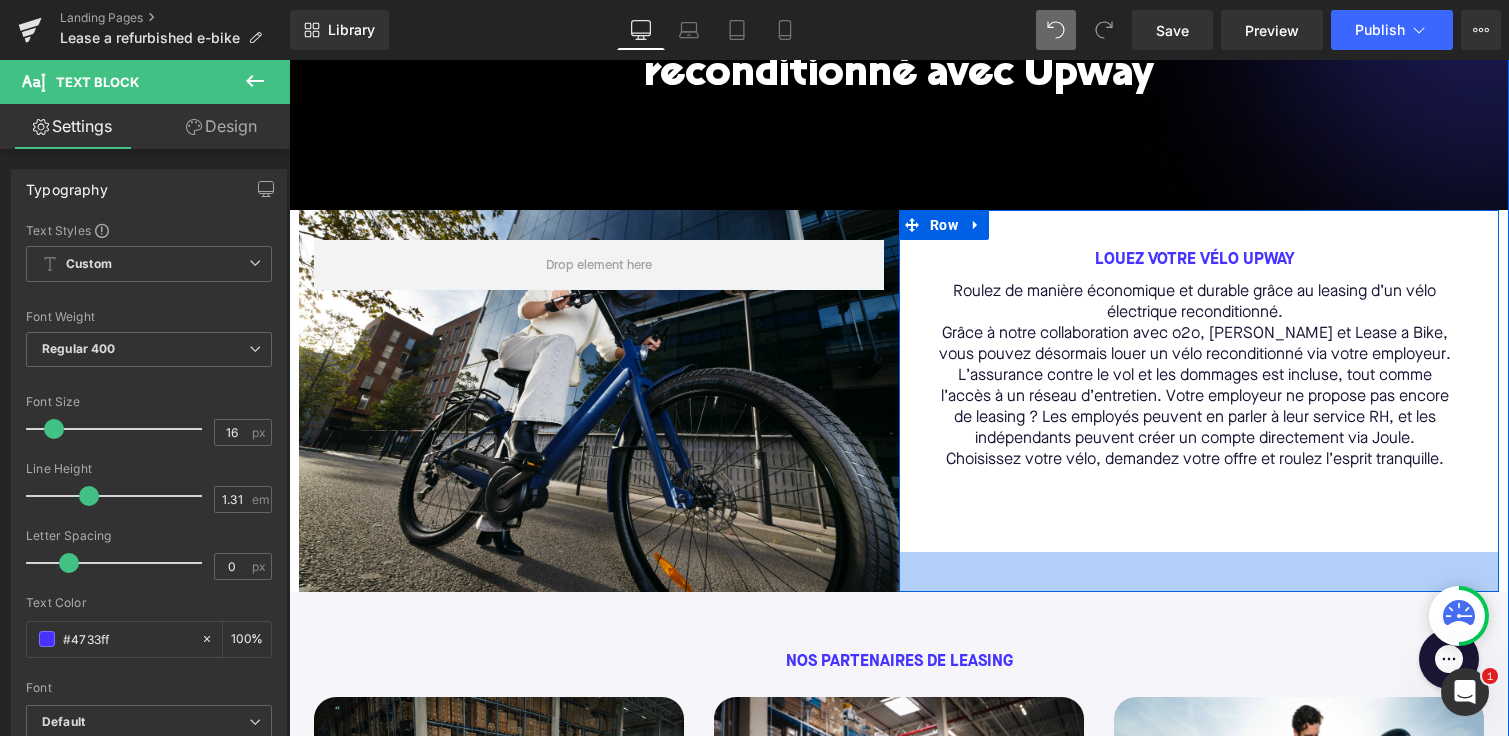 click on "Nos partenaires de leasing Text Block         Image         Icon         La plus large sélection de VAE au meilleur prix Text Block         L'achat d'un vélo à assistance électrique fiable et durable représente souvent un budget conséquent. Chez Upway, nous vous permettons d'avoir accès à une très large sélection de vélos électriques issus des meilleures marques françaises comme Moustache, Lapierre ou O2feel, et des meilleurs constructeurs européens comme Cube, Giant ou [PERSON_NAME] & Müller. Nous achetons nos vélos avec soin auprès des fabricants, des magasins de vélos et des particuliers afin de faire bénéficier de réductions jusqu'à 60% par rapport au neuf. Text Block         Button         Row         Row         Image         Icon         Plus de confiance Text Block         Text Block         Button         Row         Row         Image         Icon         Meilleur pour la planète Text Block         Text Block         Button         Row         Row         Row         Row   60px" at bounding box center [899, 1083] 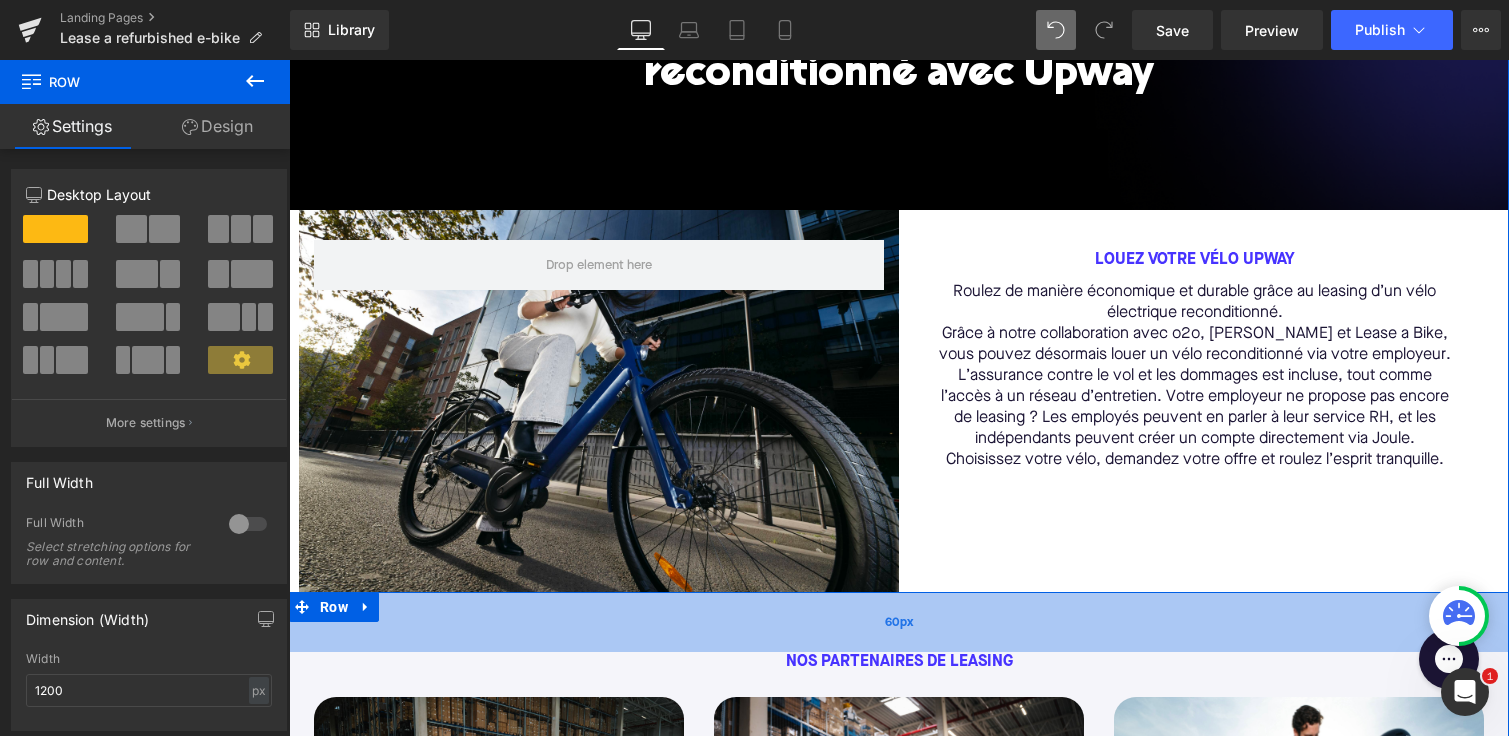 drag, startPoint x: 943, startPoint y: 579, endPoint x: 941, endPoint y: 638, distance: 59.03389 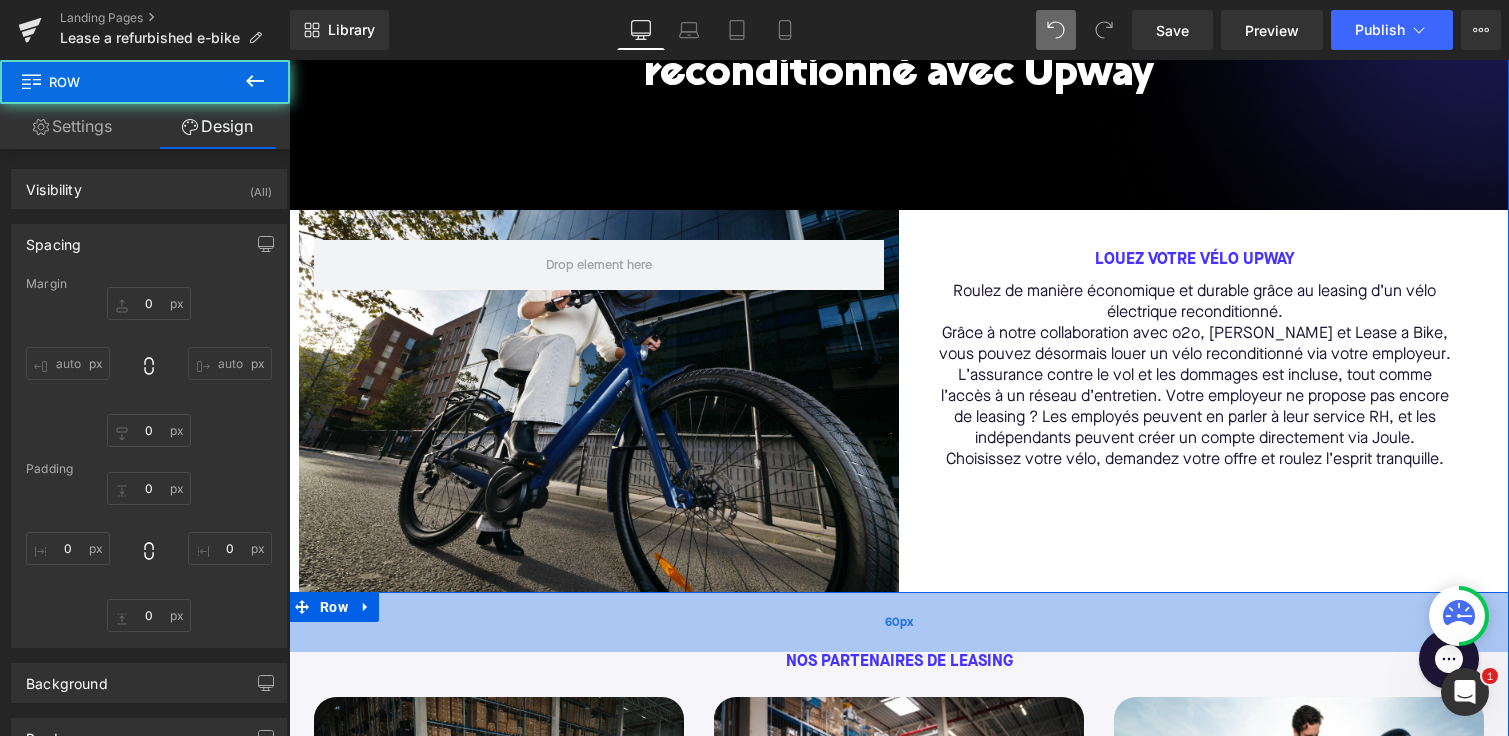 type on "0" 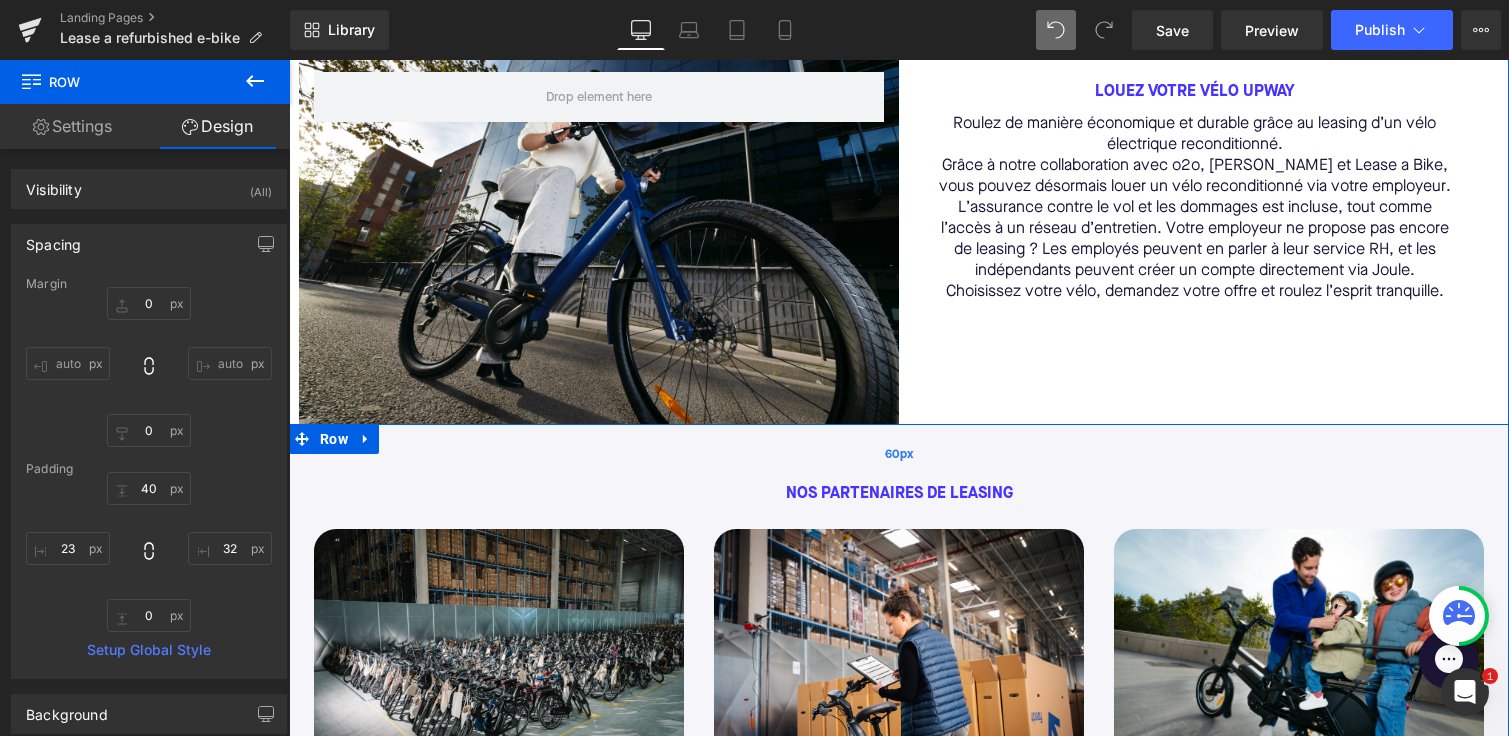 scroll, scrollTop: 417, scrollLeft: 0, axis: vertical 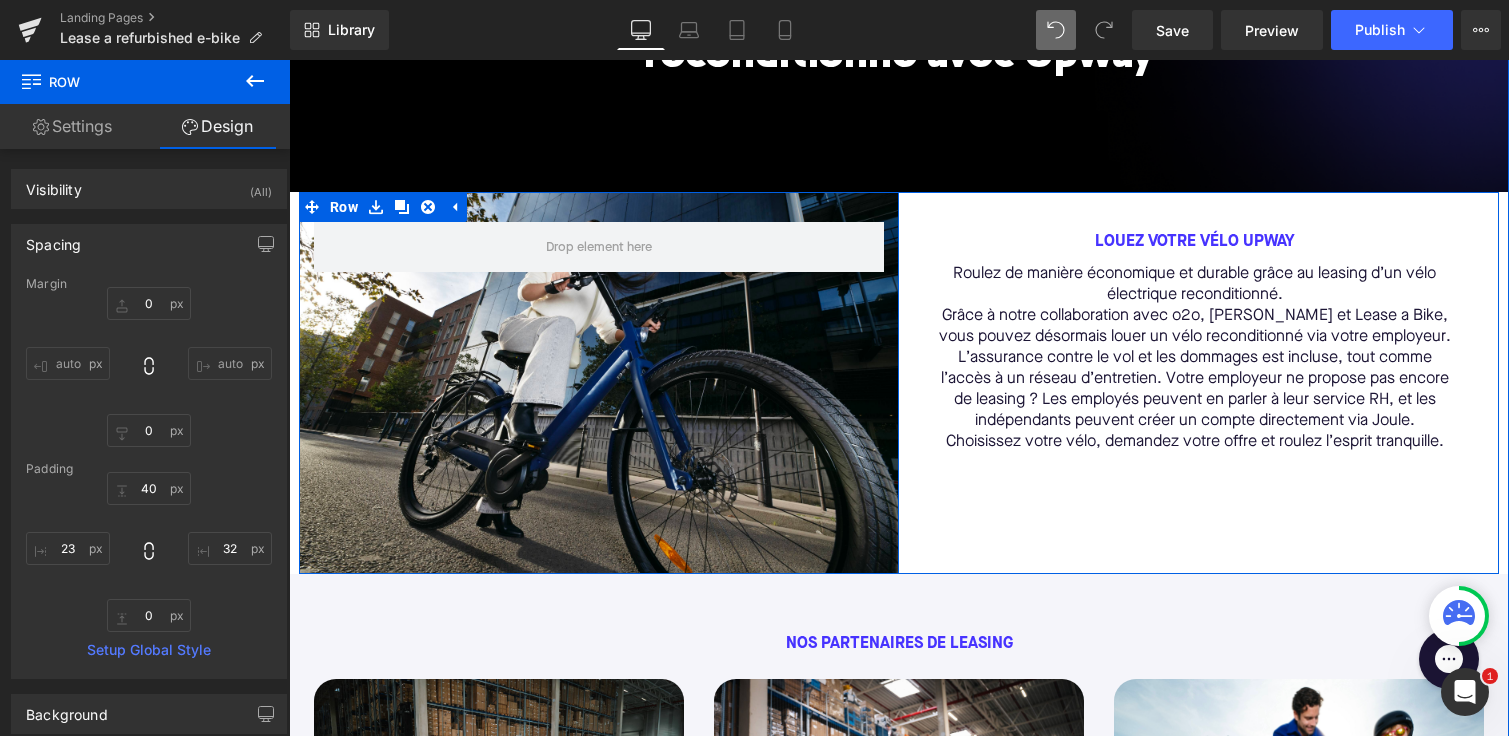 click on "Row" at bounding box center [599, 383] 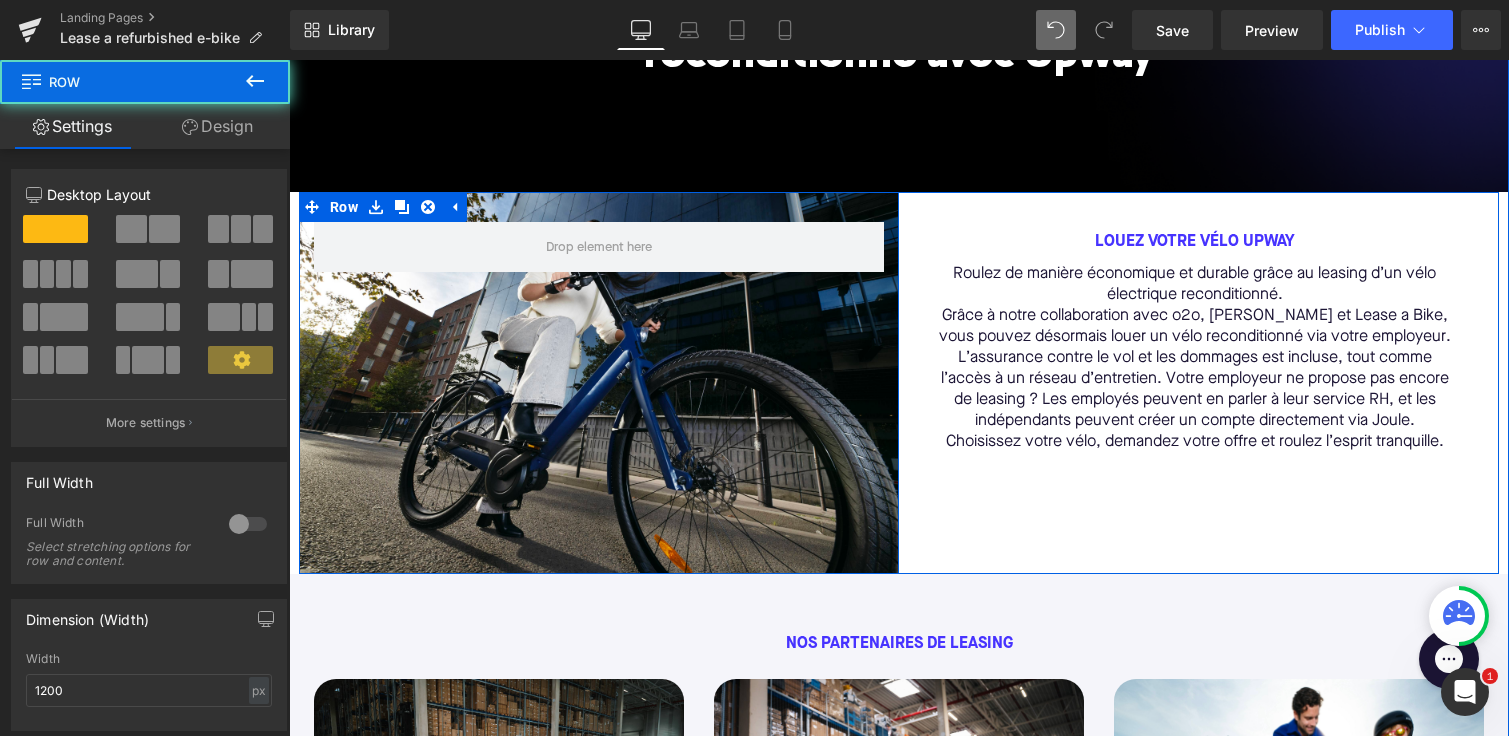 click on "Row" at bounding box center [599, 383] 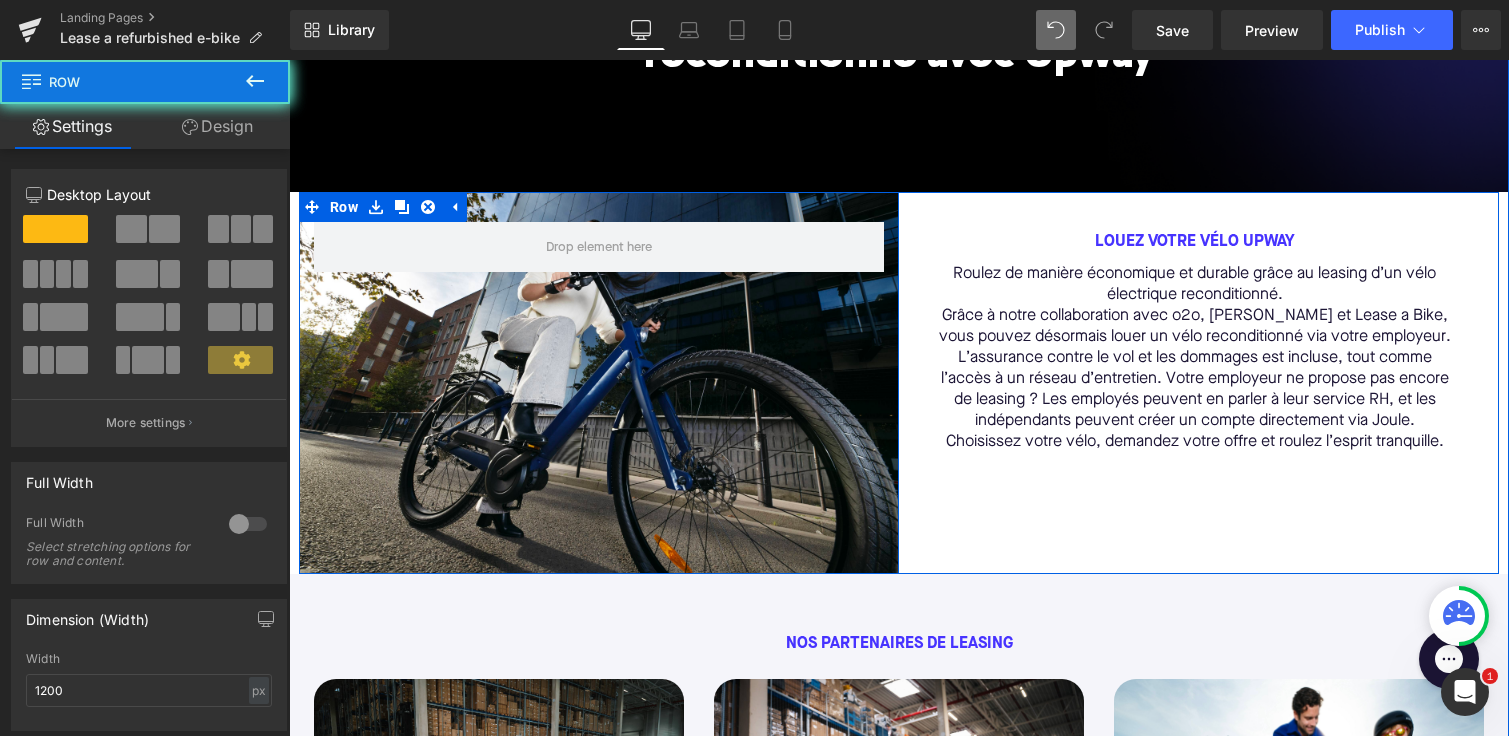 click on "Row" at bounding box center (599, 383) 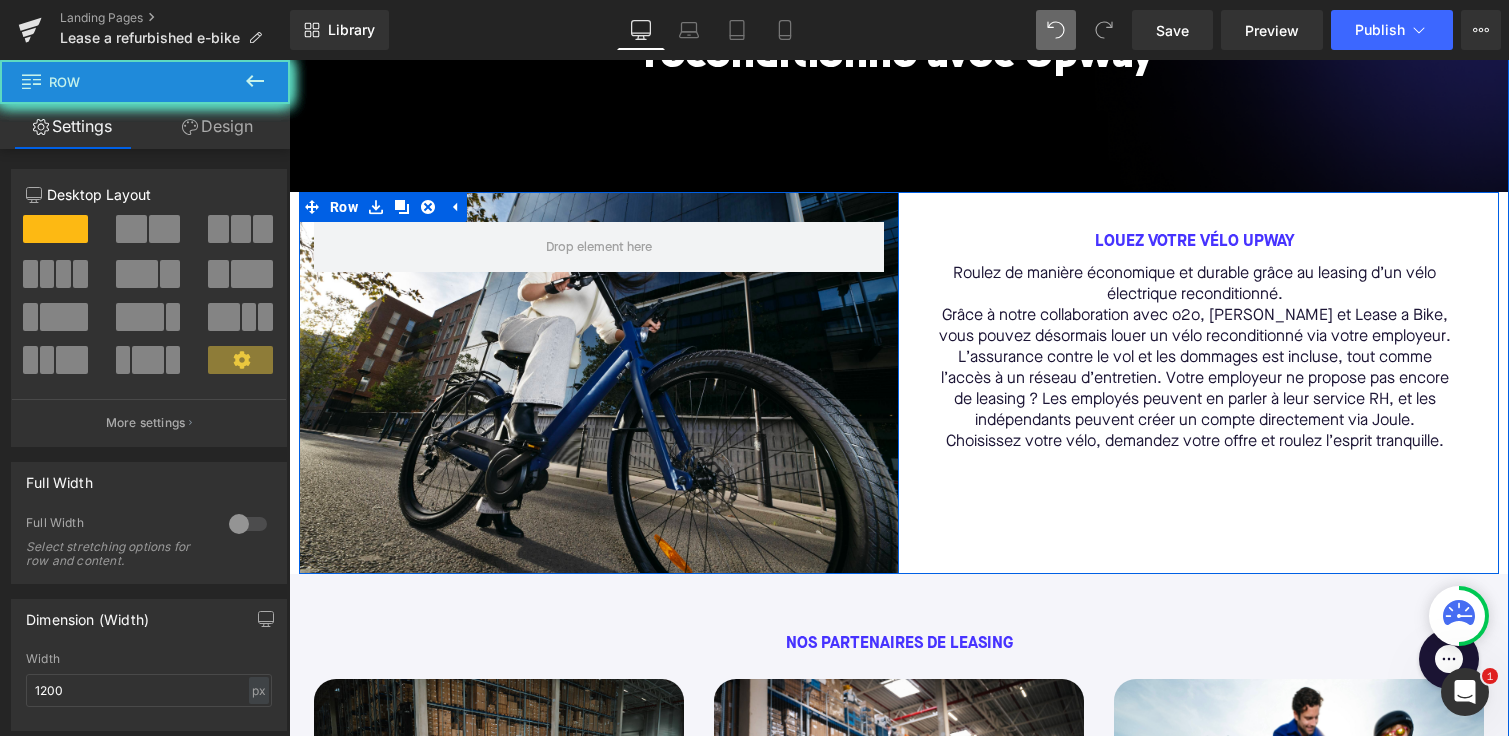 click on "Row" at bounding box center (599, 383) 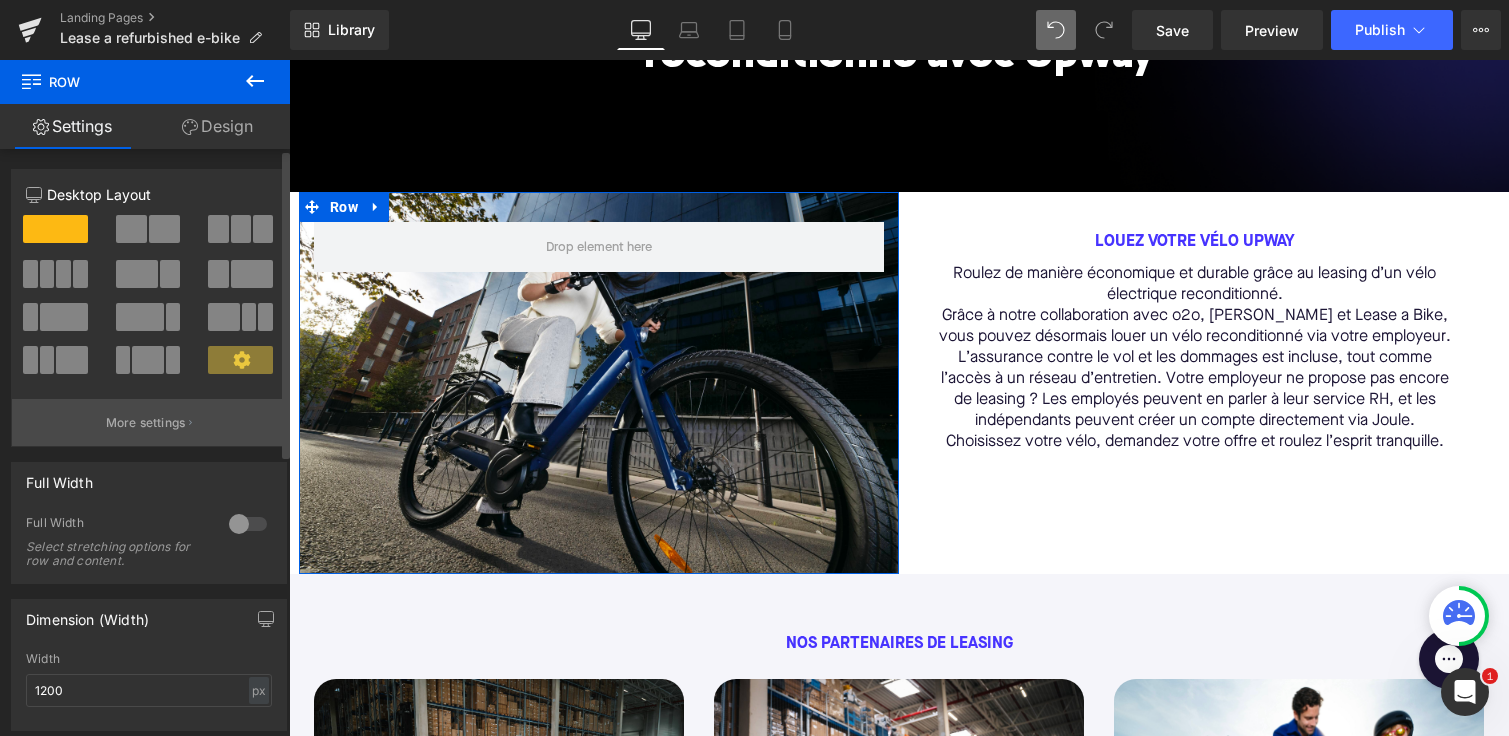 click on "More settings" at bounding box center [146, 423] 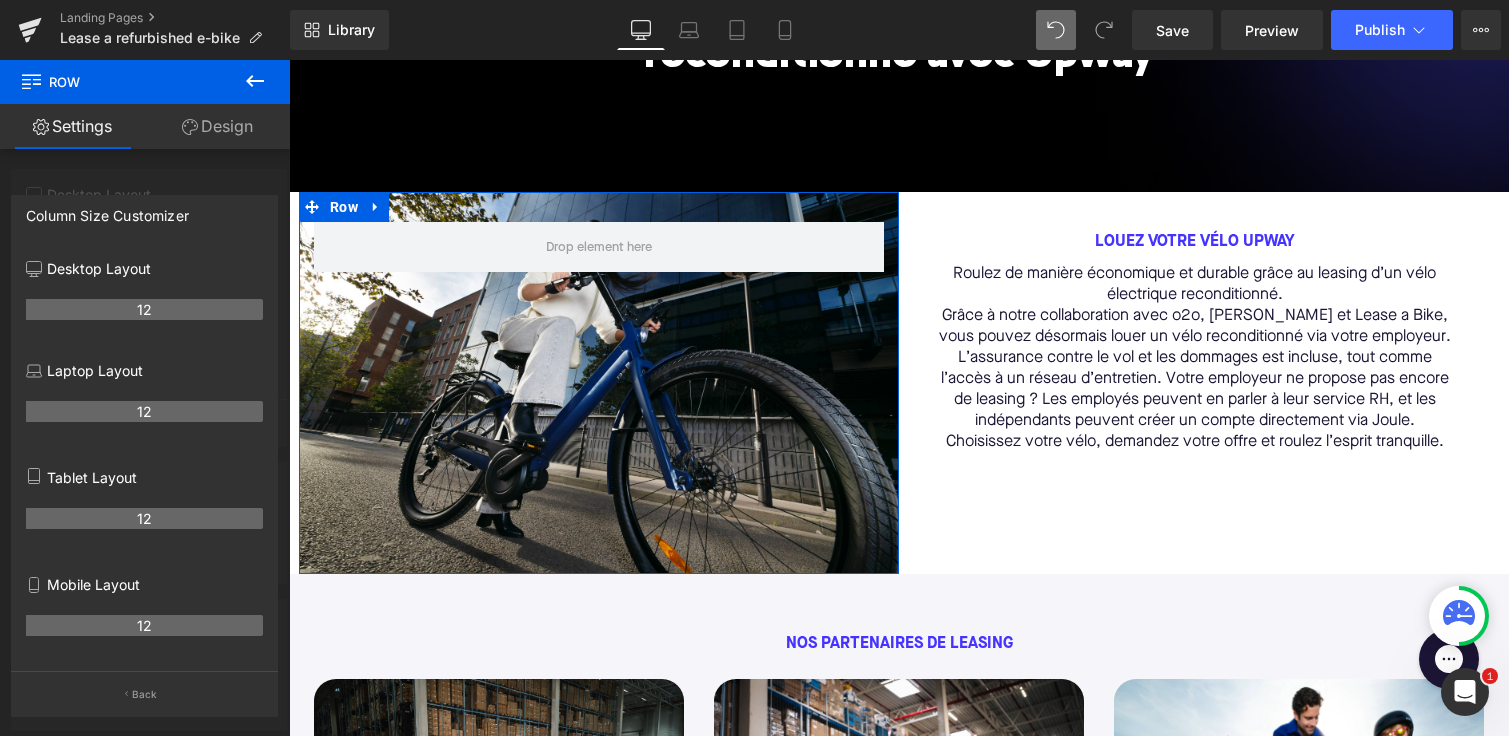 click at bounding box center [145, 403] 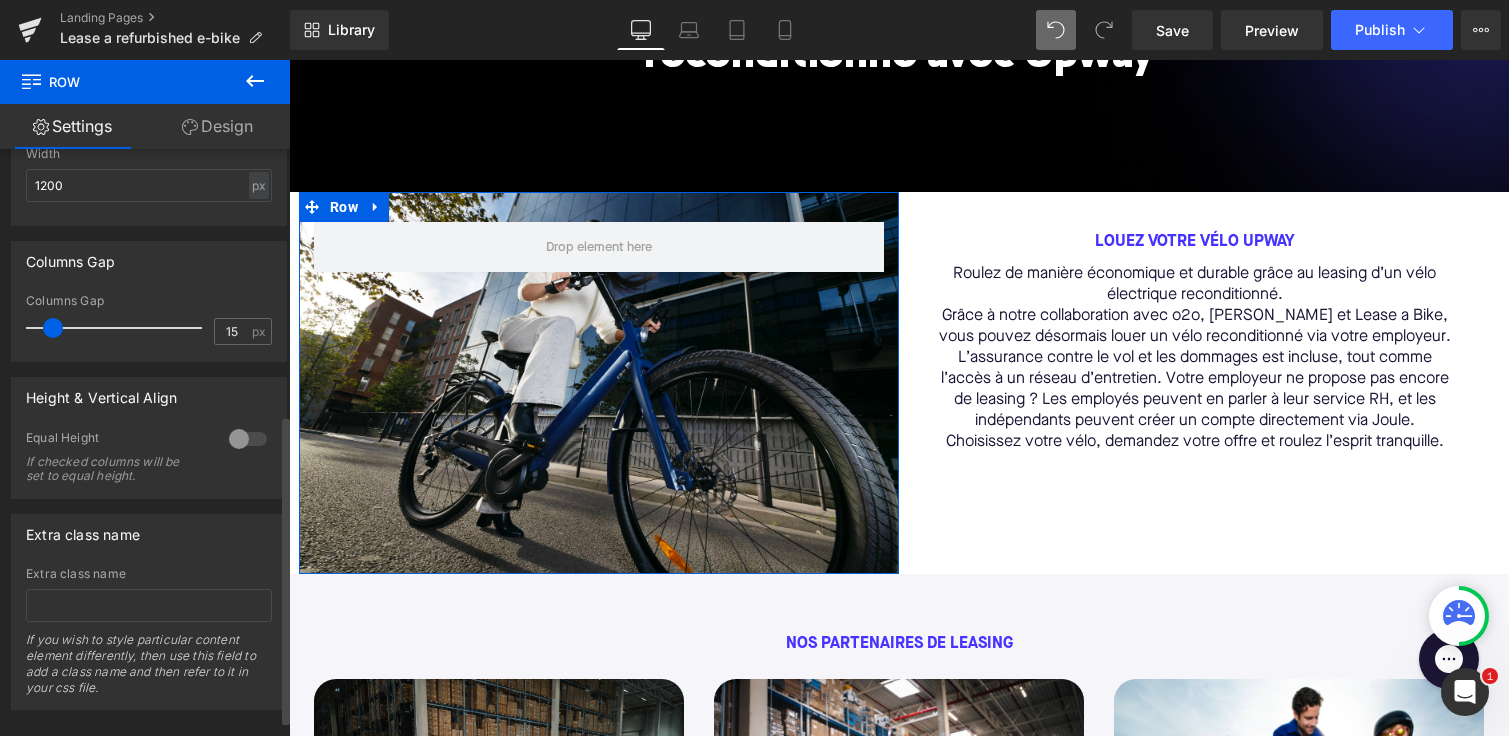 scroll, scrollTop: 536, scrollLeft: 0, axis: vertical 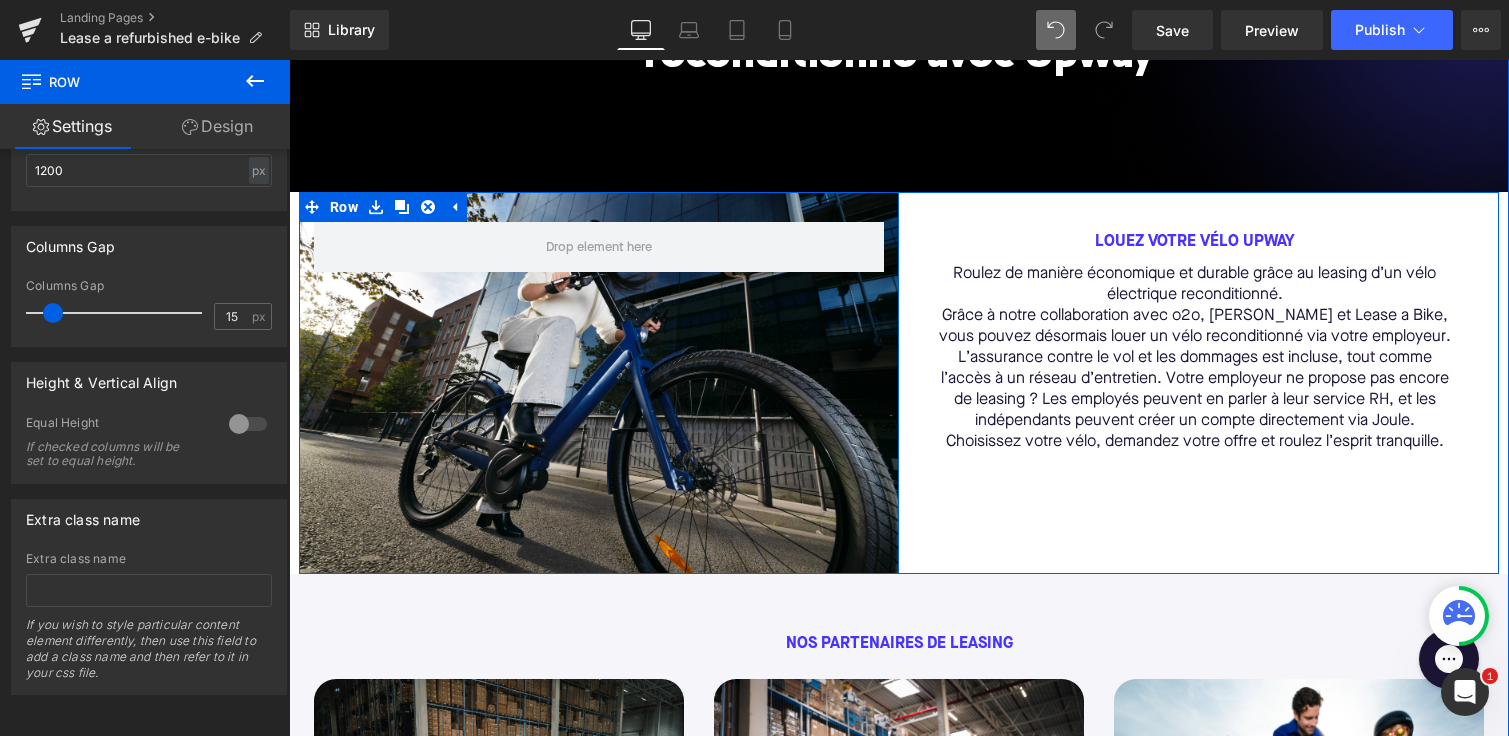 click on "Row" at bounding box center [599, 383] 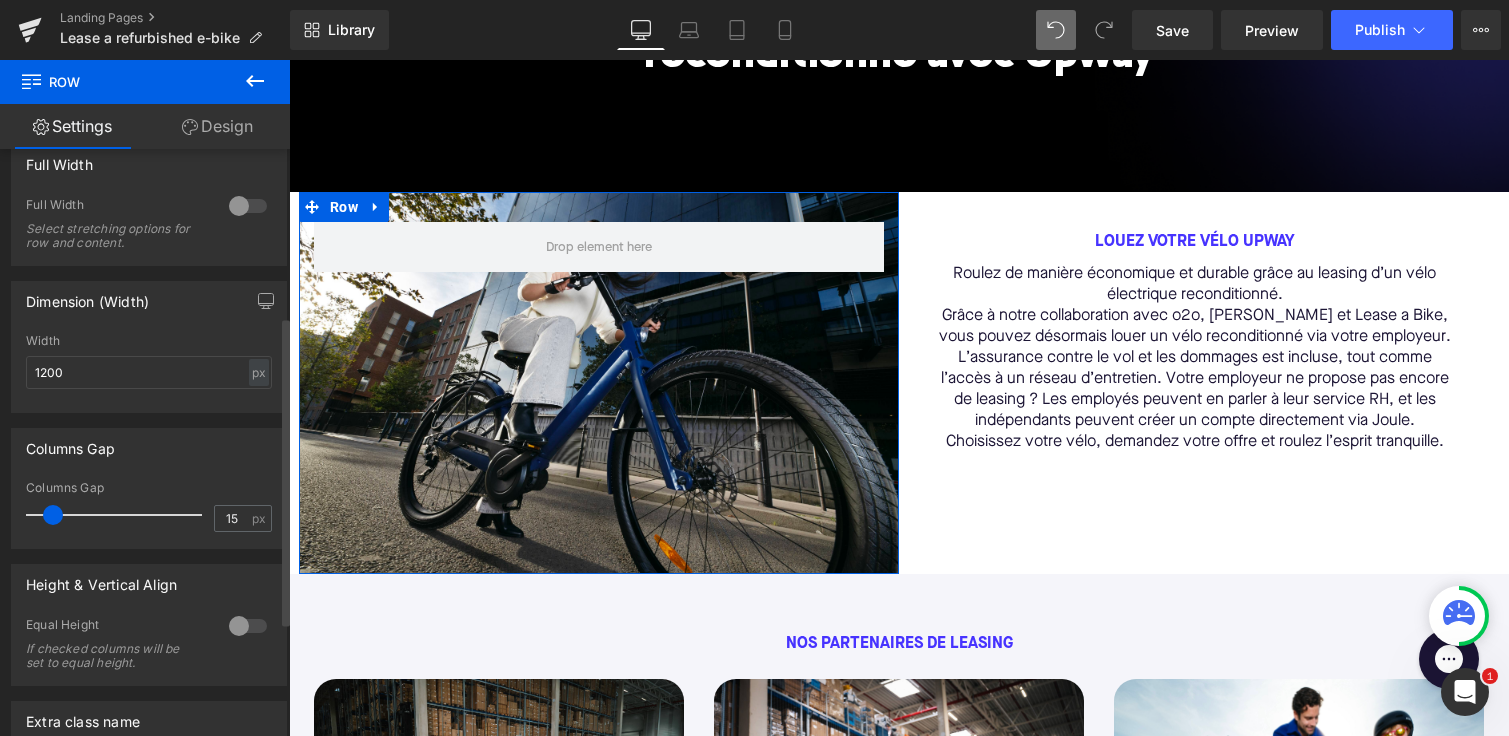 scroll, scrollTop: 0, scrollLeft: 0, axis: both 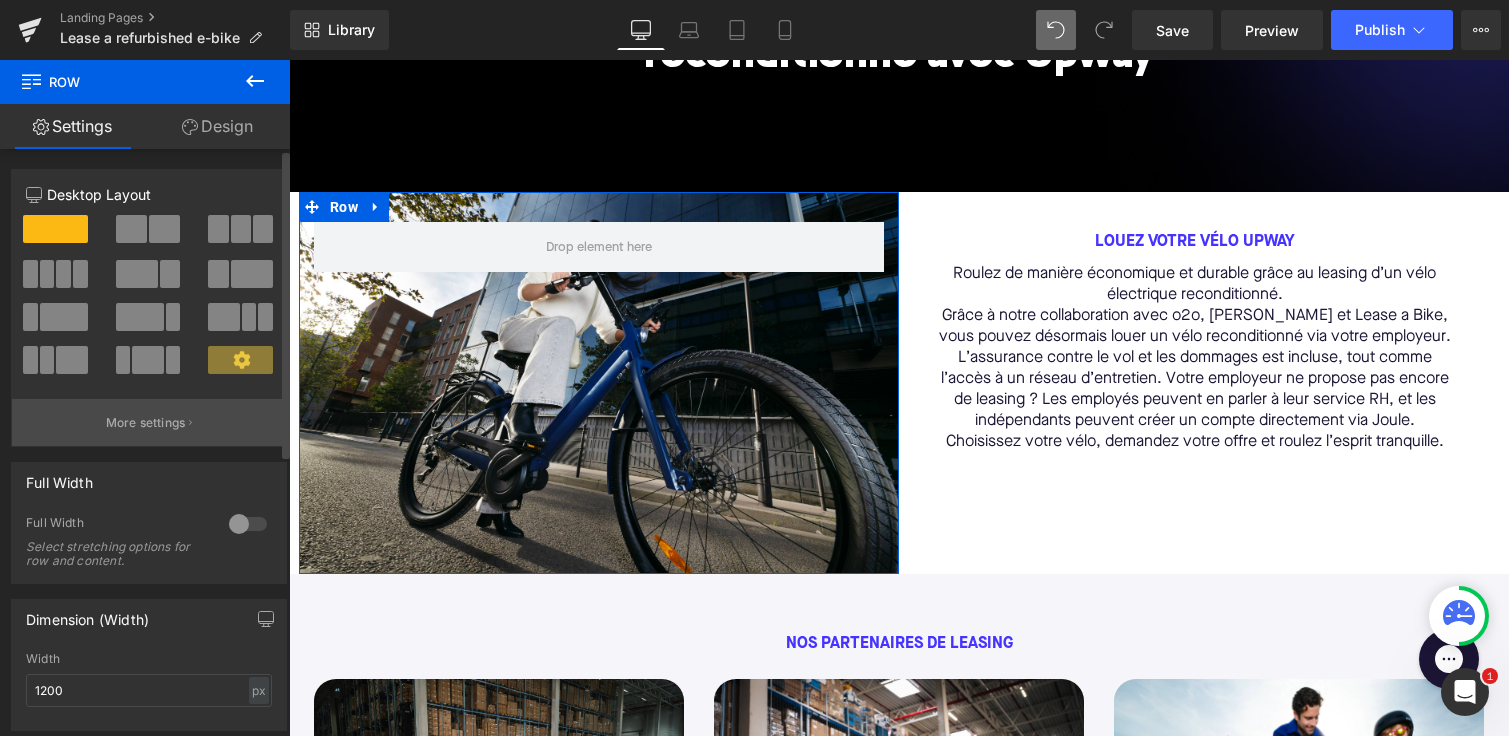click on "More settings" at bounding box center [146, 423] 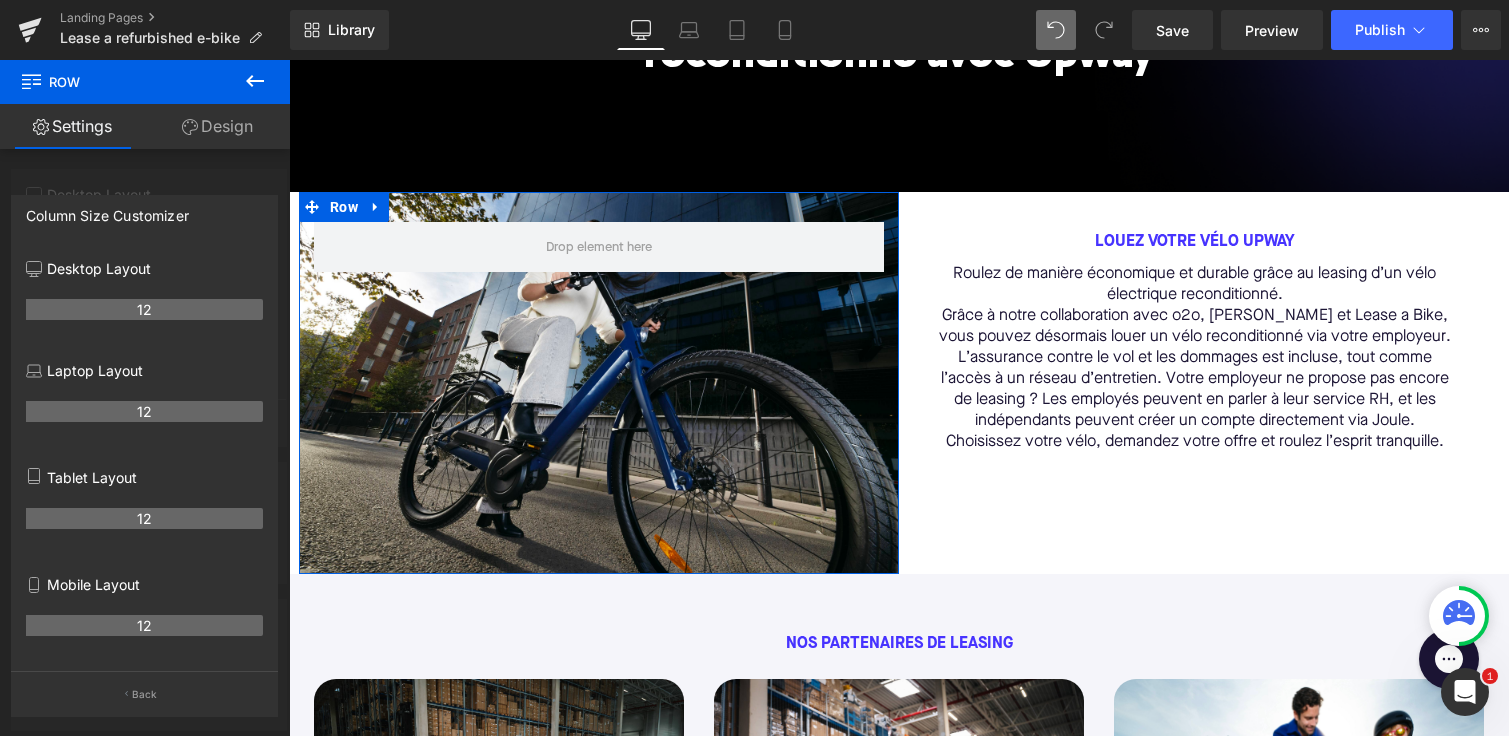 click at bounding box center [145, 403] 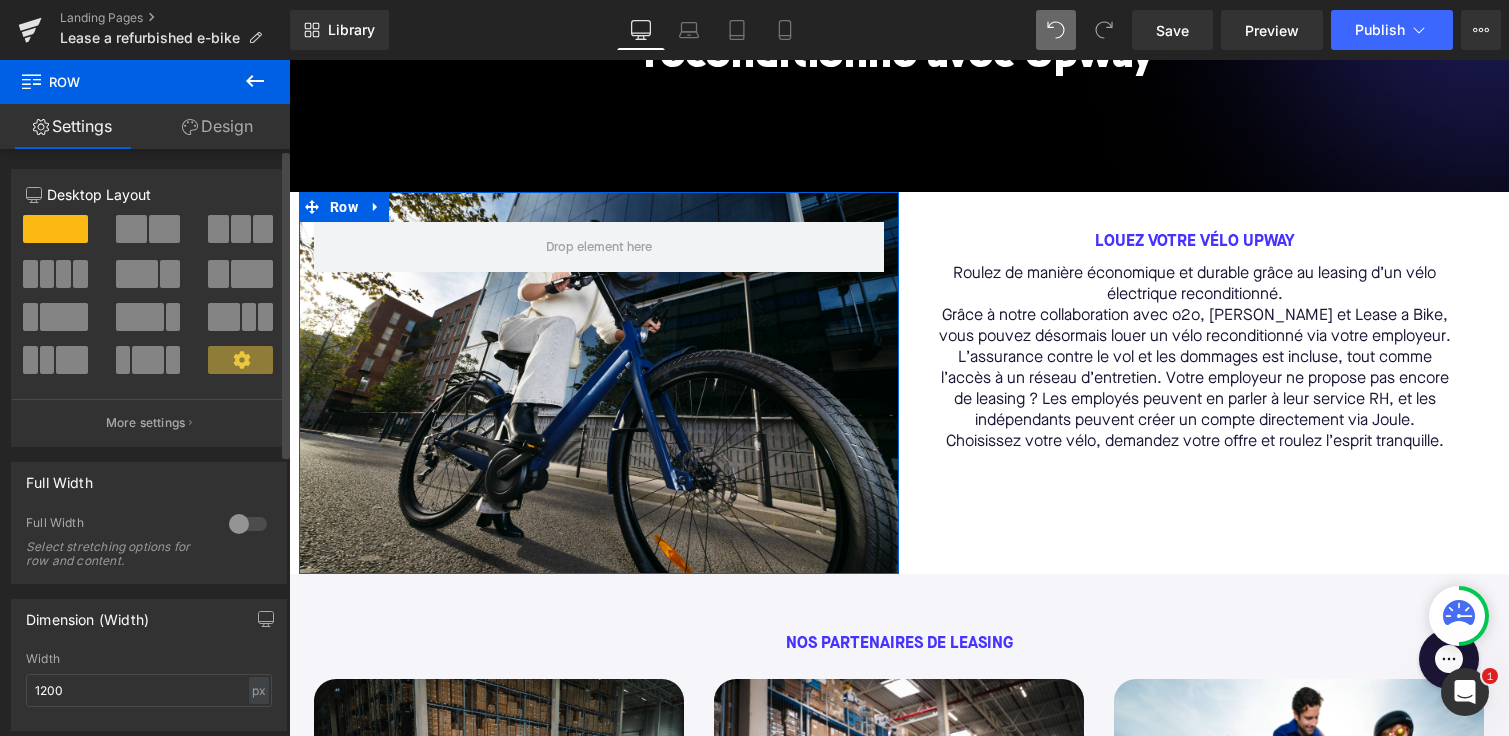 click 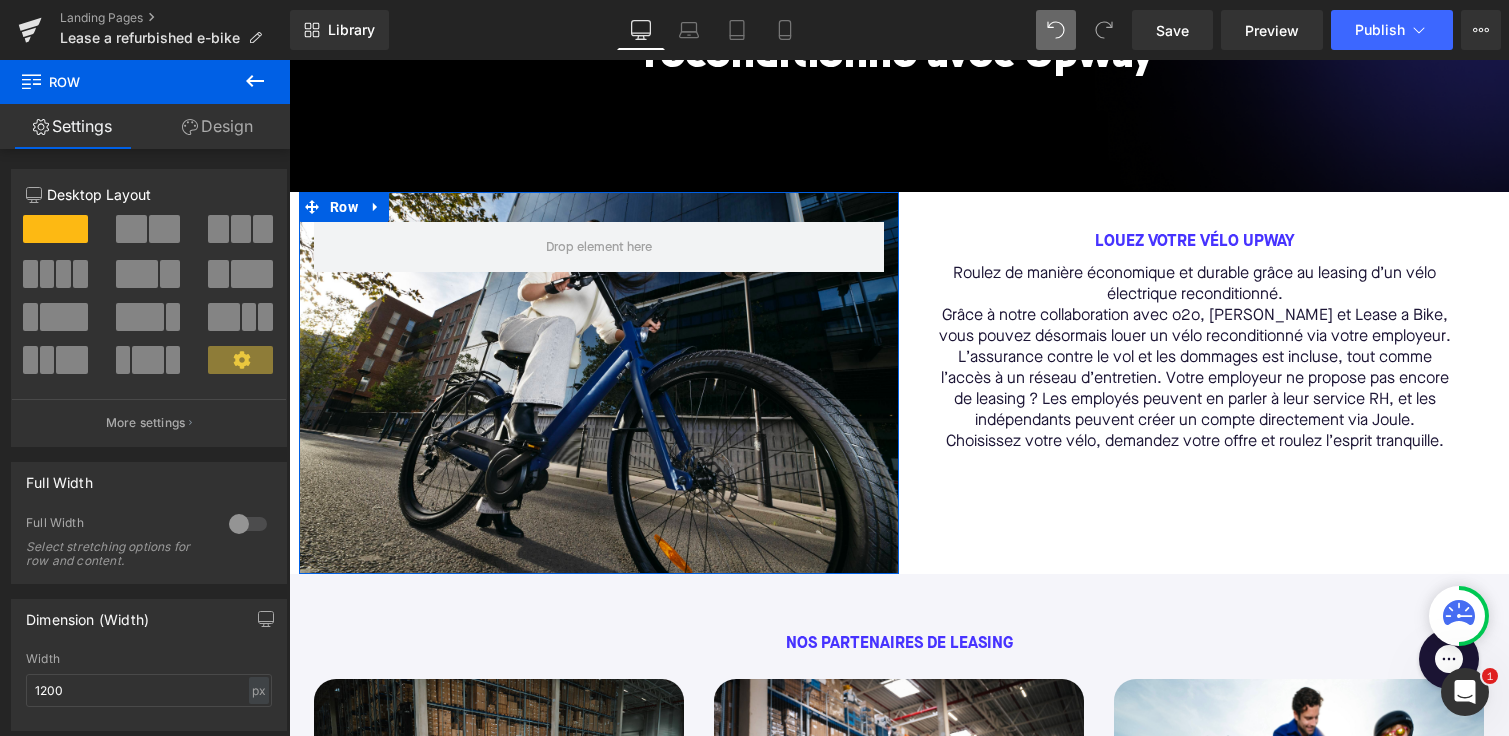 click on "Design" at bounding box center (217, 126) 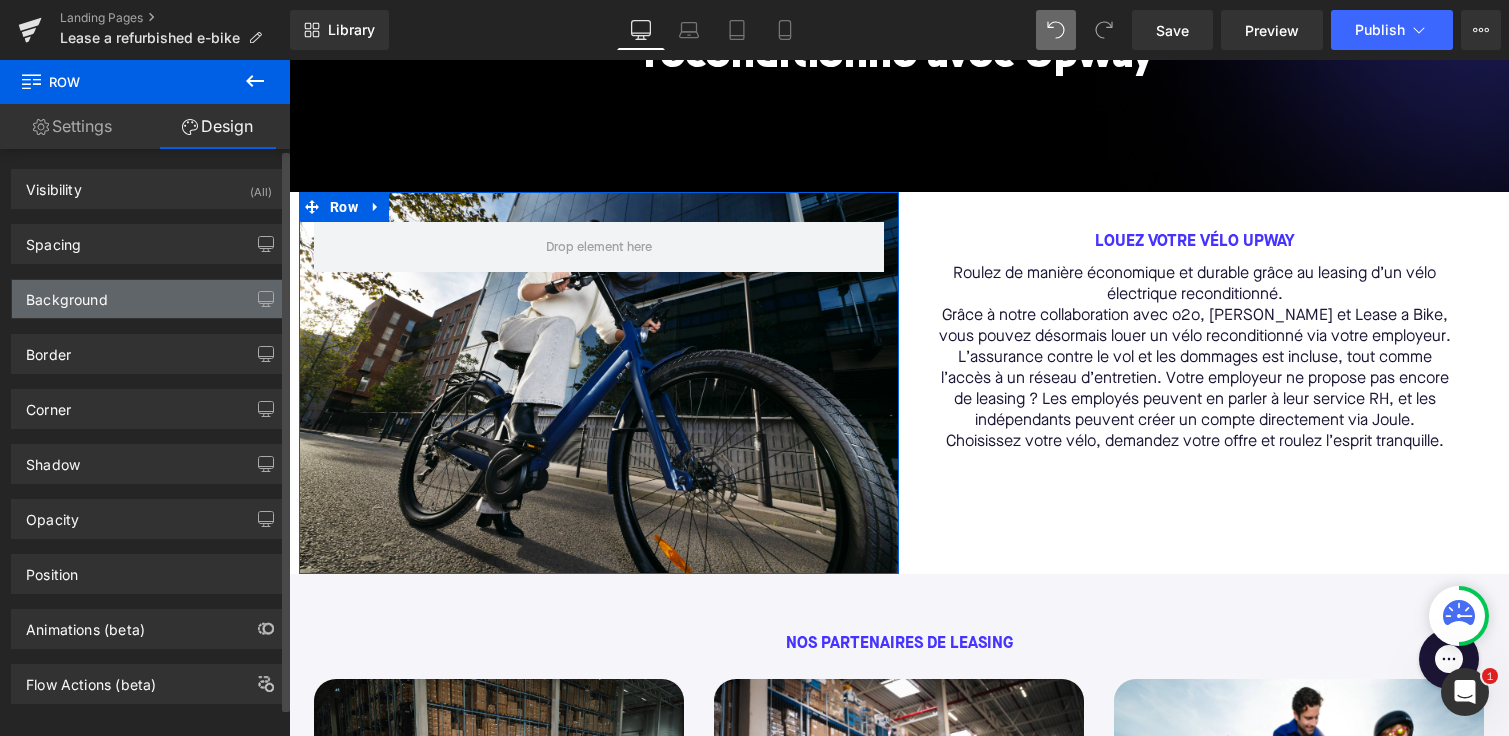 click on "Background" at bounding box center (67, 294) 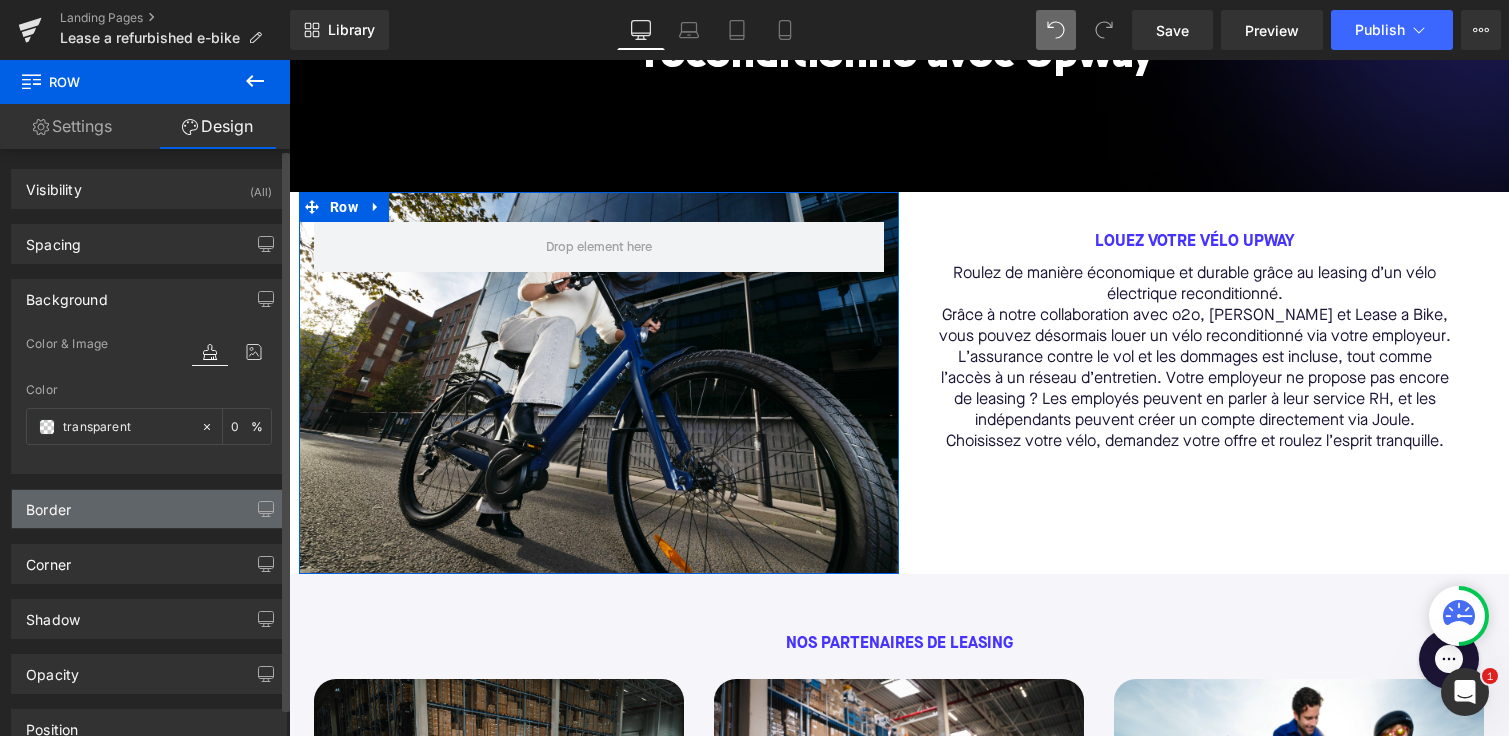click on "Border" at bounding box center (149, 509) 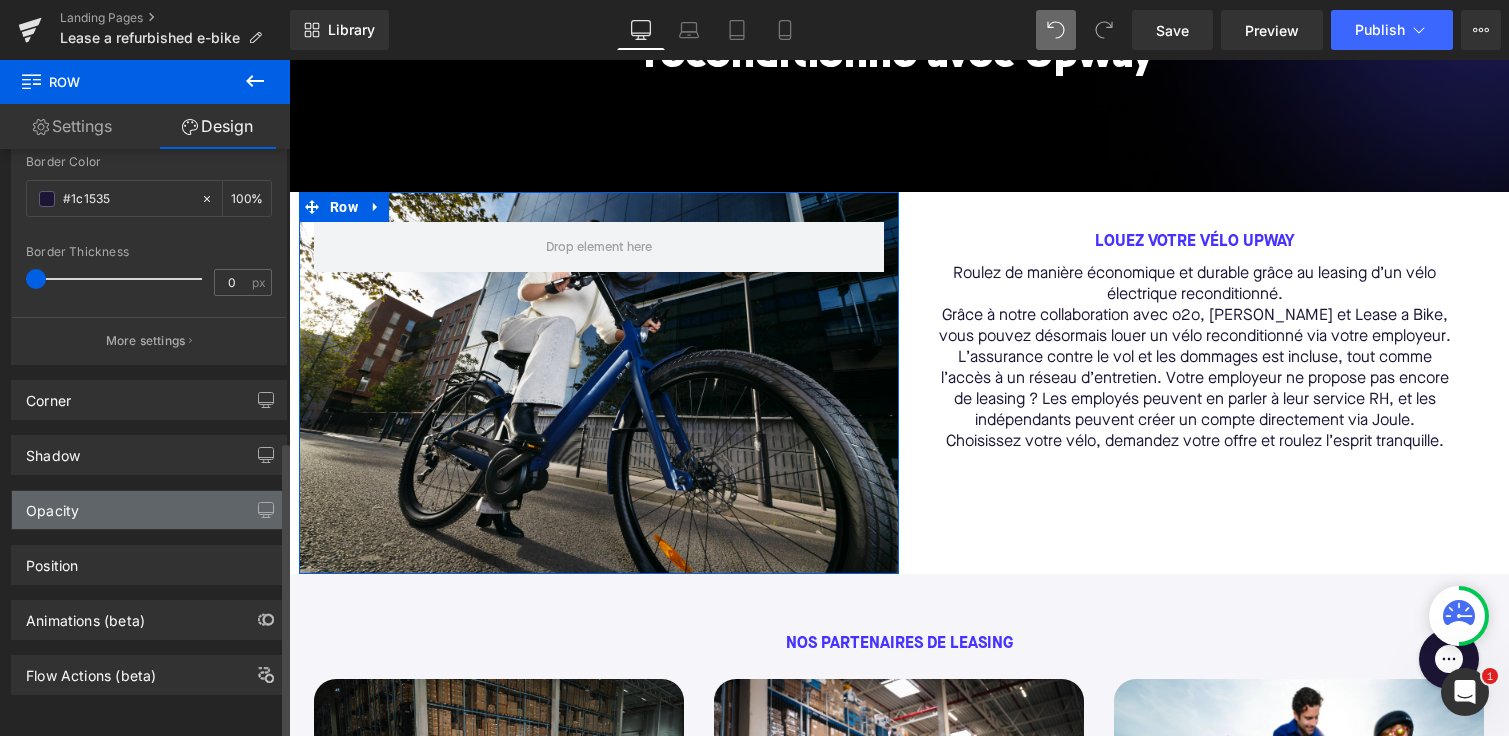 scroll, scrollTop: 0, scrollLeft: 0, axis: both 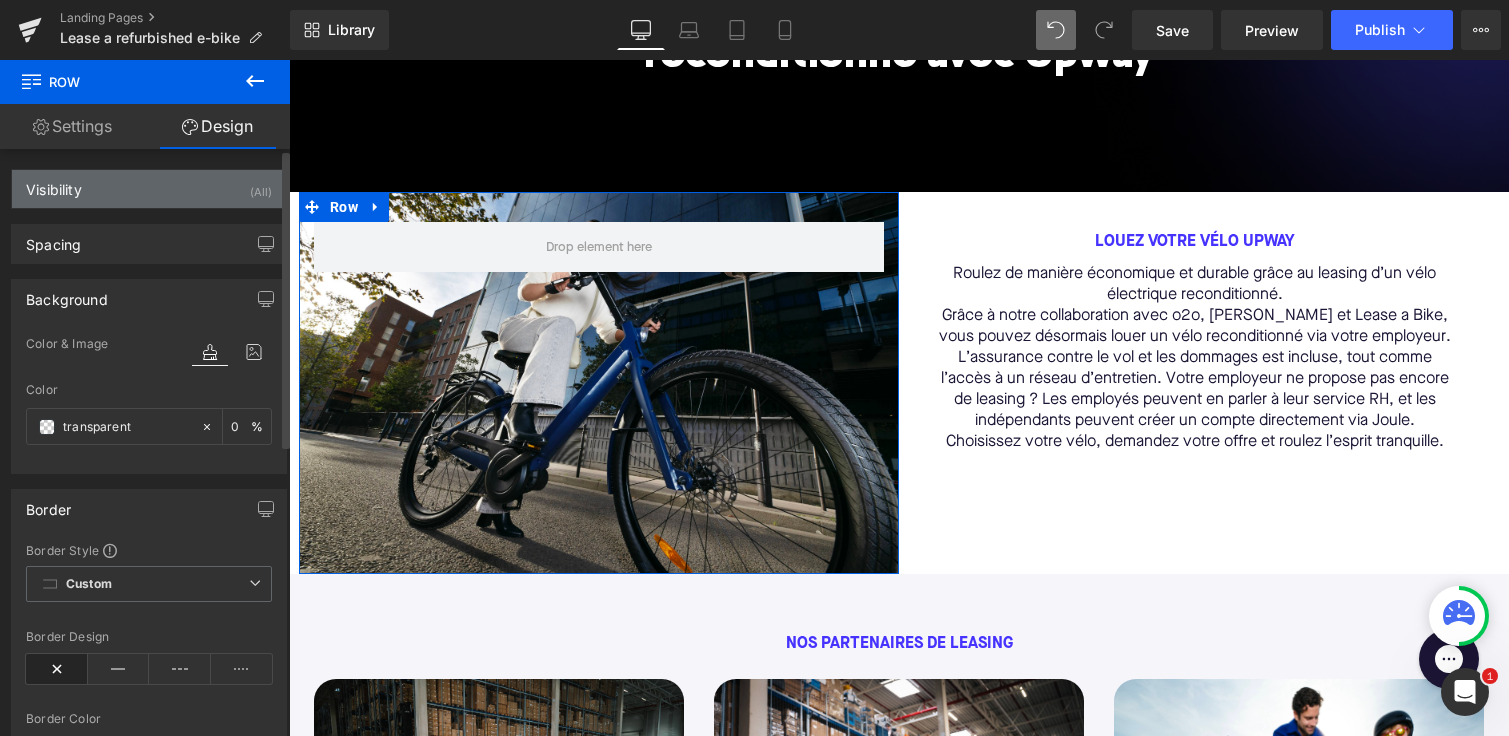 click on "Visibility
(All)" at bounding box center (149, 189) 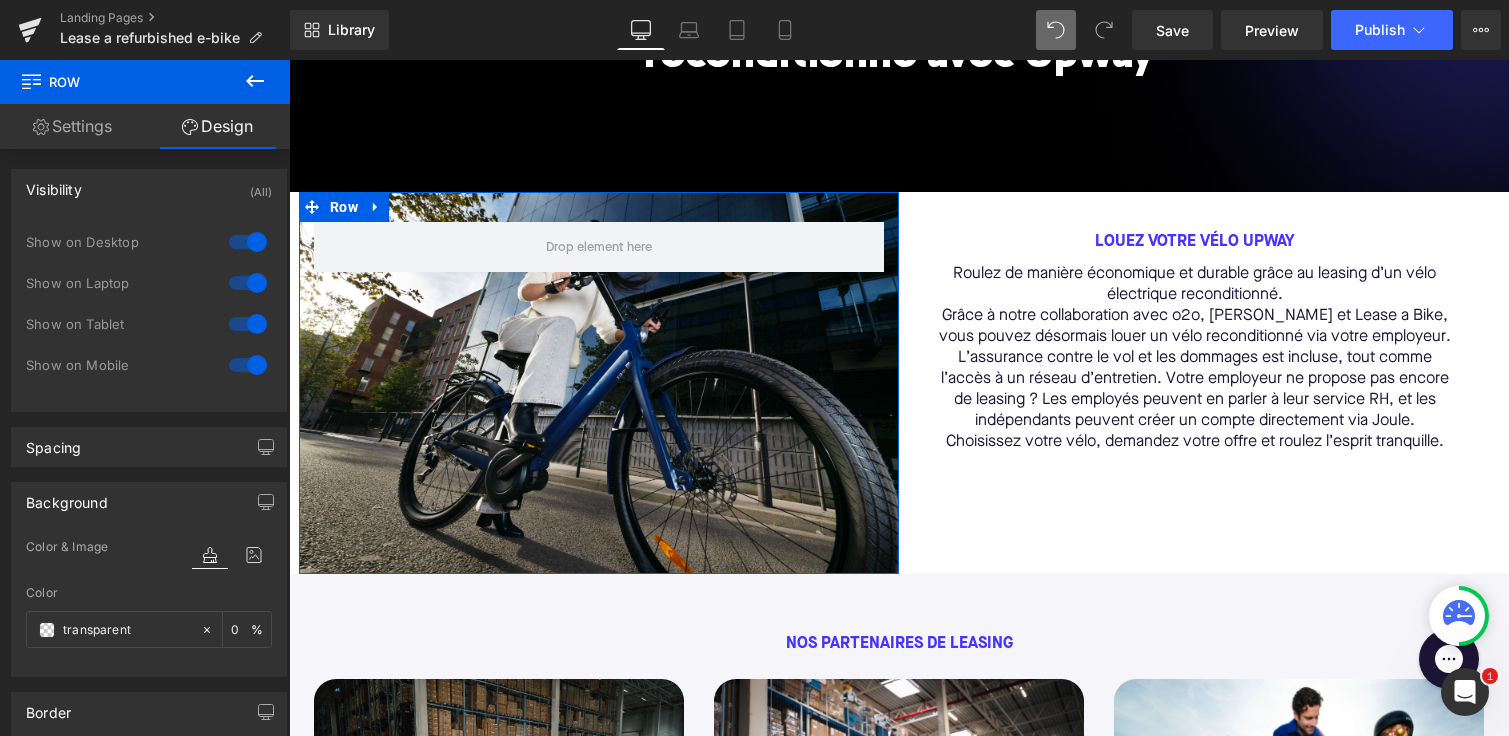 click on "Settings" at bounding box center [72, 126] 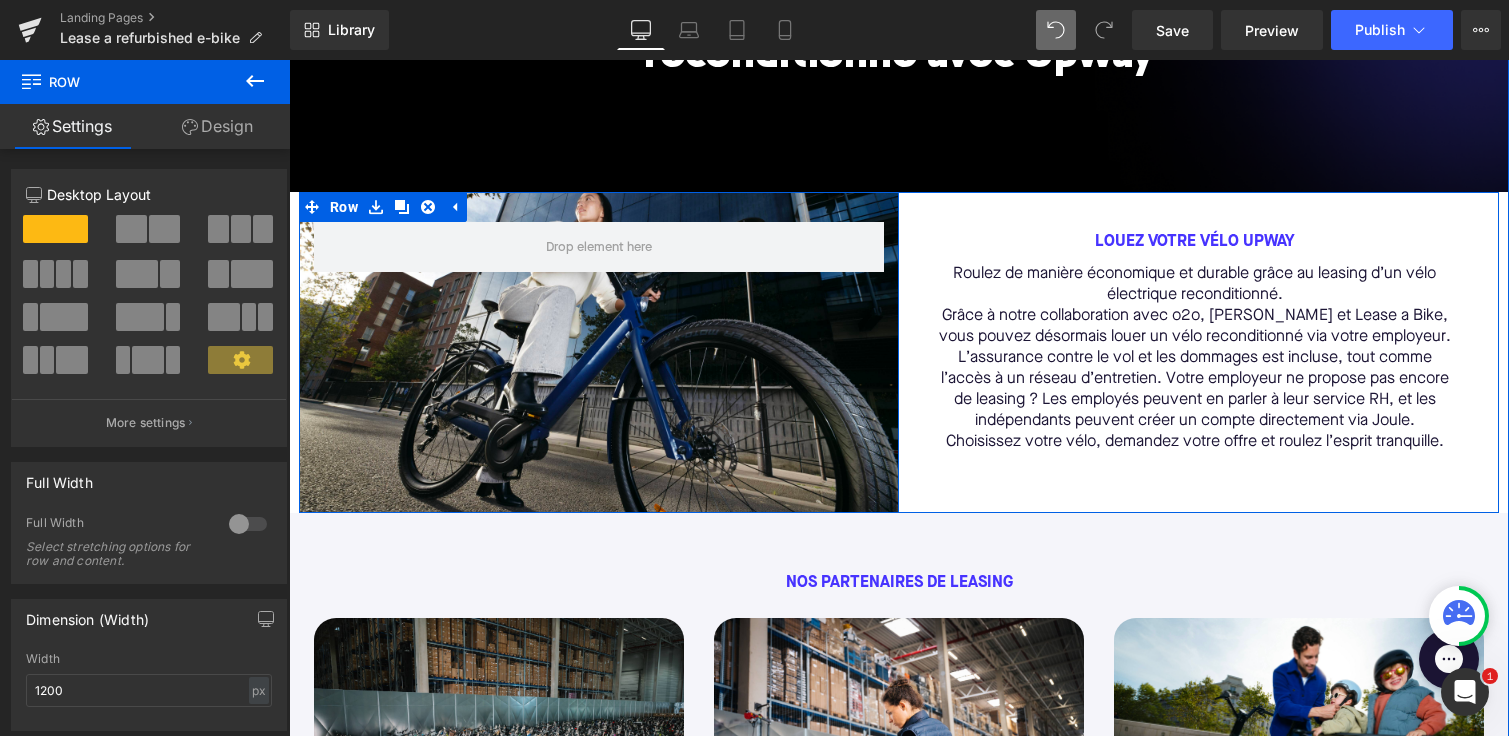 click on "Row" at bounding box center [599, 353] 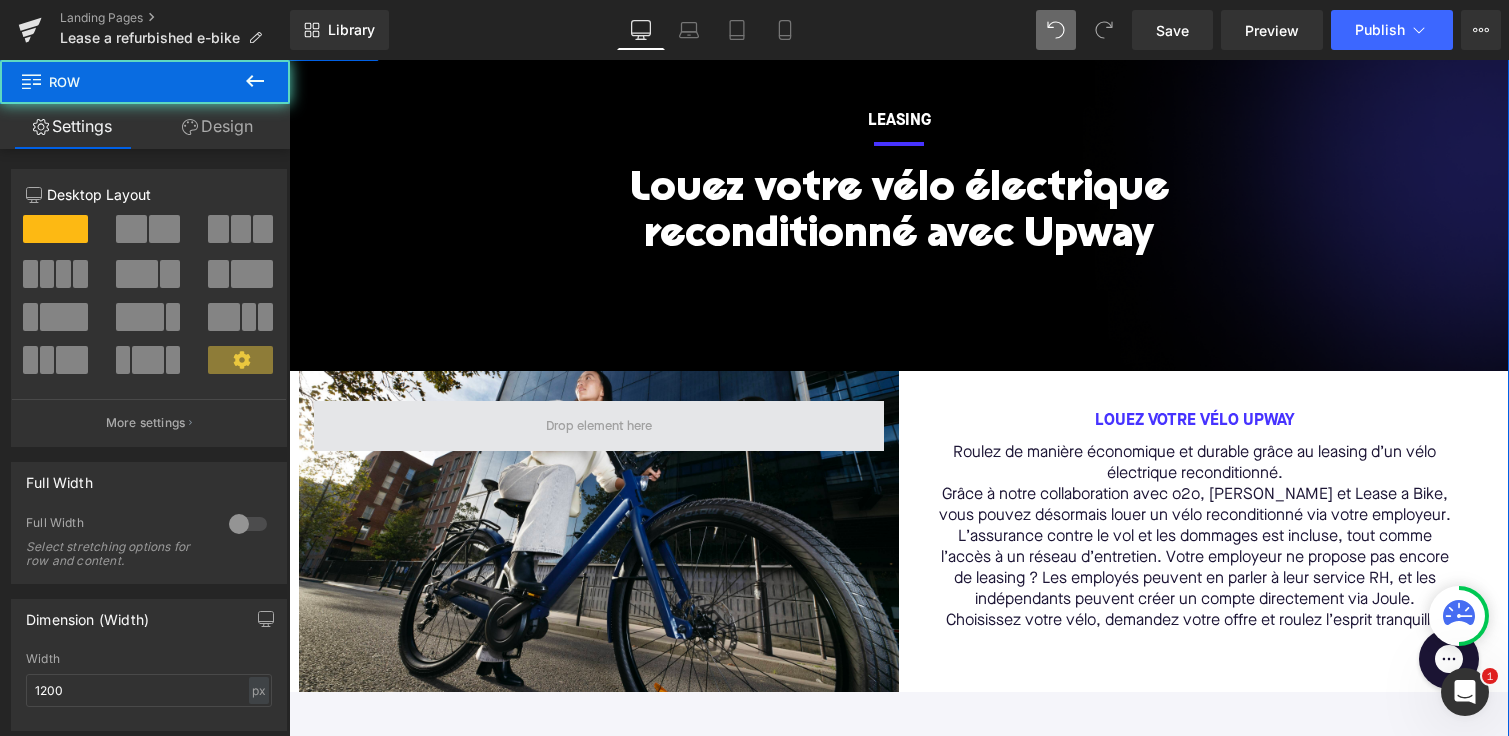 scroll, scrollTop: 427, scrollLeft: 0, axis: vertical 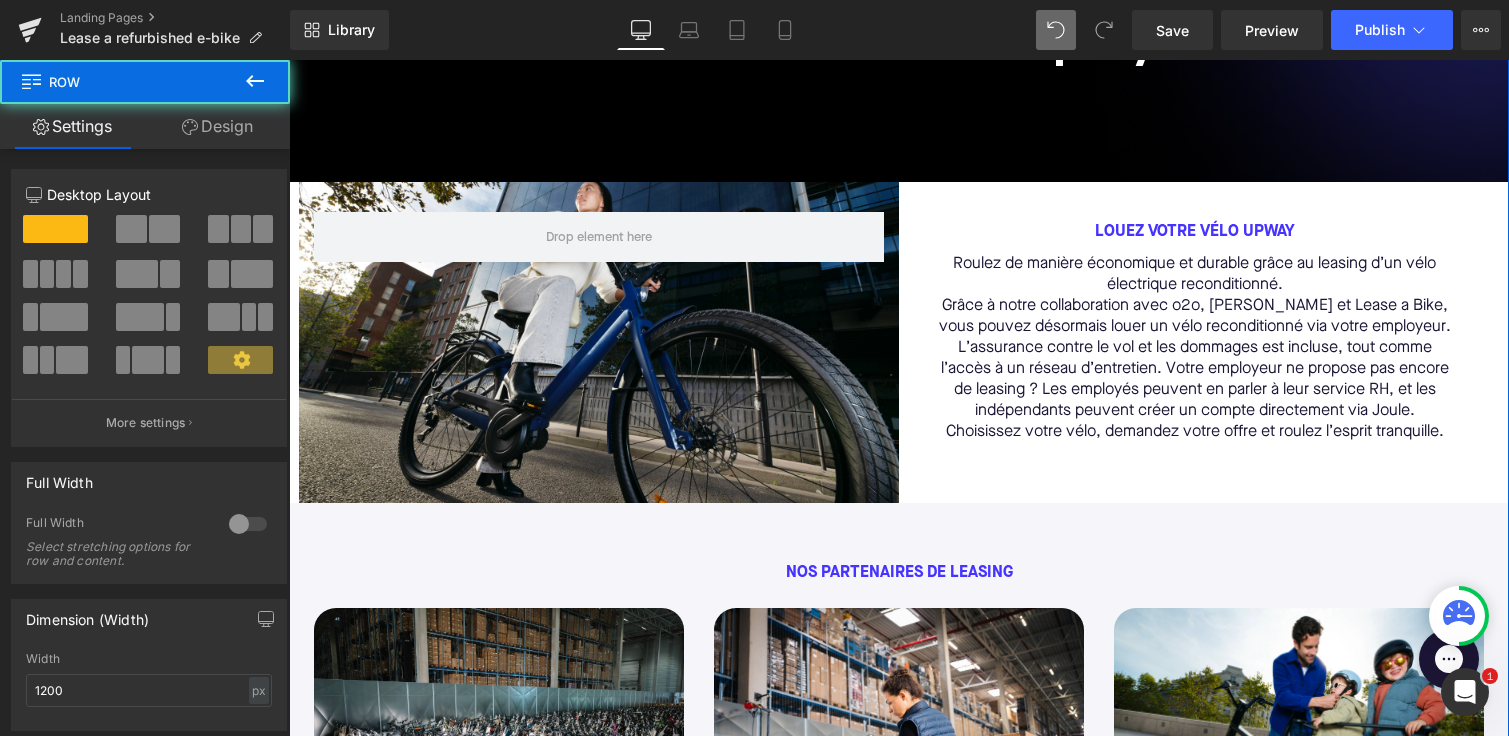 click on "Row" at bounding box center [599, 343] 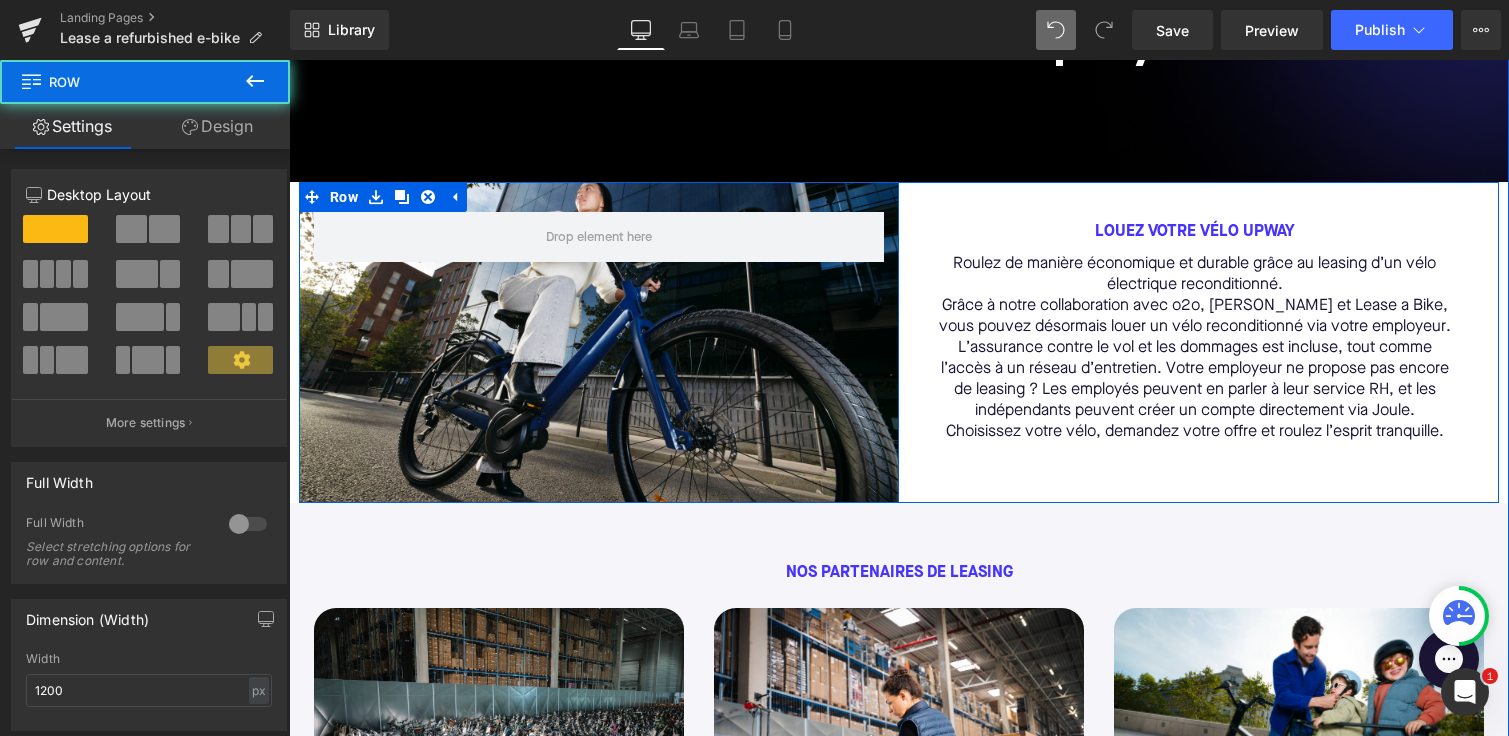 click on "Row" at bounding box center (599, 343) 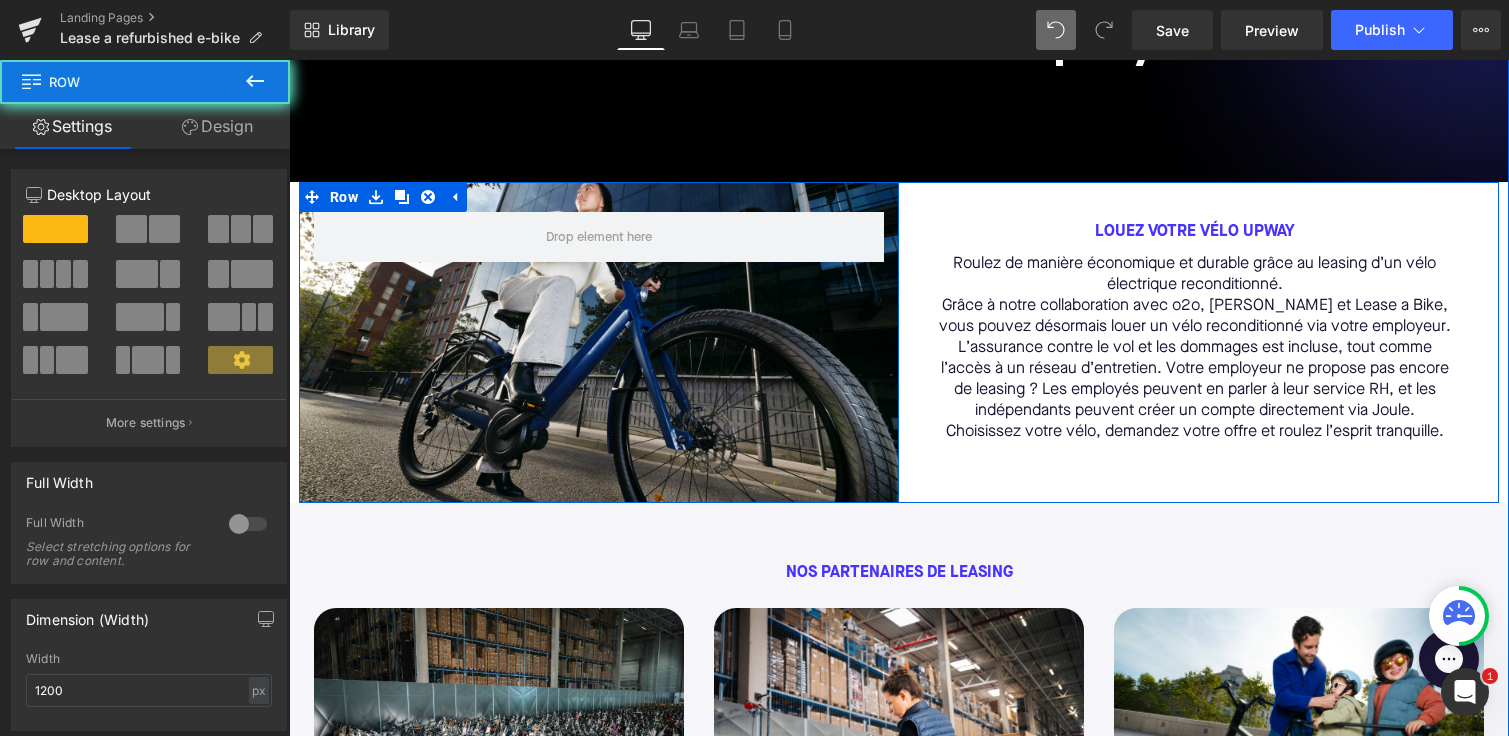 click on "Row" at bounding box center (599, 343) 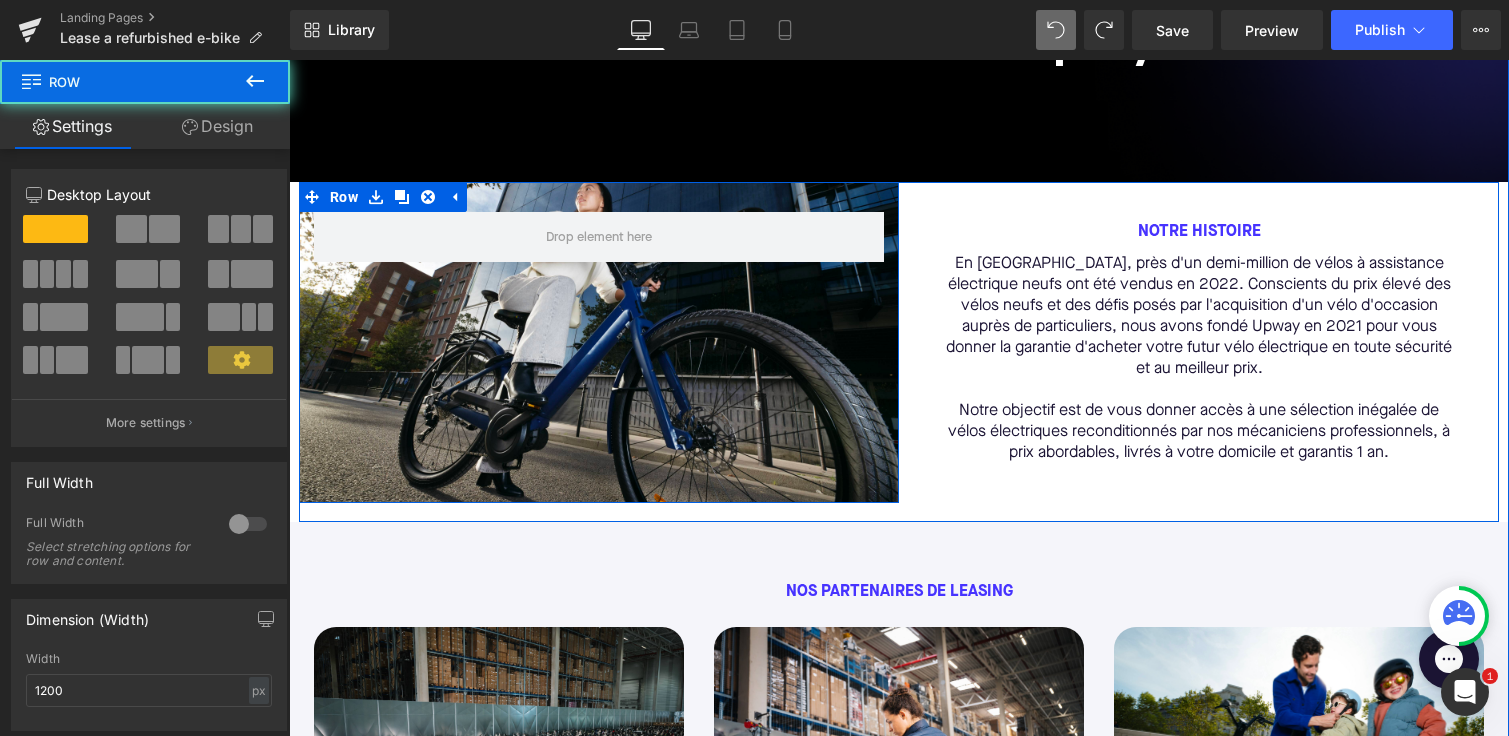 drag, startPoint x: 778, startPoint y: 375, endPoint x: 785, endPoint y: 482, distance: 107.22873 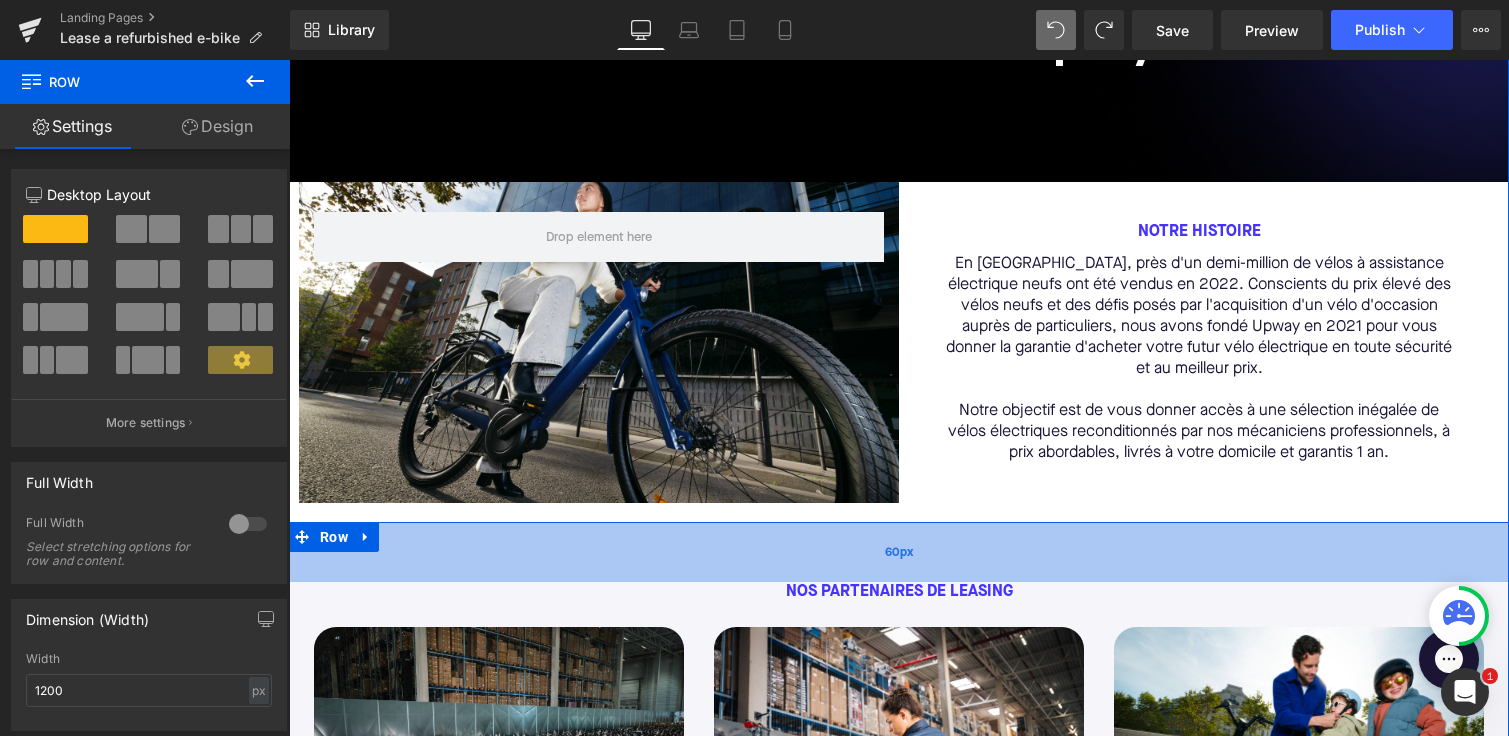click on "60px" at bounding box center (899, 552) 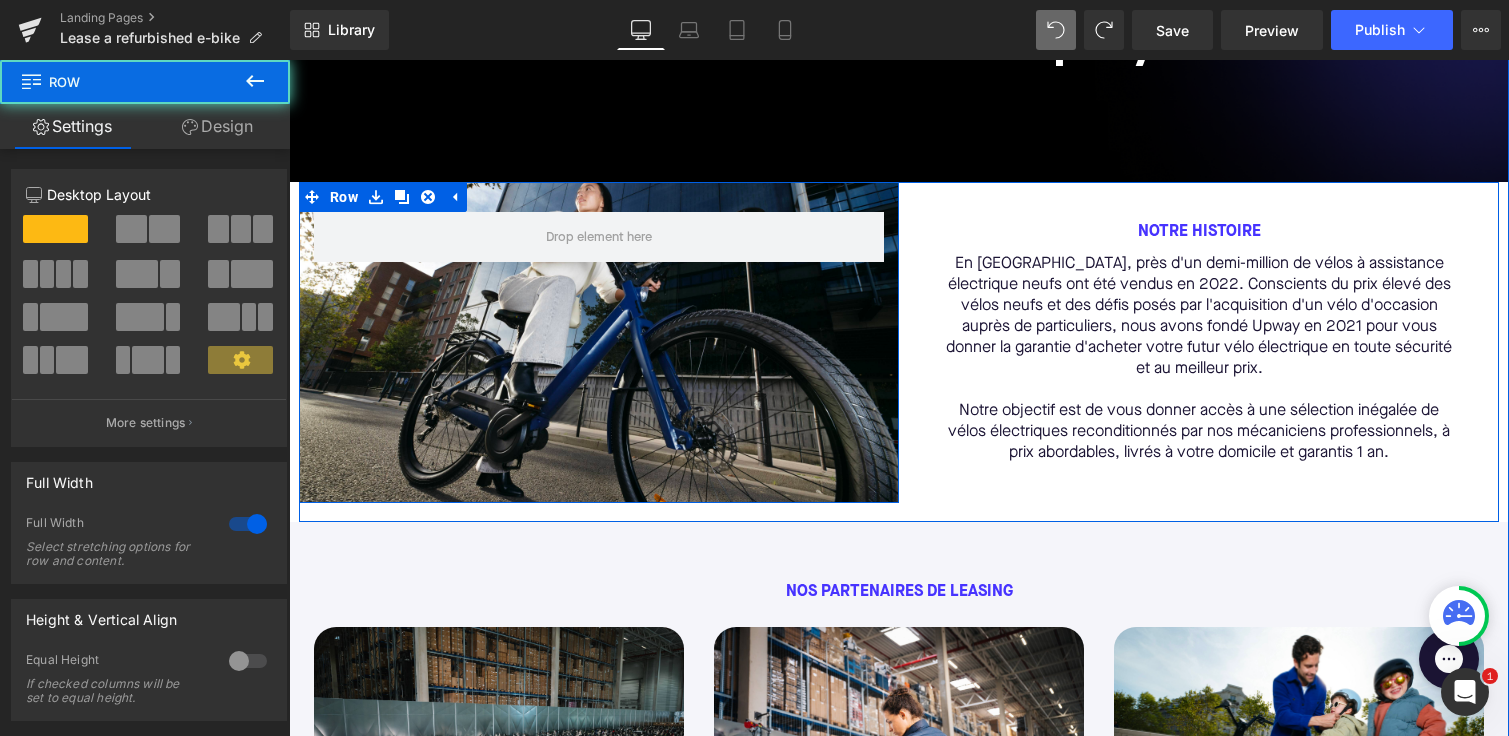 click on "Row" at bounding box center [599, 343] 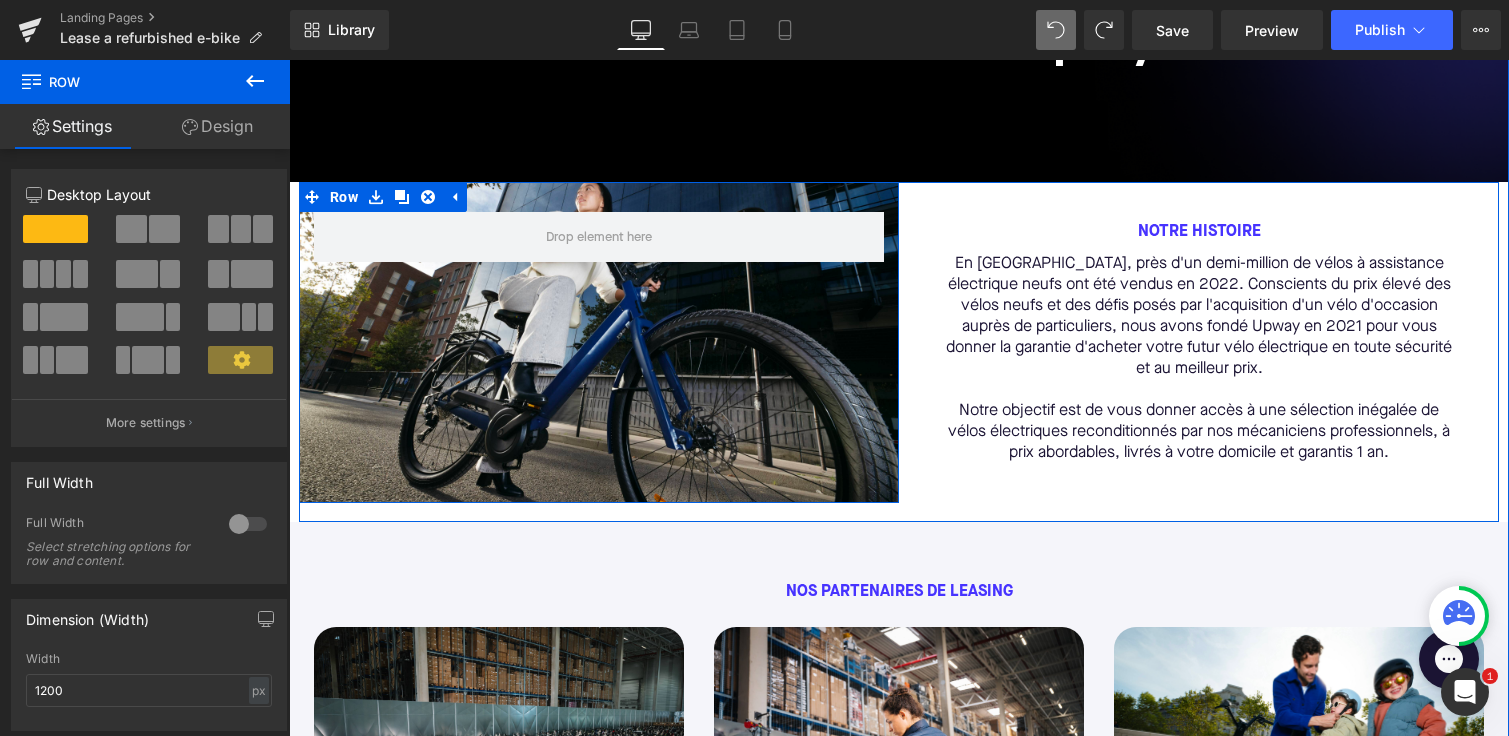 click on "Row" at bounding box center (599, 343) 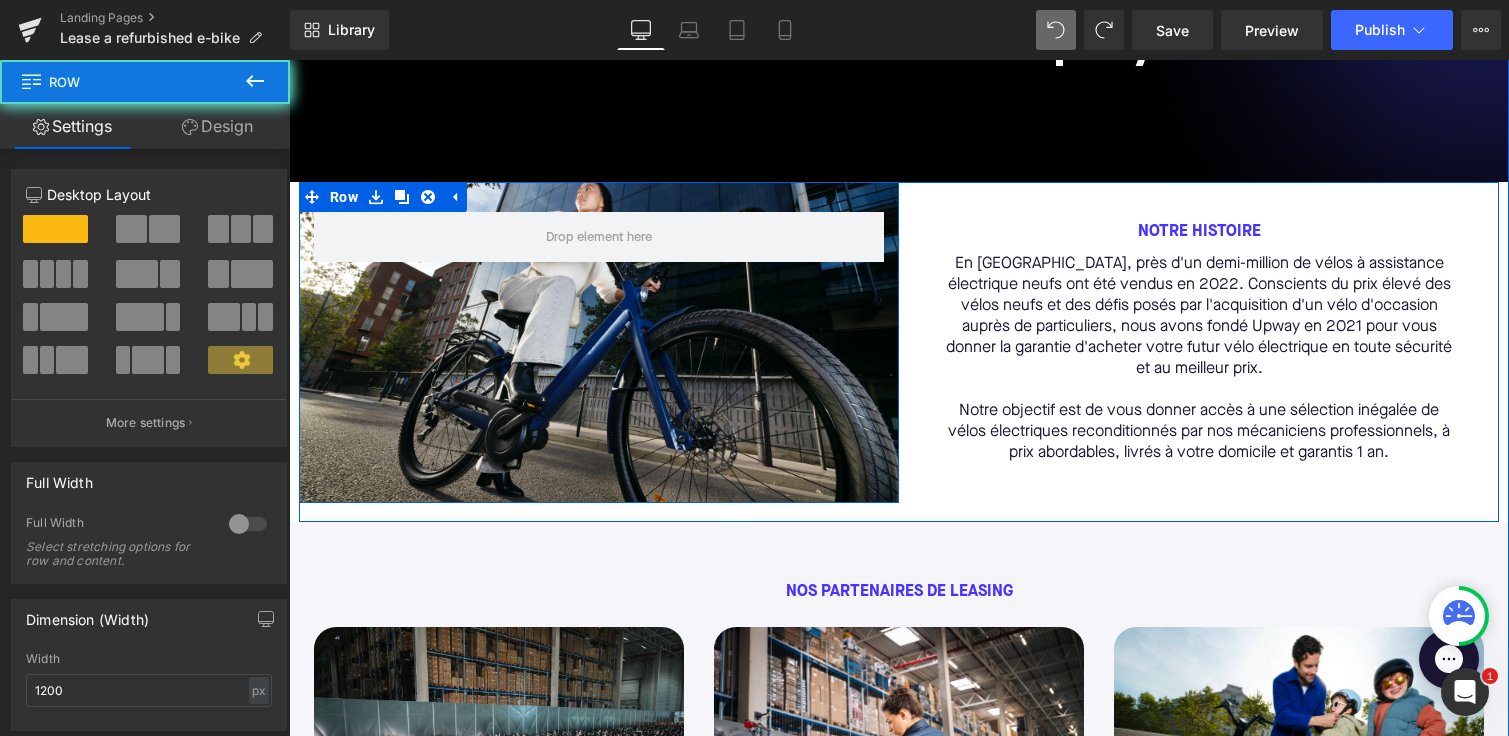 click on "Row" at bounding box center [599, 343] 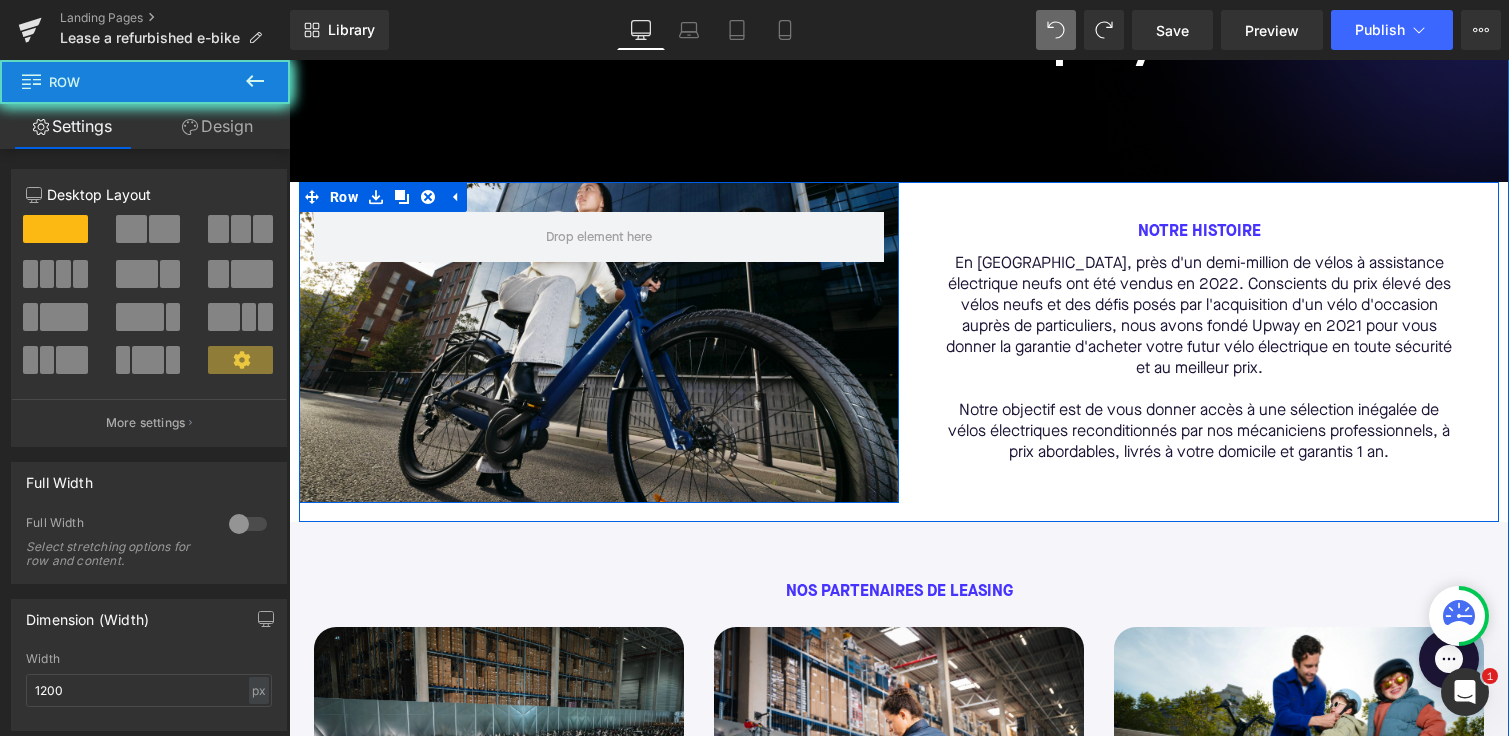 click on "Row" at bounding box center (599, 343) 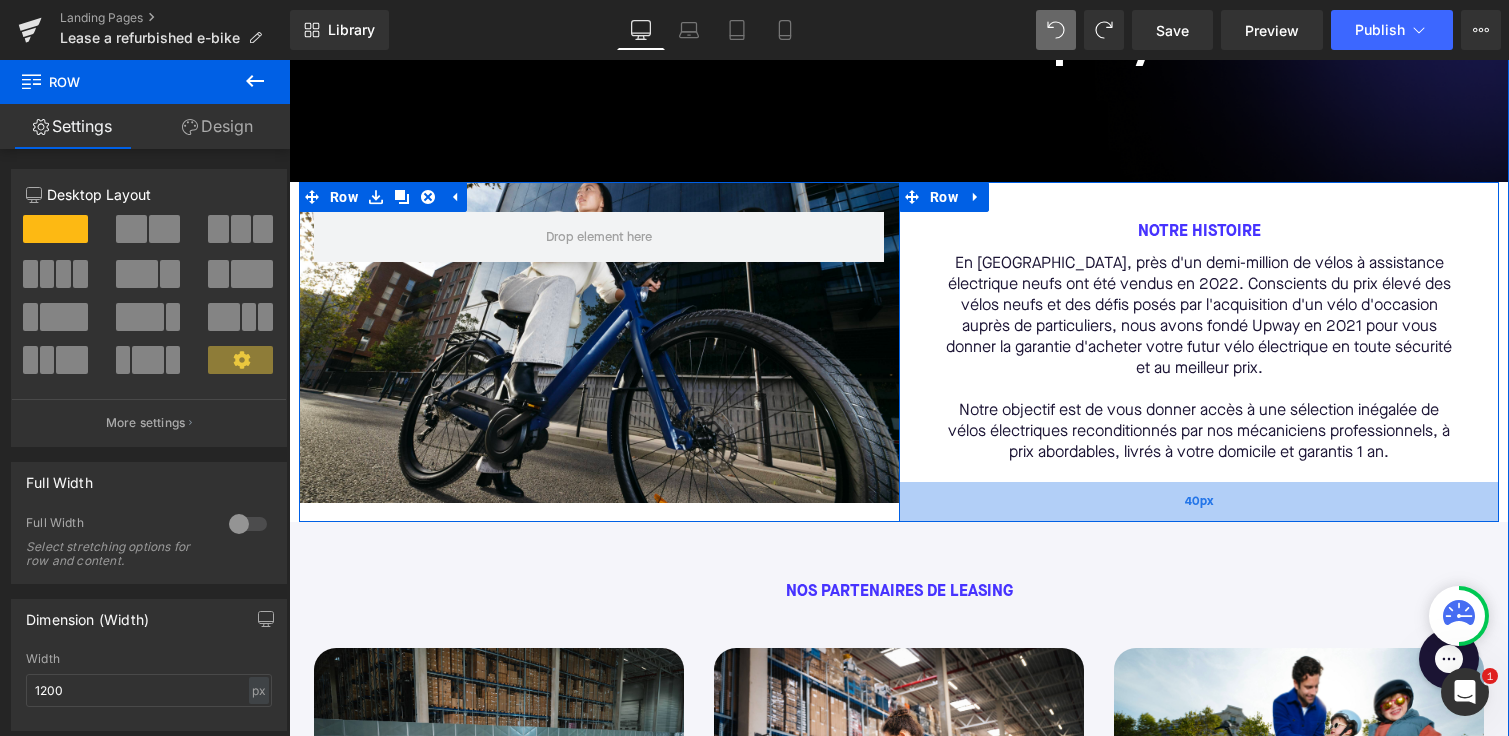 type 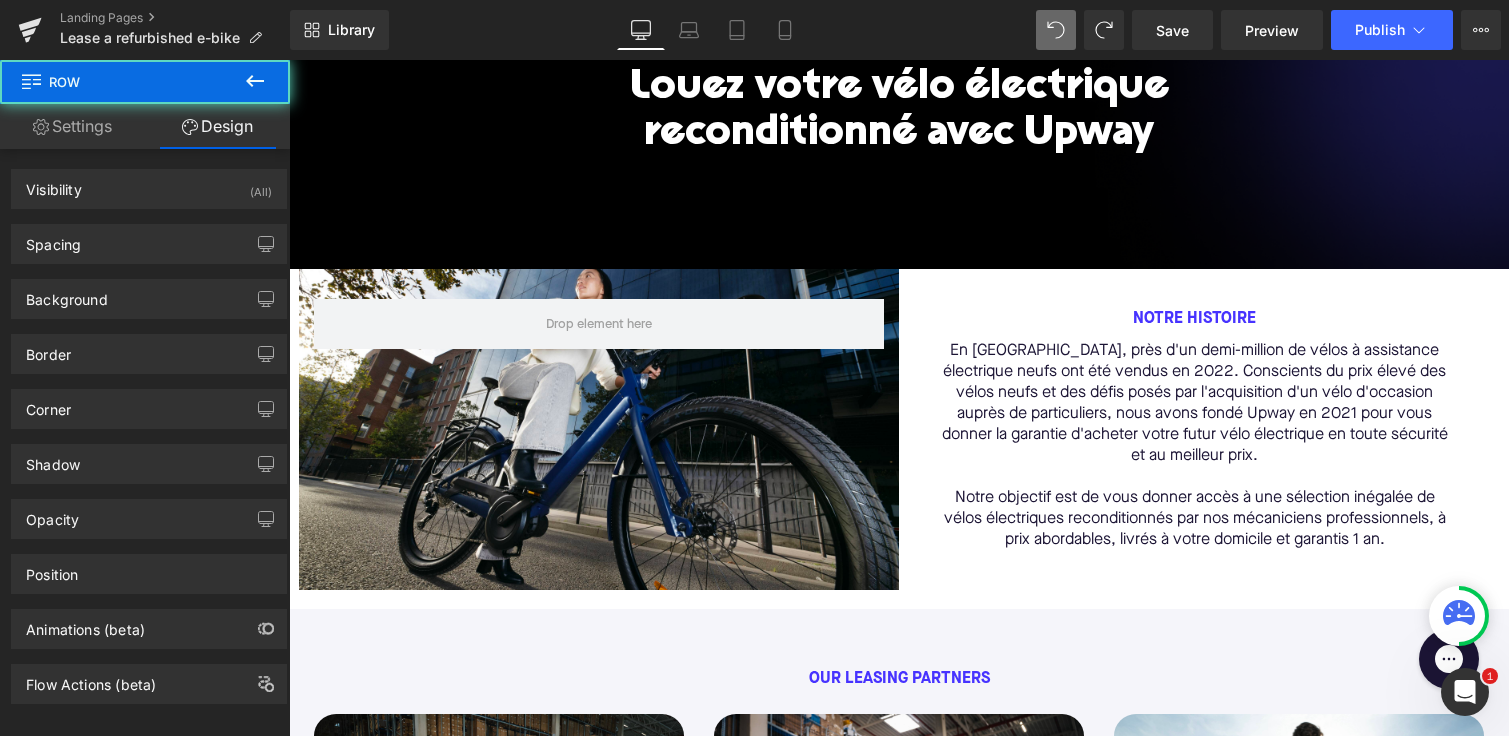 scroll, scrollTop: 319, scrollLeft: 0, axis: vertical 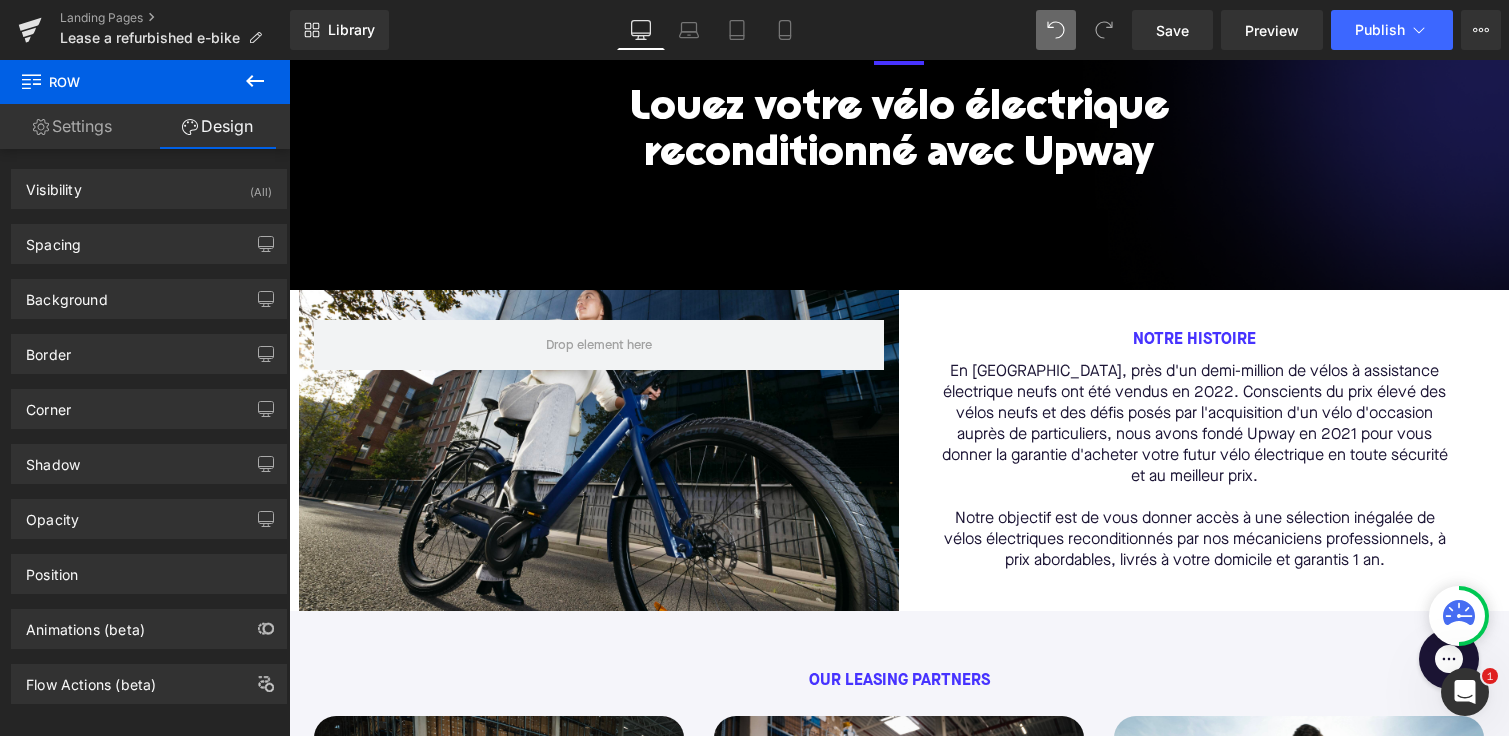 click at bounding box center [1104, 30] 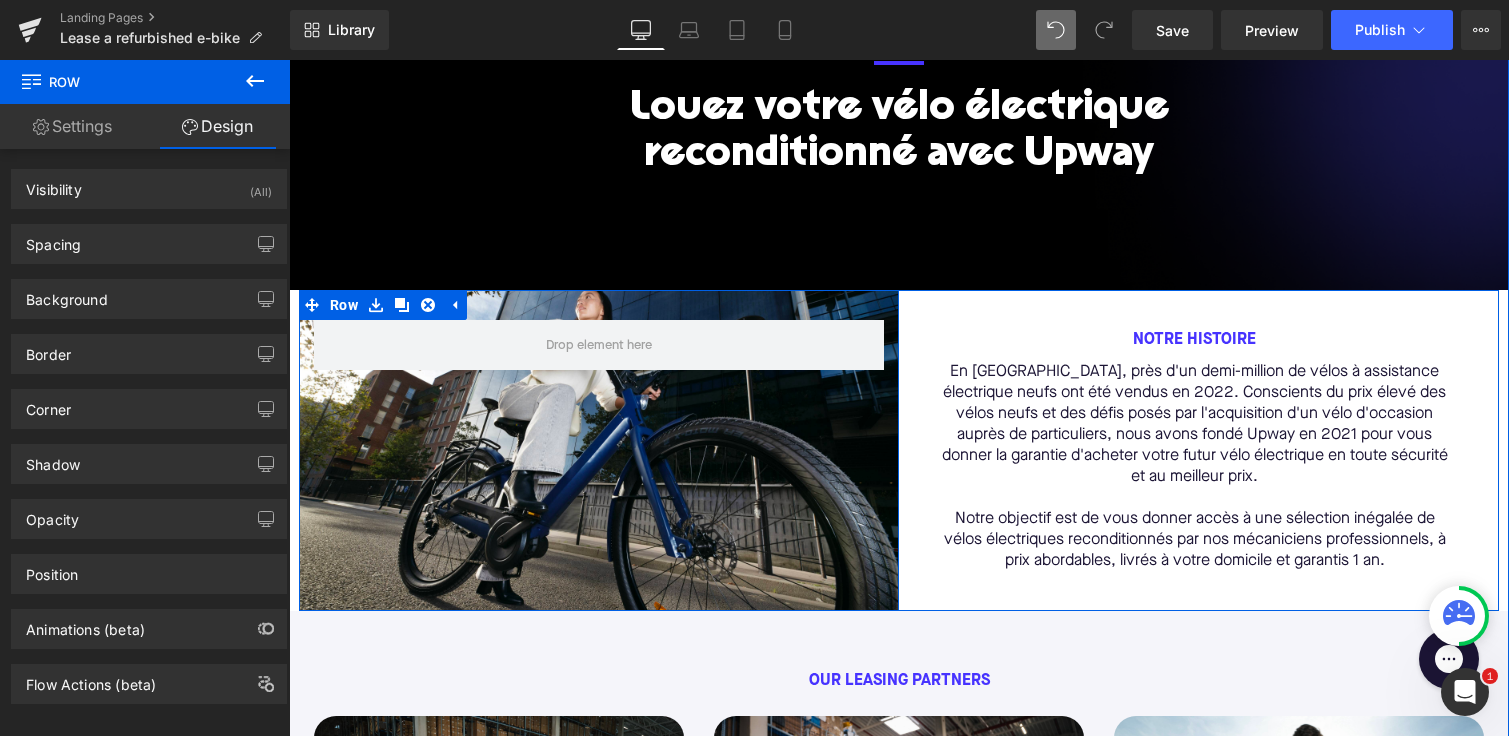click on "Row" at bounding box center (599, 451) 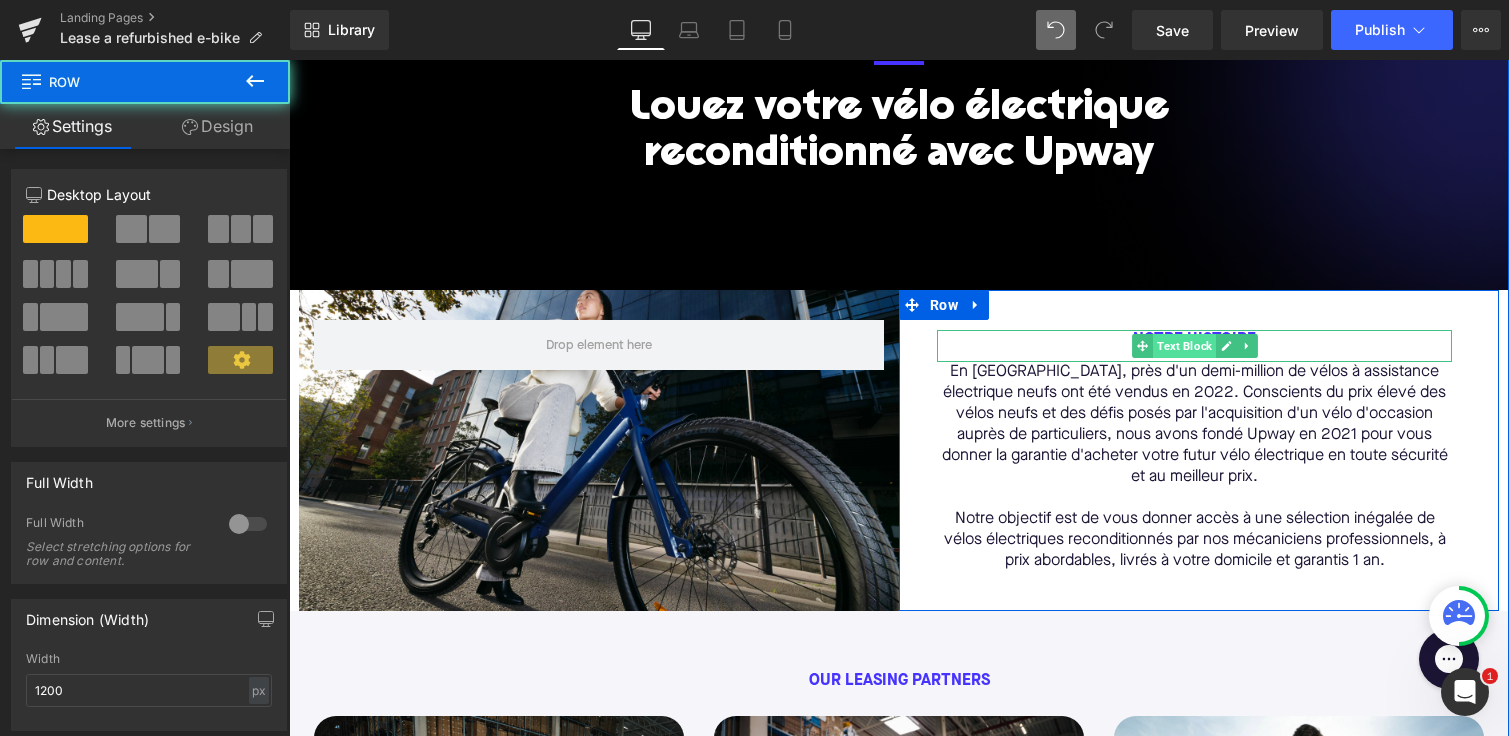click on "Text Block" at bounding box center [1184, 346] 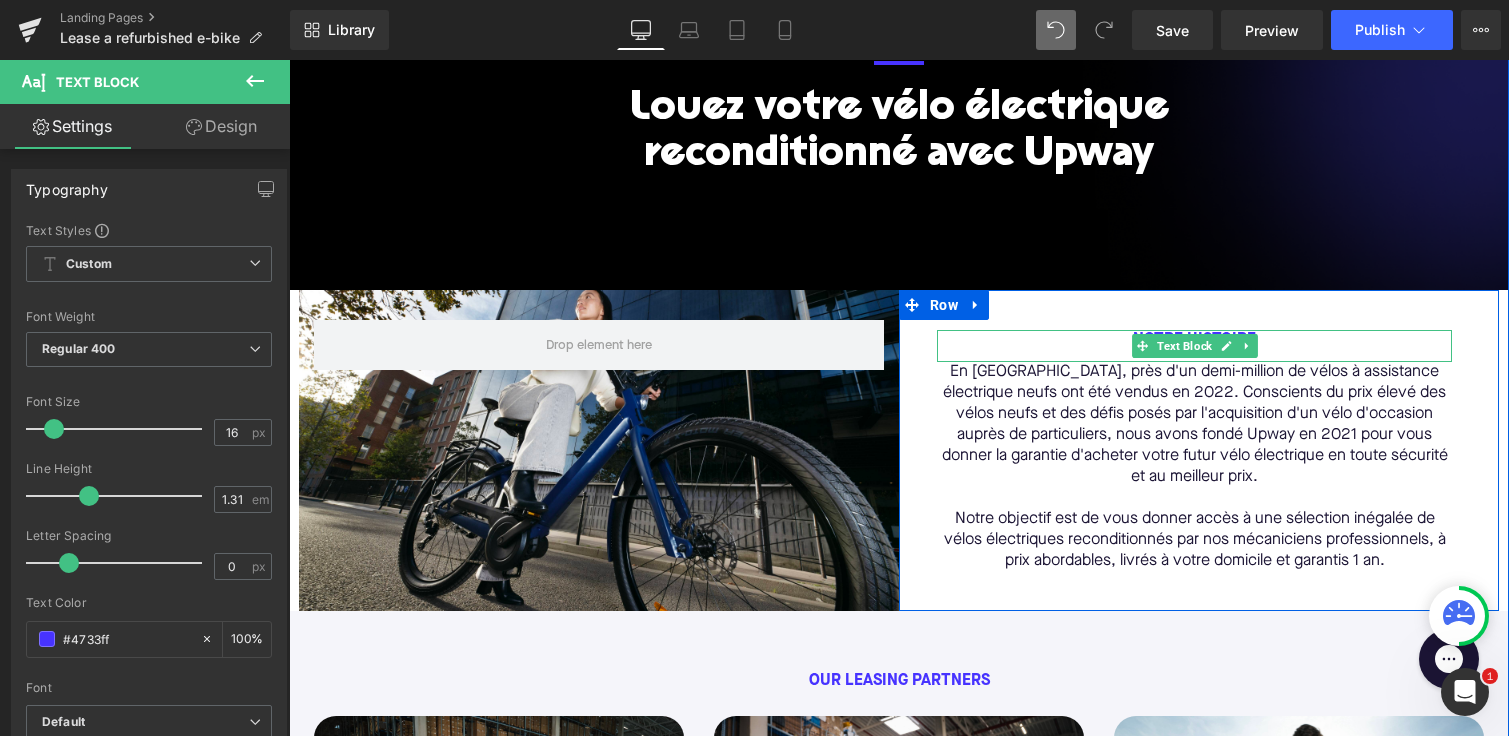 click on "NOTRE HISTOIRE" at bounding box center (1194, 346) 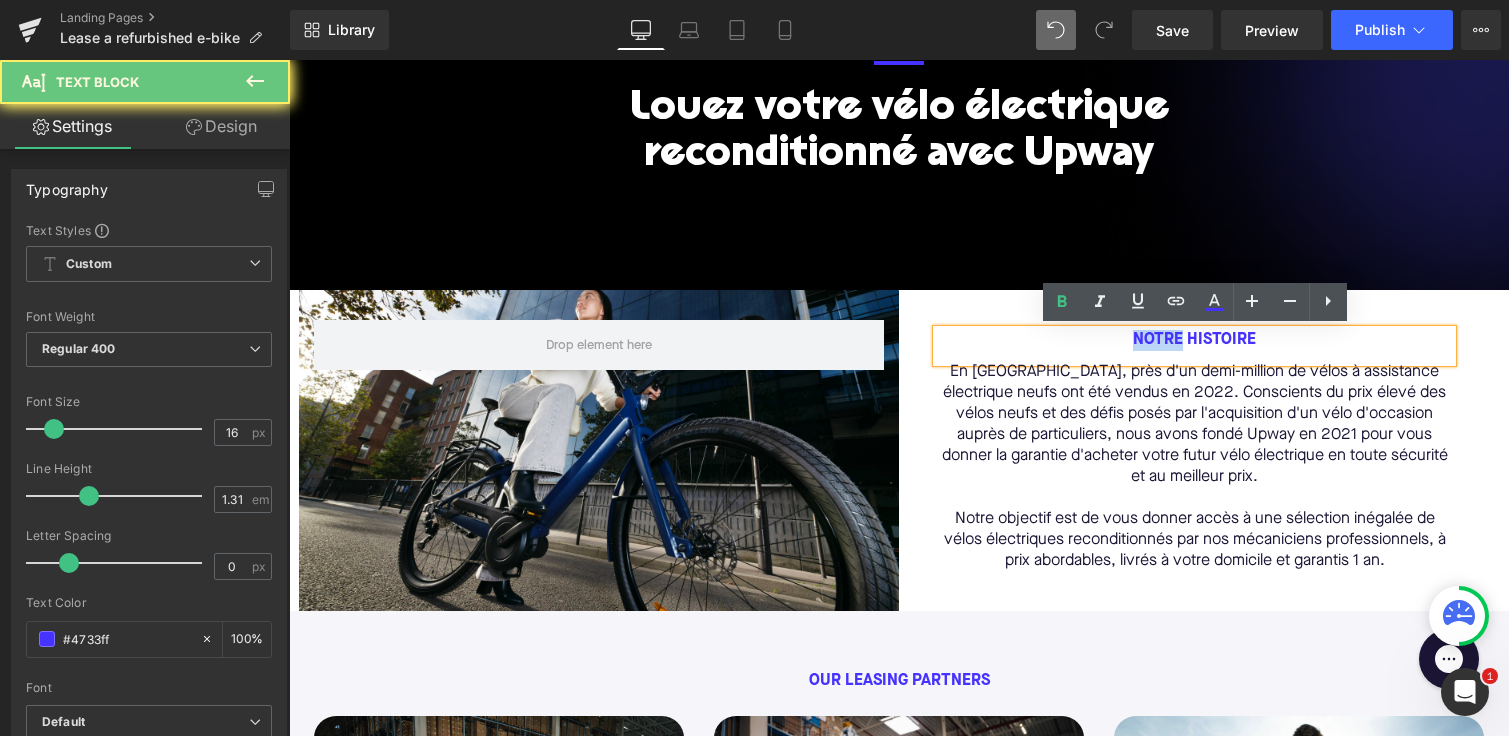 click on "NOTRE HISTOIRE" at bounding box center [1194, 346] 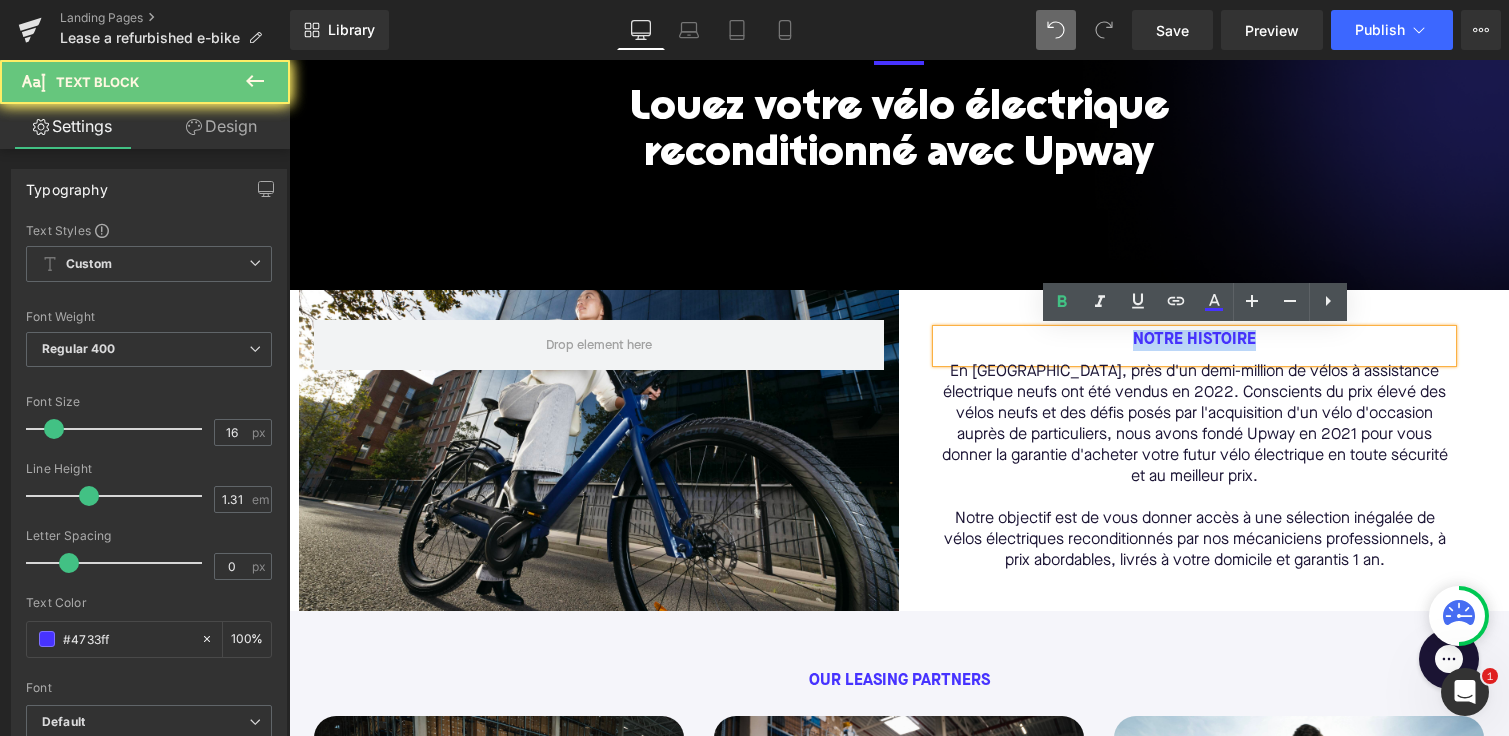 click on "NOTRE HISTOIRE" at bounding box center (1194, 346) 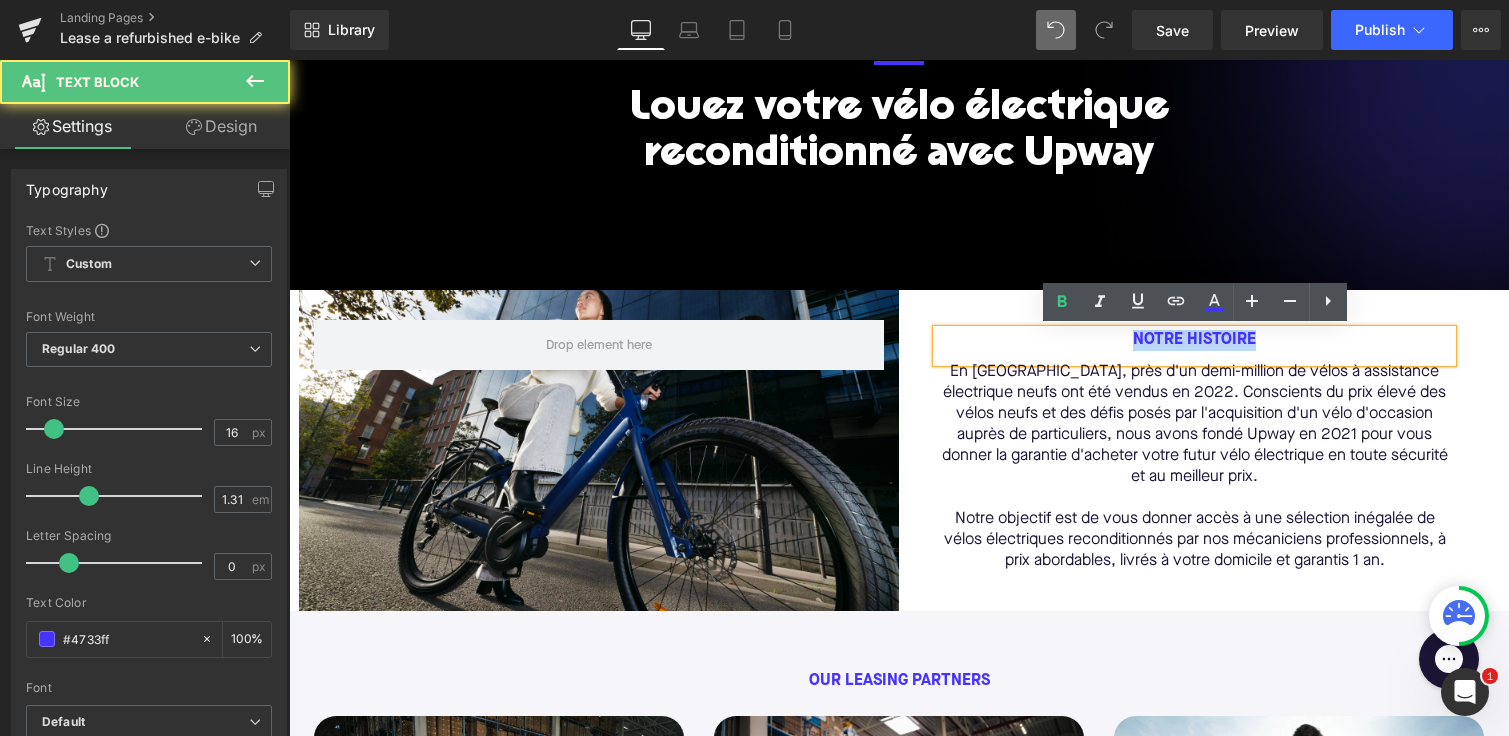 click on "NOTRE HISTOIRE" at bounding box center (1194, 346) 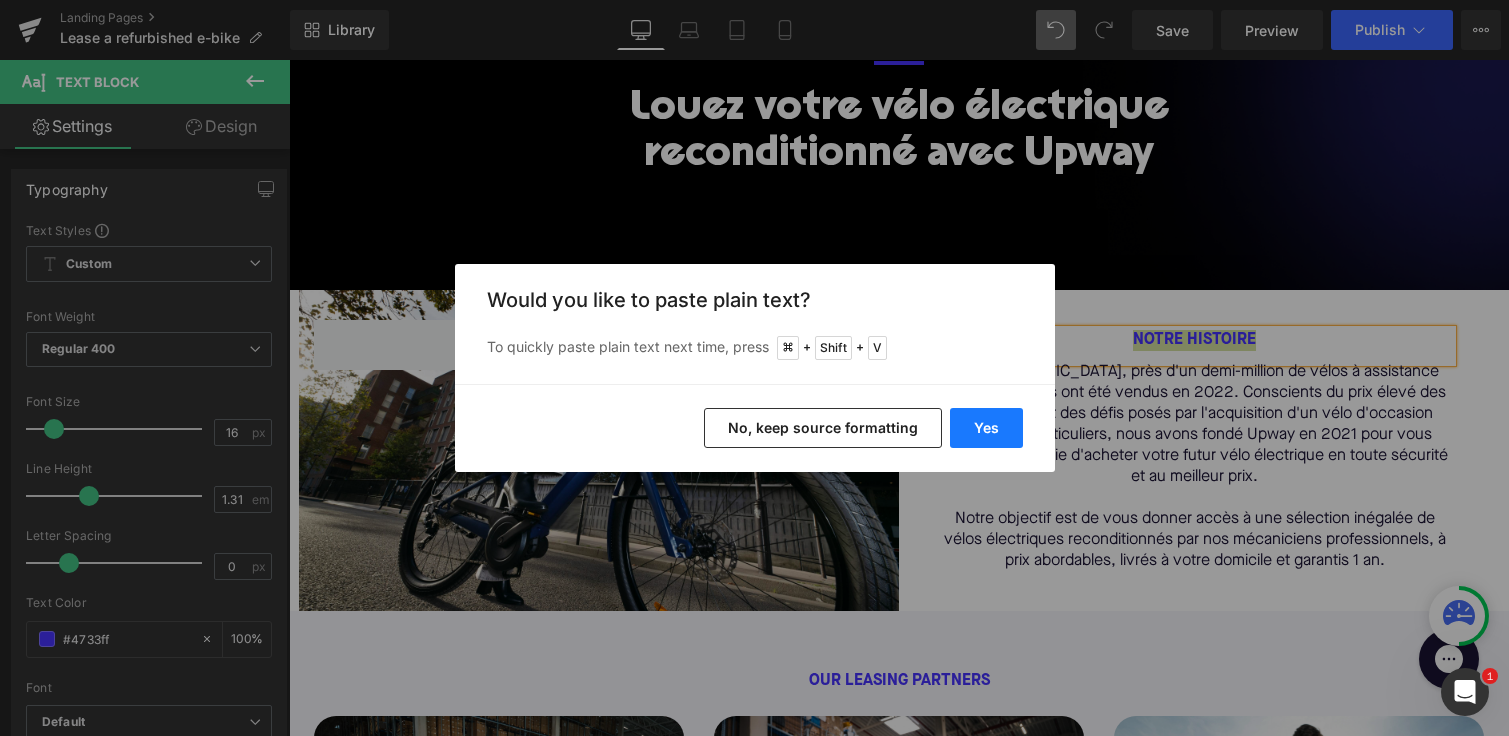 click on "Yes" at bounding box center [986, 428] 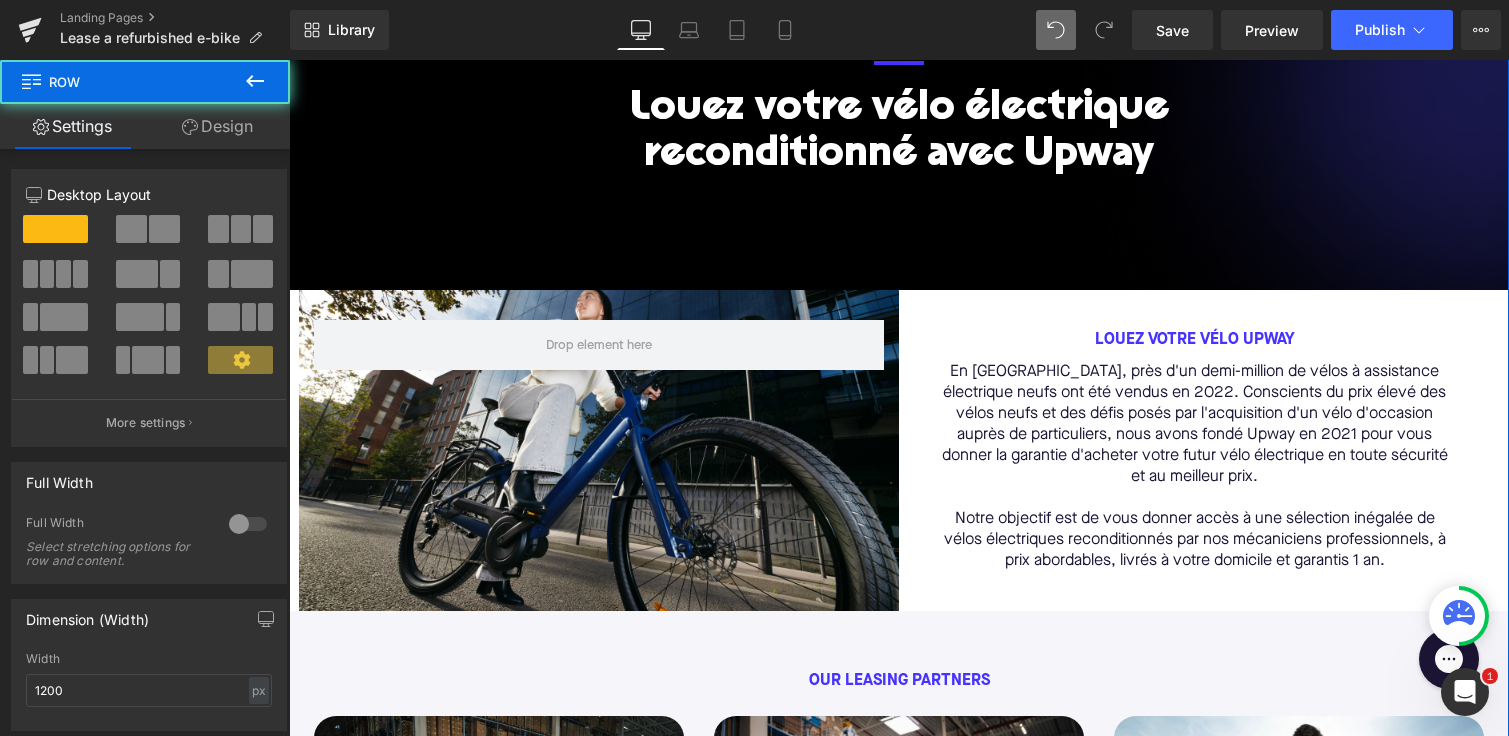 click on "Row" at bounding box center [599, 451] 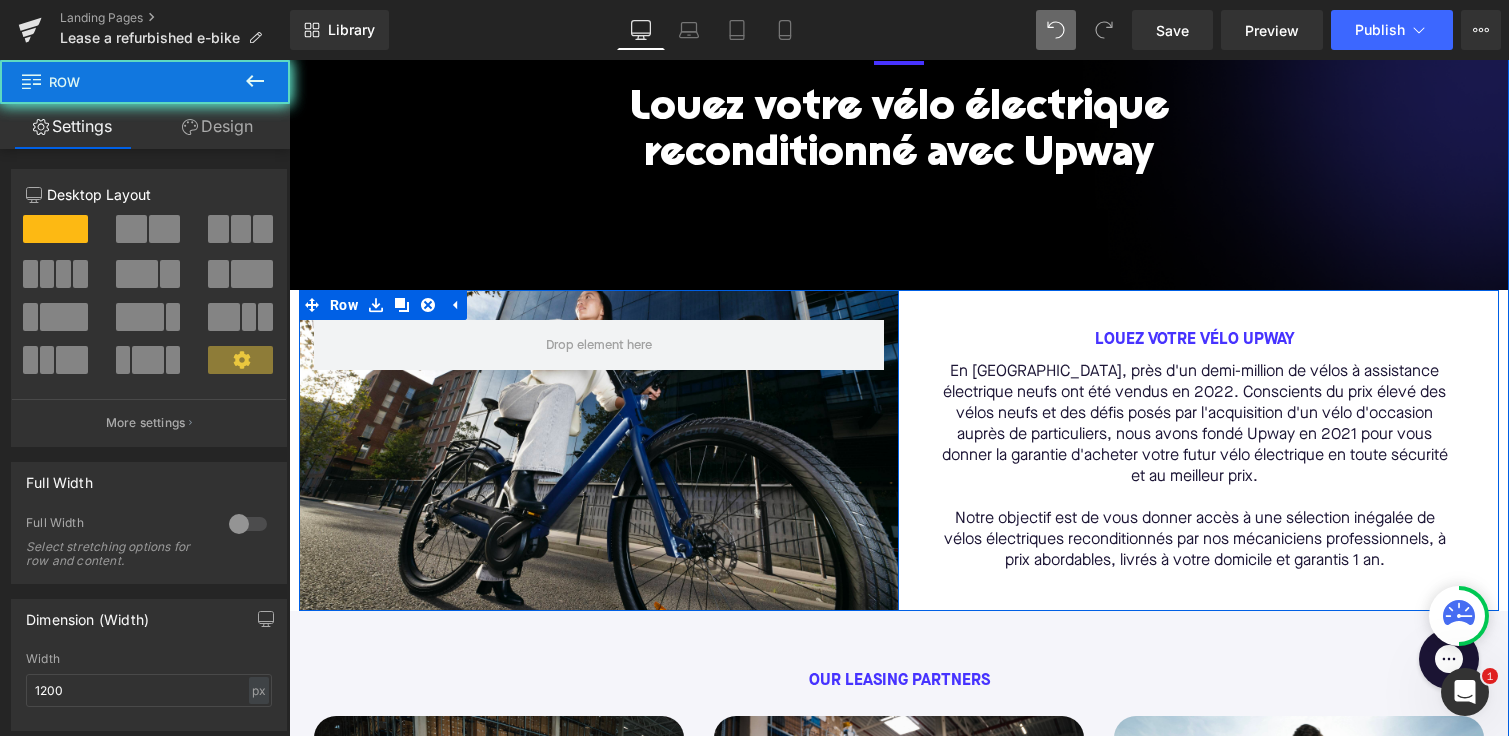 click on "Row" at bounding box center (599, 451) 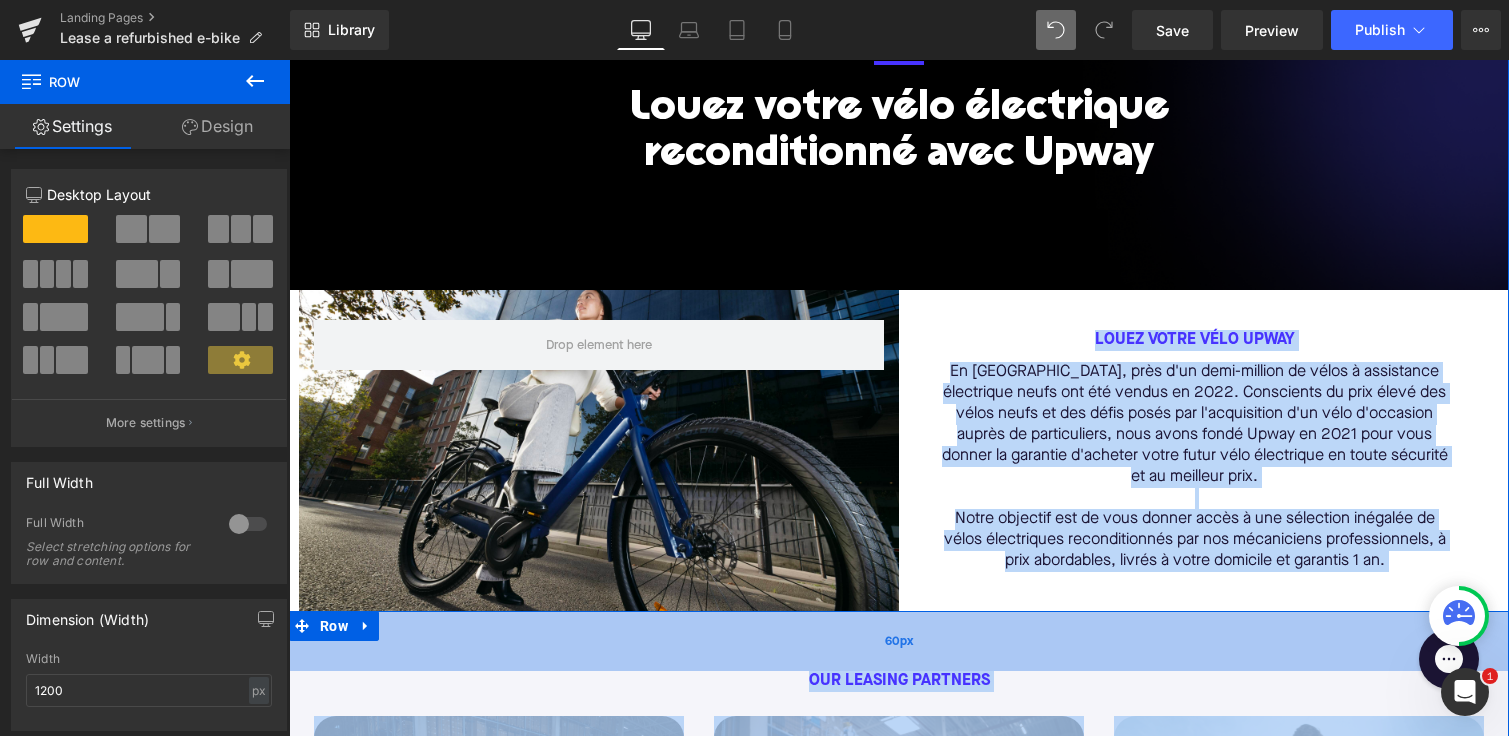 drag, startPoint x: 682, startPoint y: 603, endPoint x: 683, endPoint y: 634, distance: 31.016125 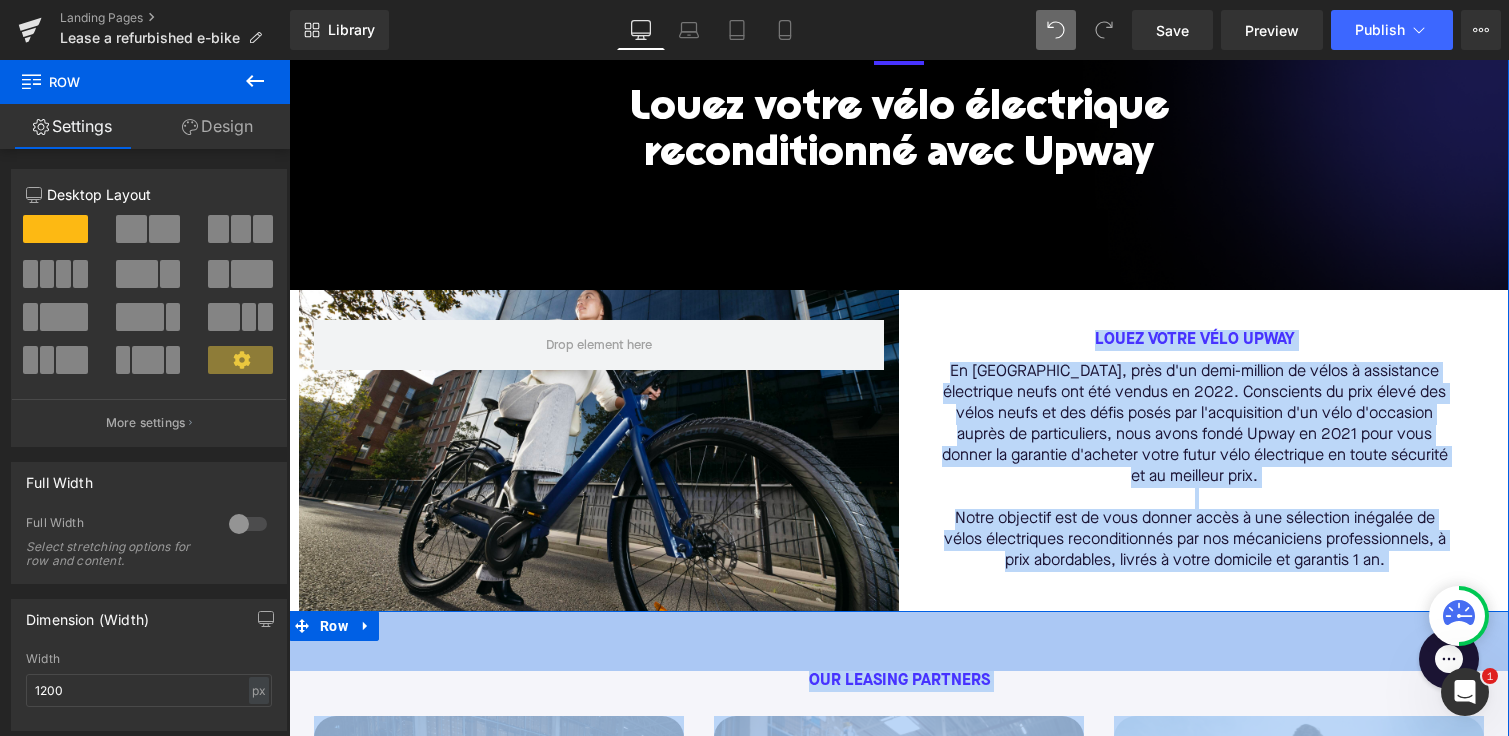 click on "Row" at bounding box center (599, 451) 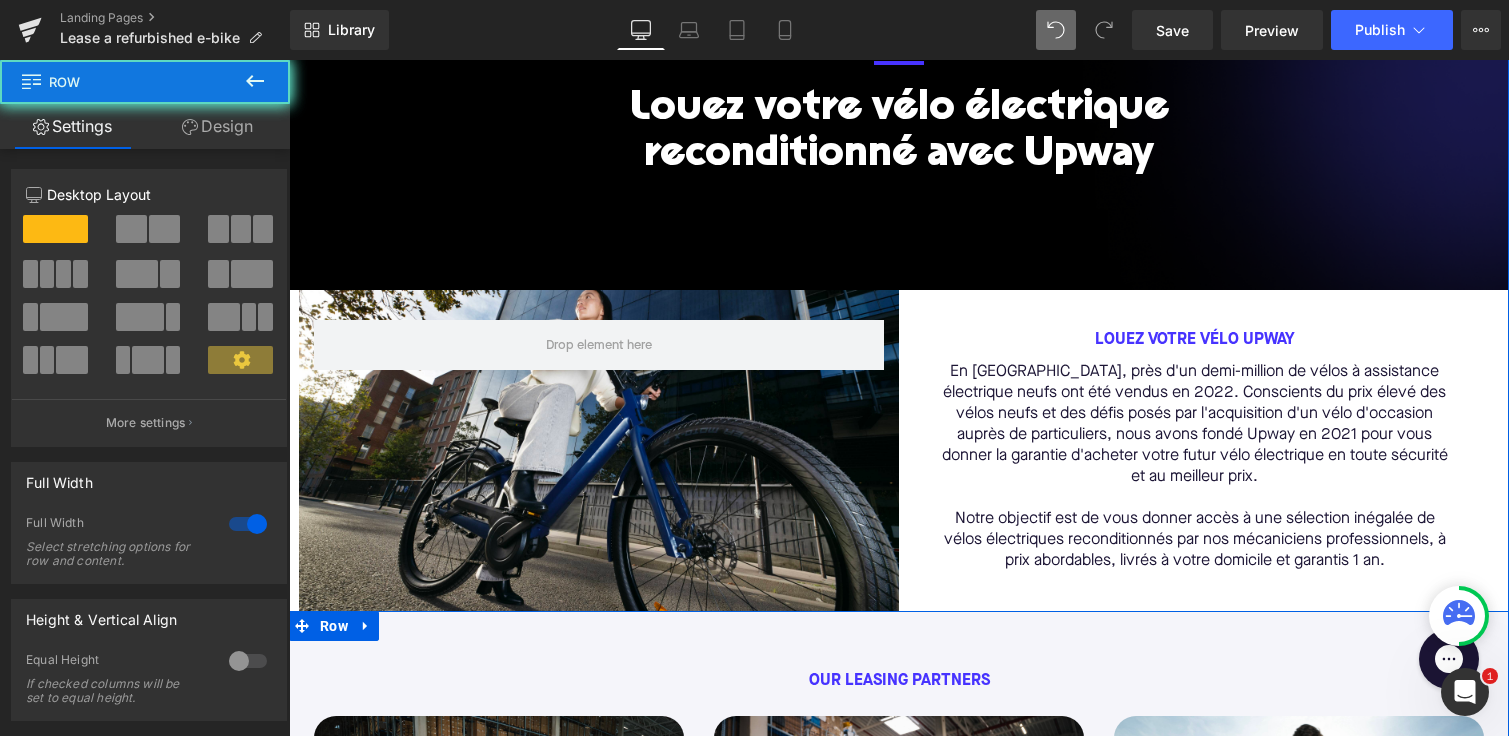 click on "60px" at bounding box center [899, 641] 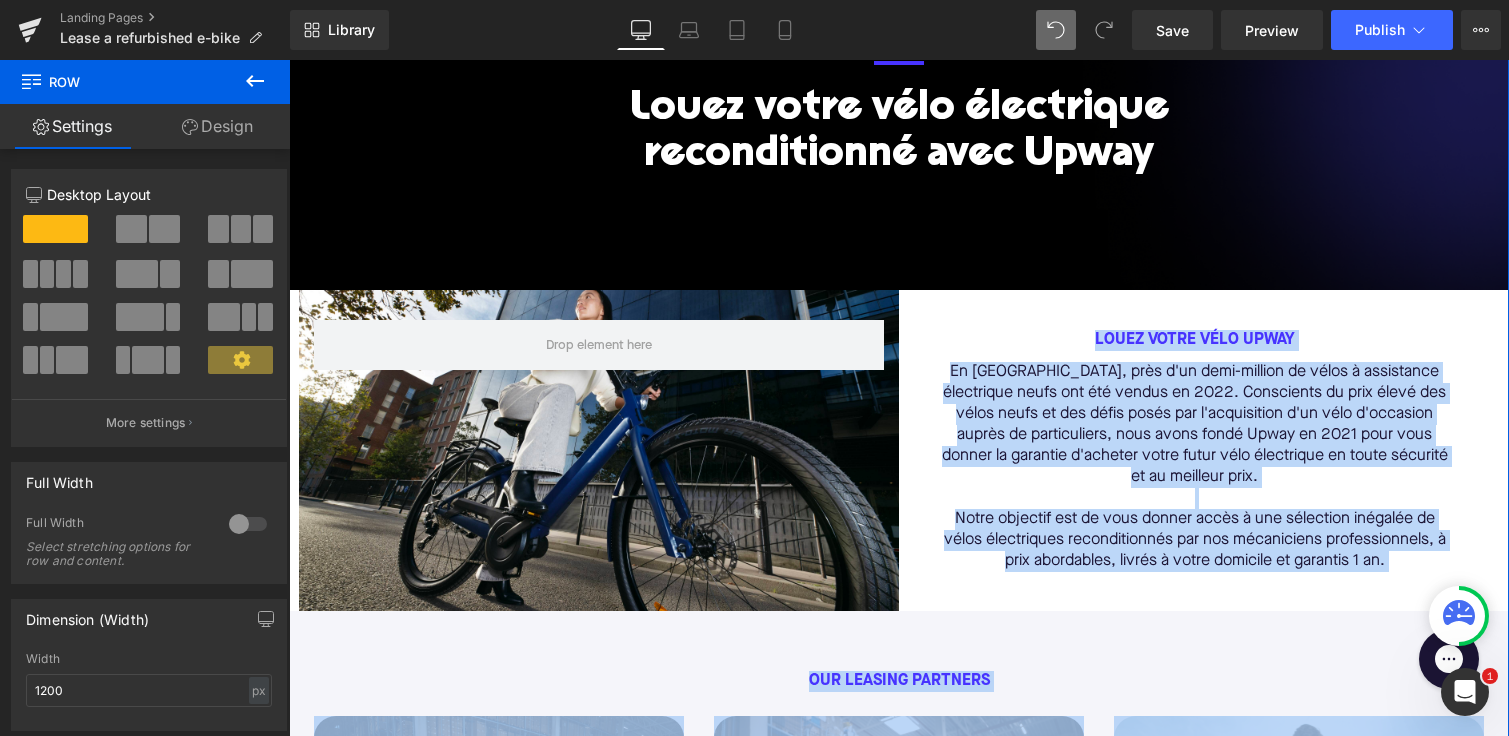 drag, startPoint x: 685, startPoint y: 592, endPoint x: 685, endPoint y: 611, distance: 19 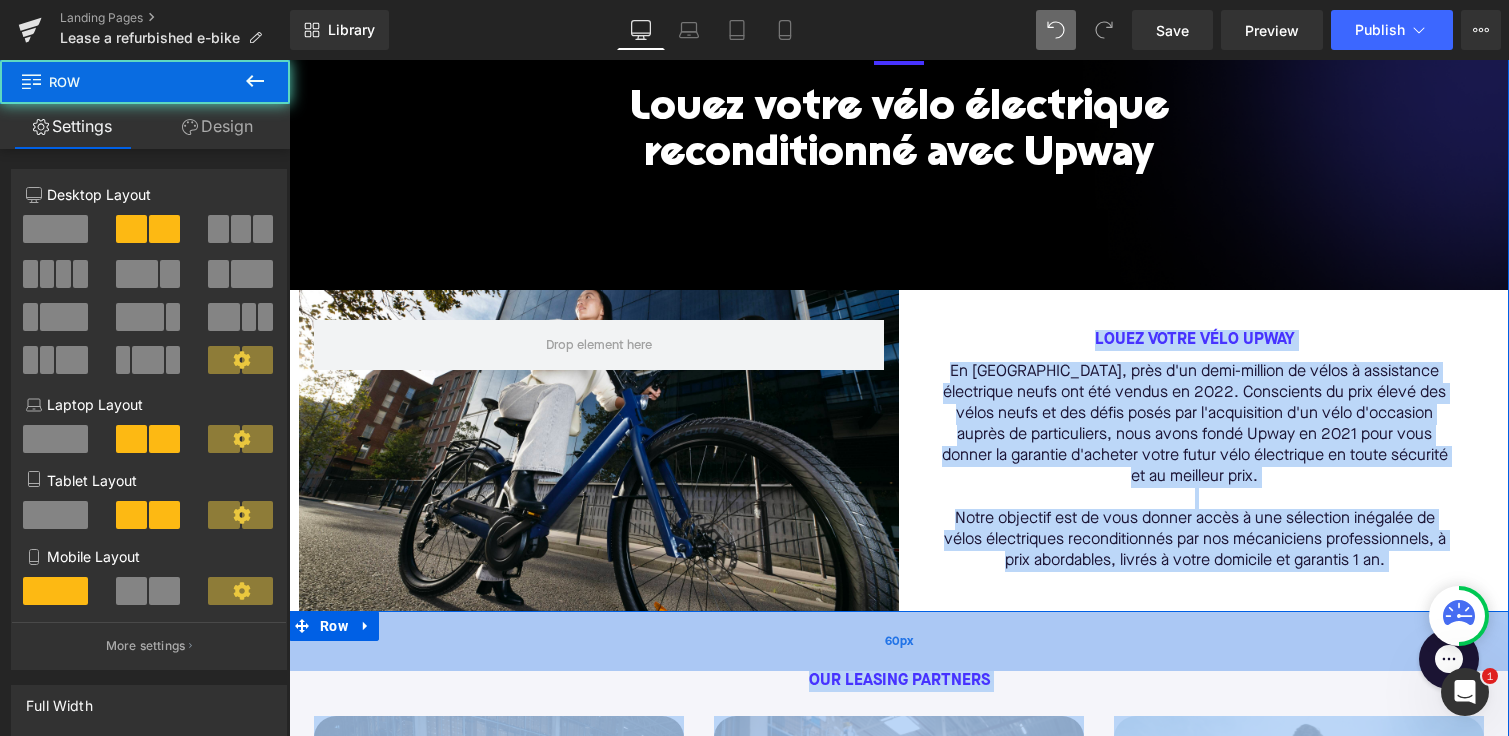 drag, startPoint x: 685, startPoint y: 607, endPoint x: 686, endPoint y: 659, distance: 52.009613 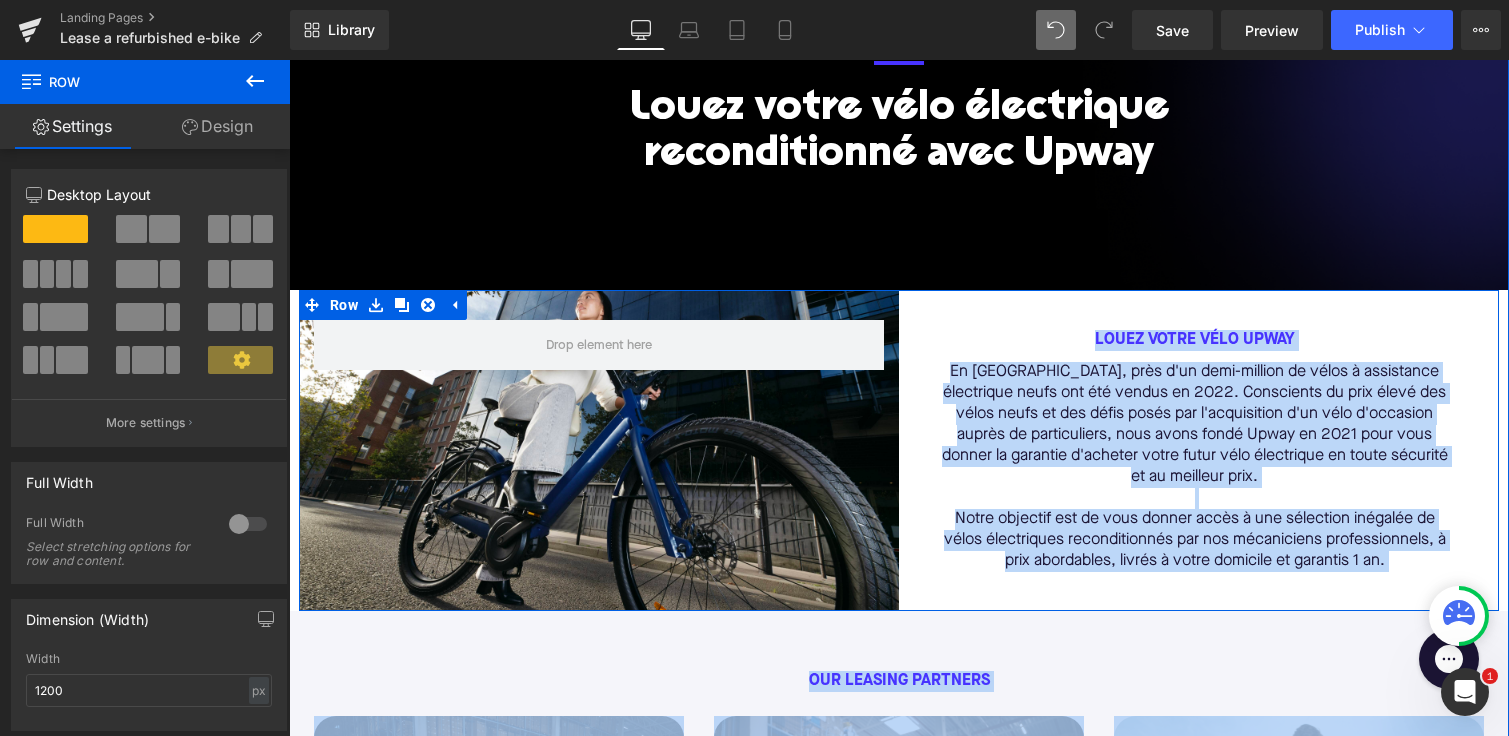 click on "Row" at bounding box center (599, 451) 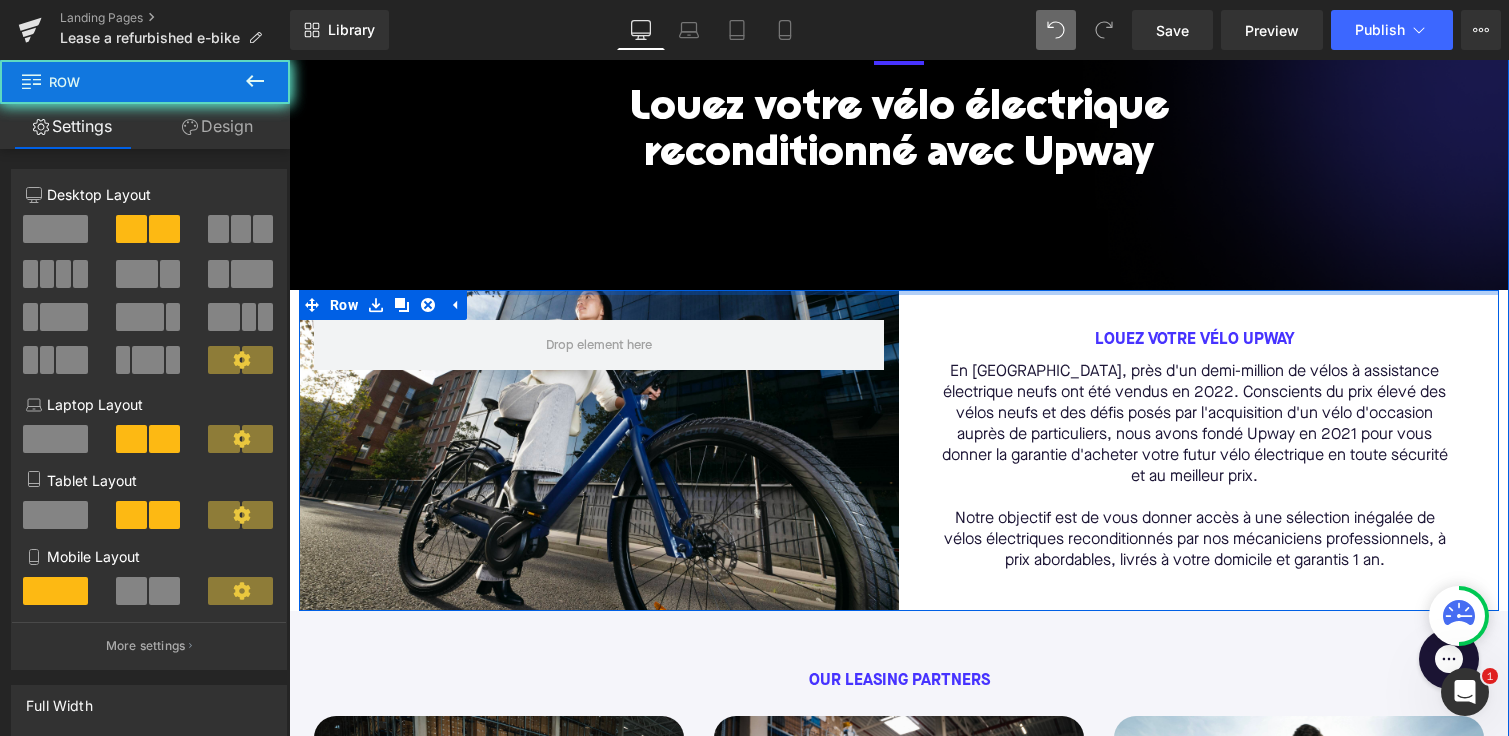 click at bounding box center (899, 292) 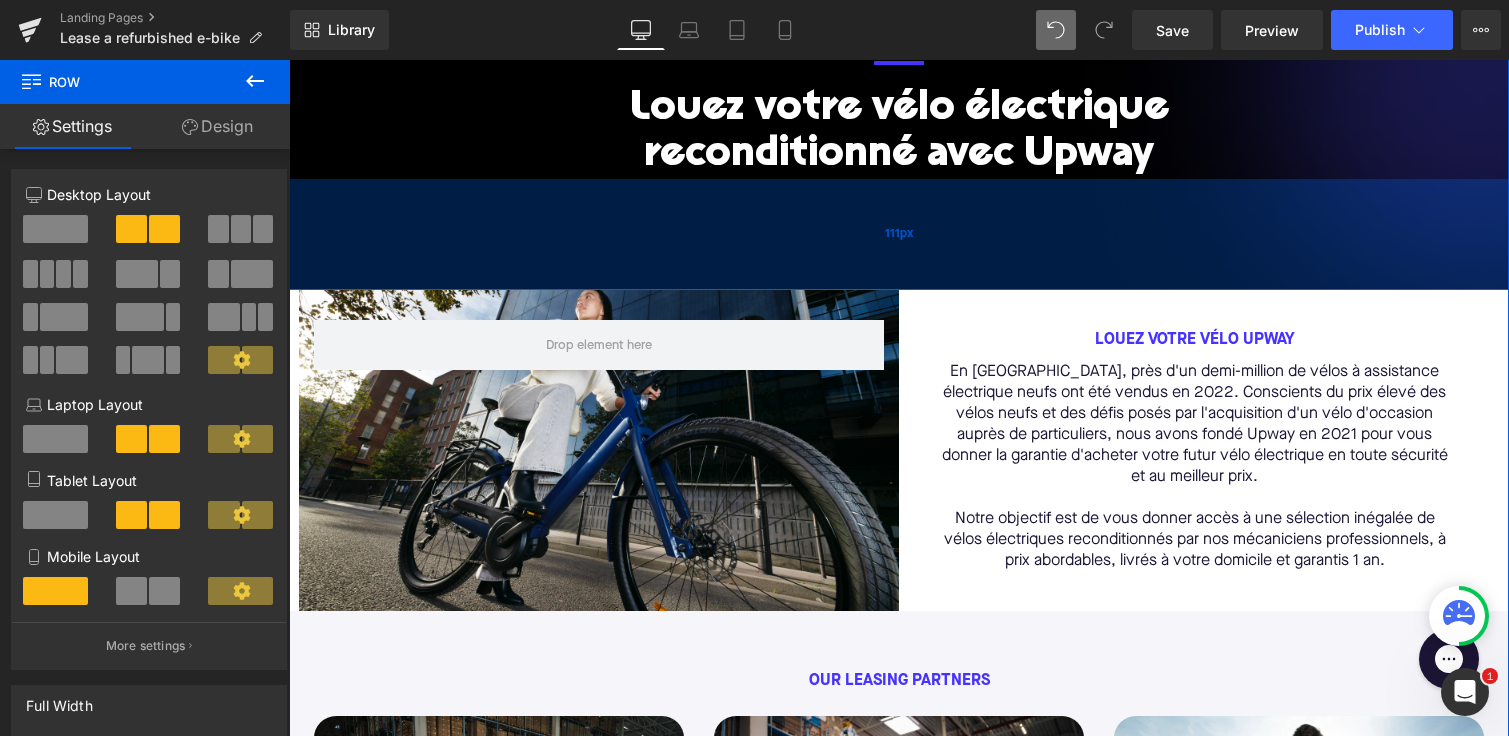 drag, startPoint x: 589, startPoint y: 289, endPoint x: 589, endPoint y: 262, distance: 27 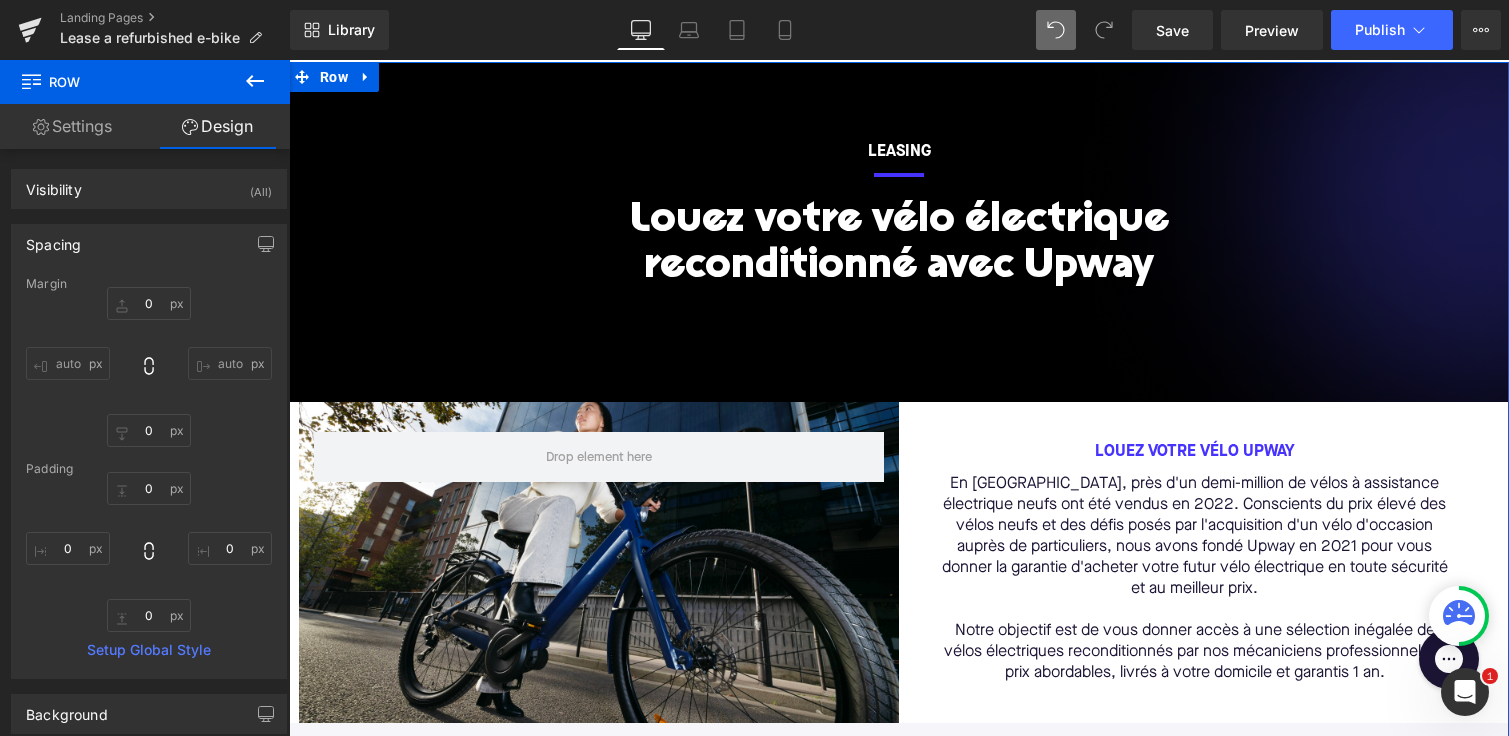 scroll, scrollTop: 343, scrollLeft: 0, axis: vertical 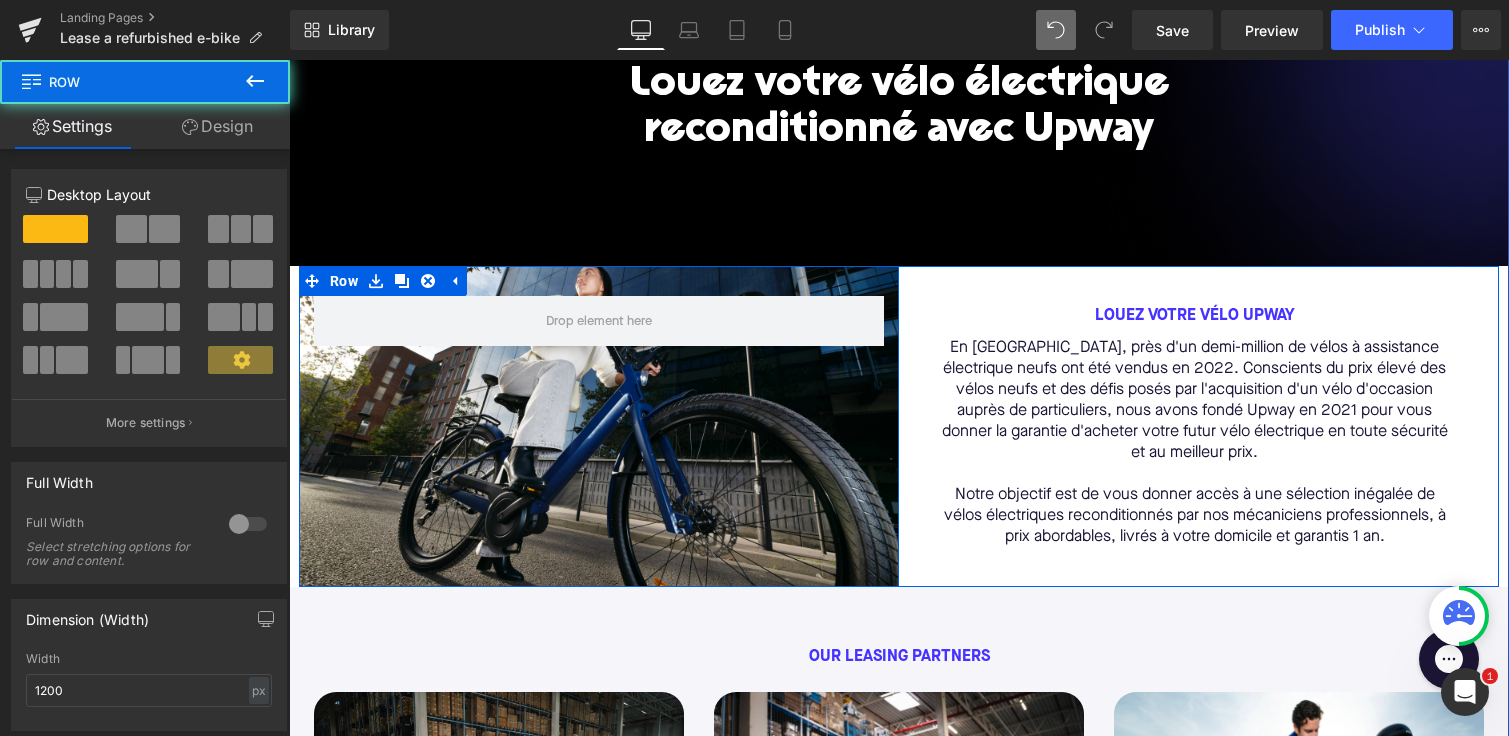 click on "Row" at bounding box center (599, 427) 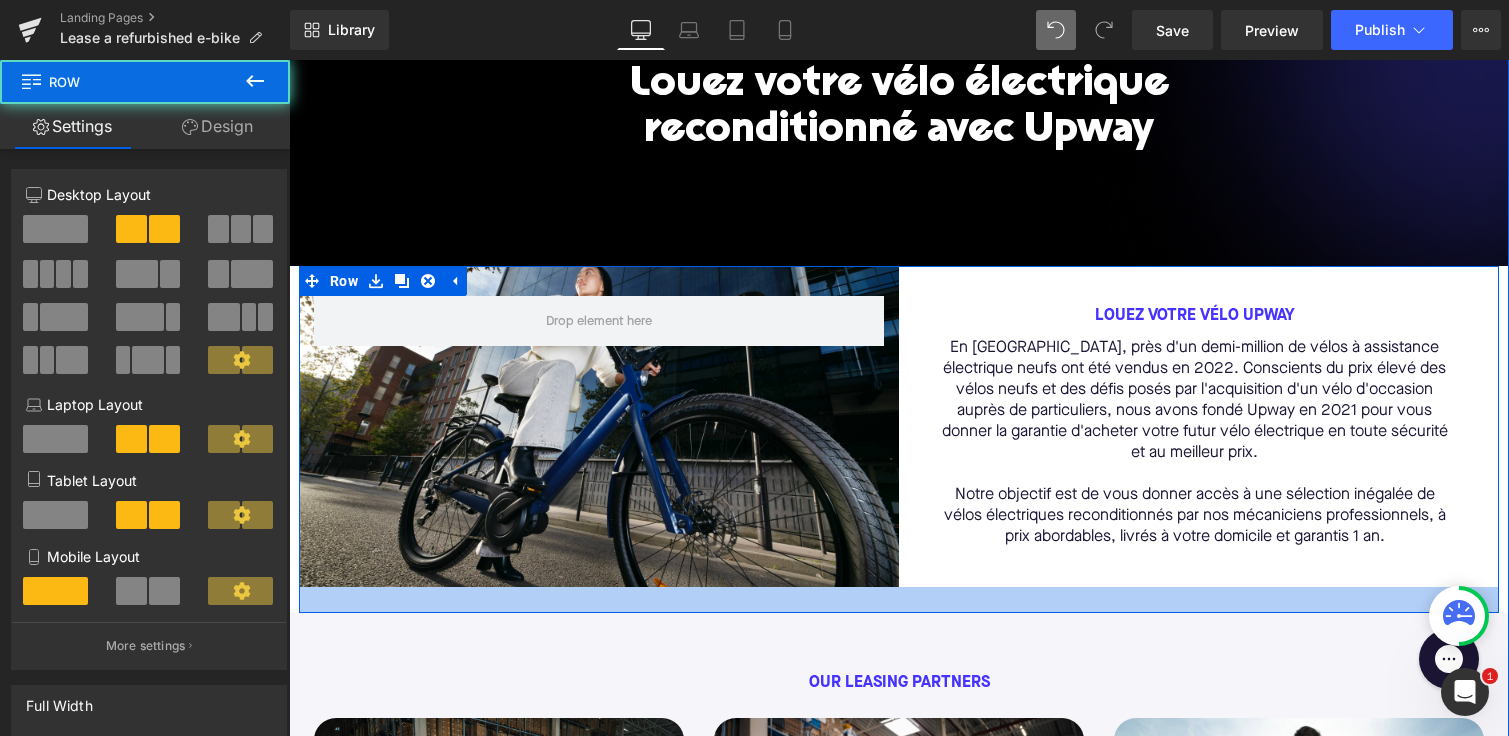 drag, startPoint x: 695, startPoint y: 583, endPoint x: 694, endPoint y: 609, distance: 26.019224 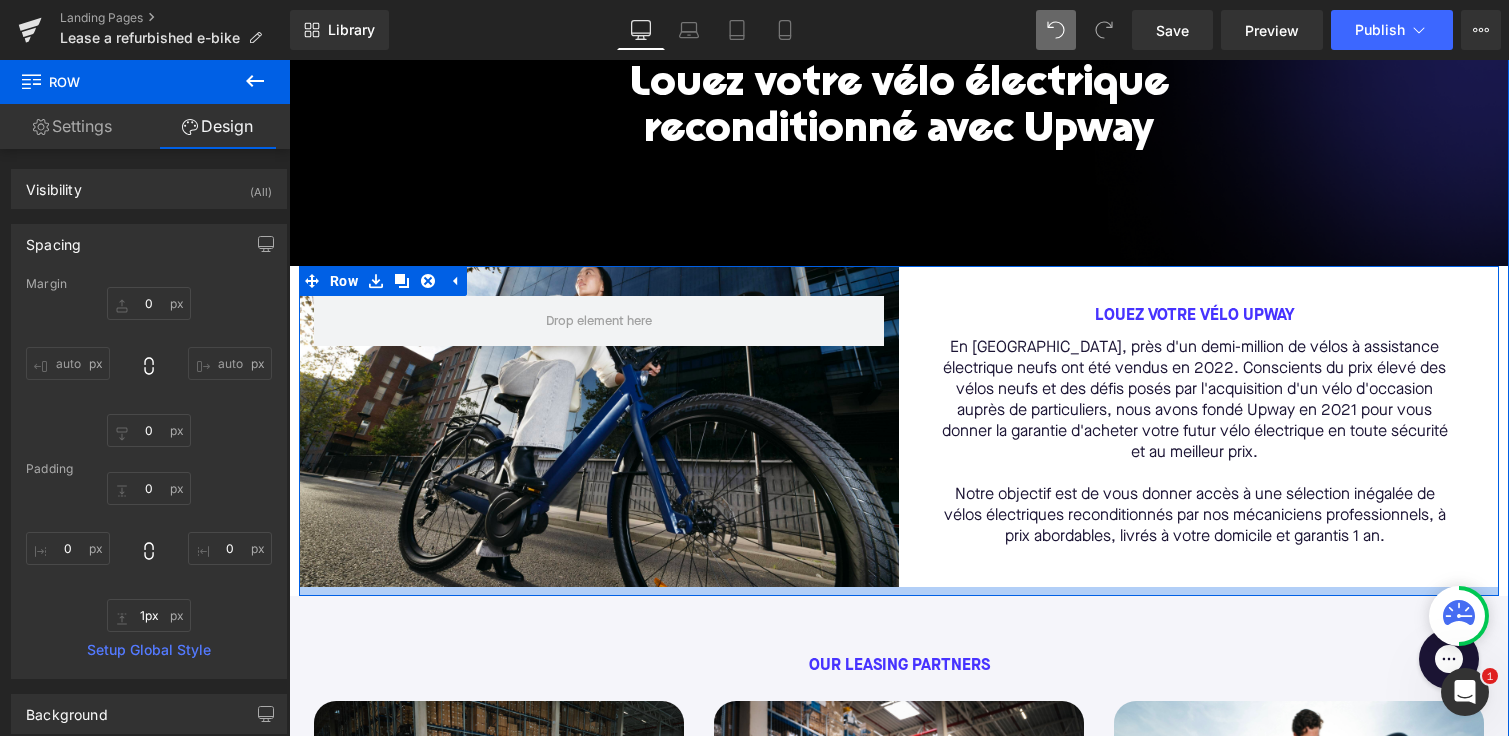 type on "0px" 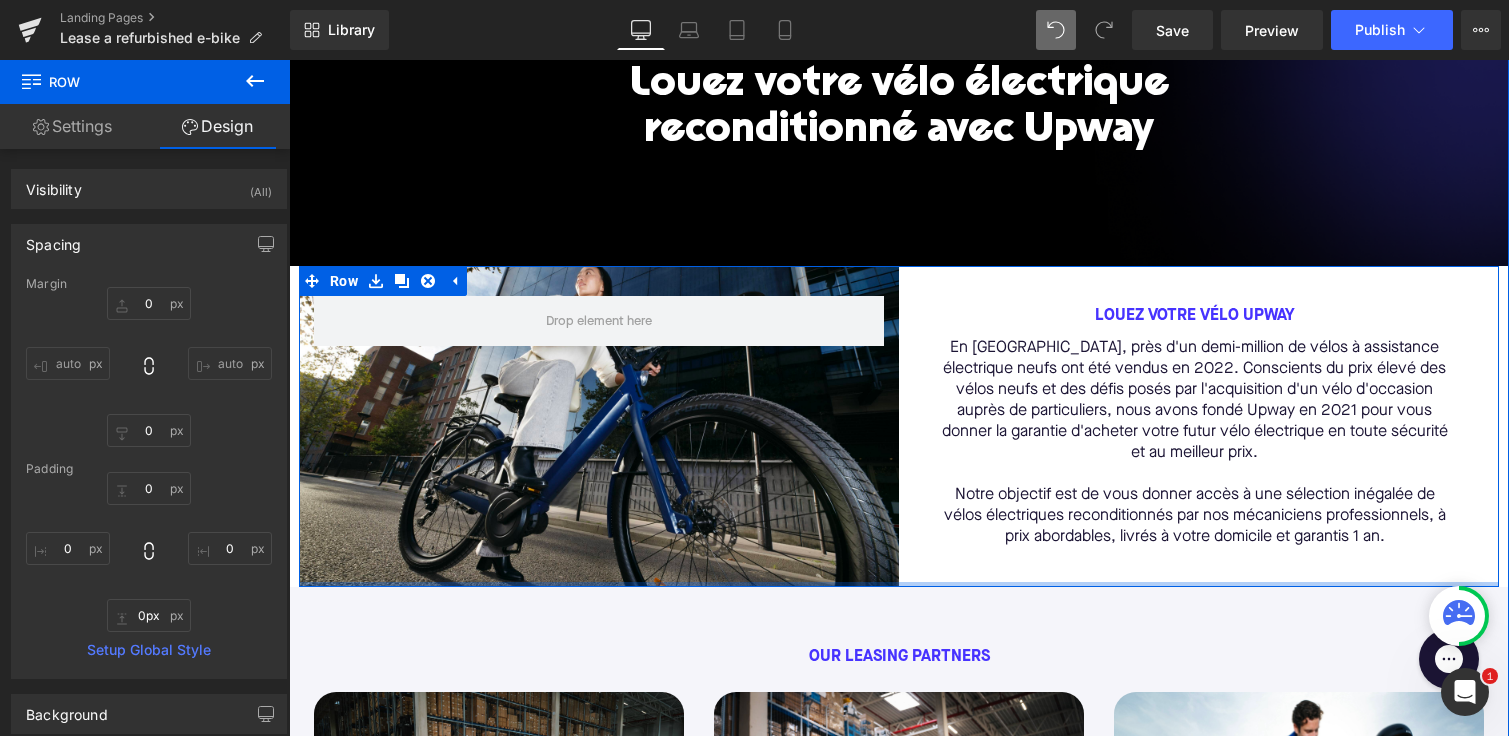 drag, startPoint x: 697, startPoint y: 606, endPoint x: 698, endPoint y: 582, distance: 24.020824 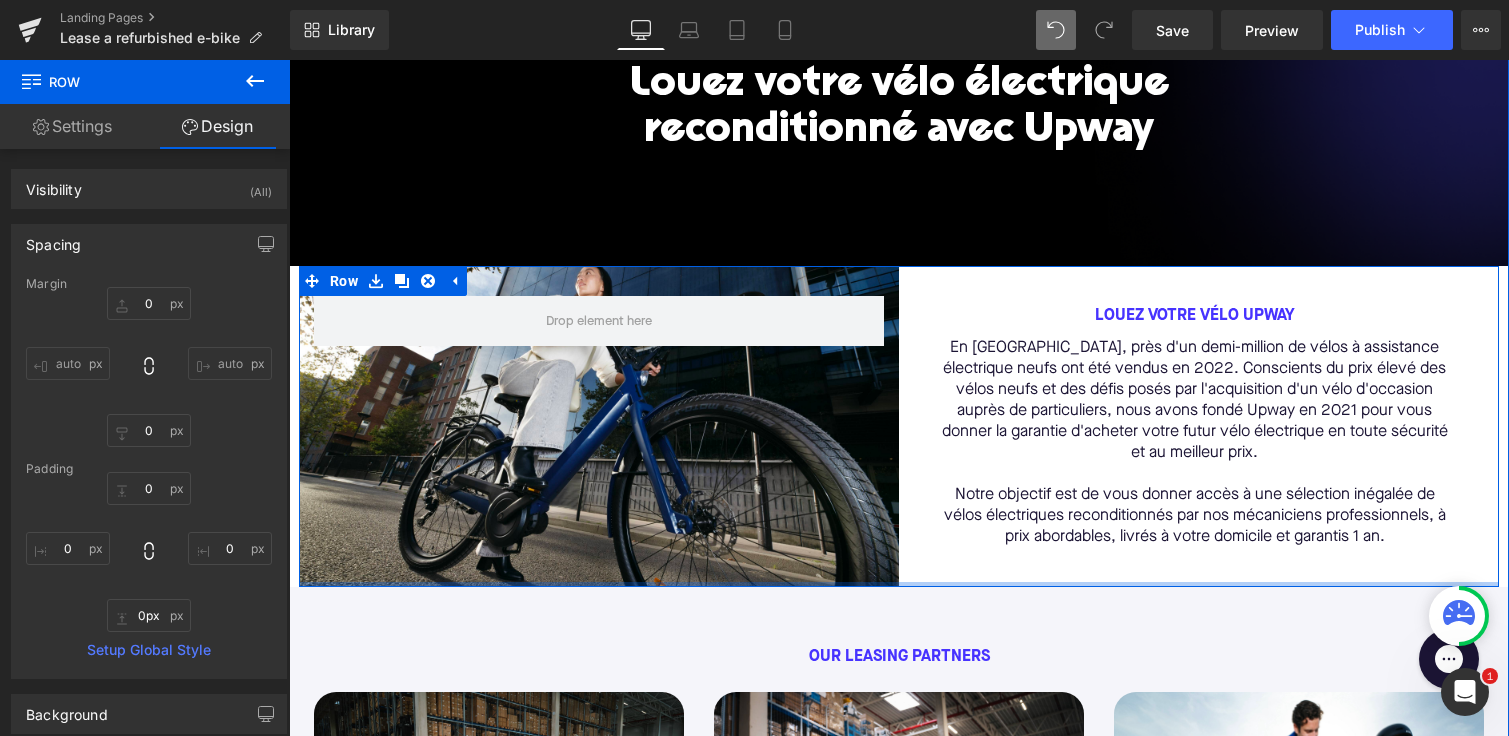 click at bounding box center (899, 584) 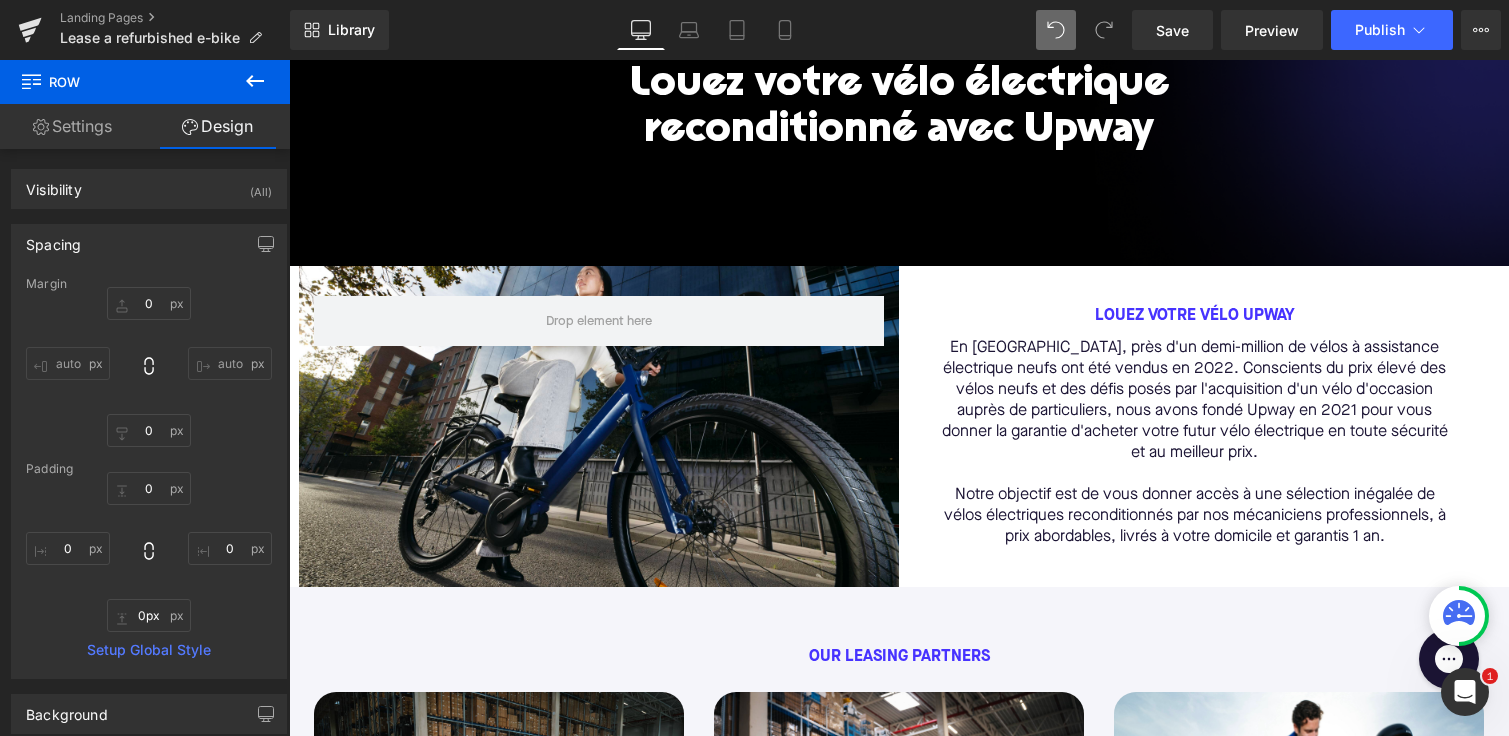 click on "En [GEOGRAPHIC_DATA], près d'un demi-million de vélos à assistance électrique neufs ont été vendus en 2022. Conscients du prix élevé des vélos neufs et des défis posés par l'acquisition d'un vélo d'occasion auprès de particuliers, nous avons fondé Upway en 2021 pour vous donner la garantie d'acheter votre futur vélo électrique en toute sécurité et au meilleur prix." at bounding box center (1194, 401) 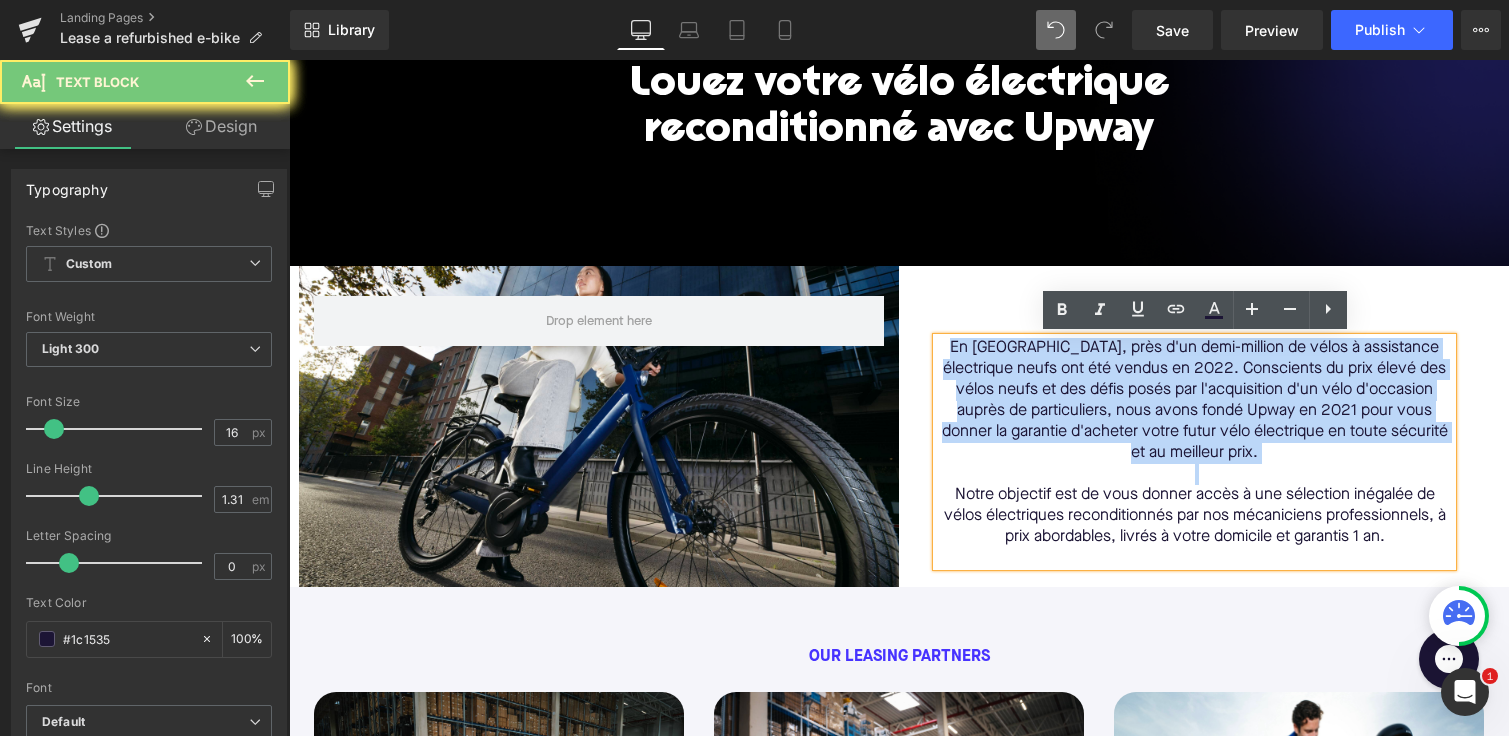 click on "En [GEOGRAPHIC_DATA], près d'un demi-million de vélos à assistance électrique neufs ont été vendus en 2022. Conscients du prix élevé des vélos neufs et des défis posés par l'acquisition d'un vélo d'occasion auprès de particuliers, nous avons fondé Upway en 2021 pour vous donner la garantie d'acheter votre futur vélo électrique en toute sécurité et au meilleur prix." at bounding box center (1194, 401) 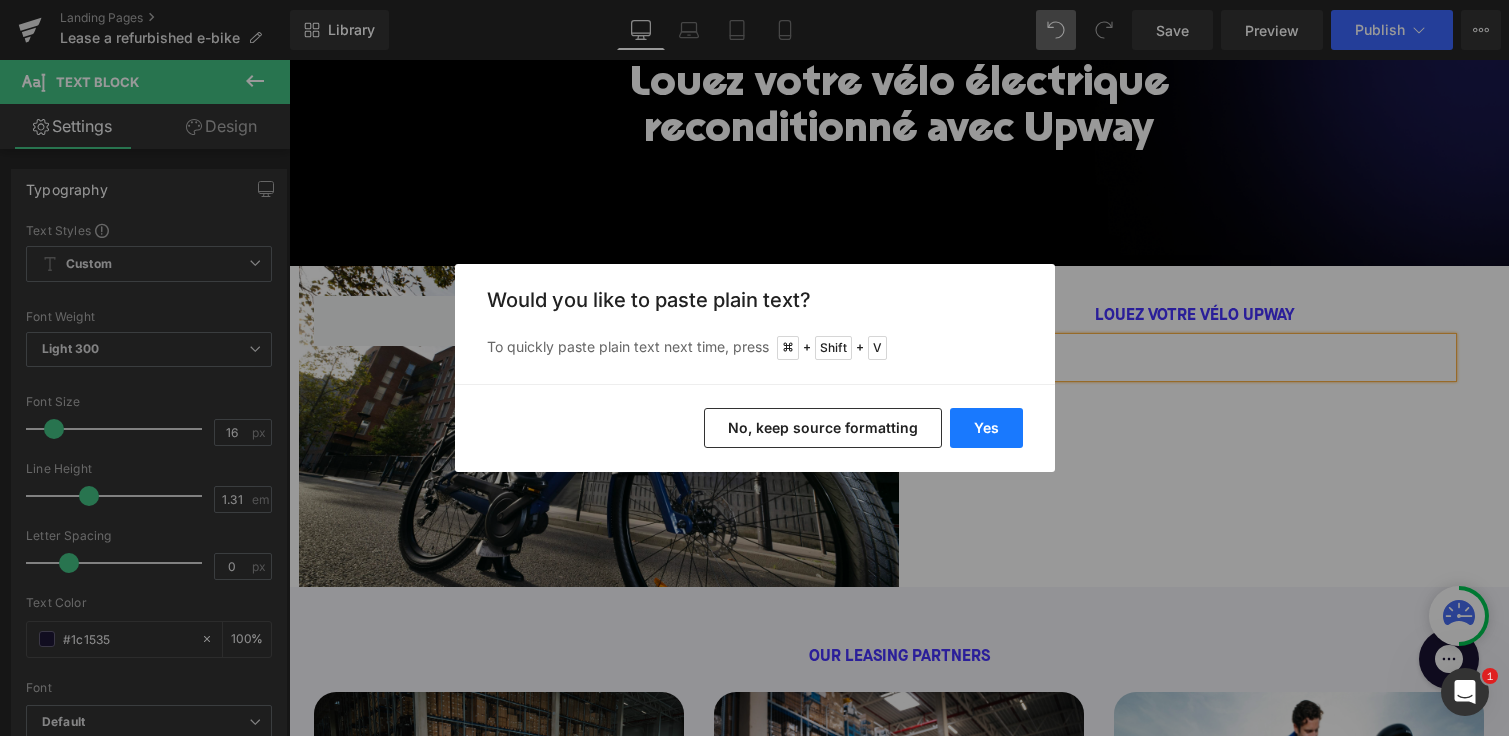 click on "Yes" at bounding box center (986, 428) 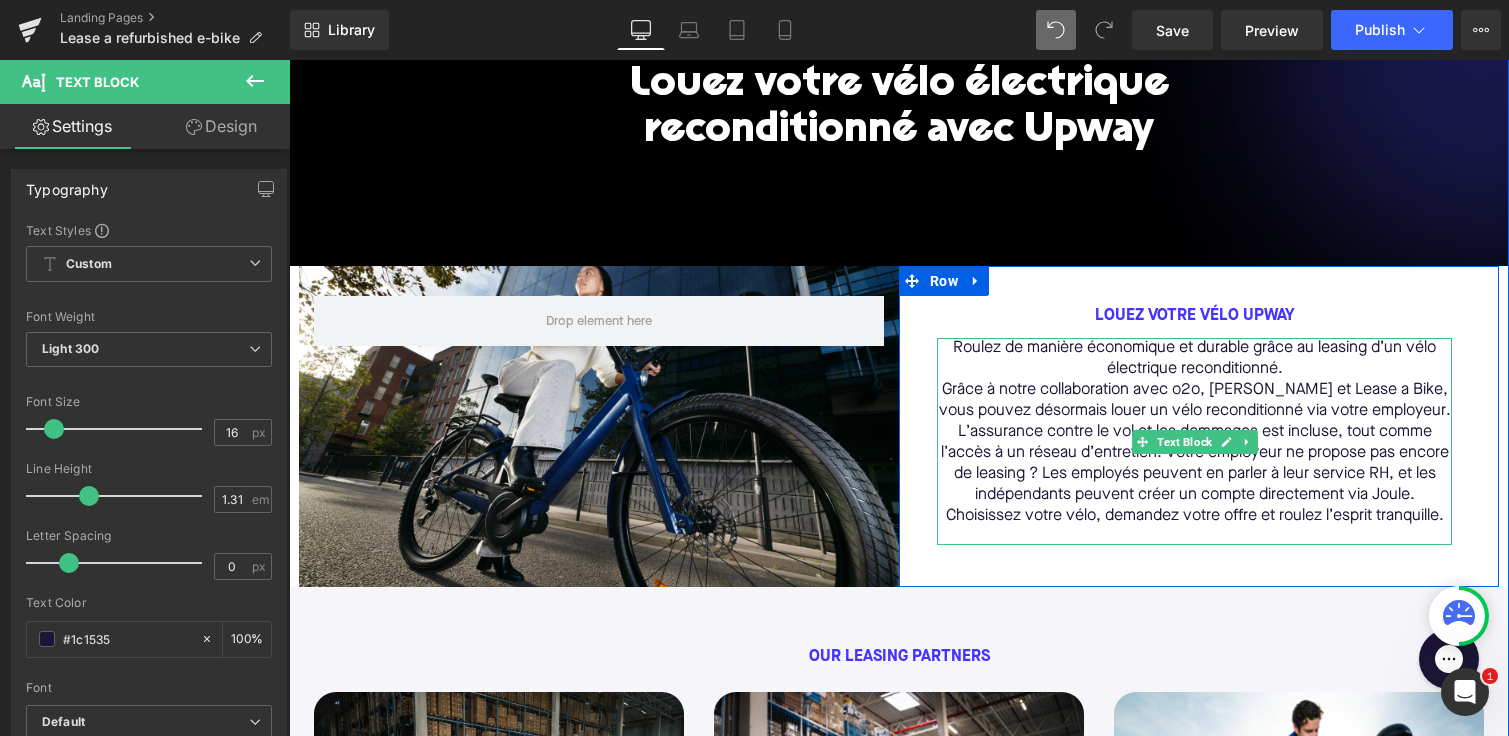 click on "Grâce à notre collaboration avec o2o, [PERSON_NAME] et Lease a Bike, vous pouvez désormais louer un vélo reconditionné via votre employeur. L’assurance contre le vol et les dommages est incluse, tout comme l’accès à un réseau d’entretien. Votre employeur ne propose pas encore de leasing ? Les employés peuvent en parler à leur service RH, et les indépendants peuvent créer un compte directement via Joule. Choisissez votre vélo, demandez votre offre et roulez l’esprit tranquille." at bounding box center [1194, 453] 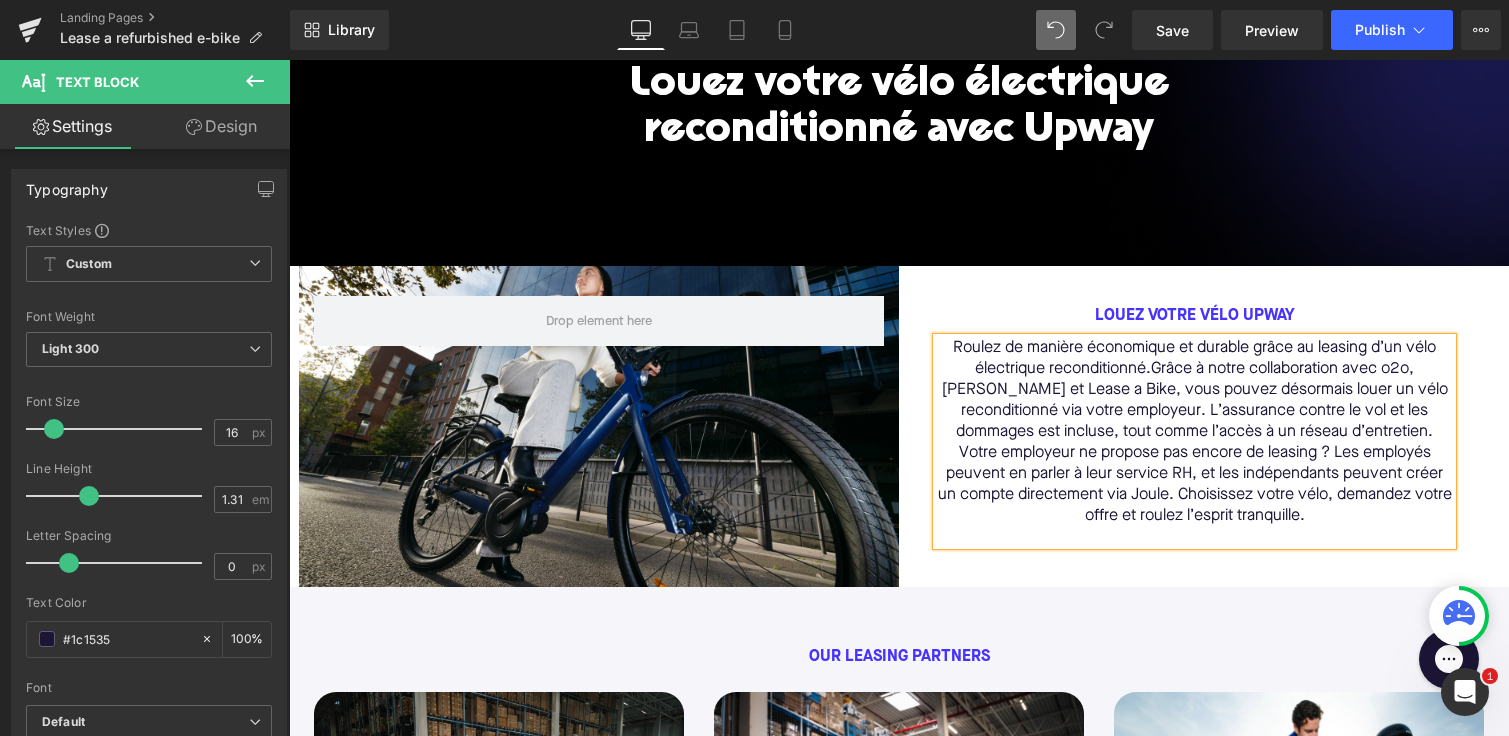 click on "Grâce à notre collaboration avec o2o, [PERSON_NAME] et Lease a Bike, vous pouvez désormais louer un vélo reconditionné via votre employeur. L’assurance contre le vol et les dommages est incluse, tout comme l’accès à un réseau d’entretien. Votre employeur ne propose pas encore de leasing ? Les employés peuvent en parler à leur service RH, et les indépendants peuvent créer un compte directement via Joule. Choisissez votre vélo, demandez votre offre et roulez l’esprit tranquille." at bounding box center (1195, 442) 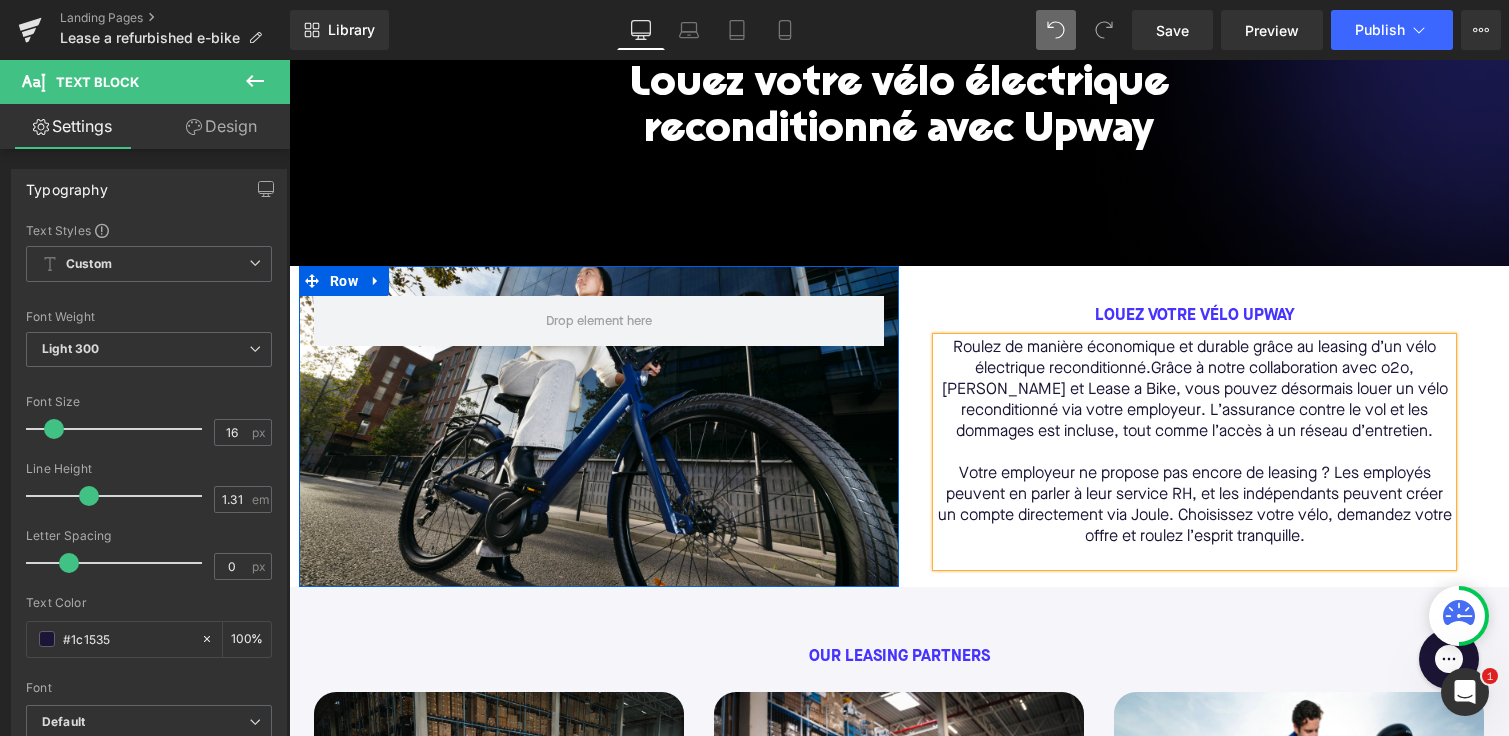 click on "Row" at bounding box center [599, 427] 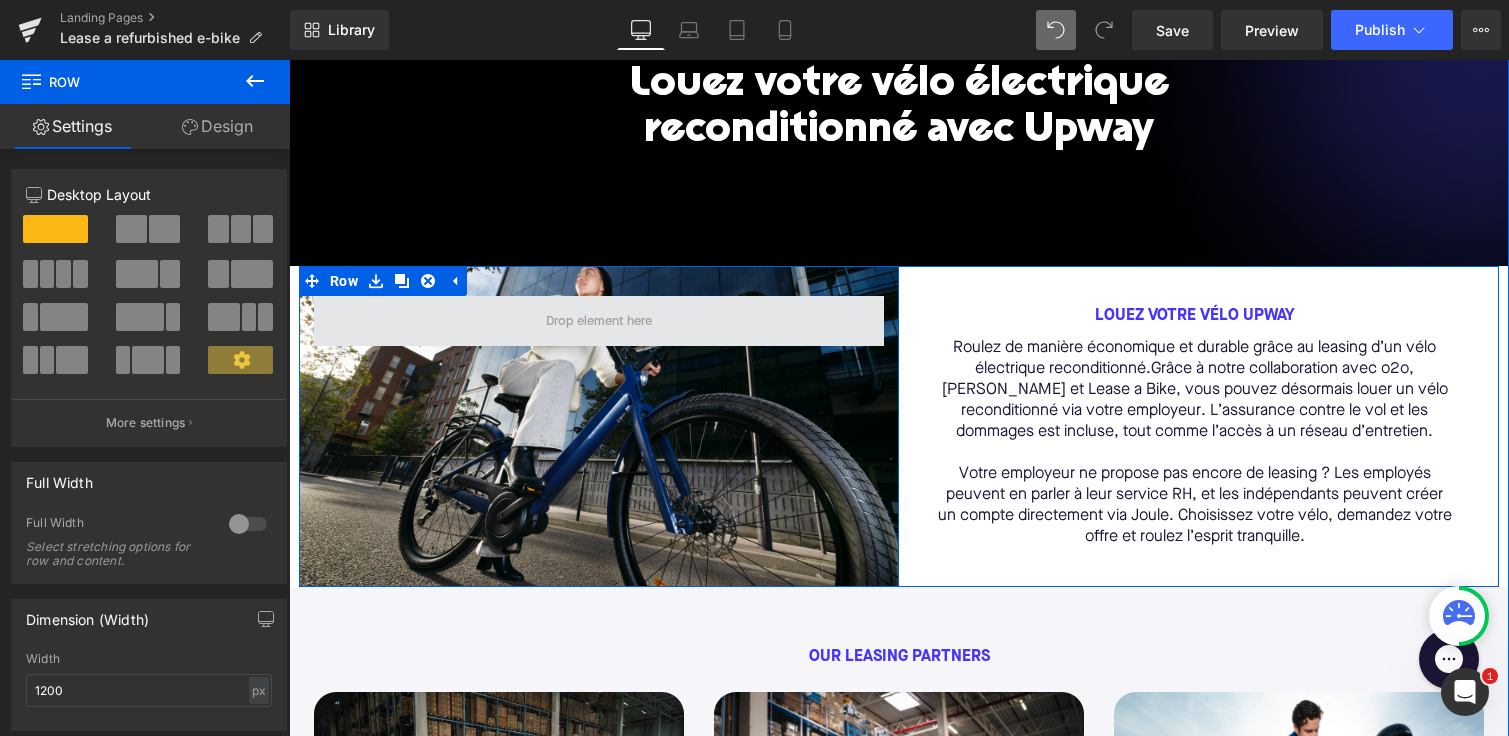 click at bounding box center [599, 320] 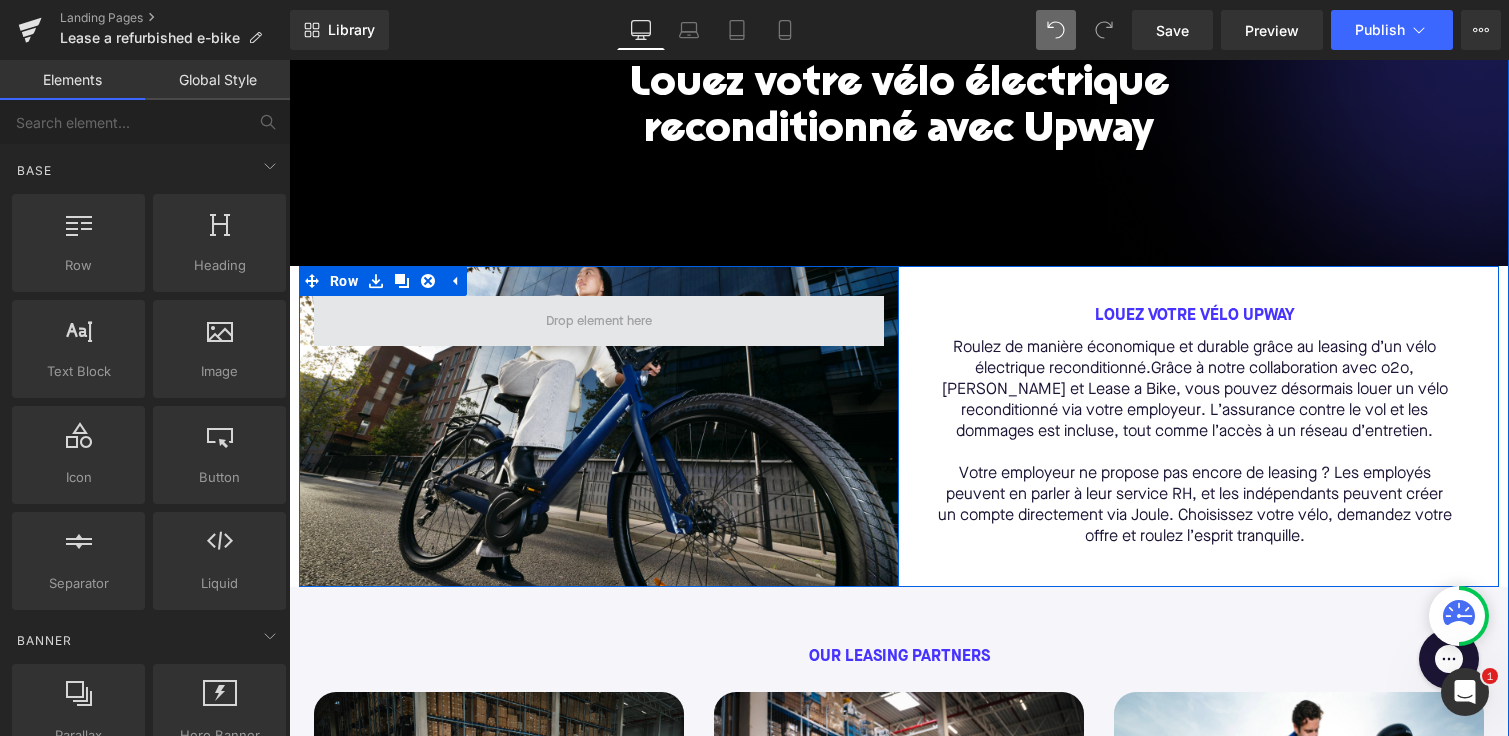 click at bounding box center [599, 320] 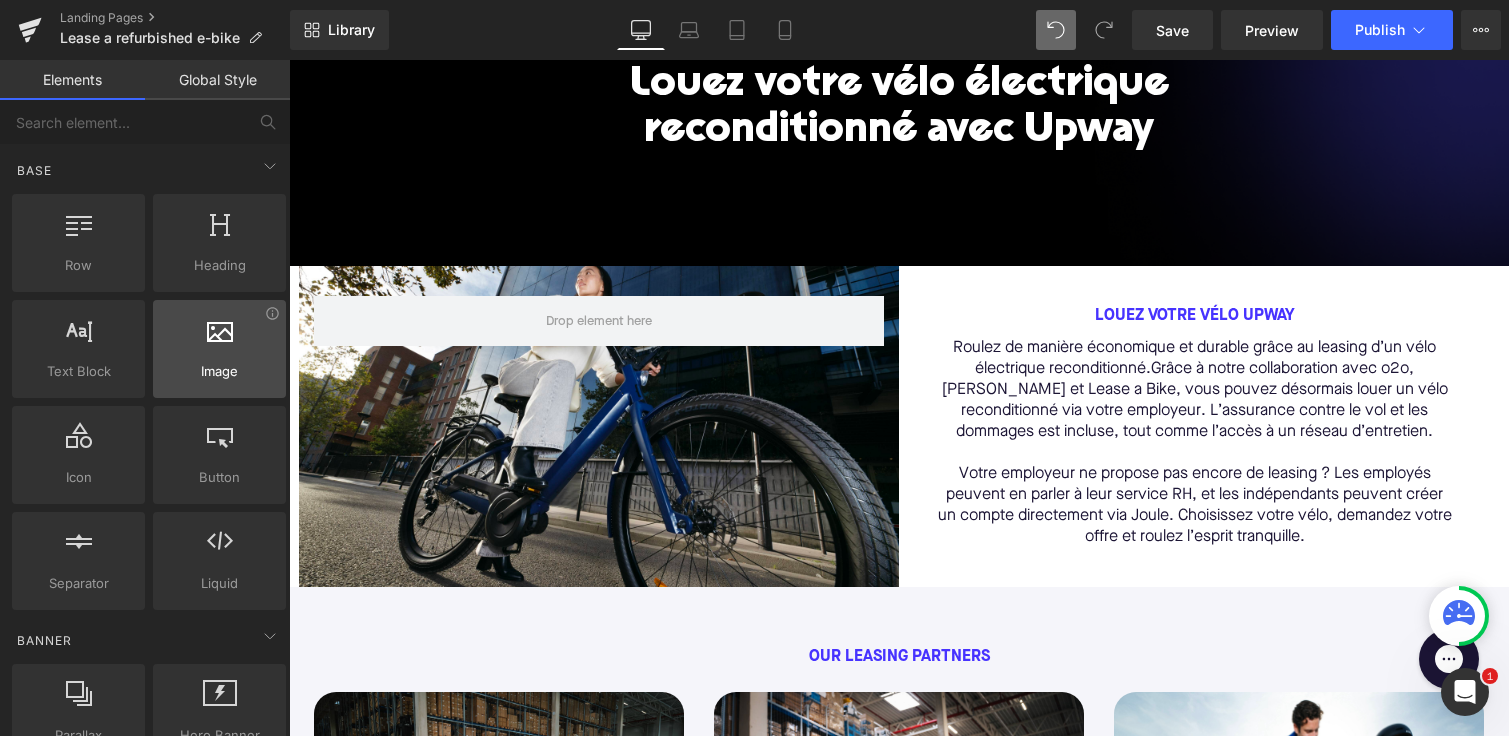 click on "Image" at bounding box center (219, 371) 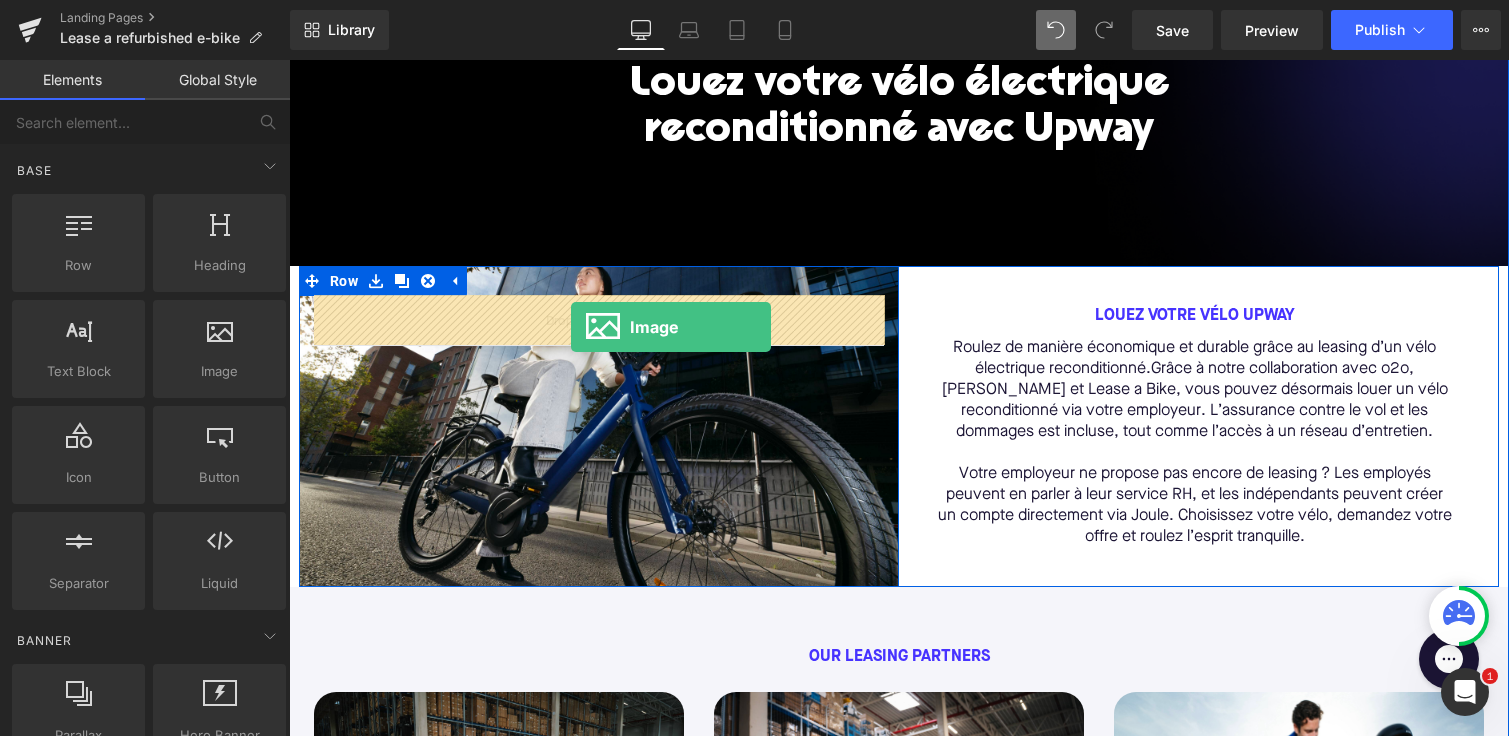 drag, startPoint x: 484, startPoint y: 420, endPoint x: 571, endPoint y: 326, distance: 128.082 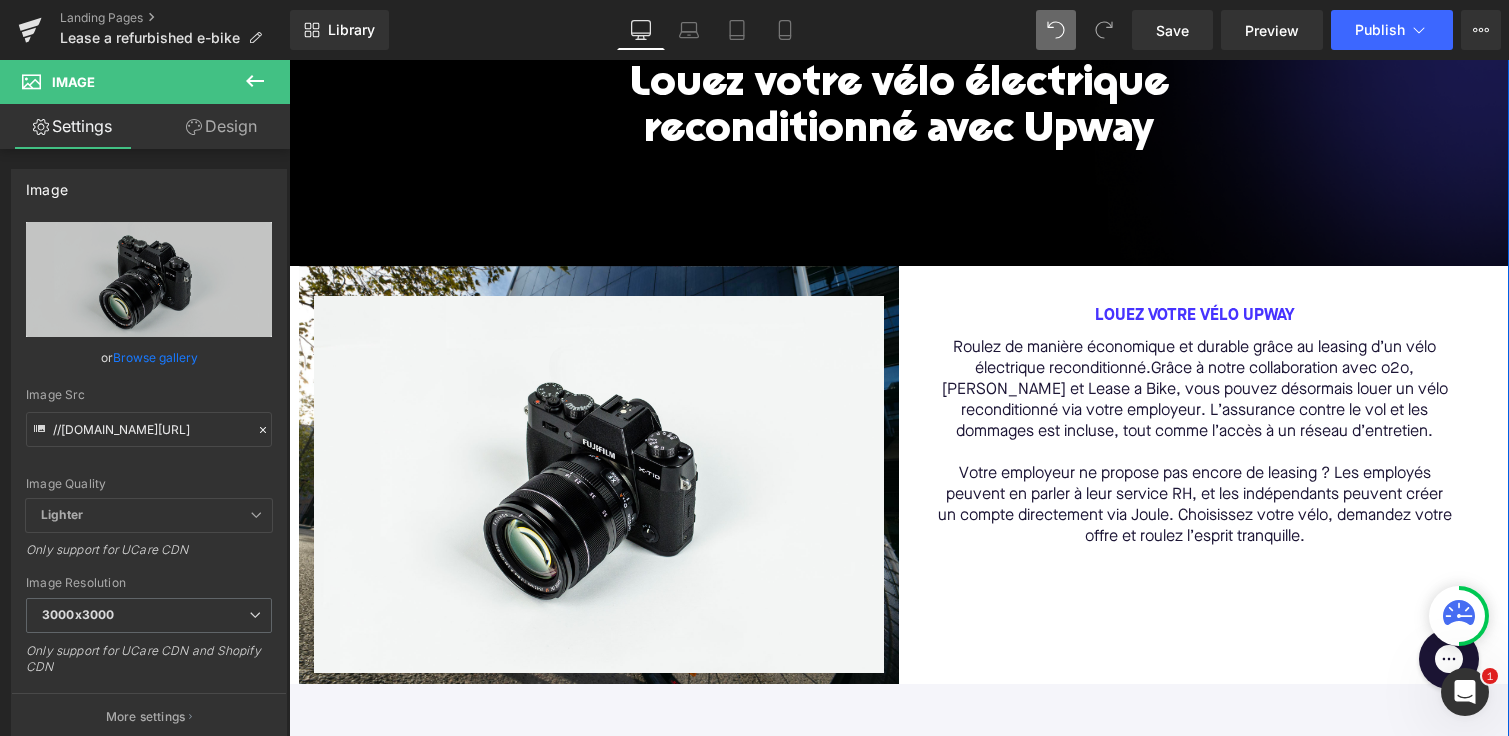 click on "Image         Row" at bounding box center [599, 475] 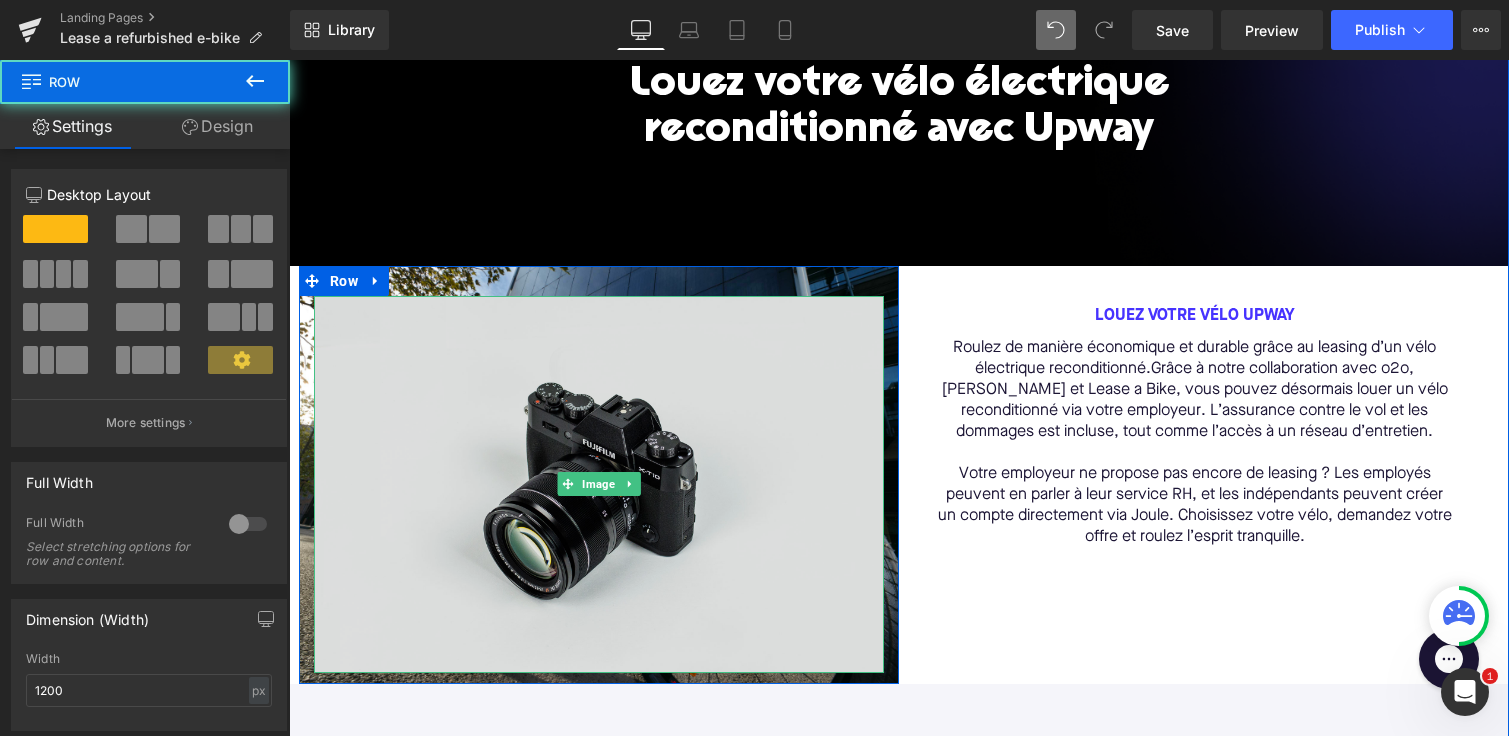scroll, scrollTop: 409, scrollLeft: 0, axis: vertical 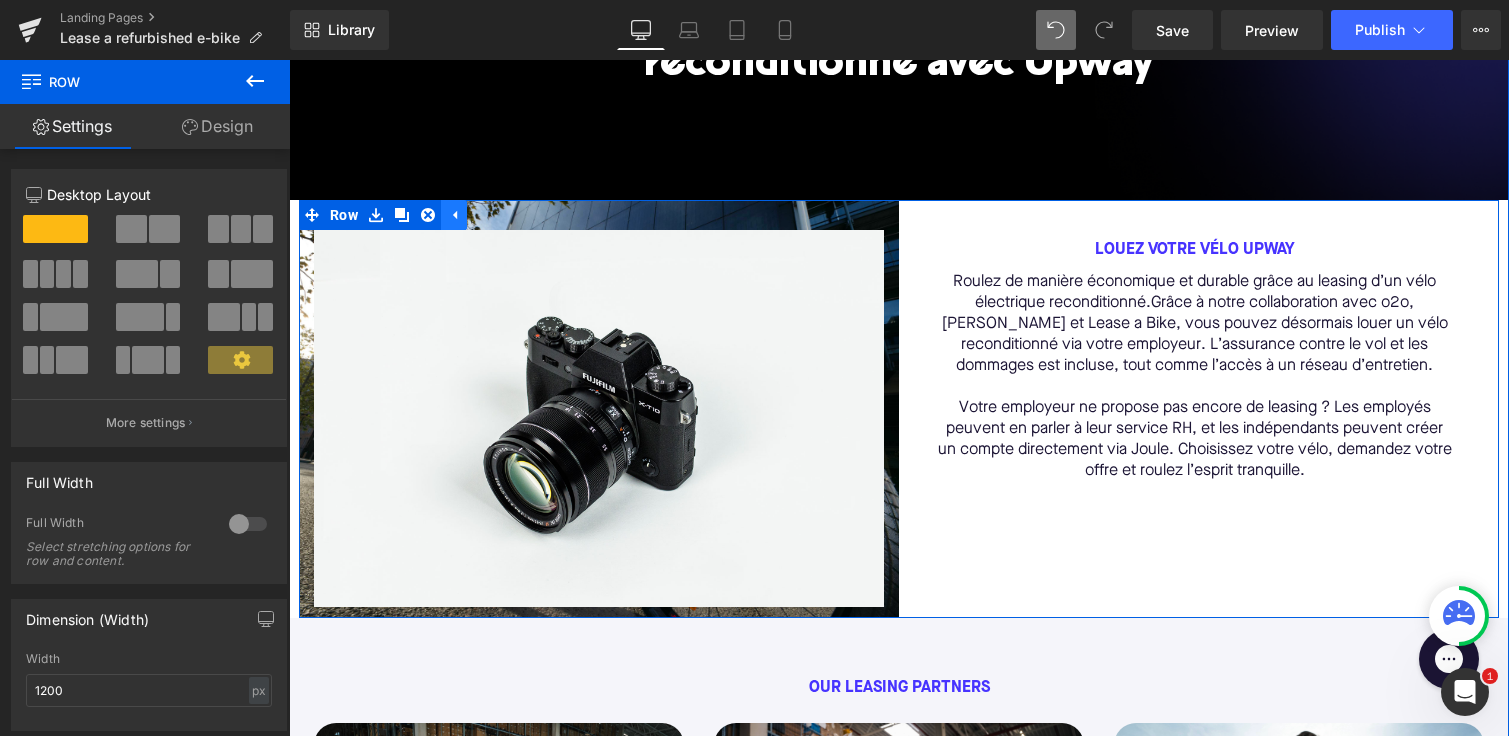 click at bounding box center (454, 215) 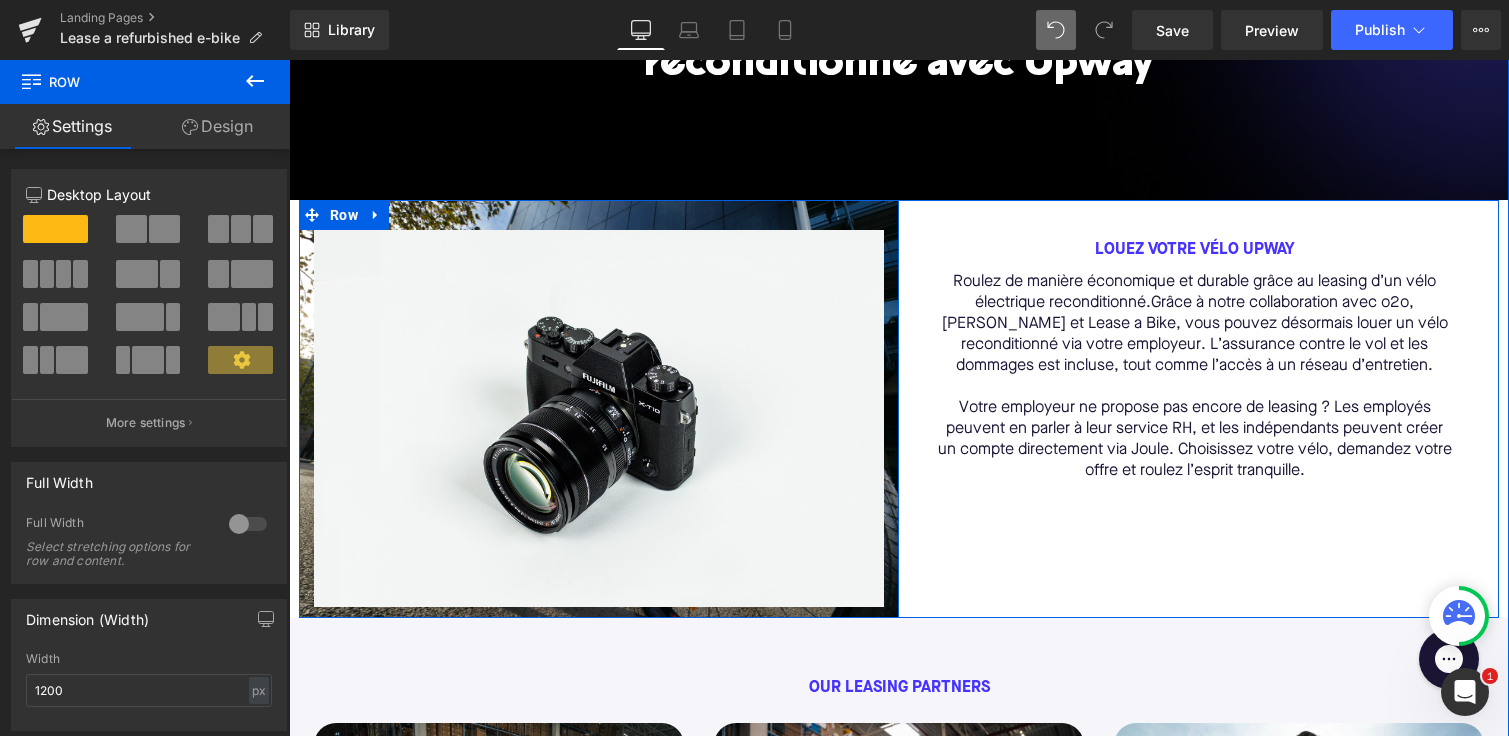 click on "Image         Row" at bounding box center (599, 409) 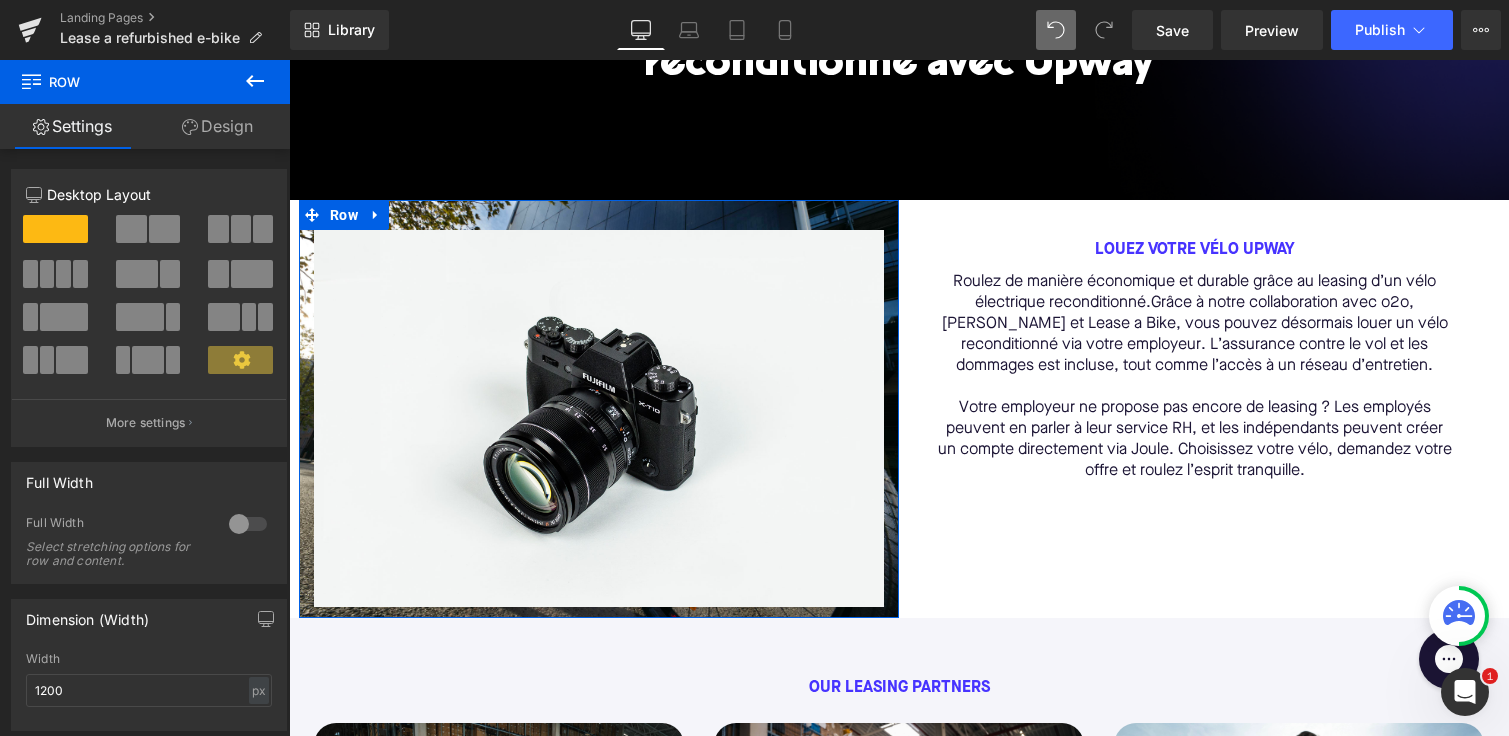 click on "Design" at bounding box center (217, 126) 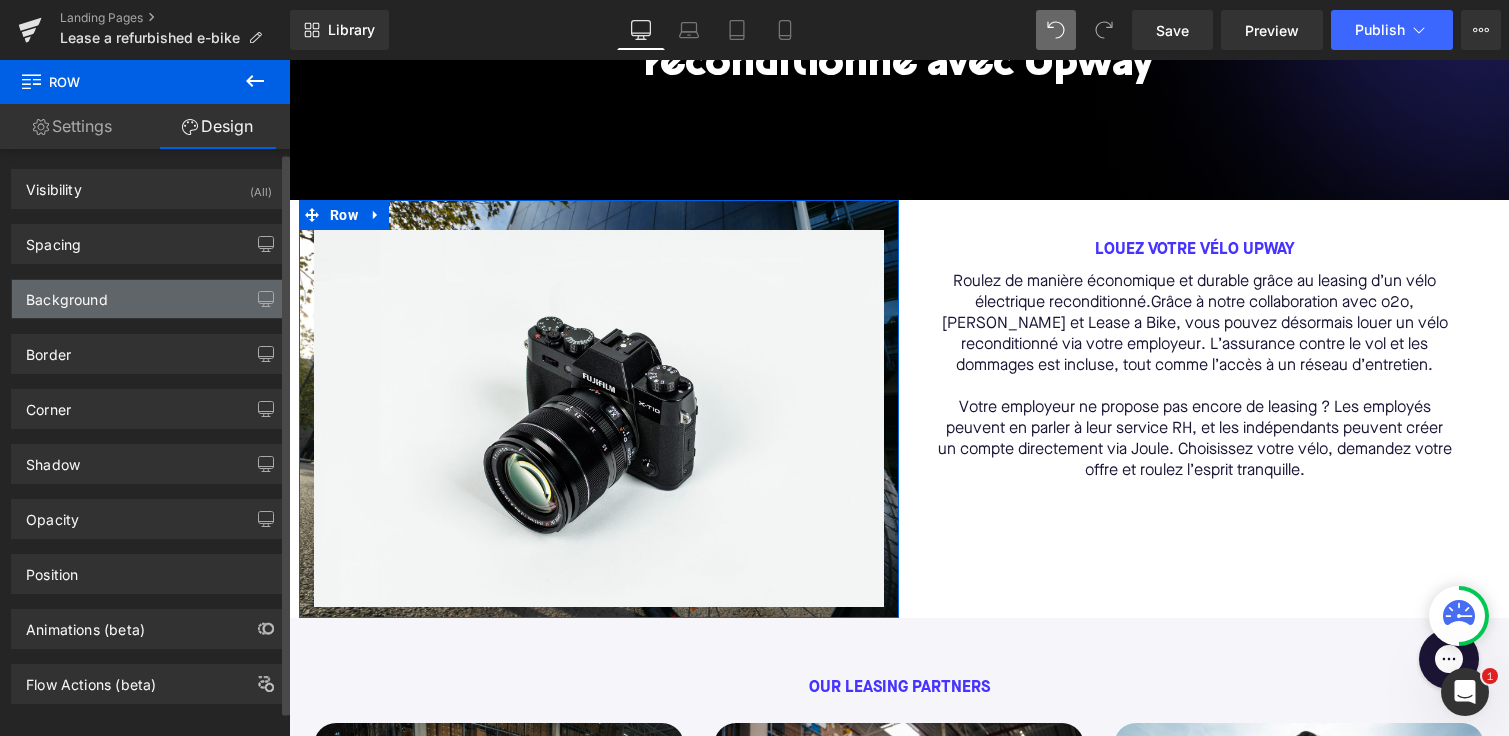 scroll, scrollTop: 25, scrollLeft: 0, axis: vertical 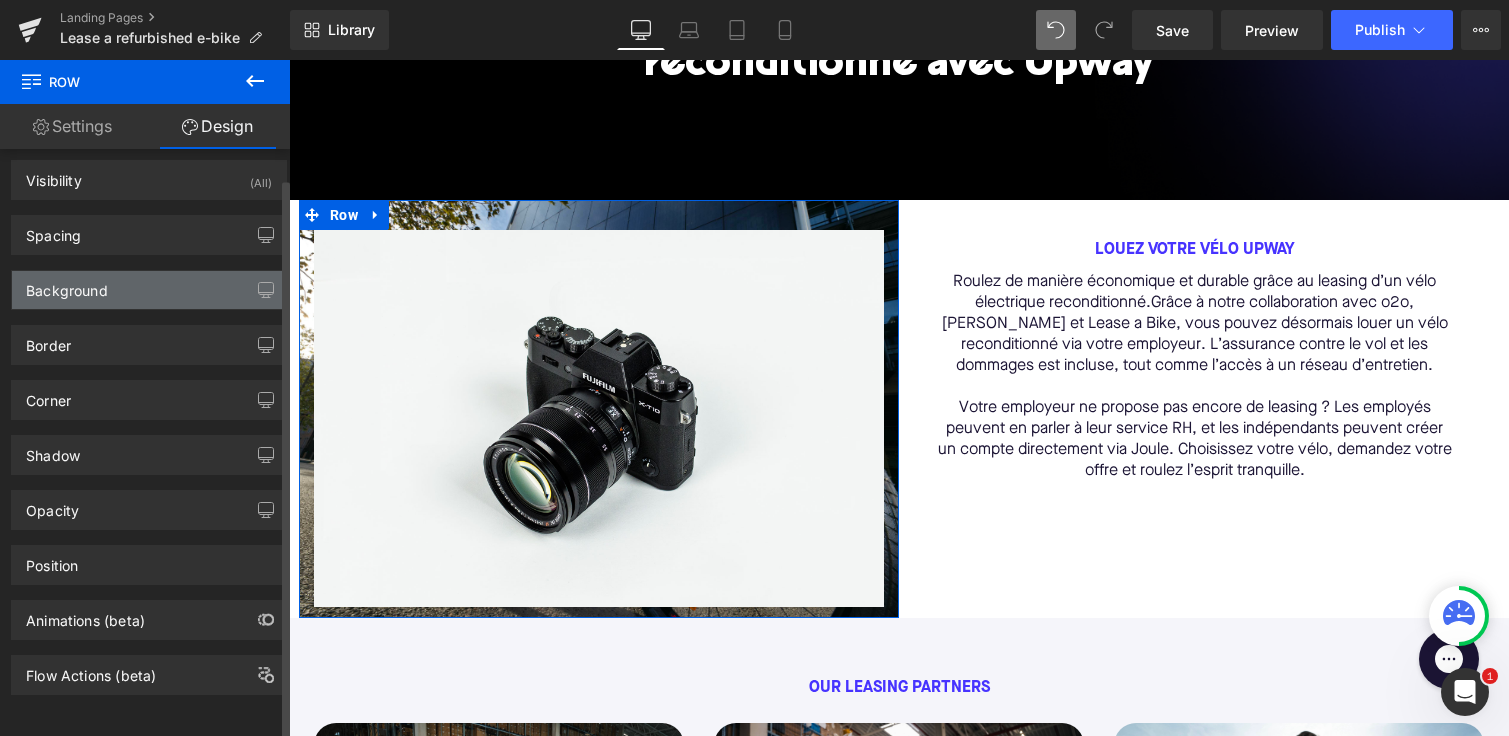 click on "Background" at bounding box center [149, 290] 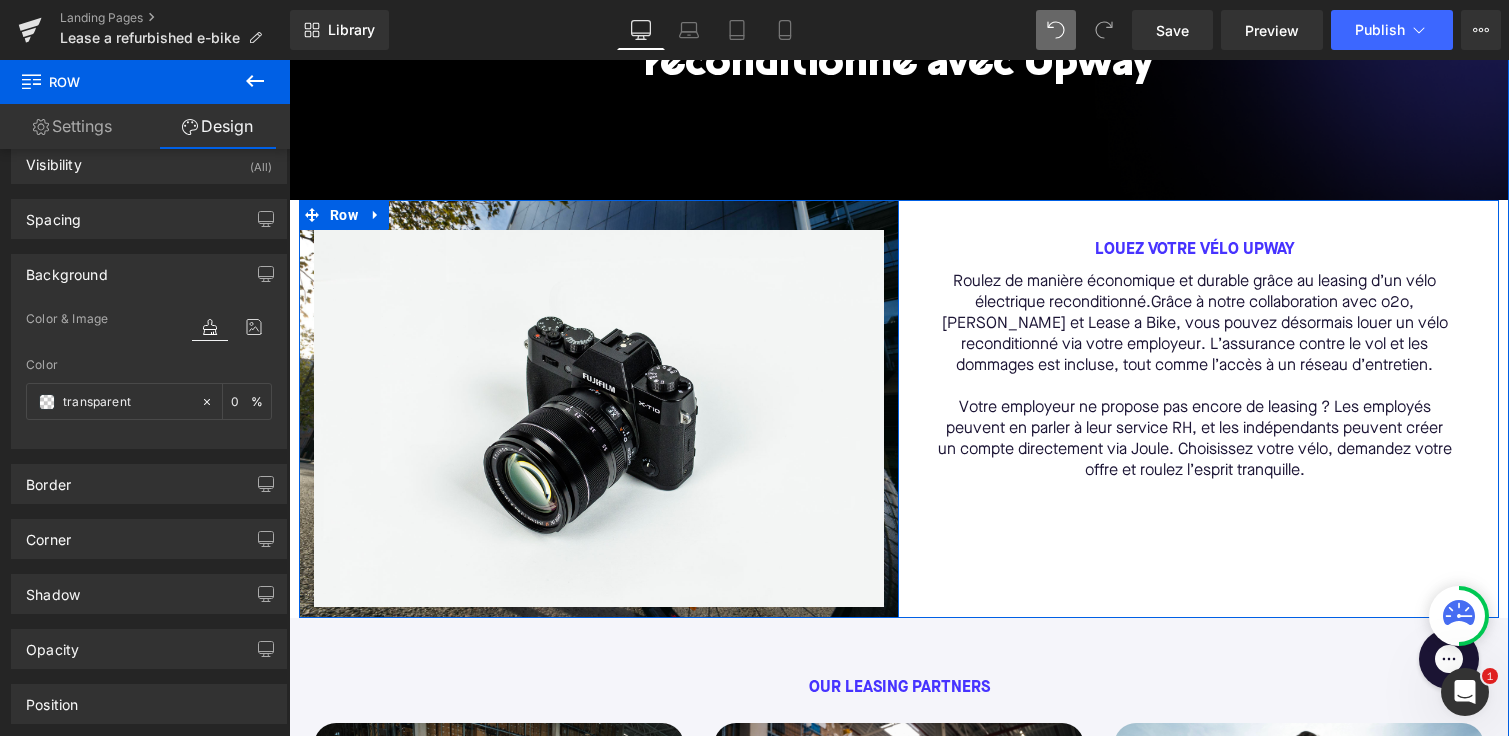 click on "Image         Row" at bounding box center [599, 409] 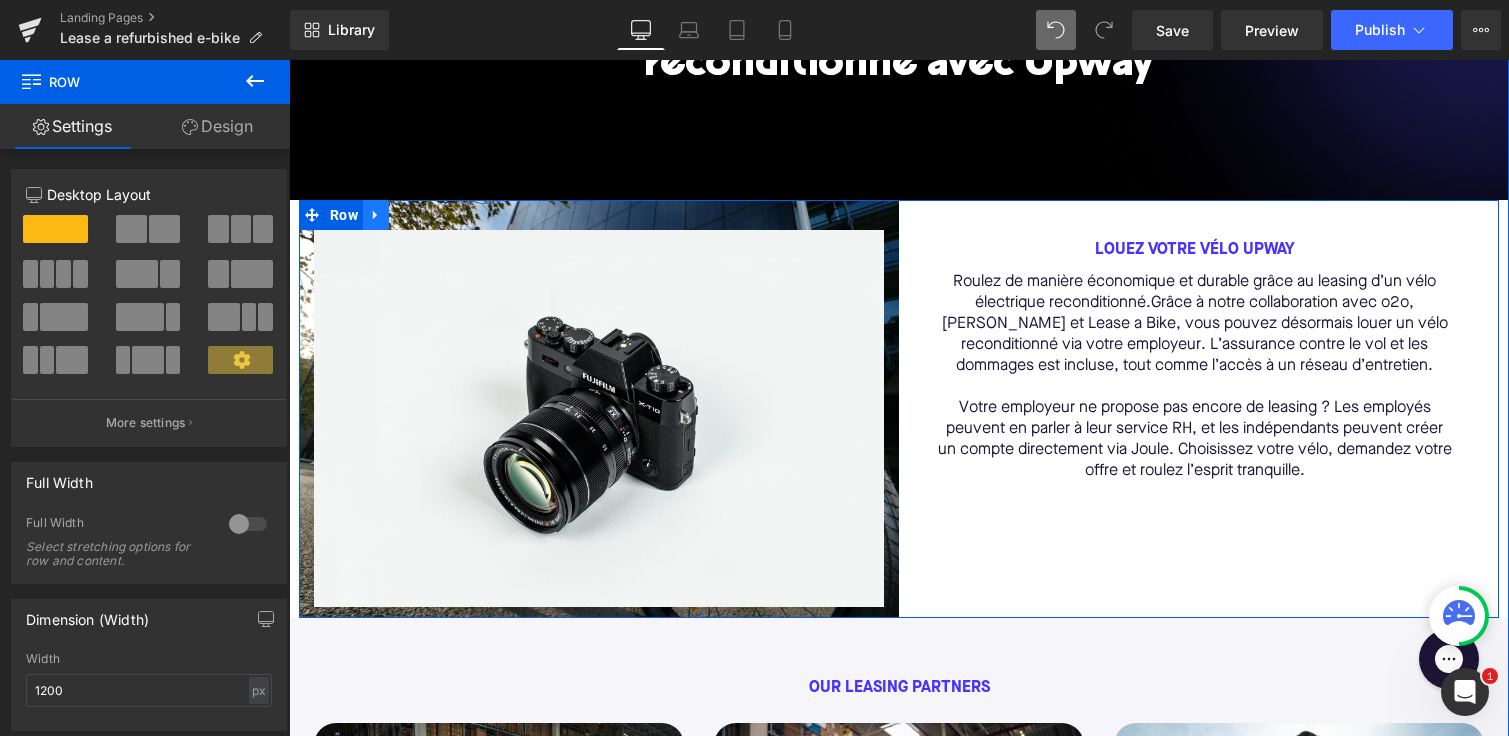 click 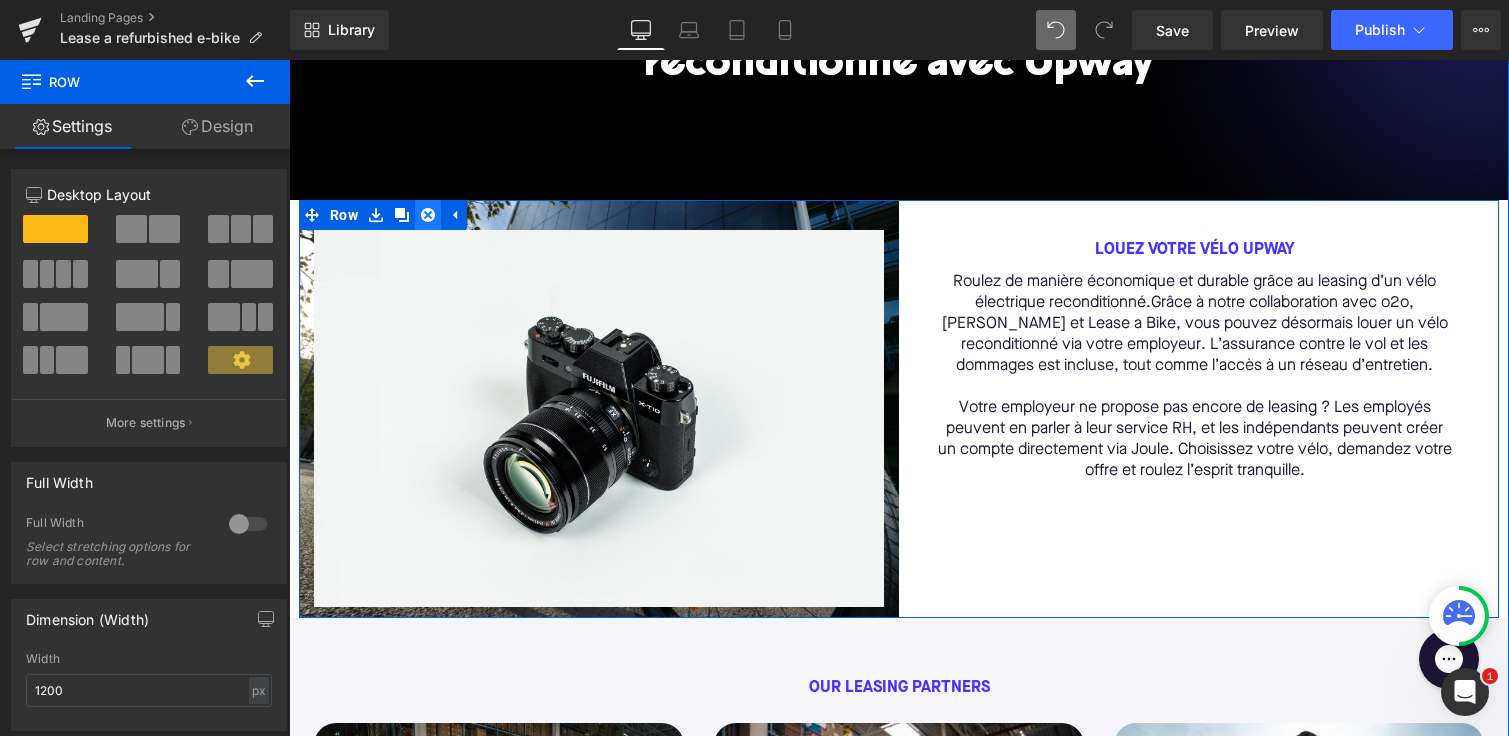 click 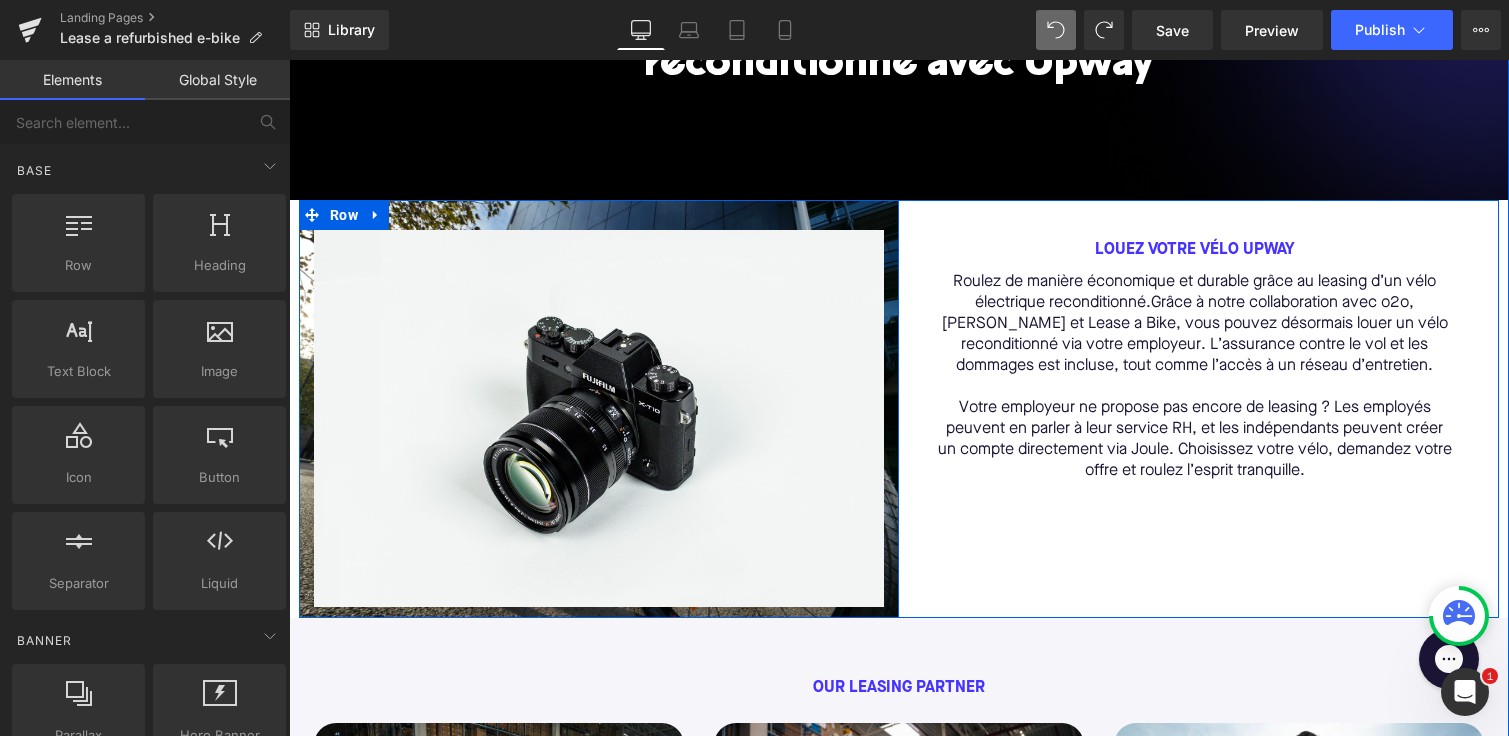 click on "Image         Row" at bounding box center (599, 409) 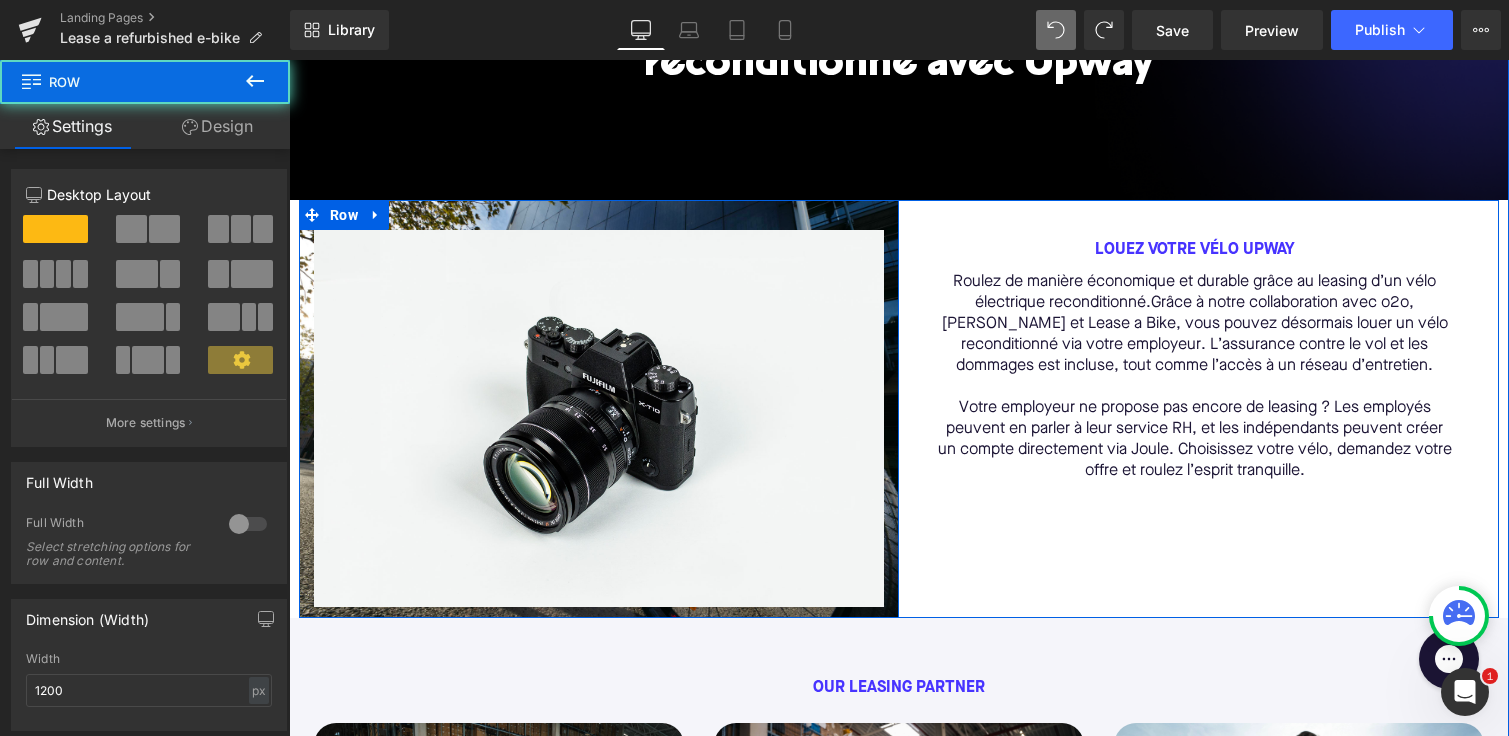 click on "Image         Row" at bounding box center [599, 409] 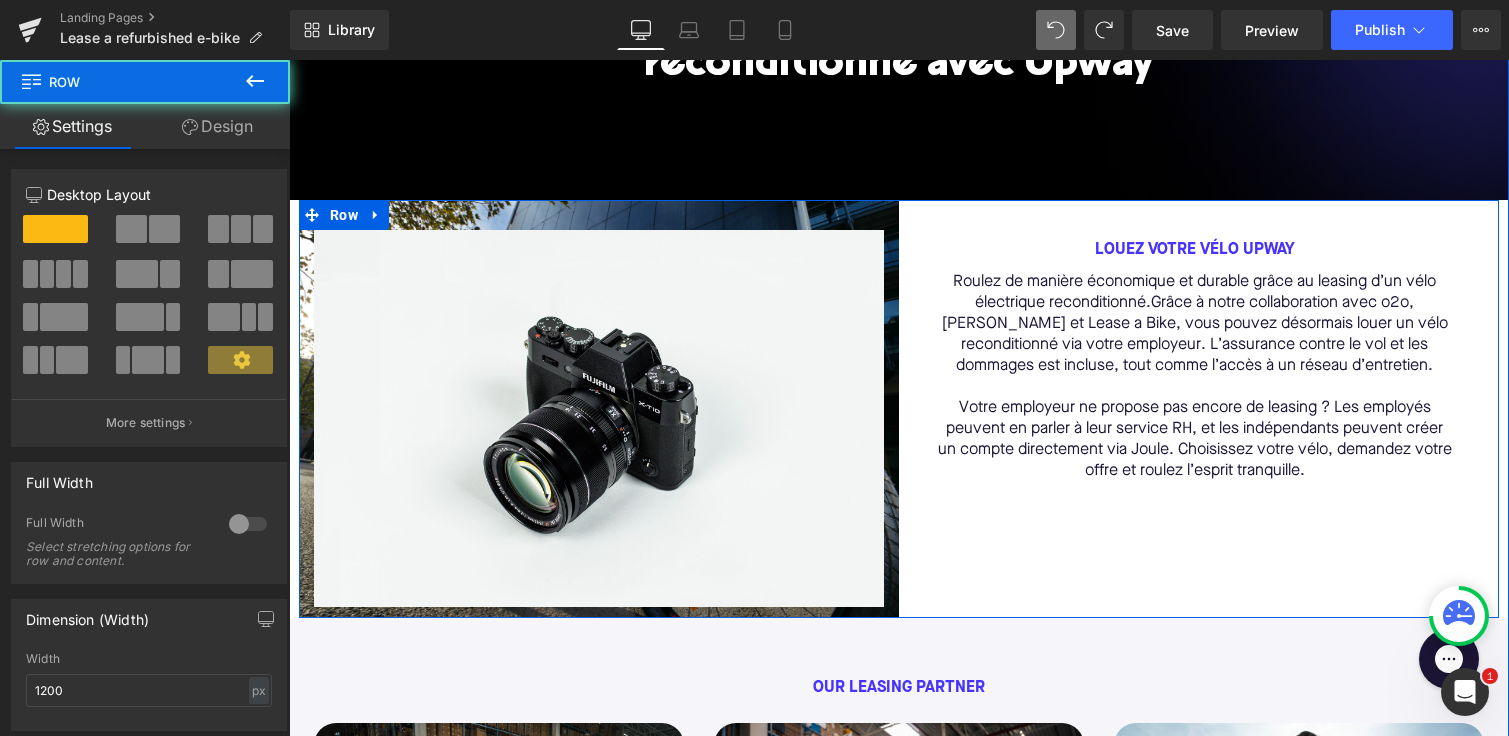 click on "Louez votre vélo Upway Text Block         Roulez de manière économique et durable grâce au leasing d’un vélo électrique reconditionné. Grâce à notre collaboration avec o2o, [PERSON_NAME] et Lease a Bike, vous pouvez désormais louer un vélo reconditionné via votre employeur. L’assurance contre le vol et les dommages est incluse, tout comme l’accès à un réseau d’entretien.  Votre employeur ne propose pas encore de leasing ? Les employés peuvent en parler à leur service RH, et les indépendants peuvent créer un compte directement via Joule. Choisissez votre vélo, demandez votre offre et roulez l’esprit tranquille. Text Block         Row" at bounding box center [1199, 409] 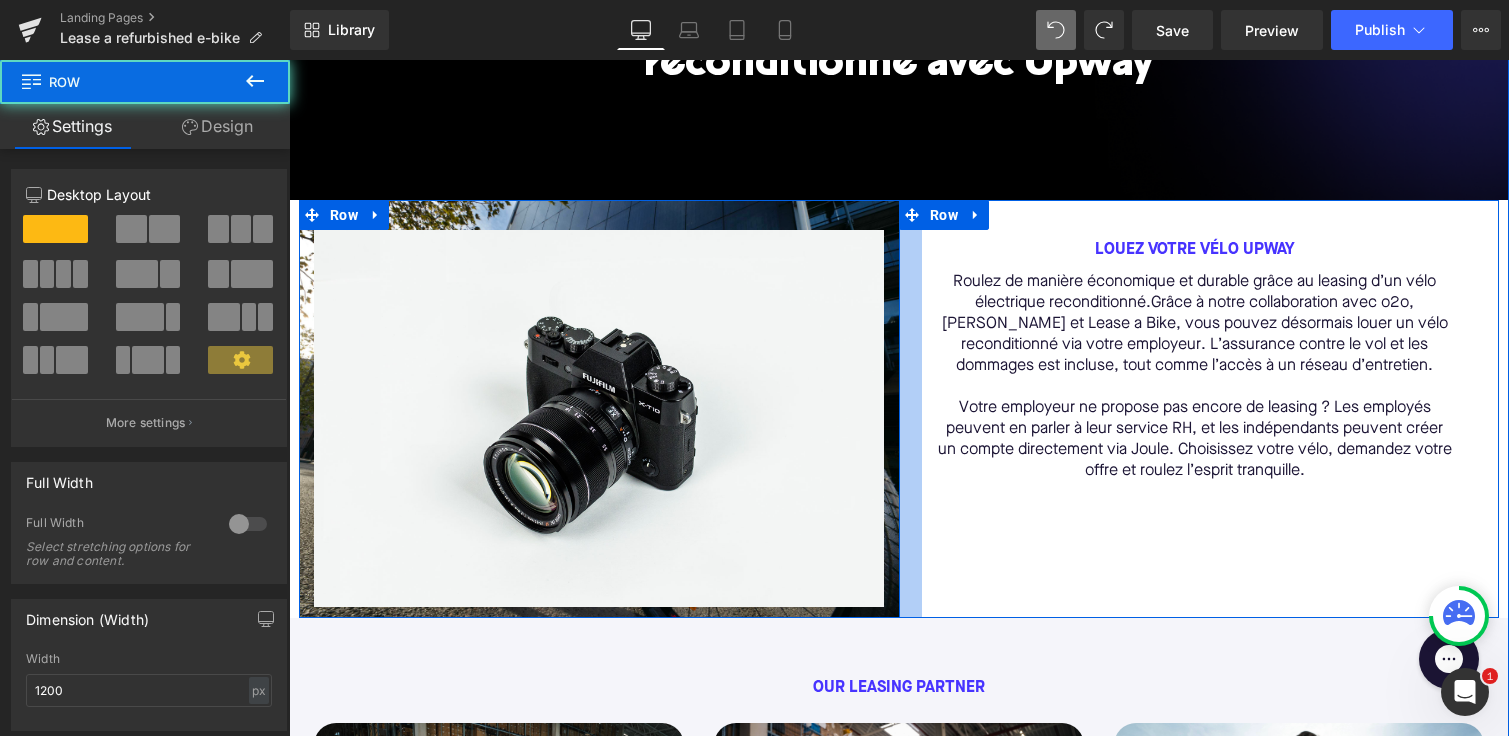 click on "Roulez de manière économique et durable grâce au leasing d’un vélo électrique reconditionné. Grâce à notre collaboration avec o2o, [PERSON_NAME] et Lease a Bike, vous pouvez désormais louer un vélo reconditionné via votre employeur. L’assurance contre le vol et les dommages est incluse, tout comme l’accès à un réseau d’entretien.  Votre employeur ne propose pas encore de leasing ? Les employés peuvent en parler à leur service RH, et les indépendants peuvent créer un compte directement via Joule. Choisissez votre vélo, demandez votre offre et roulez l’esprit tranquille." at bounding box center [1194, 377] 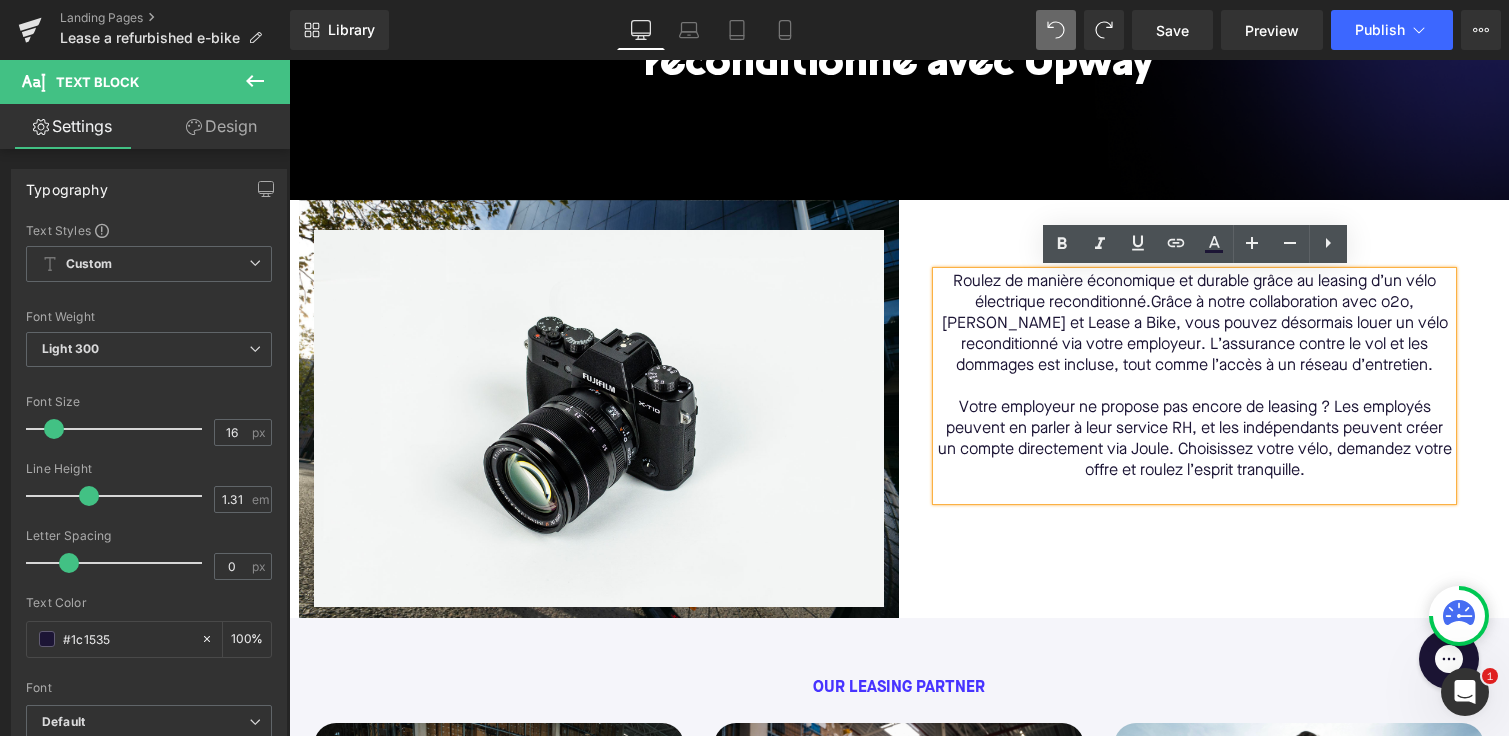 click on "Louez votre vélo Upway Text Block         Roulez de manière économique et durable grâce au leasing d’un vélo électrique reconditionné. Grâce à notre collaboration avec o2o, [PERSON_NAME] et Lease a Bike, vous pouvez désormais louer un vélo reconditionné via votre employeur. L’assurance contre le vol et les dommages est incluse, tout comme l’accès à un réseau d’entretien.  Votre employeur ne propose pas encore de leasing ? Les employés peuvent en parler à leur service RH, et les indépendants peuvent créer un compte directement via Joule. Choisissez votre vélo, demandez votre offre et roulez l’esprit tranquille. Text Block         Row" at bounding box center [1199, 409] 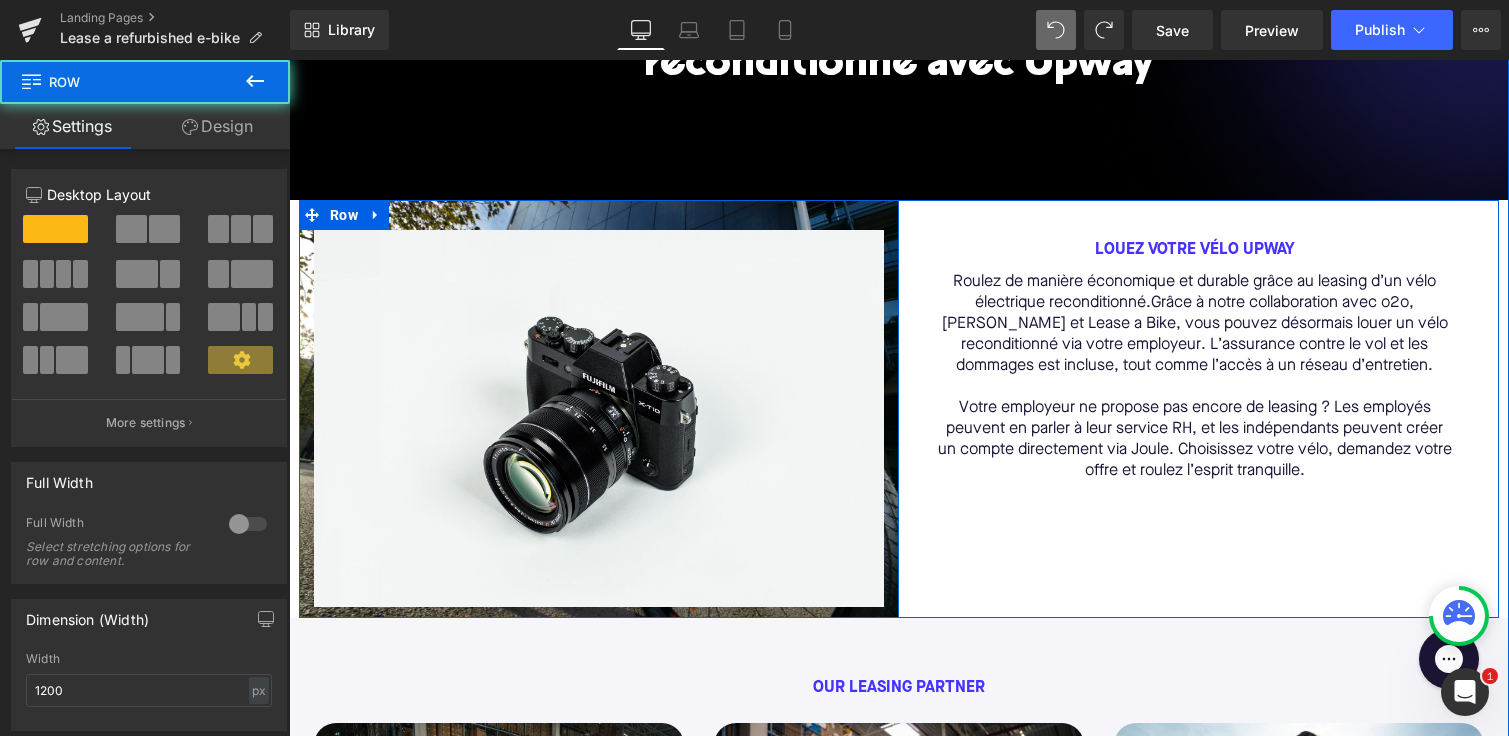 click on "Image" at bounding box center (599, 419) 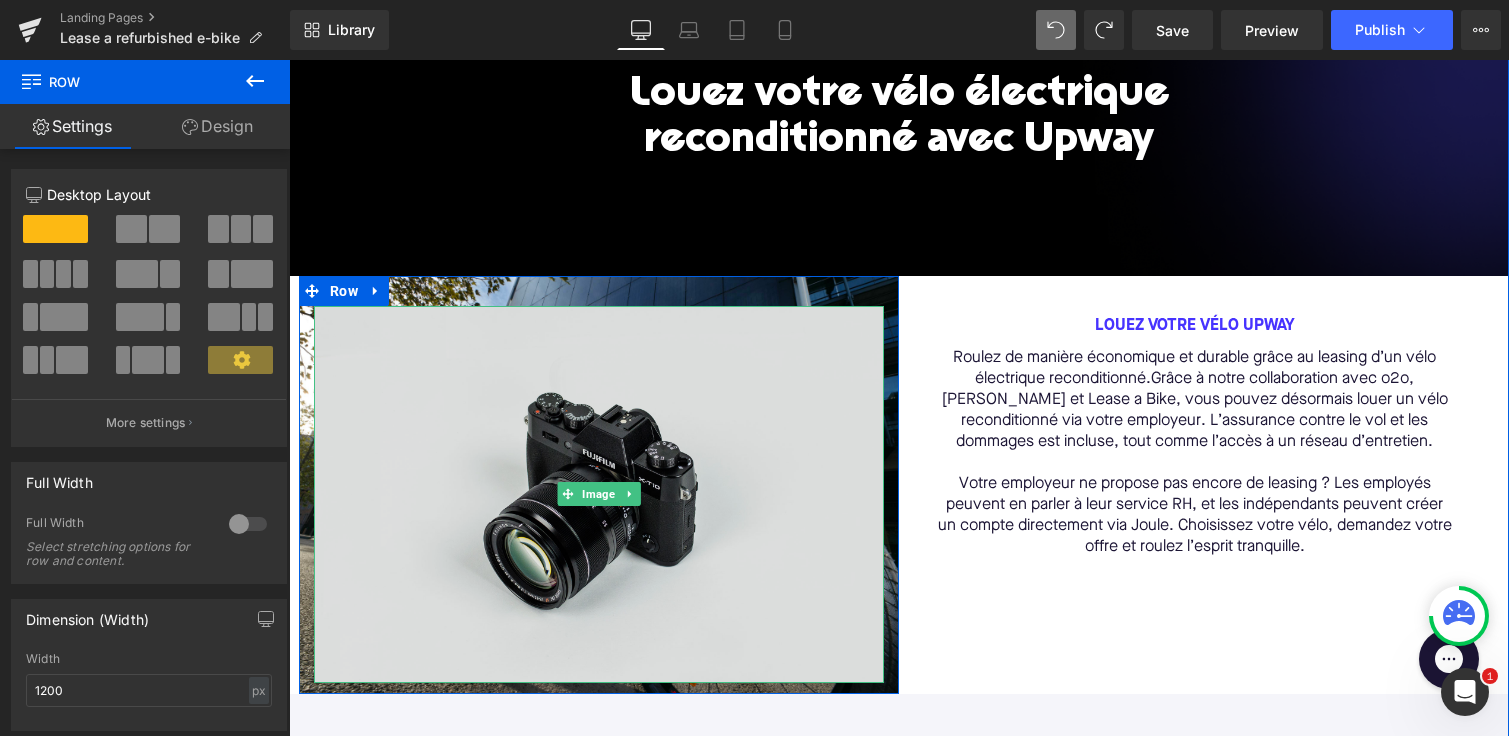 scroll, scrollTop: 307, scrollLeft: 0, axis: vertical 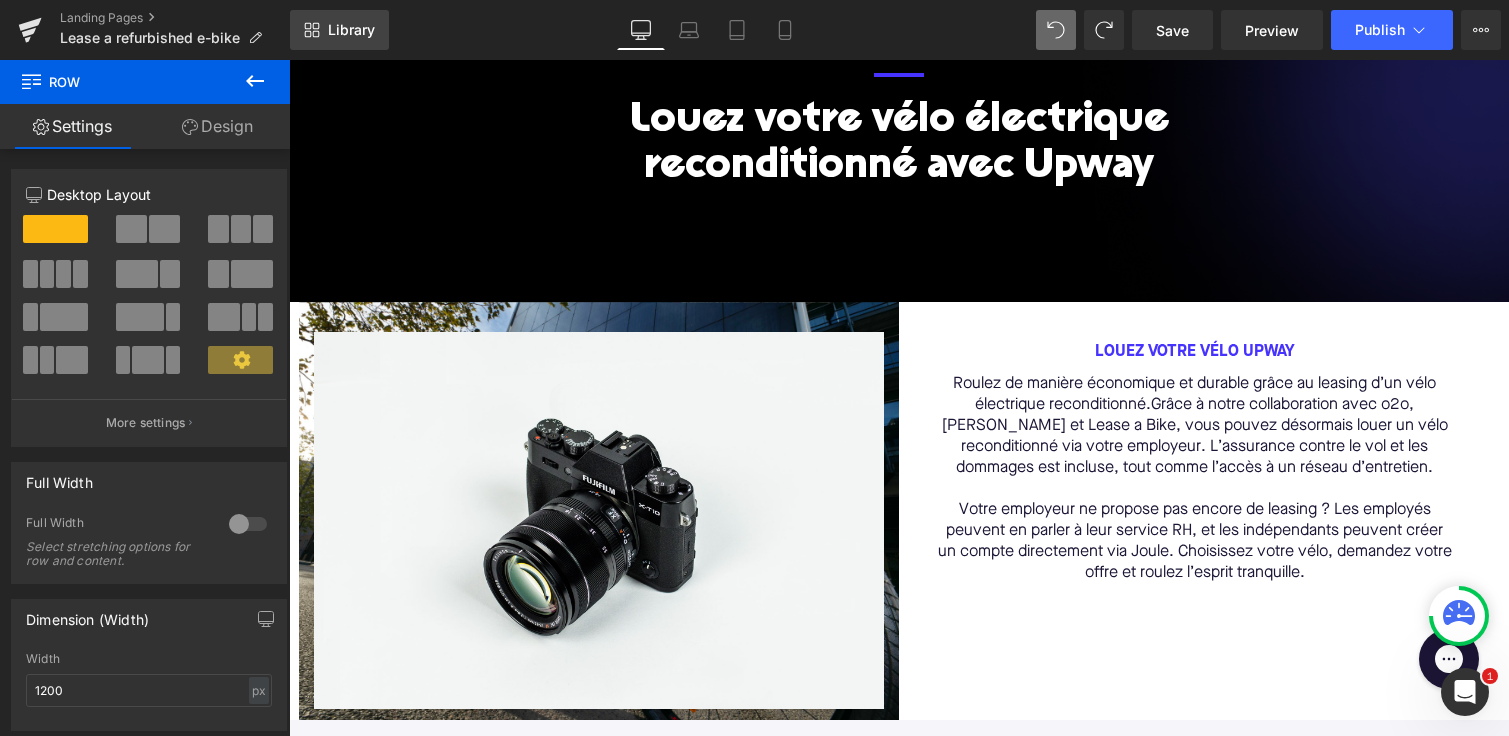 click on "Library" at bounding box center (351, 30) 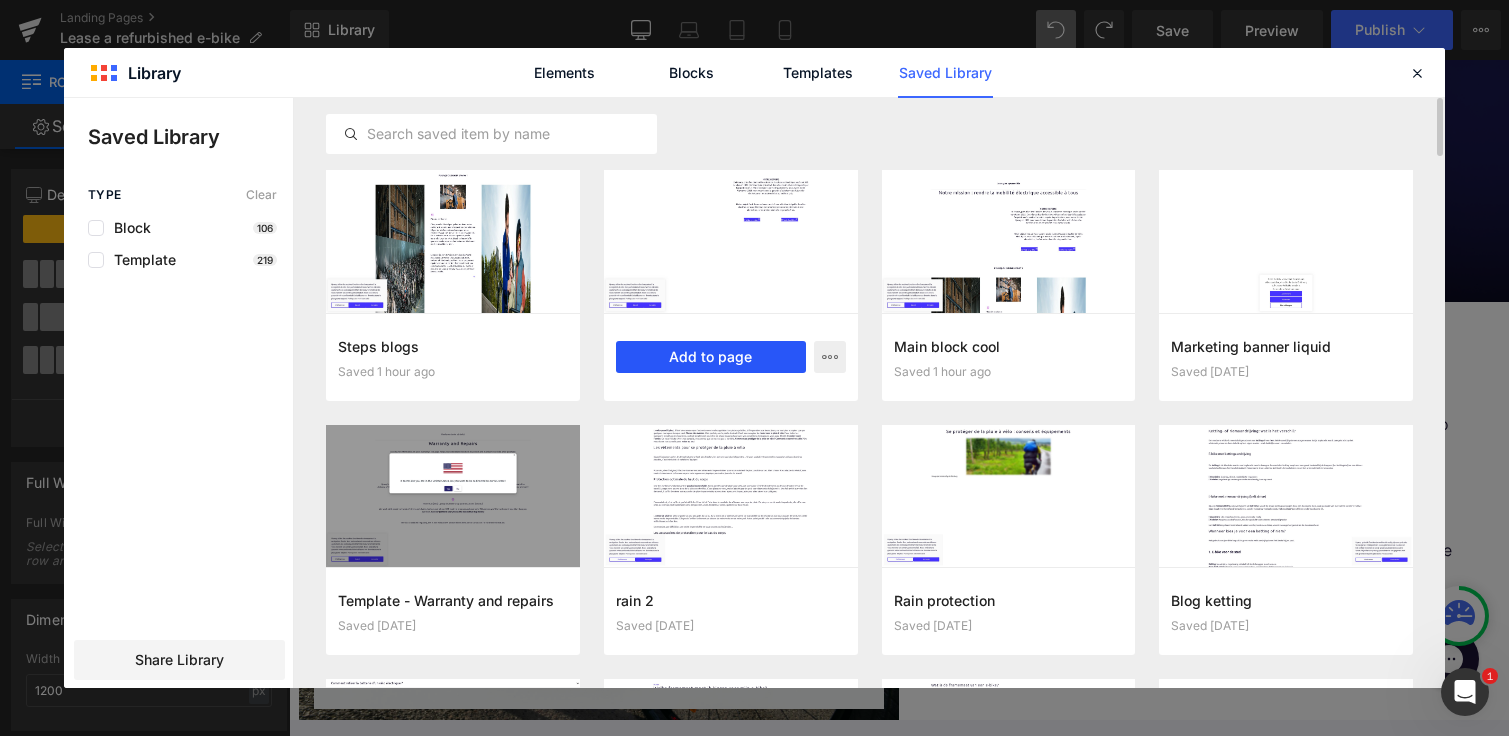 click on "Add to page" at bounding box center [711, 357] 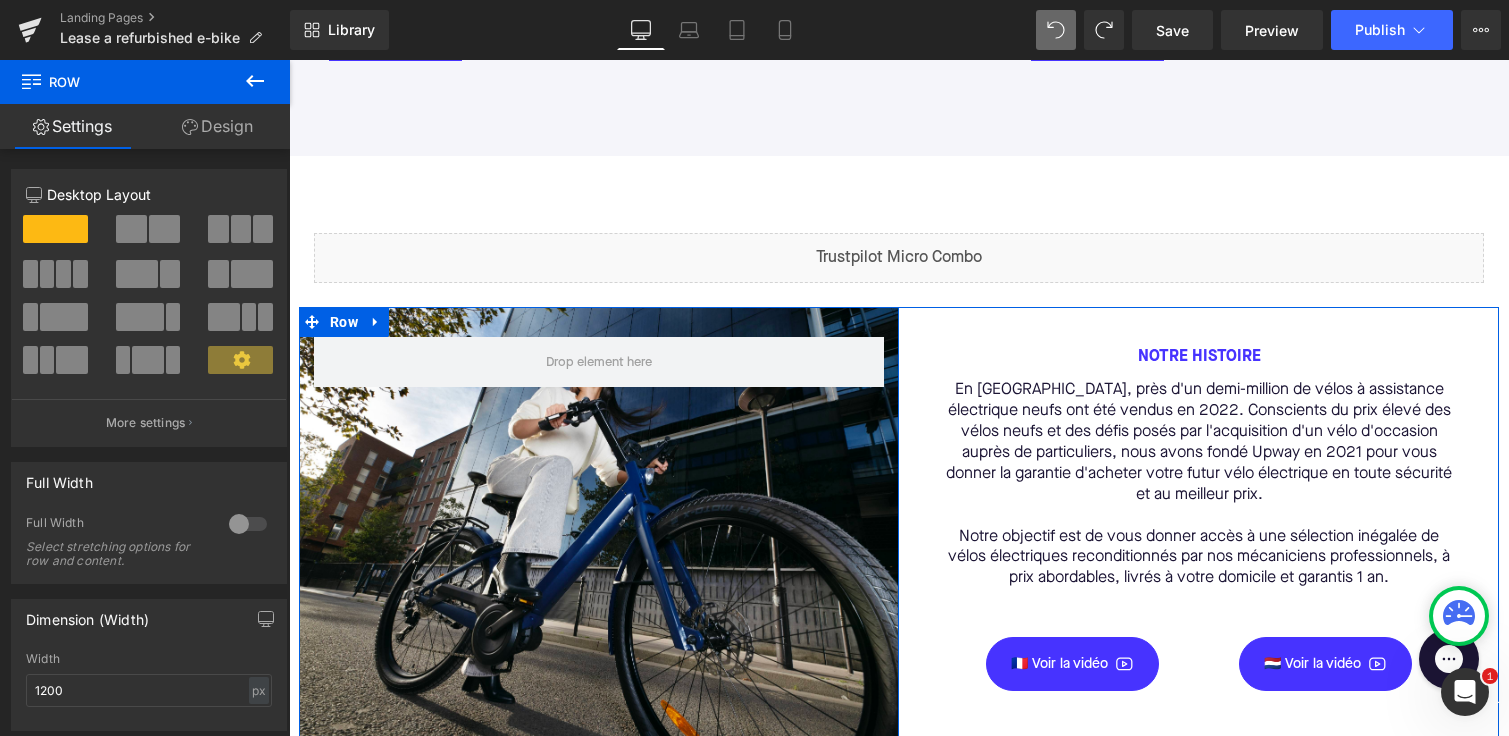 scroll, scrollTop: 2949, scrollLeft: 0, axis: vertical 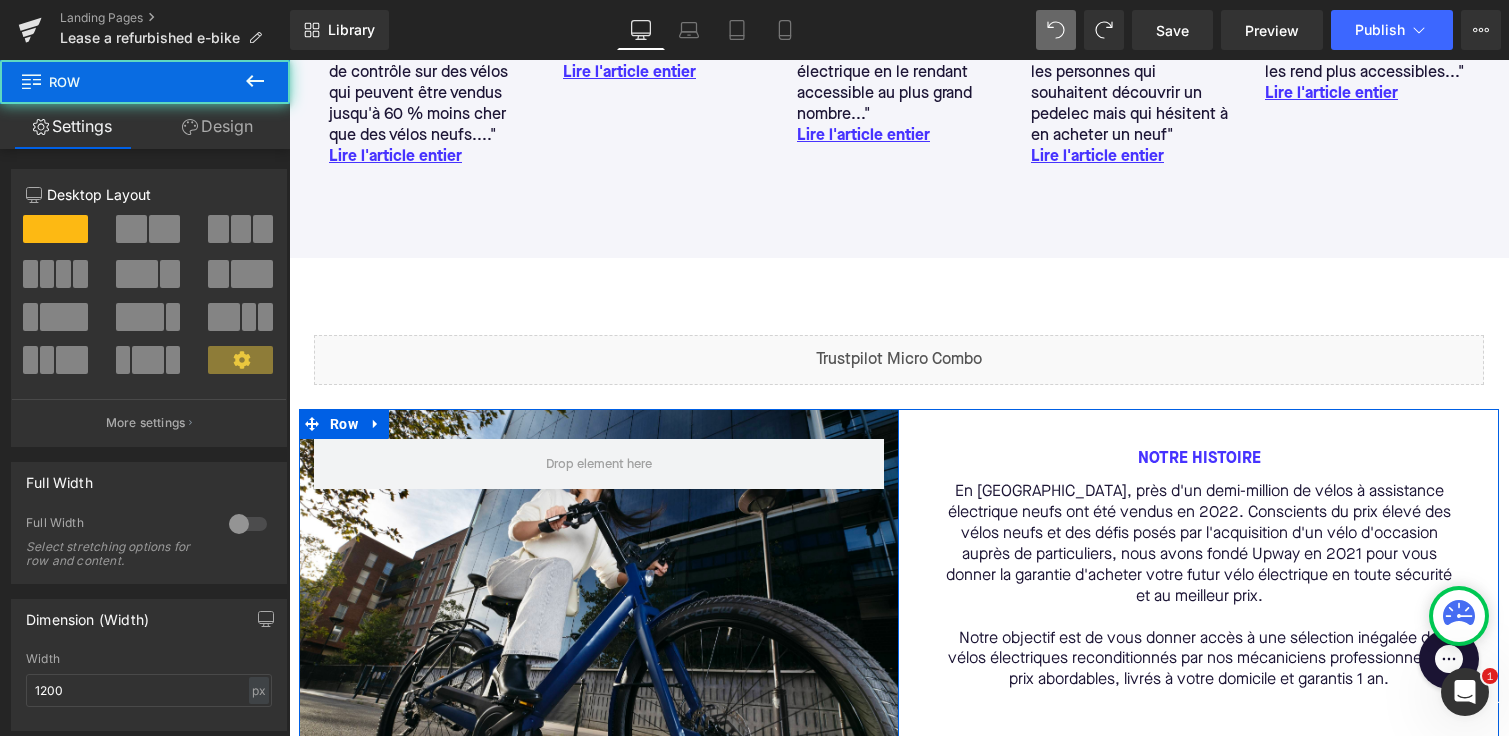 click on "Row" at bounding box center (599, 632) 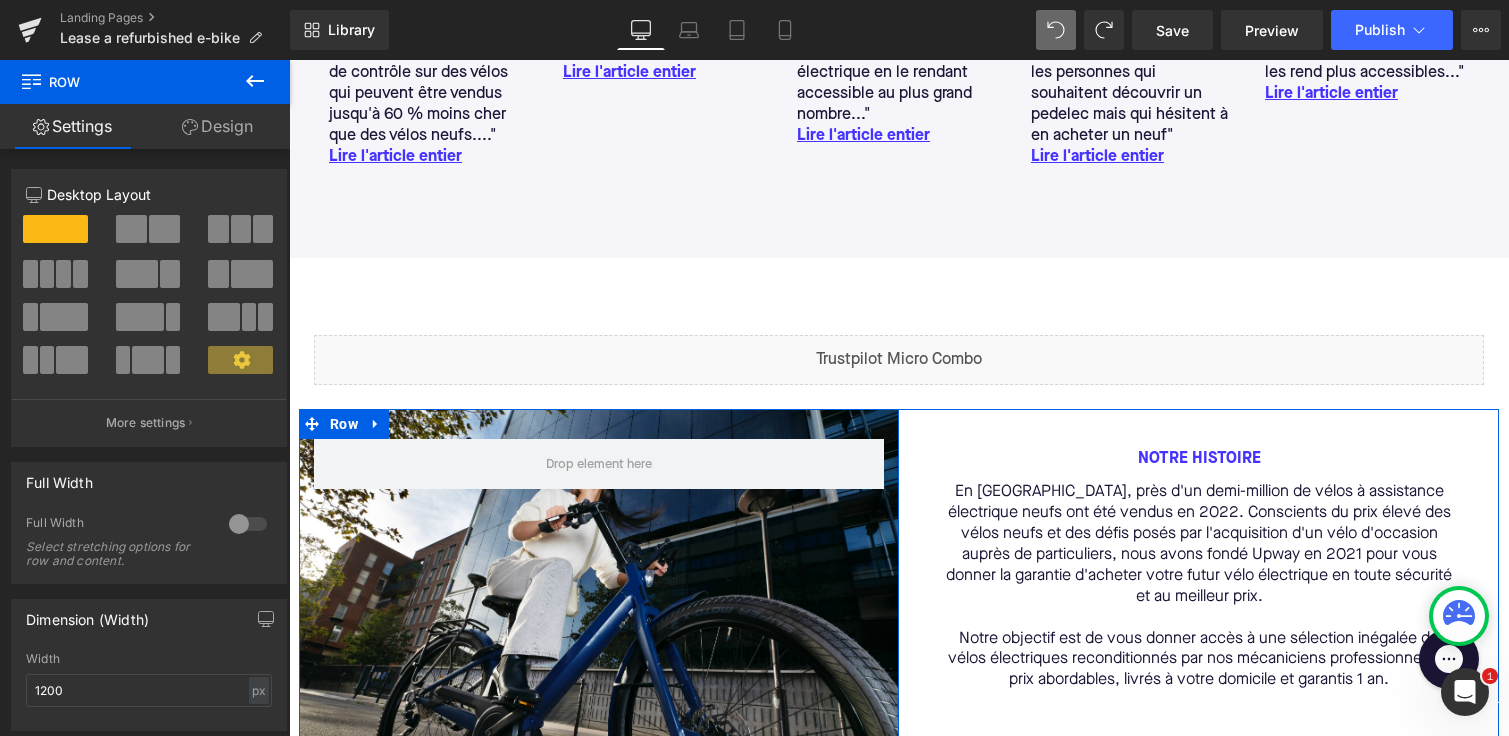 scroll, scrollTop: 3106, scrollLeft: 0, axis: vertical 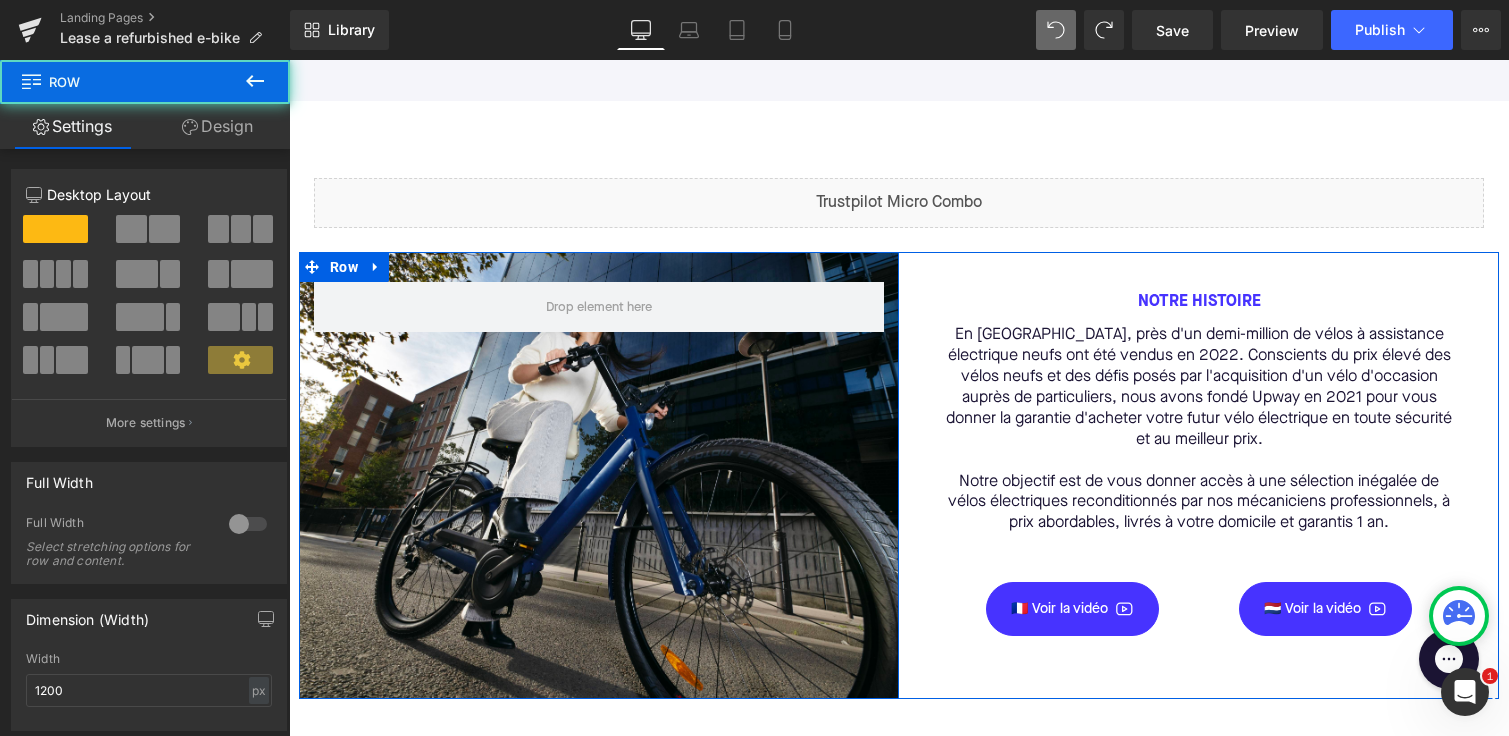 click on "Row" at bounding box center [599, 475] 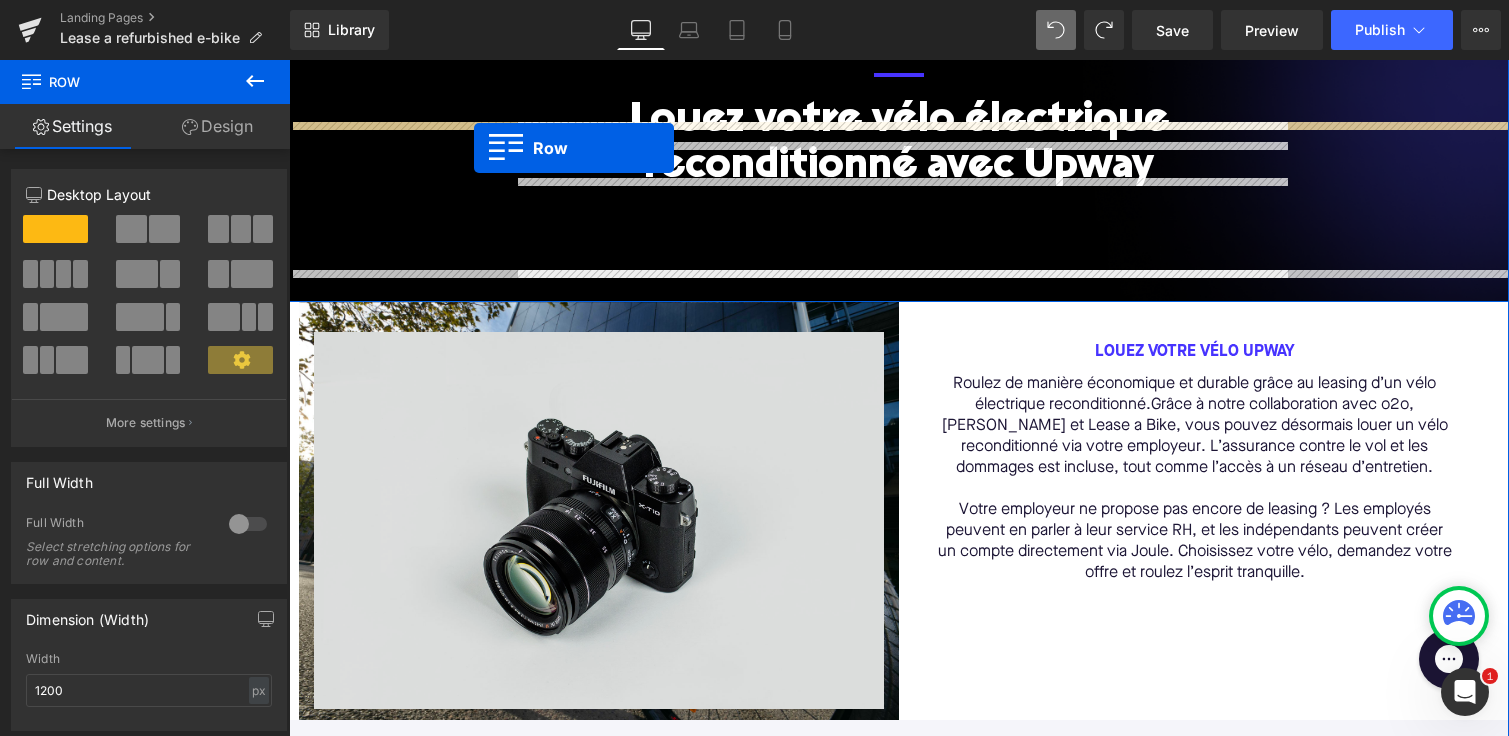 scroll, scrollTop: 207, scrollLeft: 0, axis: vertical 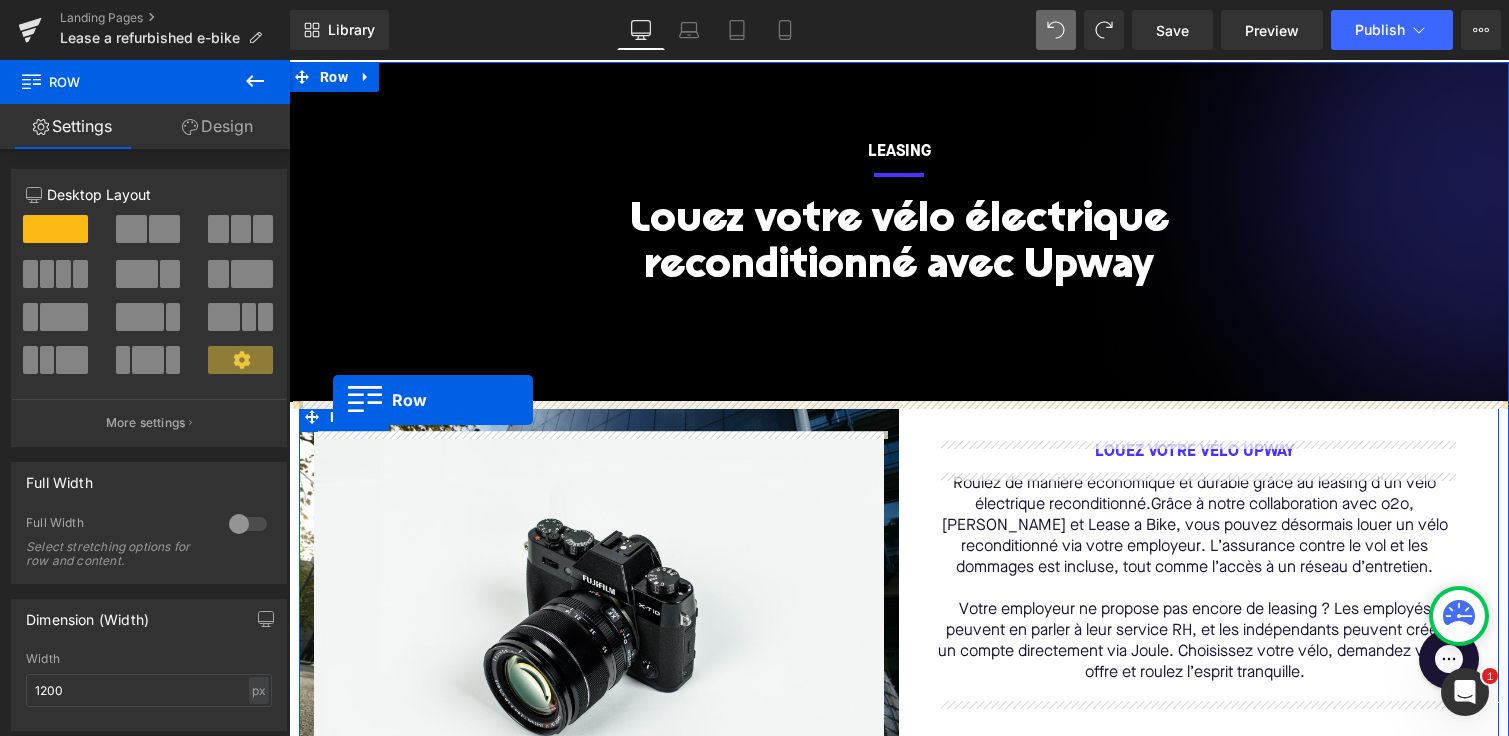 drag, startPoint x: 311, startPoint y: 482, endPoint x: 333, endPoint y: 400, distance: 84.89994 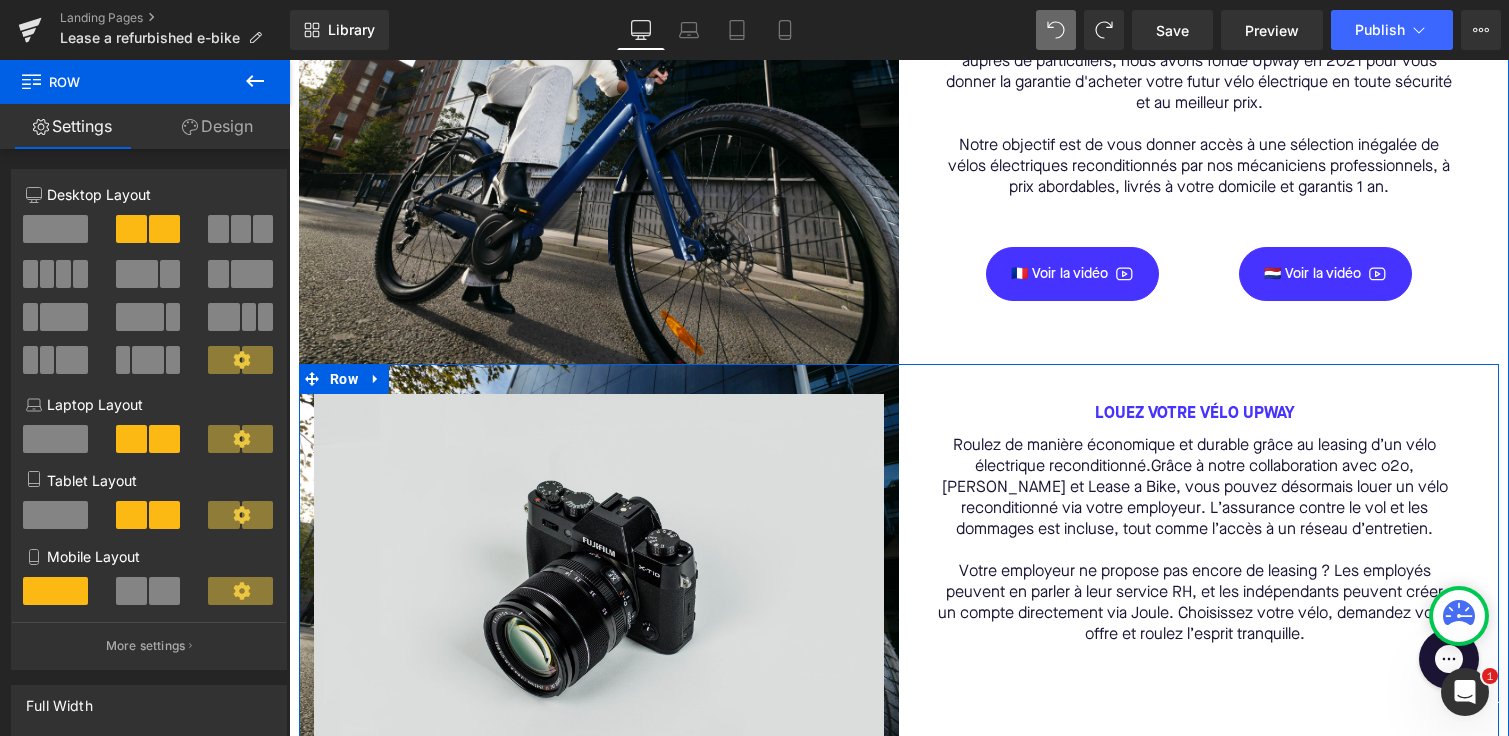 scroll, scrollTop: 687, scrollLeft: 0, axis: vertical 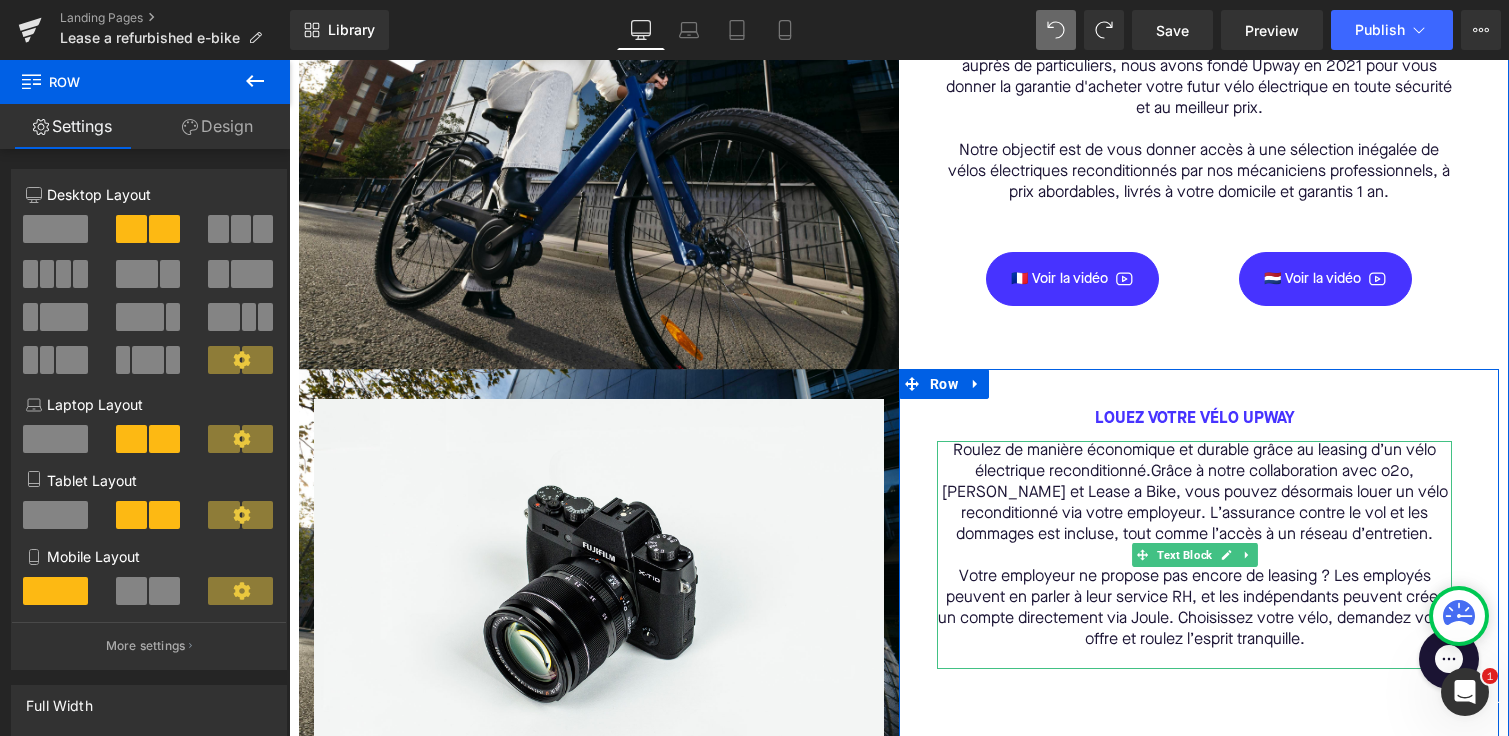click on "Grâce à notre collaboration avec o2o, [PERSON_NAME] et Lease a Bike, vous pouvez désormais louer un vélo reconditionné via votre employeur. L’assurance contre le vol et les dommages est incluse, tout comme l’accès à un réseau d’entretien.  Votre employeur ne propose pas encore de leasing ? Les employés peuvent en parler à leur service RH, et les indépendants peuvent créer un compte directement via Joule. Choisissez votre vélo, demandez votre offre et roulez l’esprit tranquille." at bounding box center [1195, 556] 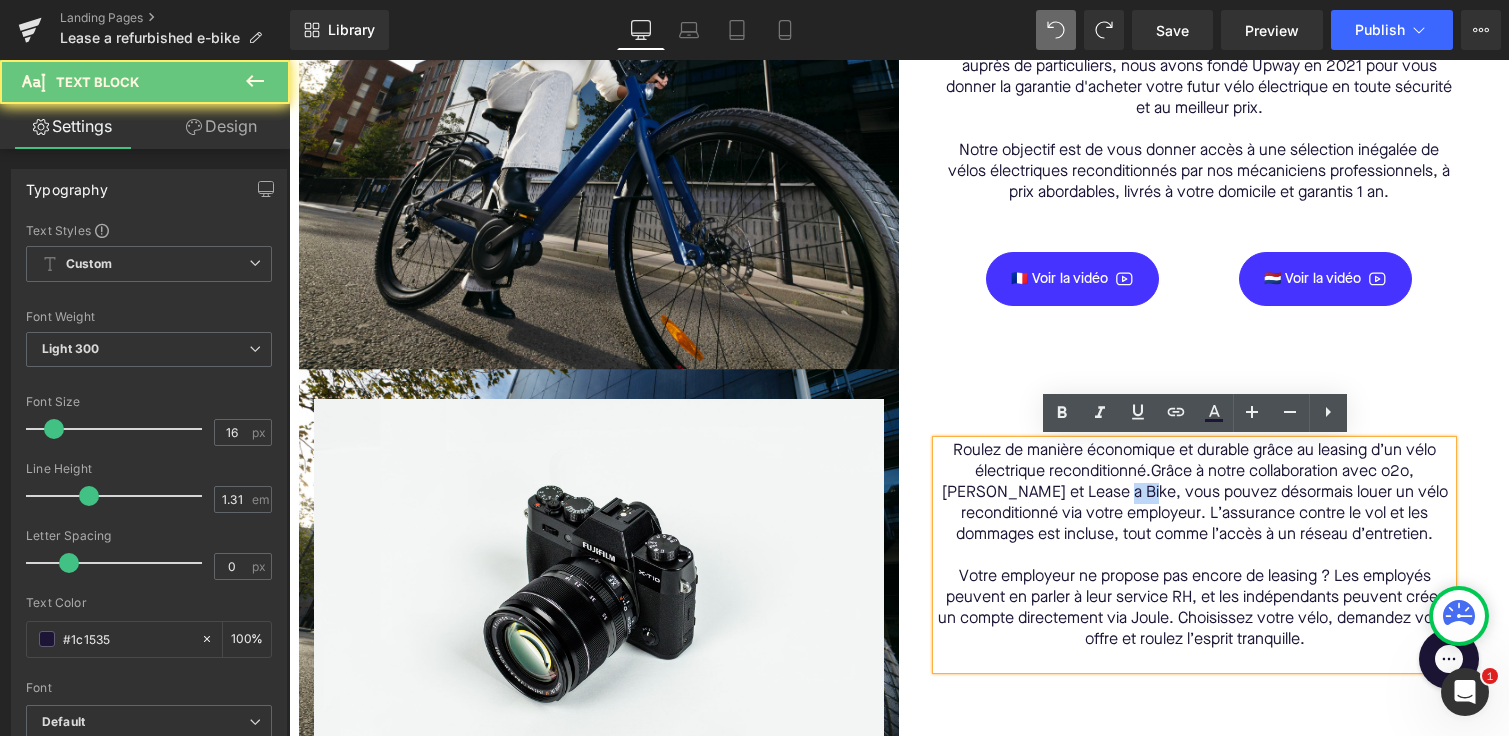 click on "Grâce à notre collaboration avec o2o, [PERSON_NAME] et Lease a Bike, vous pouvez désormais louer un vélo reconditionné via votre employeur. L’assurance contre le vol et les dommages est incluse, tout comme l’accès à un réseau d’entretien.  Votre employeur ne propose pas encore de leasing ? Les employés peuvent en parler à leur service RH, et les indépendants peuvent créer un compte directement via Joule. Choisissez votre vélo, demandez votre offre et roulez l’esprit tranquille." at bounding box center [1195, 556] 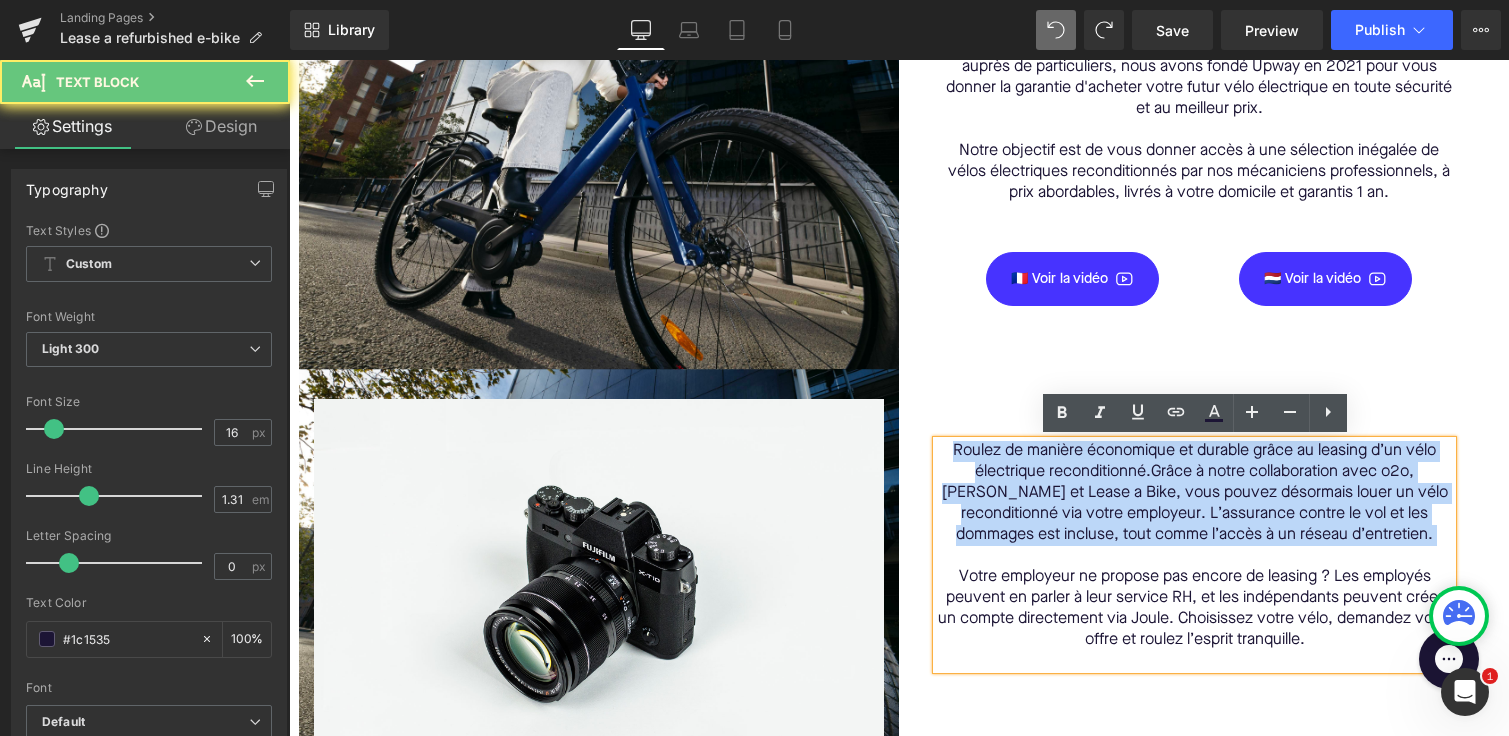 click on "Grâce à notre collaboration avec o2o, [PERSON_NAME] et Lease a Bike, vous pouvez désormais louer un vélo reconditionné via votre employeur. L’assurance contre le vol et les dommages est incluse, tout comme l’accès à un réseau d’entretien.  Votre employeur ne propose pas encore de leasing ? Les employés peuvent en parler à leur service RH, et les indépendants peuvent créer un compte directement via Joule. Choisissez votre vélo, demandez votre offre et roulez l’esprit tranquille." at bounding box center [1195, 556] 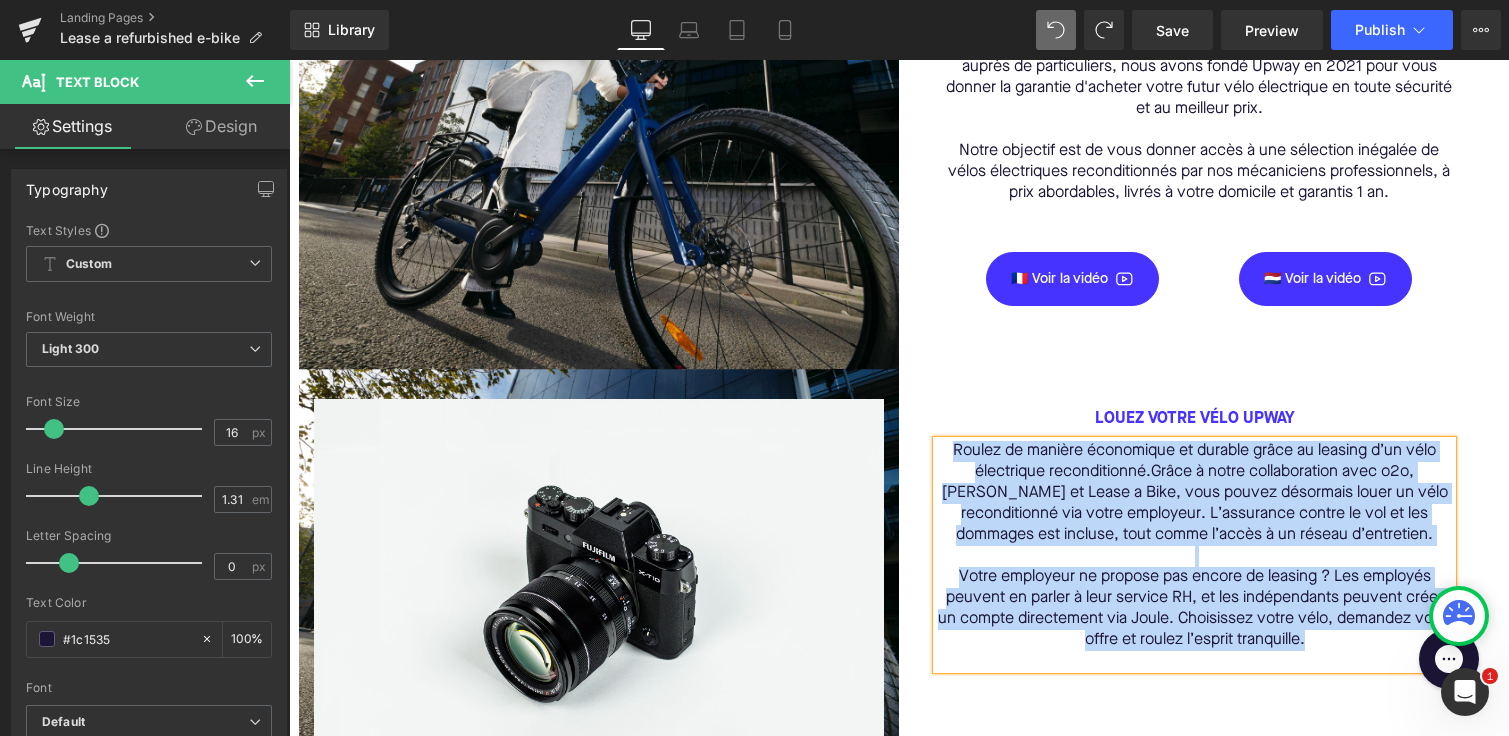 copy on "Roulez de manière économique et durable grâce au leasing d’un vélo électrique reconditionné. Grâce à notre collaboration avec o2o, [PERSON_NAME] et Lease a Bike, vous pouvez désormais louer un vélo reconditionné via votre employeur. L’assurance contre le vol et les dommages est incluse, tout comme l’accès à un réseau d’entretien.  Votre employeur ne propose pas encore de leasing ? Les employés peuvent en parler à leur service RH, et les indépendants peuvent créer un compte directement via Joule. Choisissez votre vélo, demandez votre offre et roulez l’esprit tranquille." 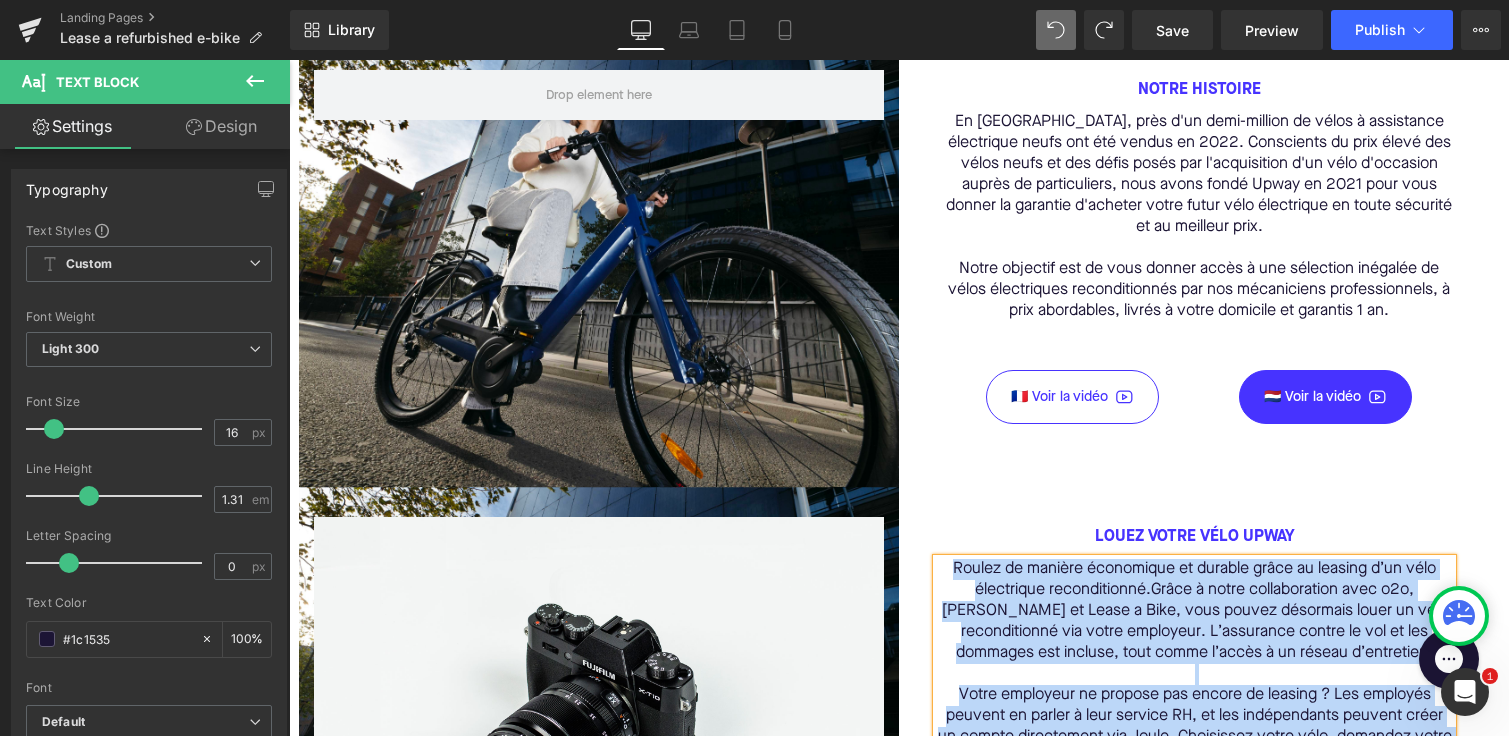 scroll, scrollTop: 407, scrollLeft: 0, axis: vertical 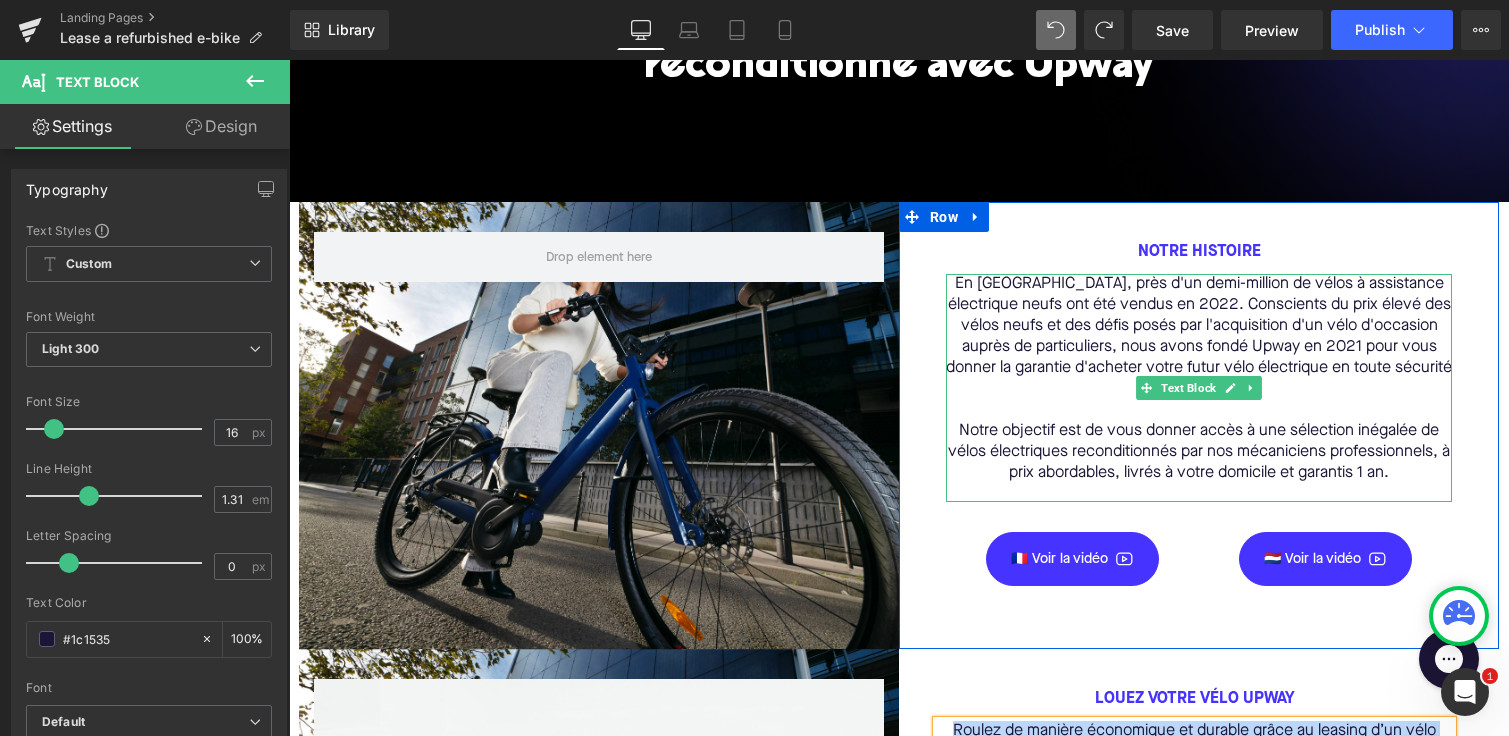 click on "En [GEOGRAPHIC_DATA], près d'un demi-million de vélos à assistance électrique neufs ont été vendus en 2022. Conscients du prix élevé des vélos neufs et des défis posés par l'acquisition d'un vélo d'occasion auprès de particuliers, nous avons fondé Upway en 2021 pour vous donner la garantie d'acheter votre futur vélo électrique en toute sécurité et au meilleur prix." at bounding box center (1199, 337) 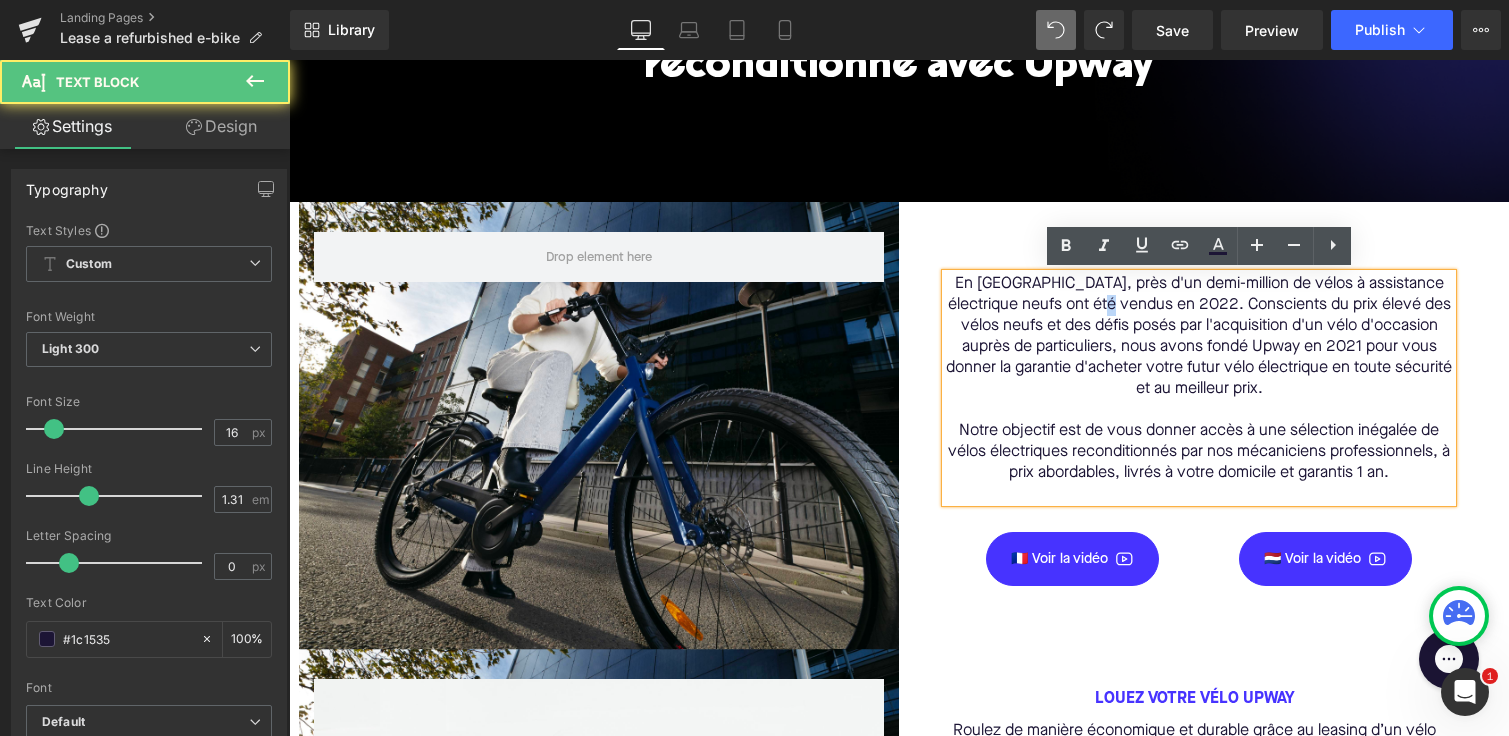 click on "En [GEOGRAPHIC_DATA], près d'un demi-million de vélos à assistance électrique neufs ont été vendus en 2022. Conscients du prix élevé des vélos neufs et des défis posés par l'acquisition d'un vélo d'occasion auprès de particuliers, nous avons fondé Upway en 2021 pour vous donner la garantie d'acheter votre futur vélo électrique en toute sécurité et au meilleur prix." at bounding box center [1199, 337] 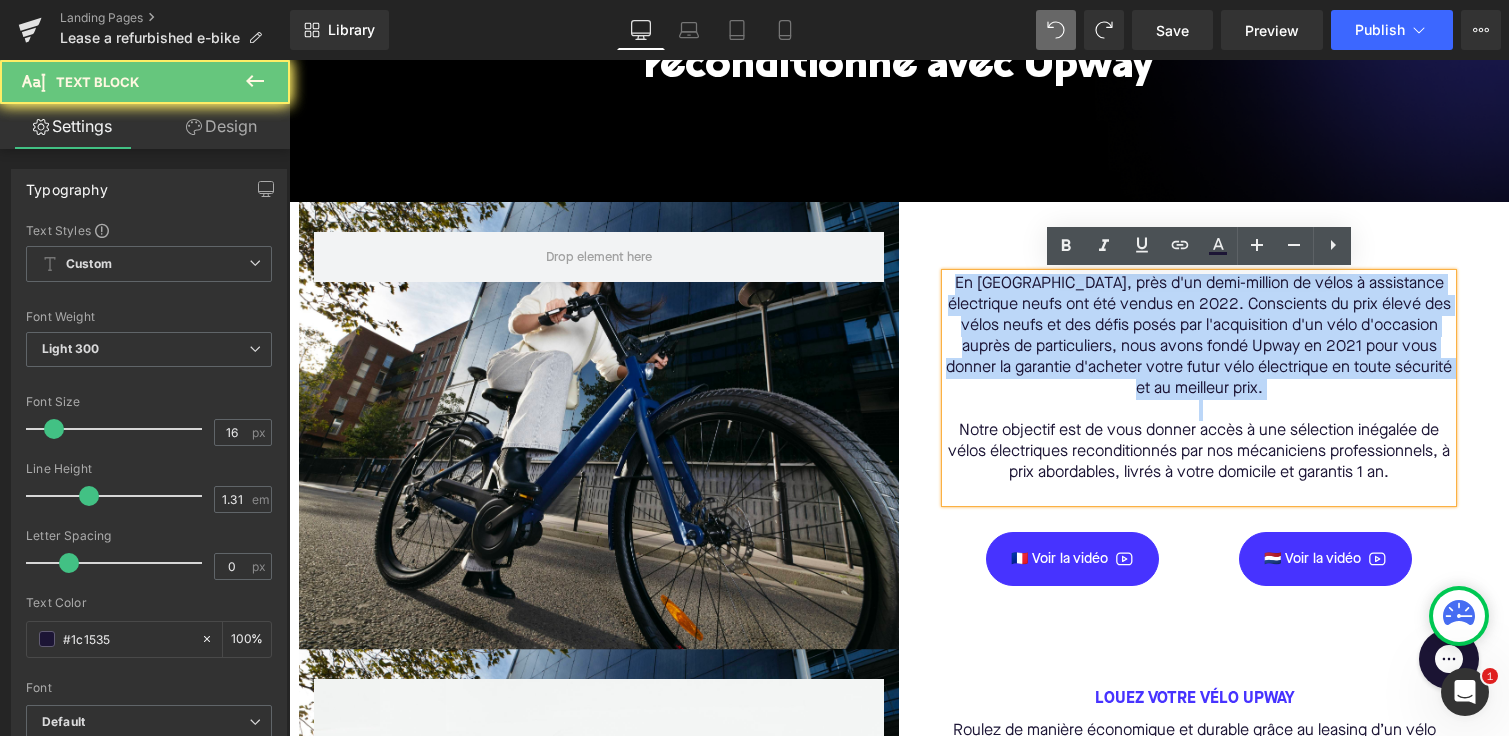 click on "En [GEOGRAPHIC_DATA], près d'un demi-million de vélos à assistance électrique neufs ont été vendus en 2022. Conscients du prix élevé des vélos neufs et des défis posés par l'acquisition d'un vélo d'occasion auprès de particuliers, nous avons fondé Upway en 2021 pour vous donner la garantie d'acheter votre futur vélo électrique en toute sécurité et au meilleur prix." at bounding box center [1199, 337] 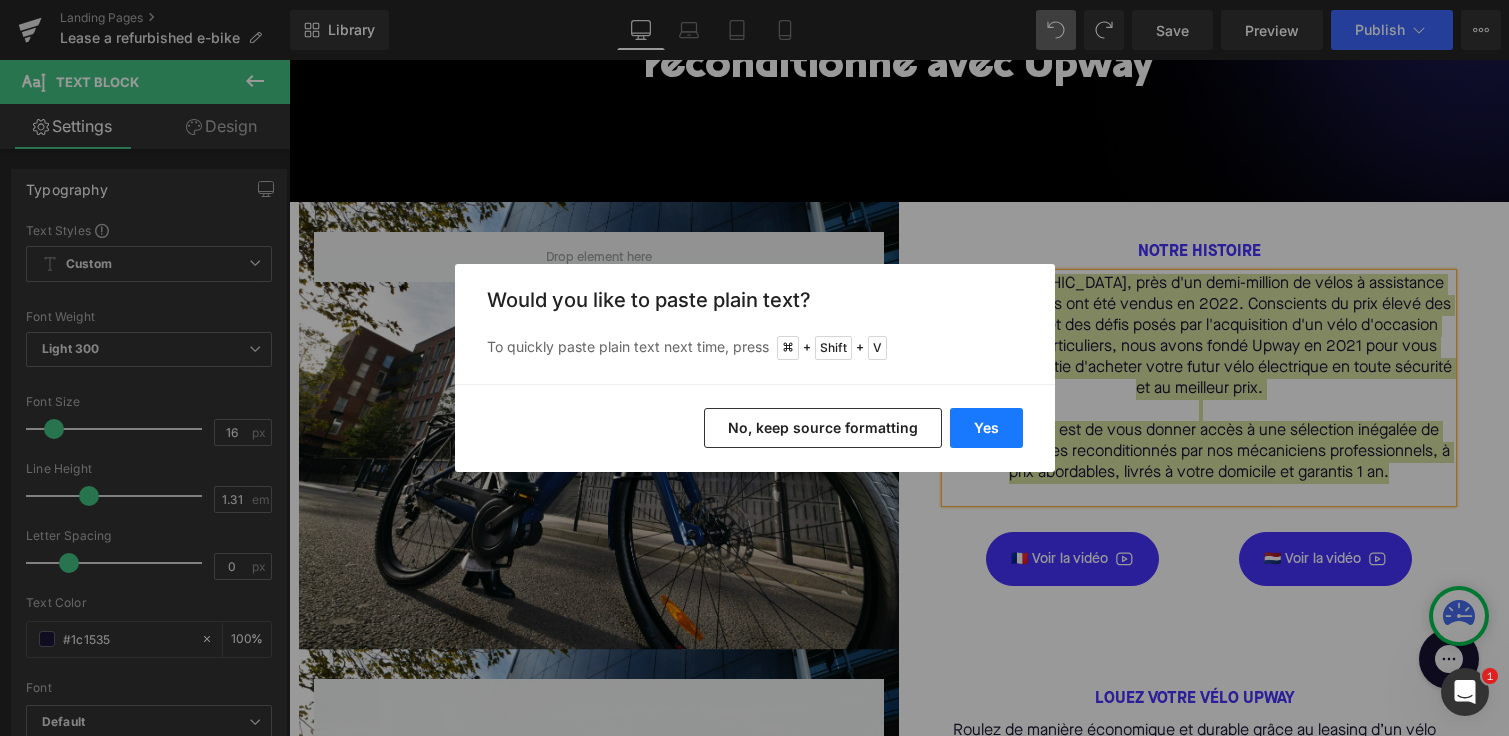 click on "Yes" at bounding box center [986, 428] 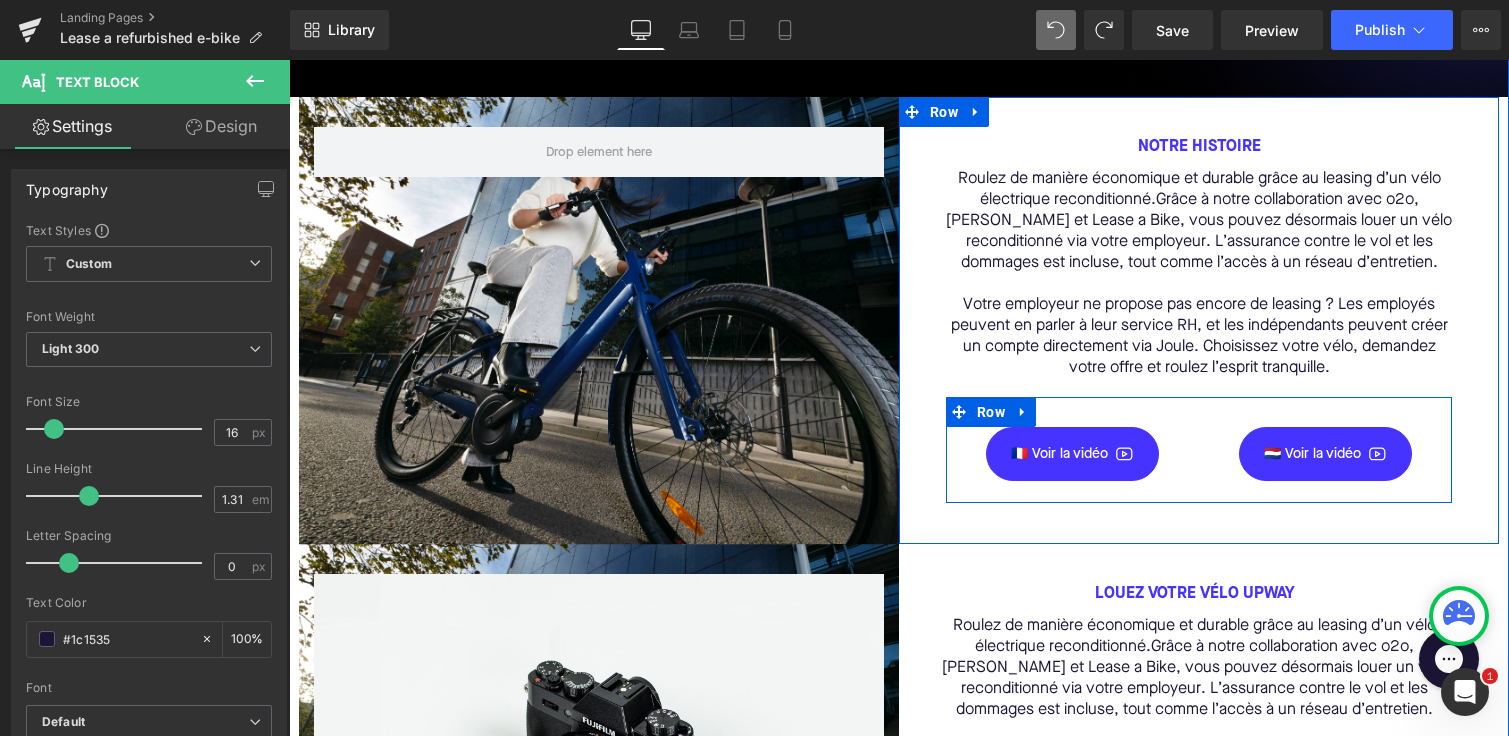 scroll, scrollTop: 607, scrollLeft: 0, axis: vertical 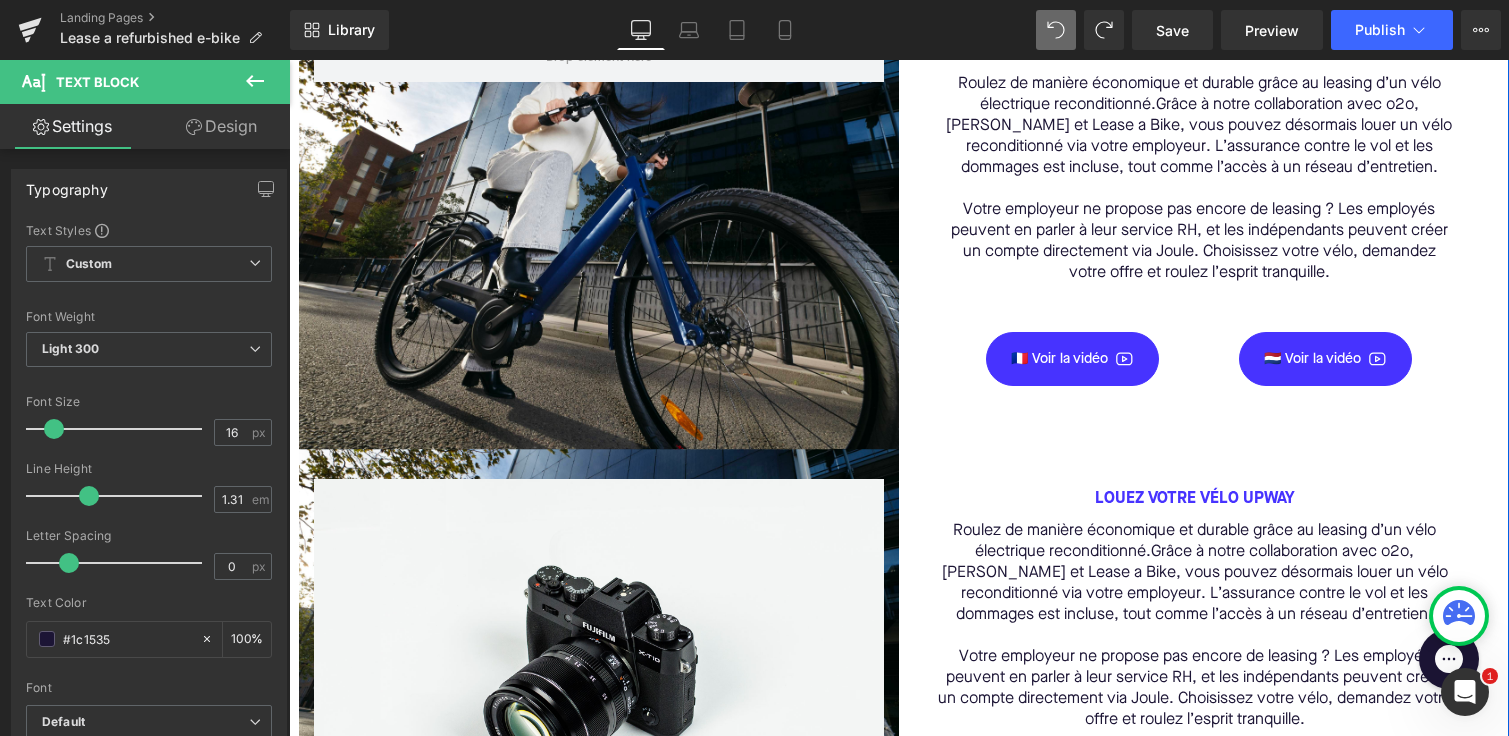 click on "Louez votre vélo Upway Text Block" at bounding box center [1194, 505] 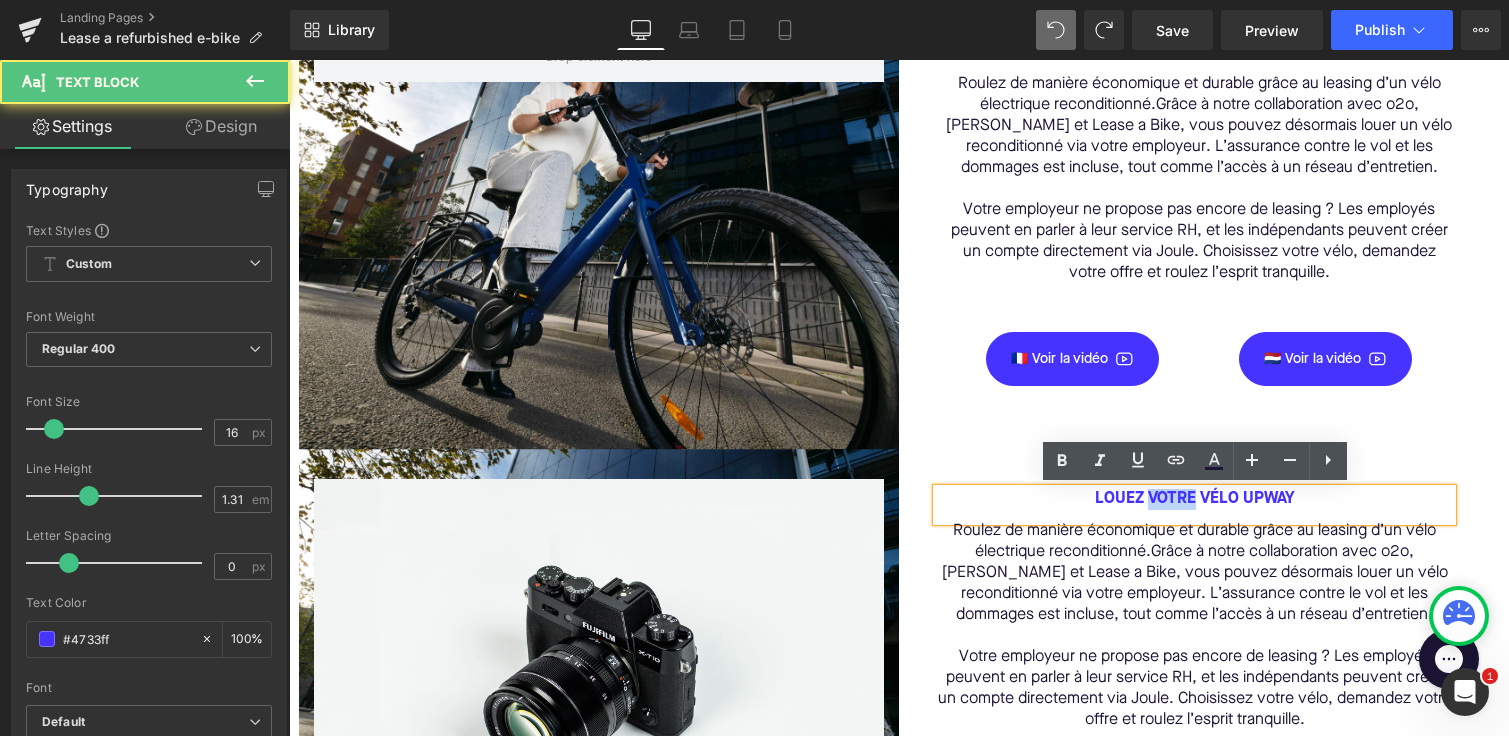 click on "Louez votre vélo Upway" at bounding box center (1195, 499) 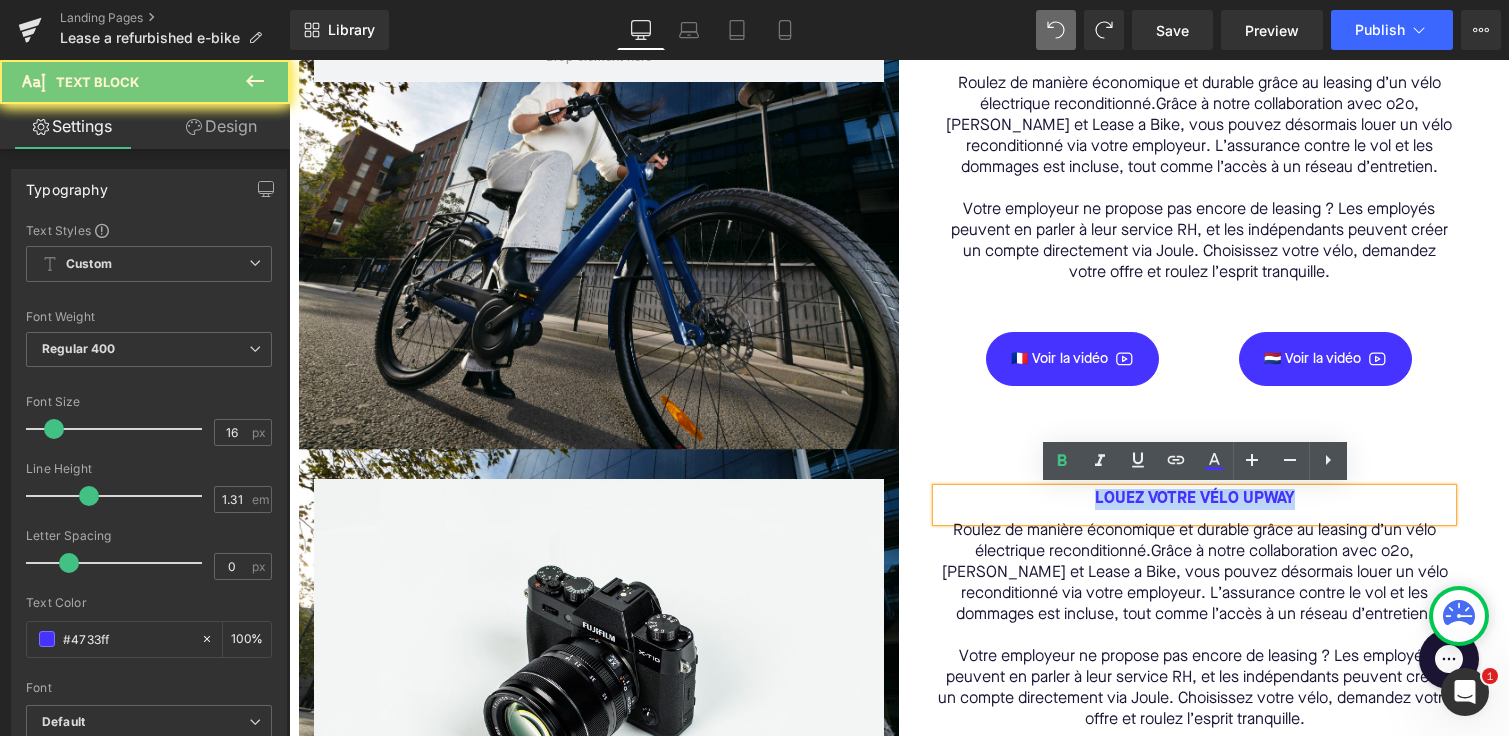 click on "Louez votre vélo Upway" at bounding box center (1195, 499) 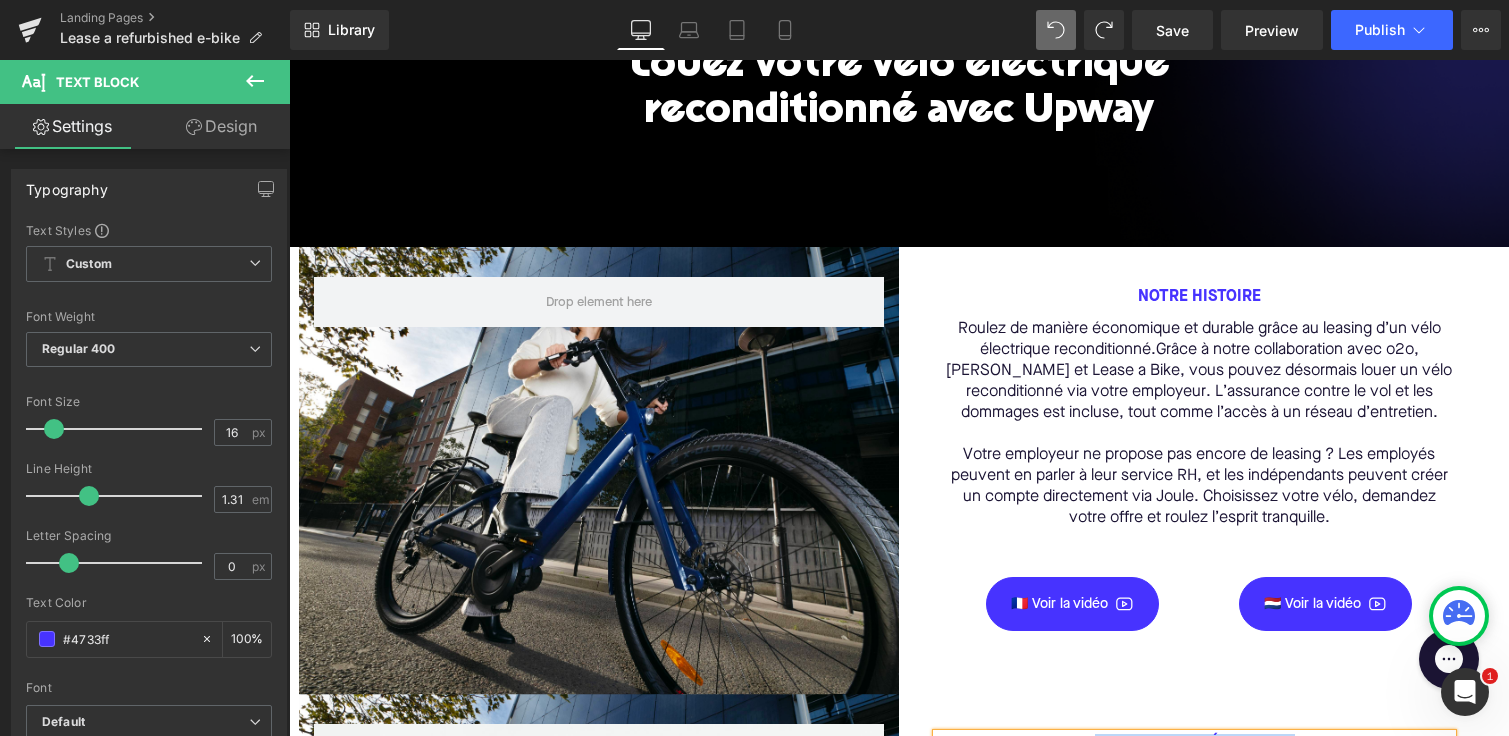 scroll, scrollTop: 329, scrollLeft: 0, axis: vertical 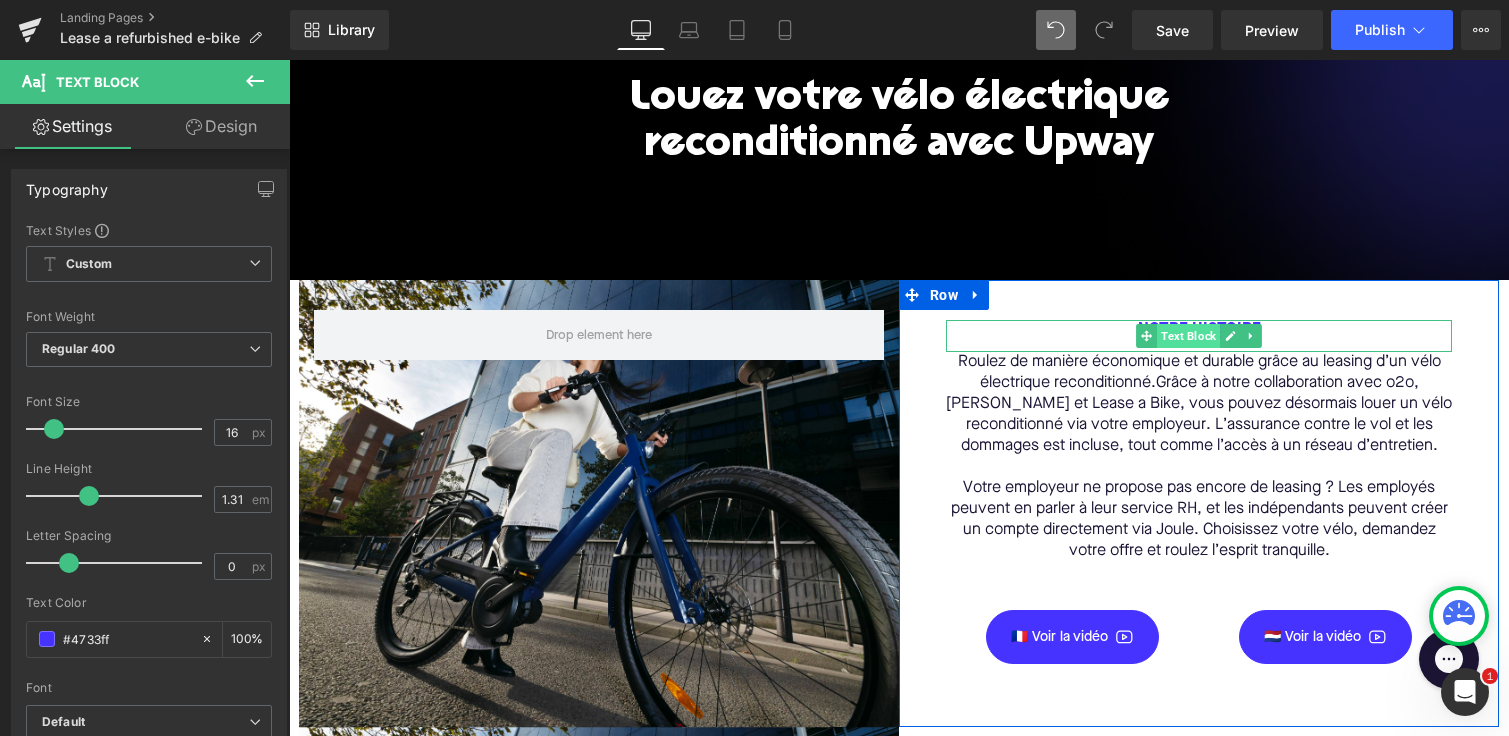 click on "Text Block" at bounding box center [1188, 336] 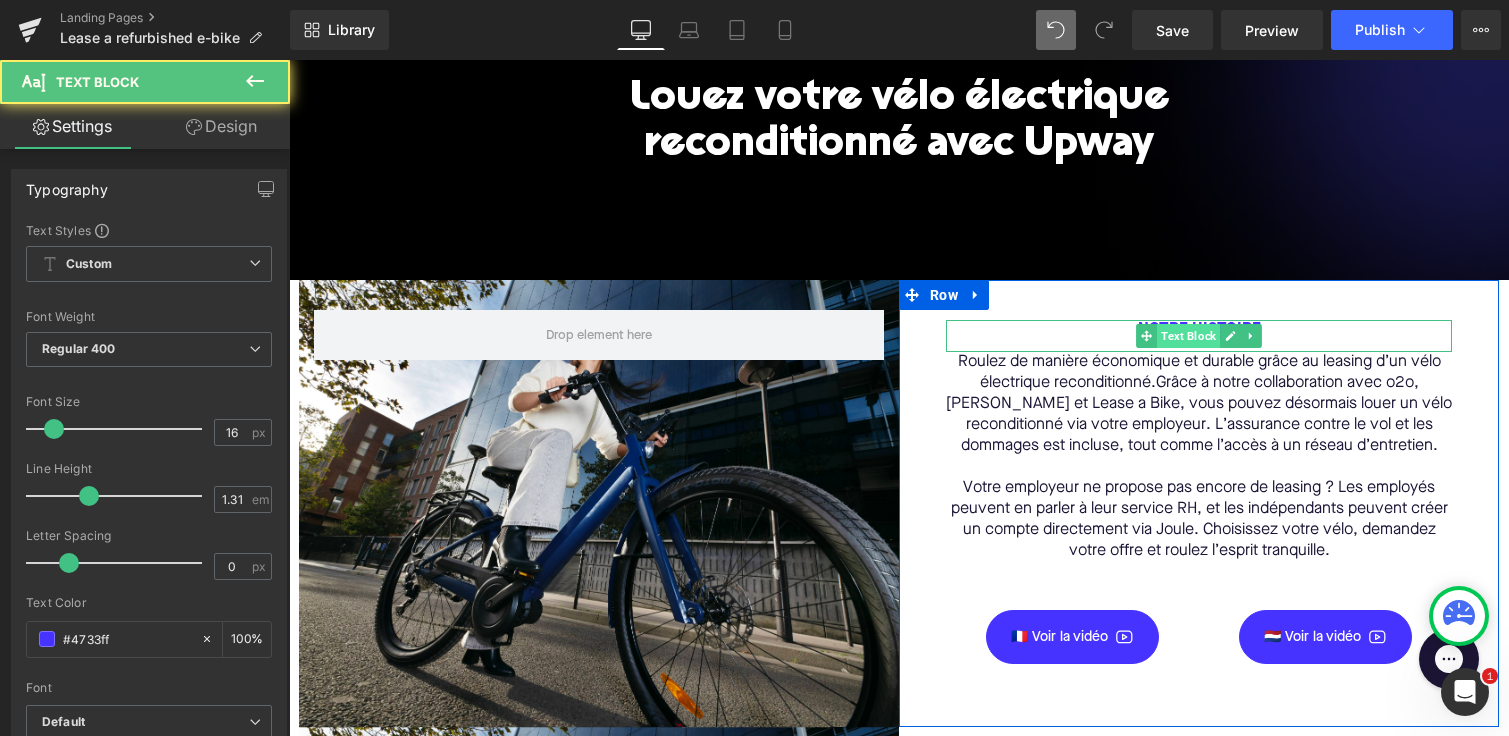 click on "Text Block" at bounding box center [1188, 336] 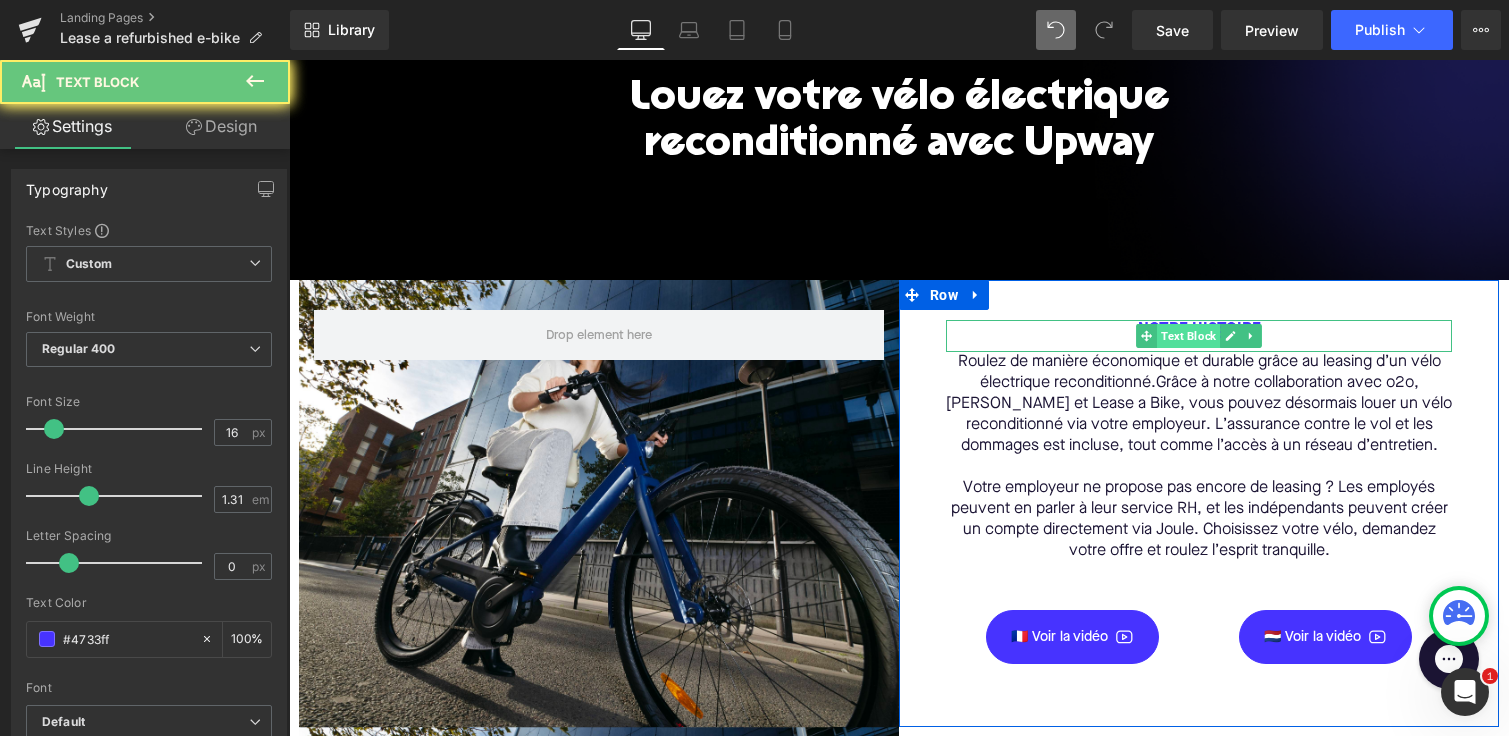 click on "Text Block" at bounding box center (1188, 336) 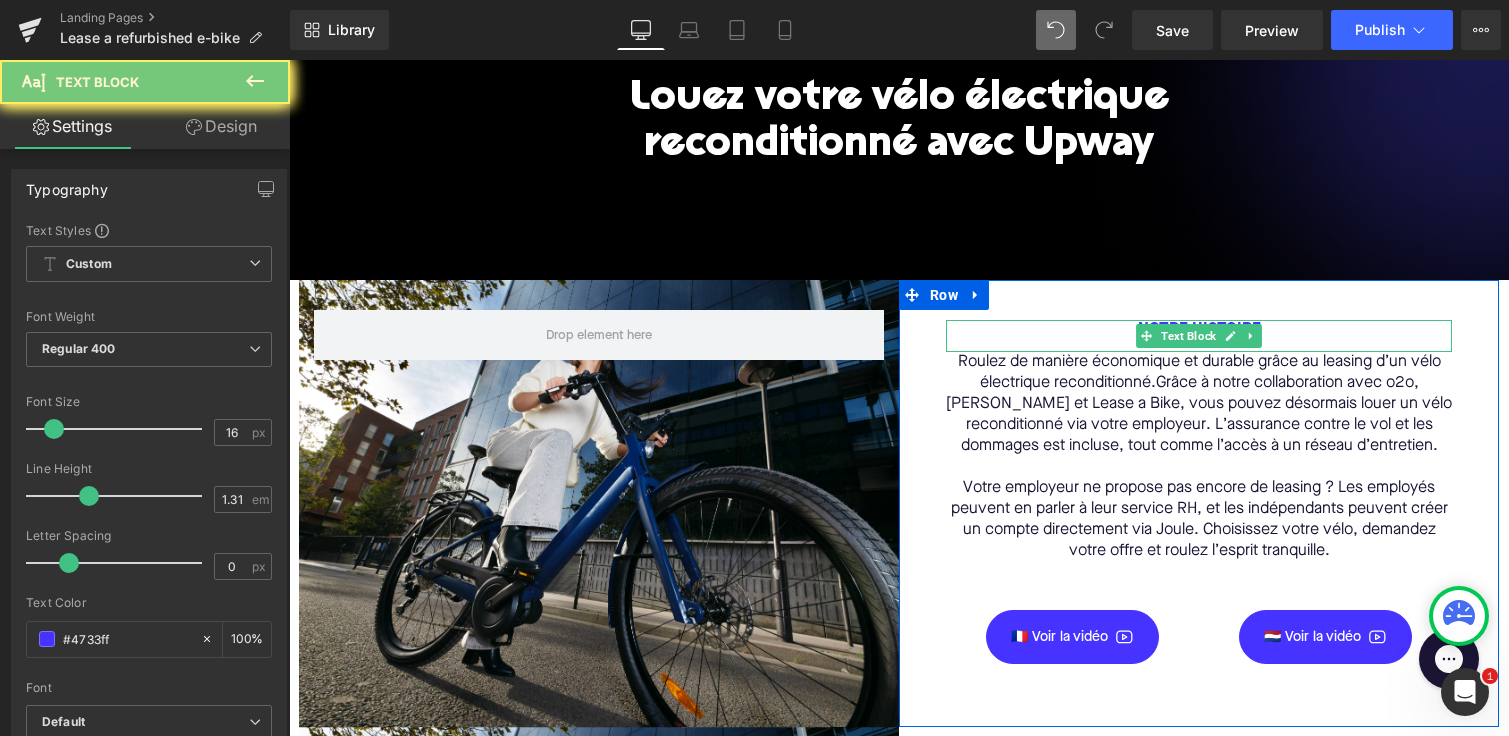 click on "NOTRE HISTOIRE" at bounding box center [1199, 336] 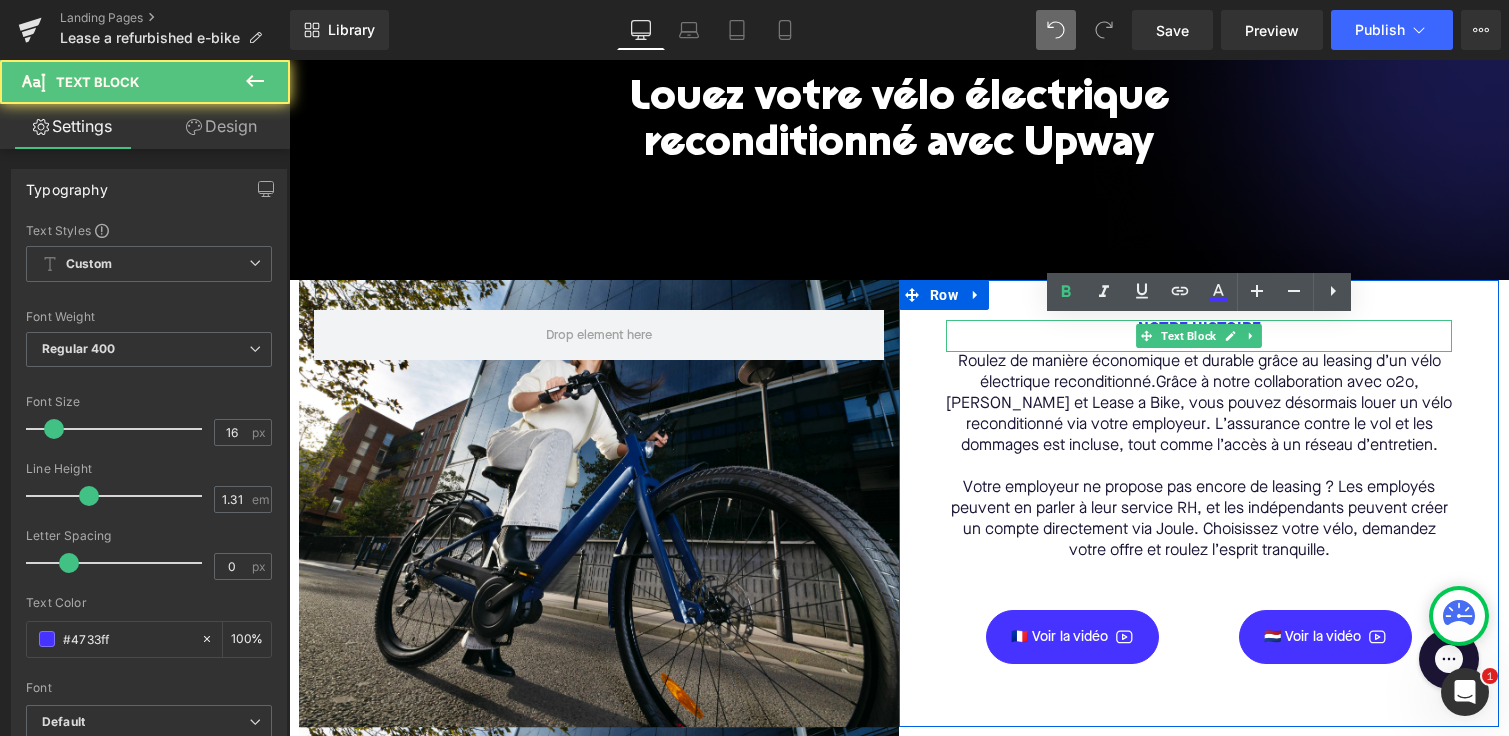 click on "NOTRE HISTOIRE" at bounding box center [1199, 336] 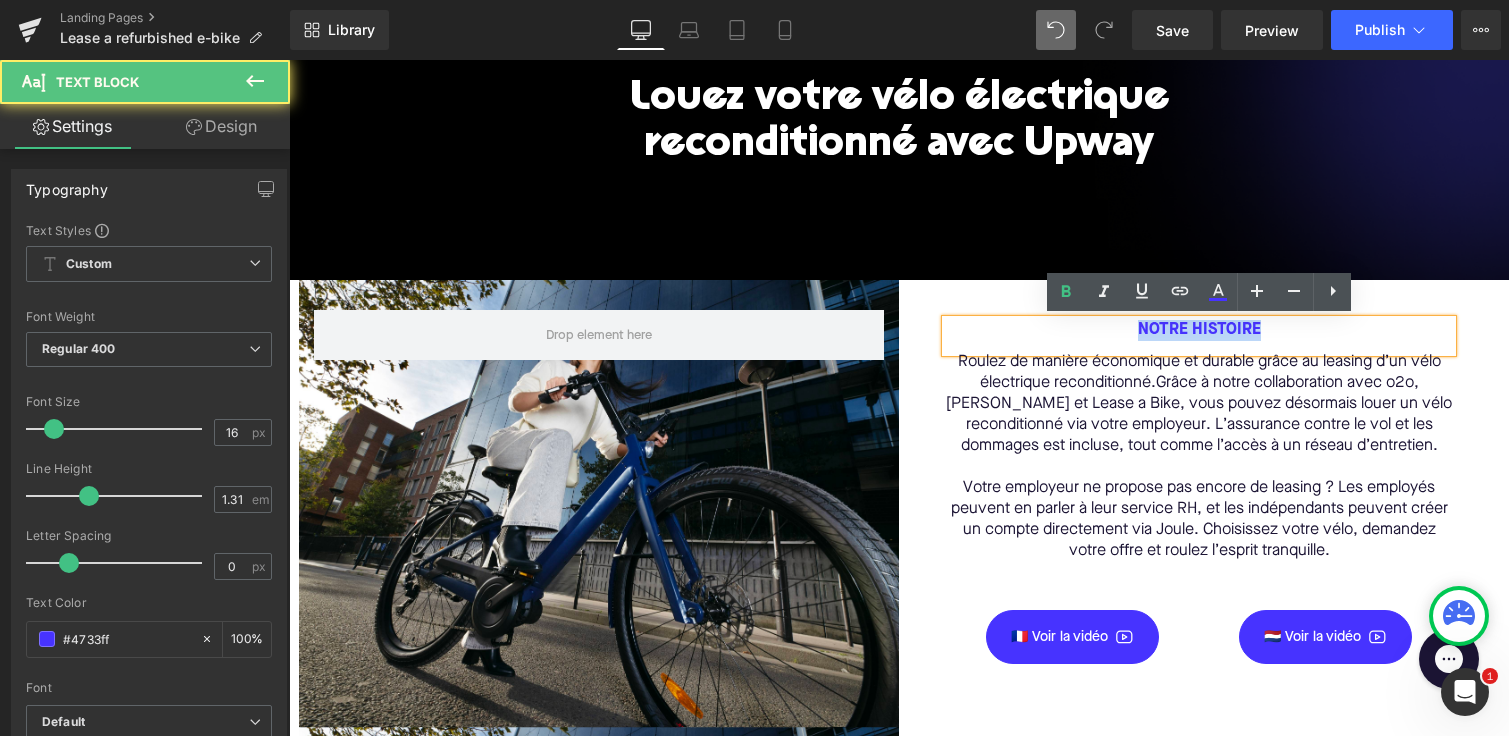 click on "NOTRE HISTOIRE" at bounding box center [1199, 336] 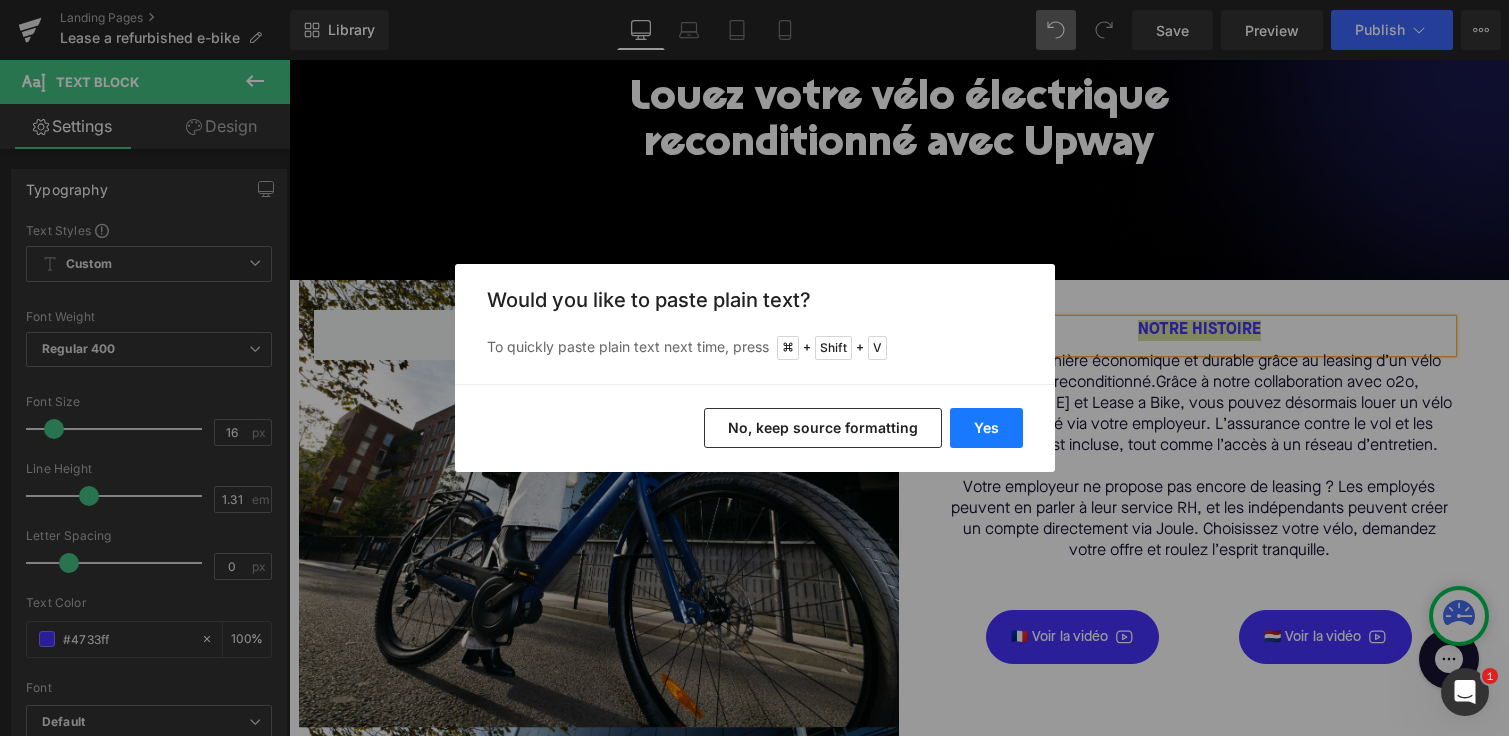 click on "Yes" at bounding box center [986, 428] 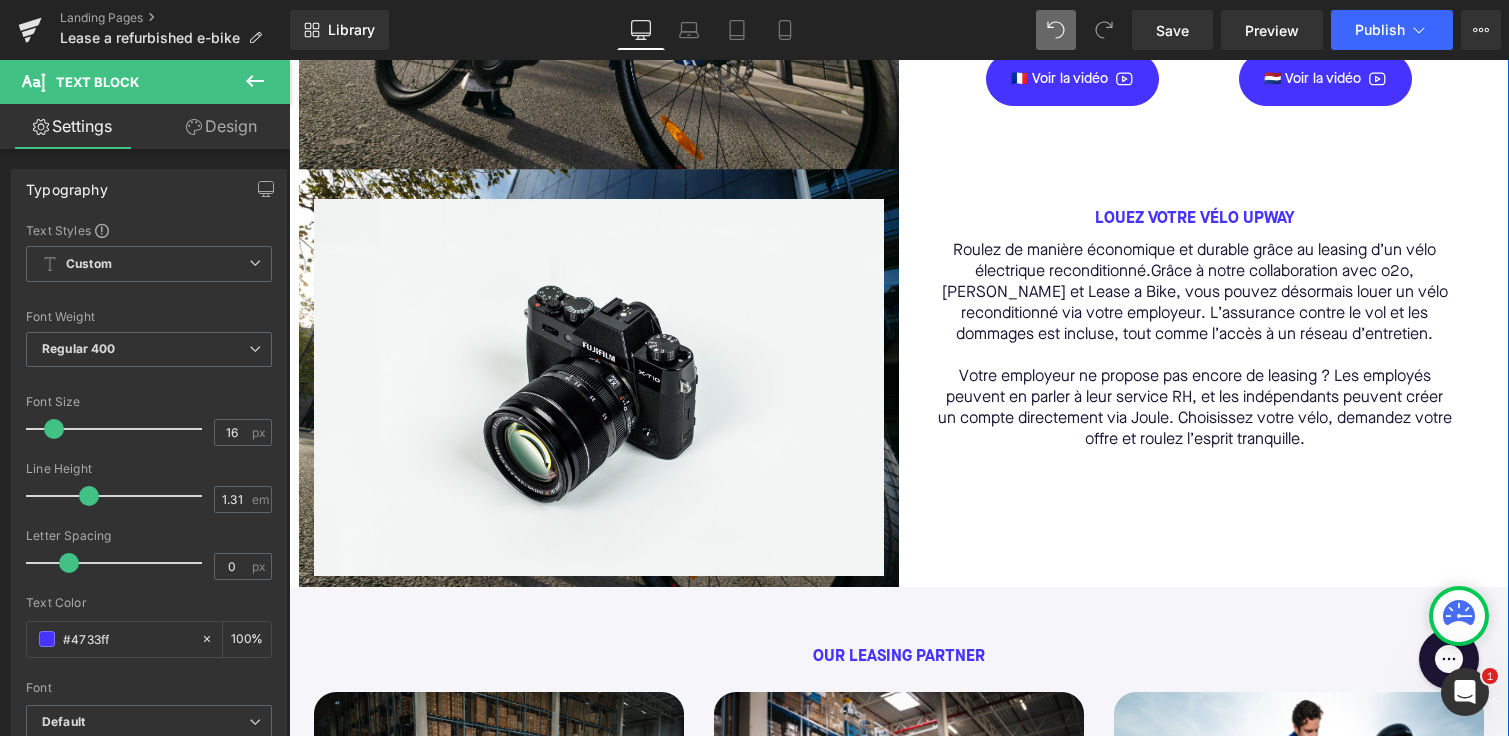 scroll, scrollTop: 893, scrollLeft: 0, axis: vertical 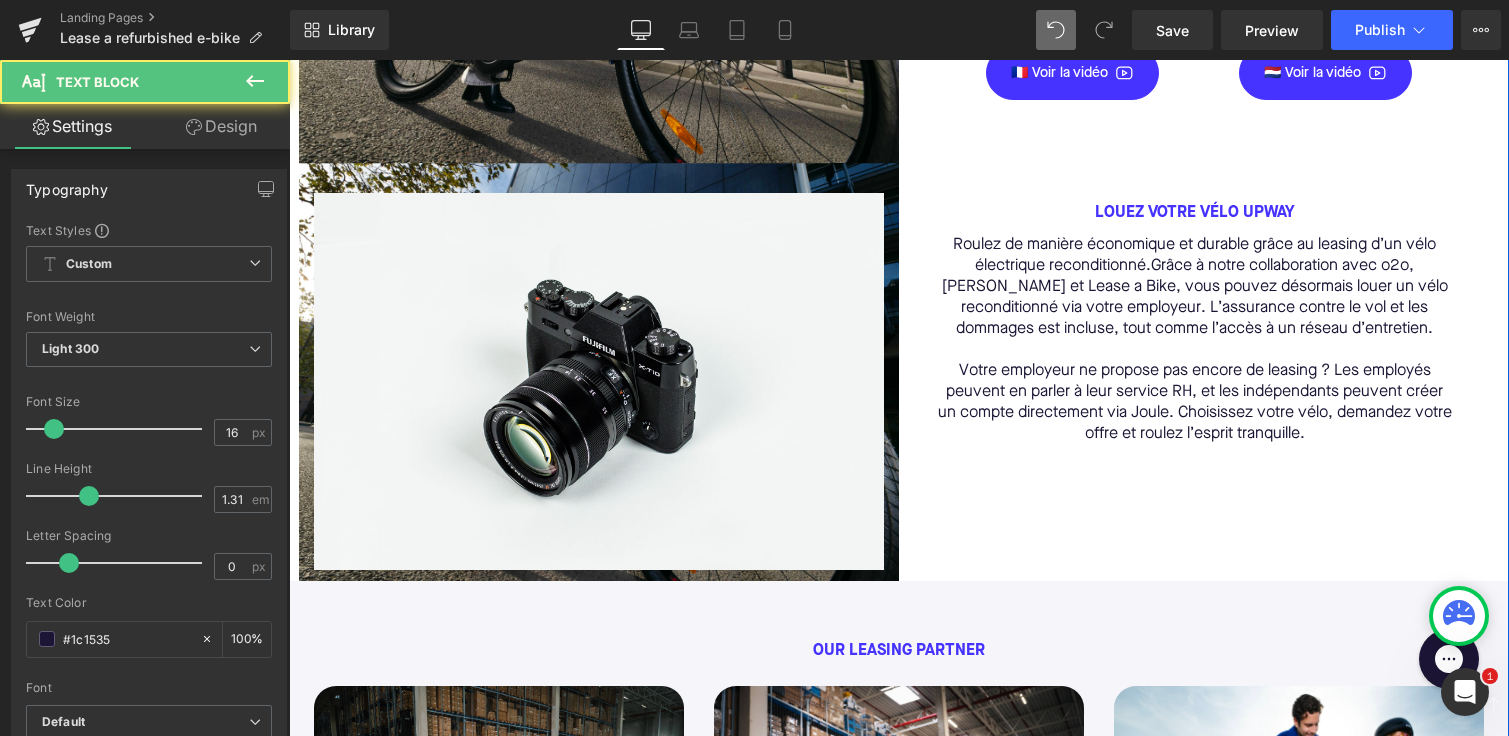 click on "Roulez de manière économique et durable grâce au leasing d’un vélo électrique reconditionné. Grâce à notre collaboration avec o2o, [PERSON_NAME] et Lease a Bike, vous pouvez désormais louer un vélo reconditionné via votre employeur. L’assurance contre le vol et les dommages est incluse, tout comme l’accès à un réseau d’entretien.  Votre employeur ne propose pas encore de leasing ? Les employés peuvent en parler à leur service RH, et les indépendants peuvent créer un compte directement via Joule. Choisissez votre vélo, demandez votre offre et roulez l’esprit tranquille." at bounding box center (1194, 340) 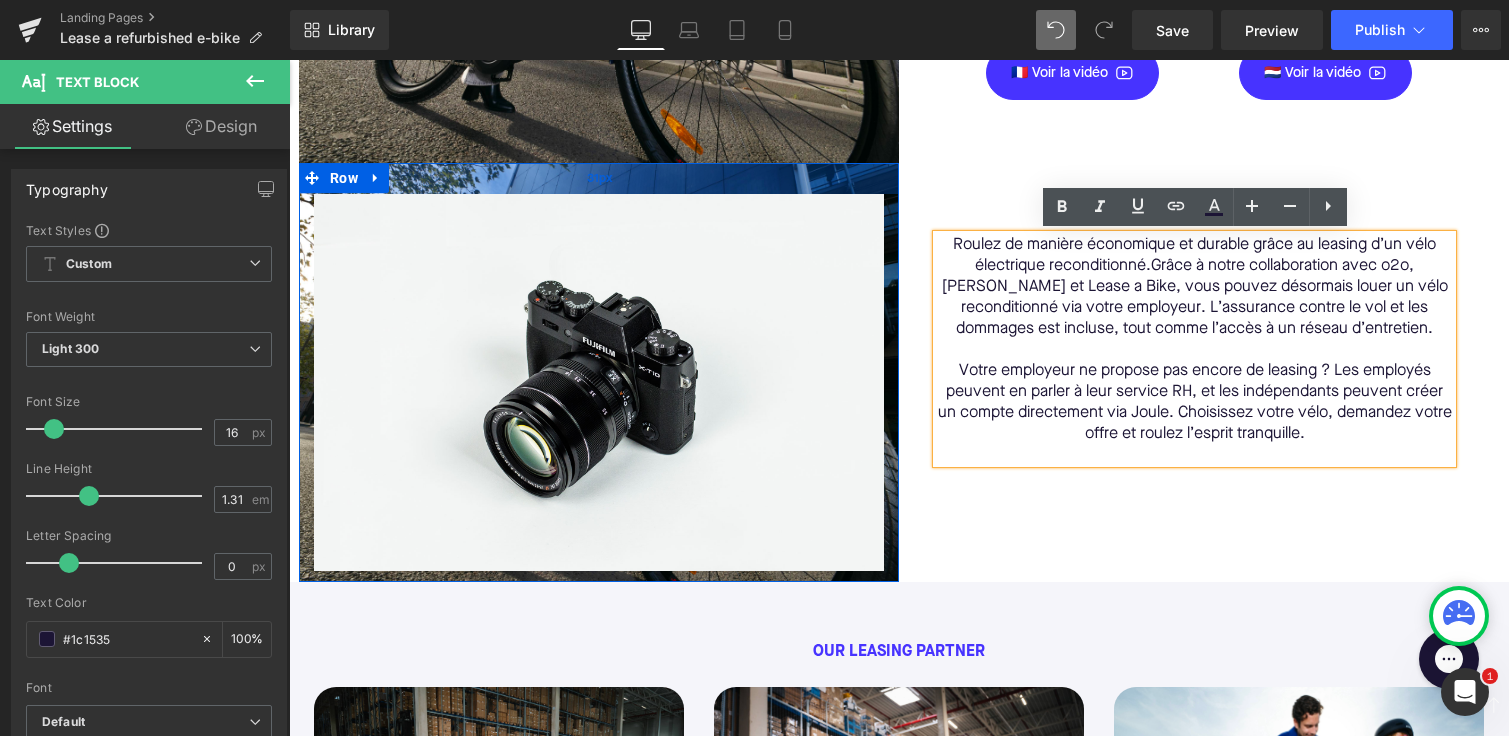 click on "31px" at bounding box center [599, 178] 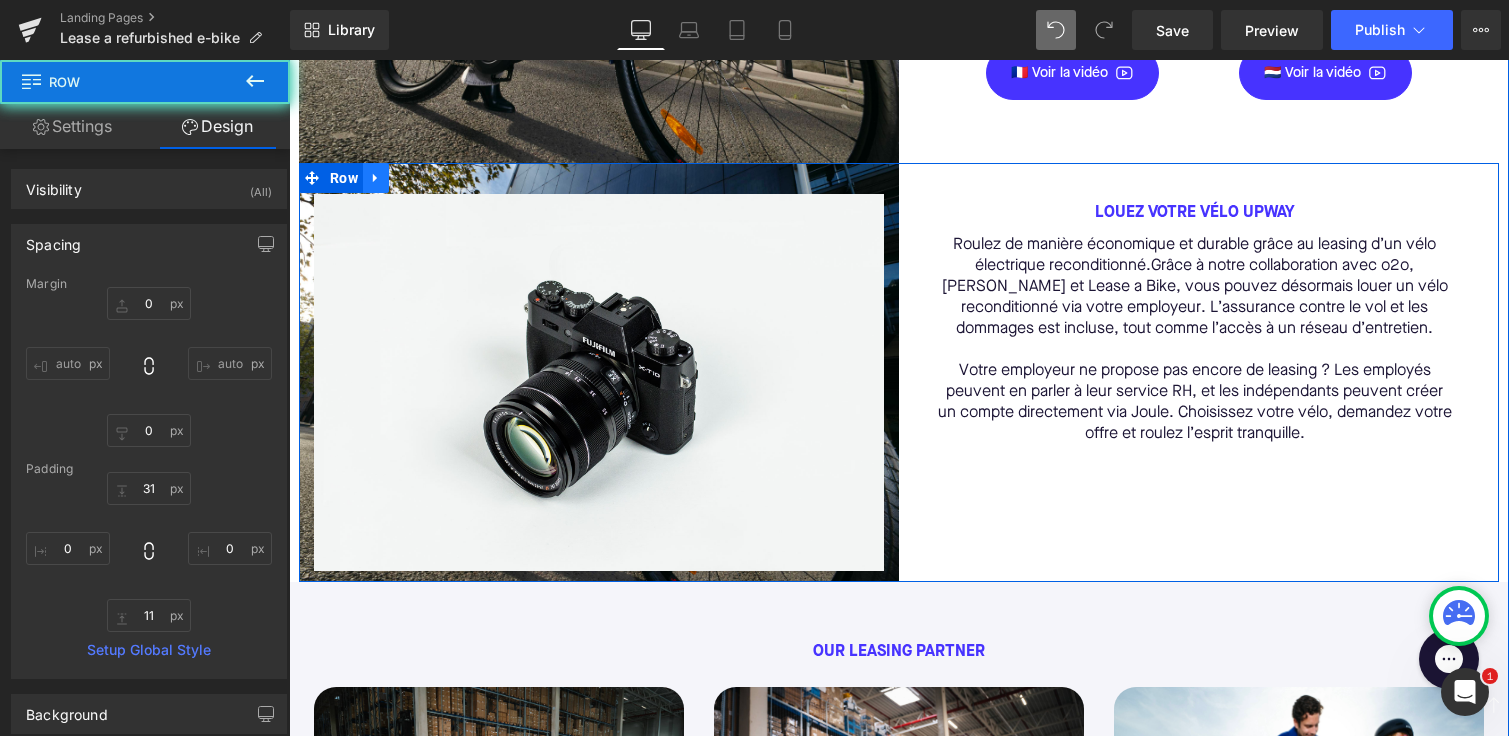 click at bounding box center [376, 178] 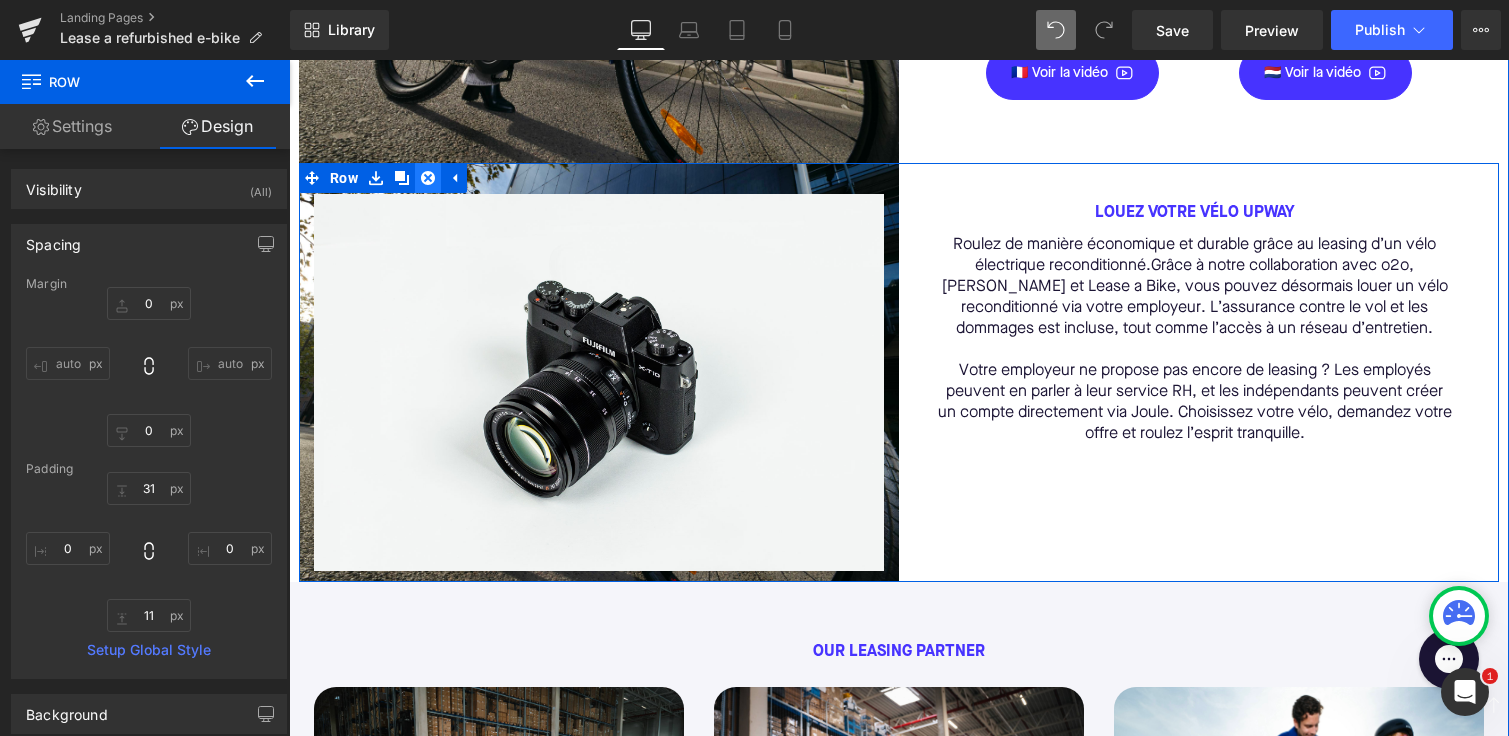 click 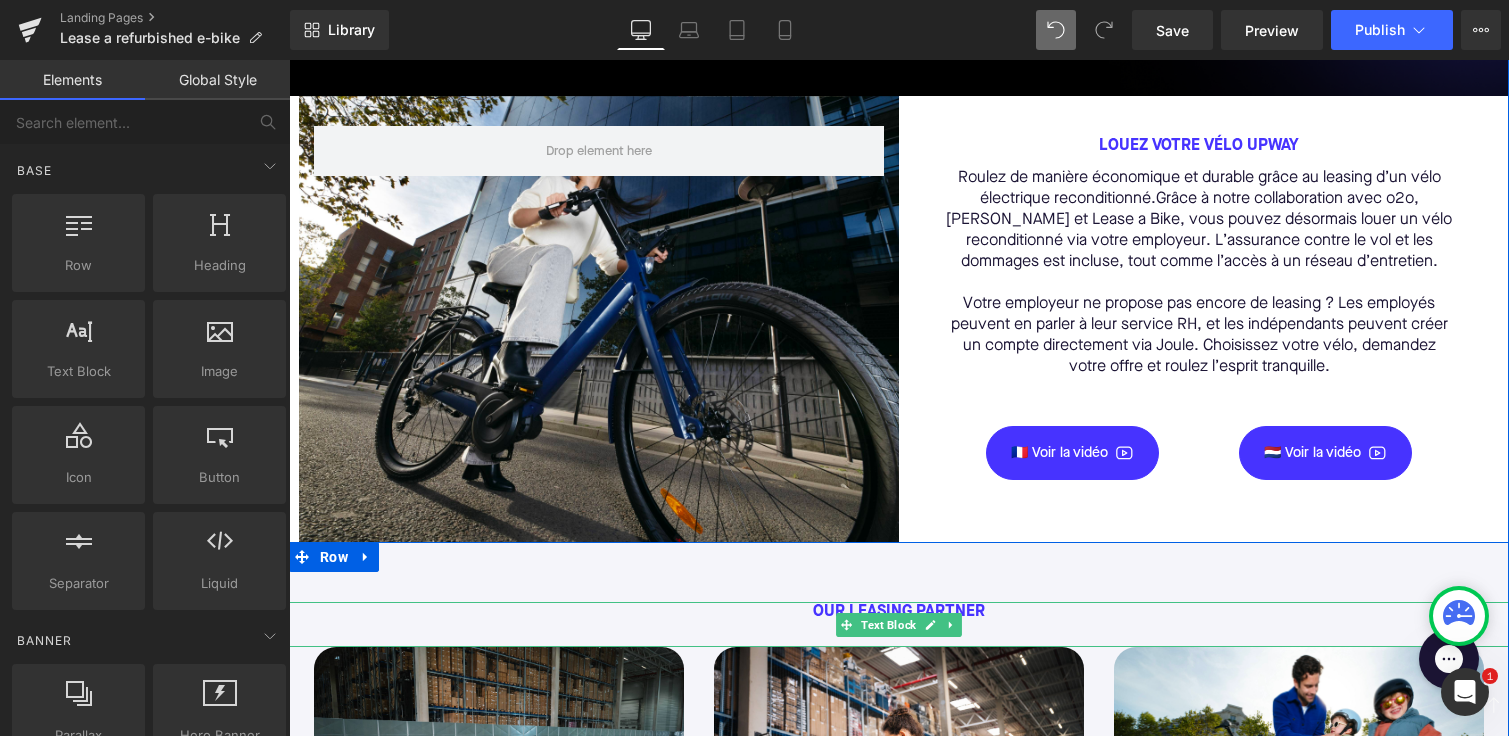 scroll, scrollTop: 411, scrollLeft: 0, axis: vertical 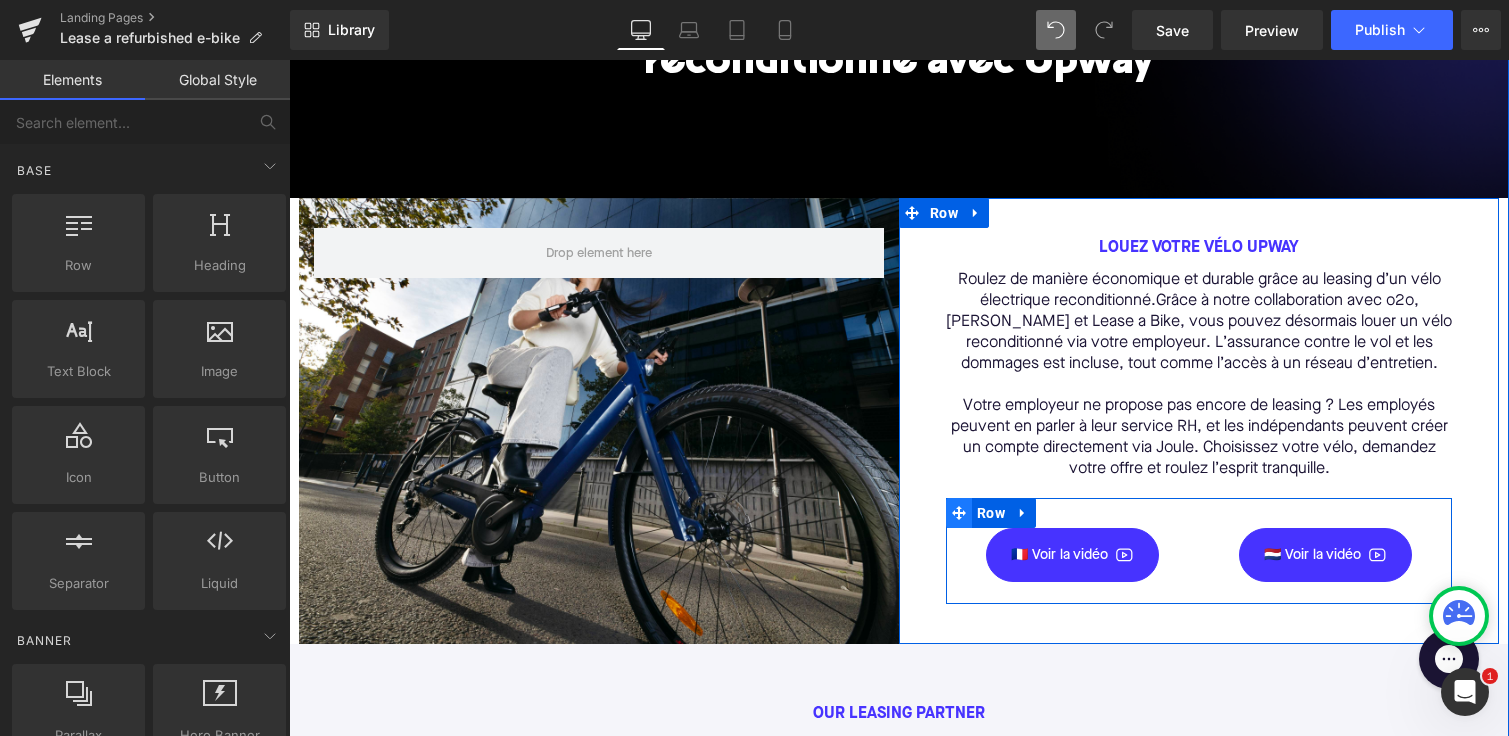 click 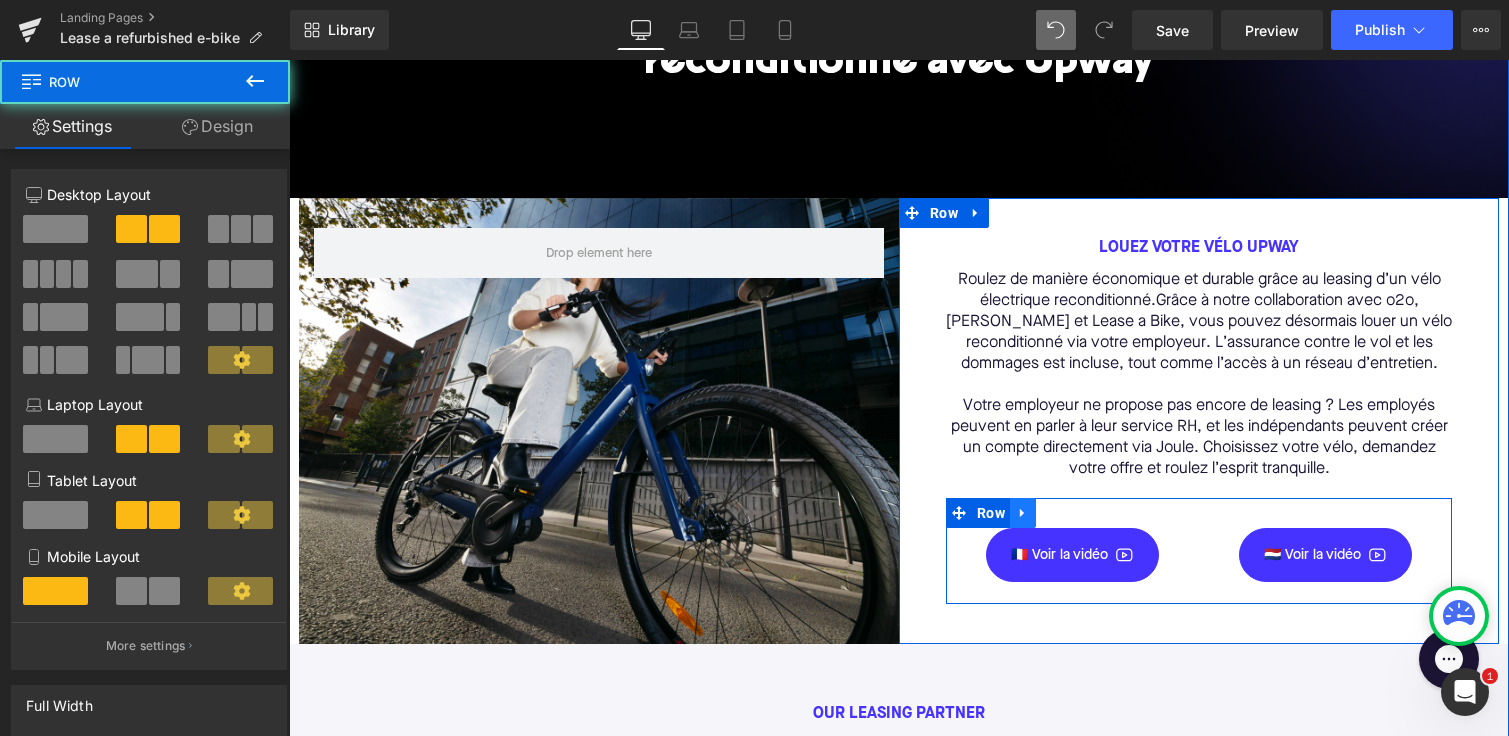 click 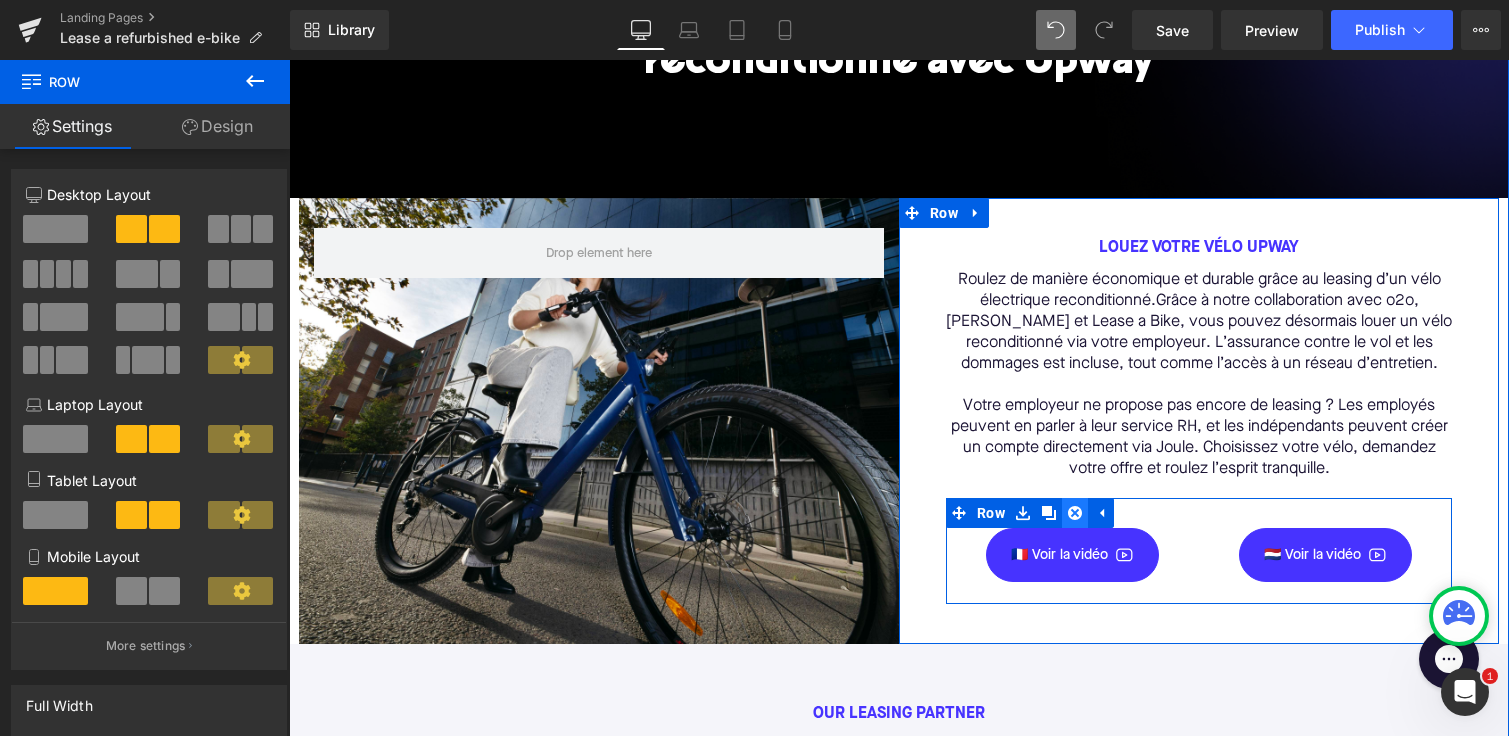 click 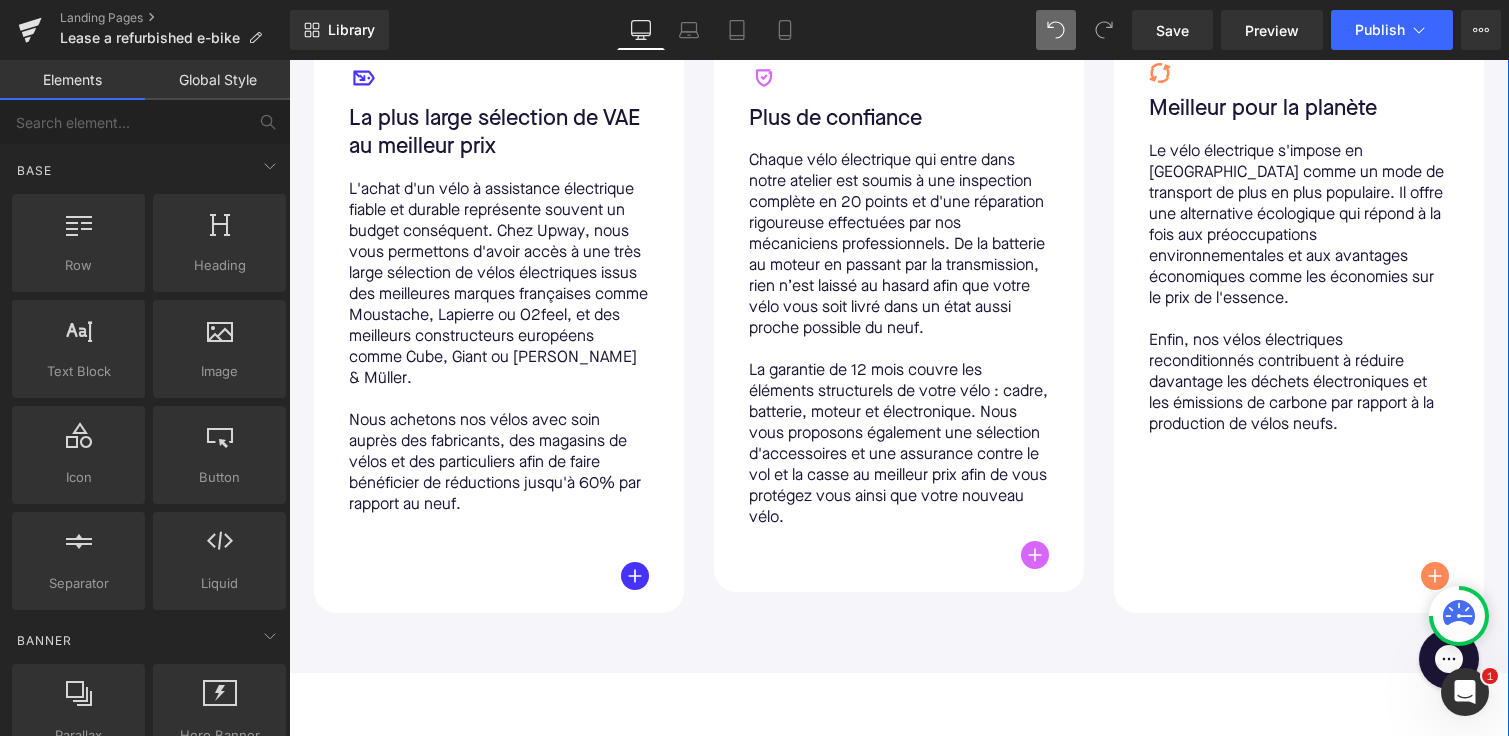 scroll, scrollTop: 665, scrollLeft: 0, axis: vertical 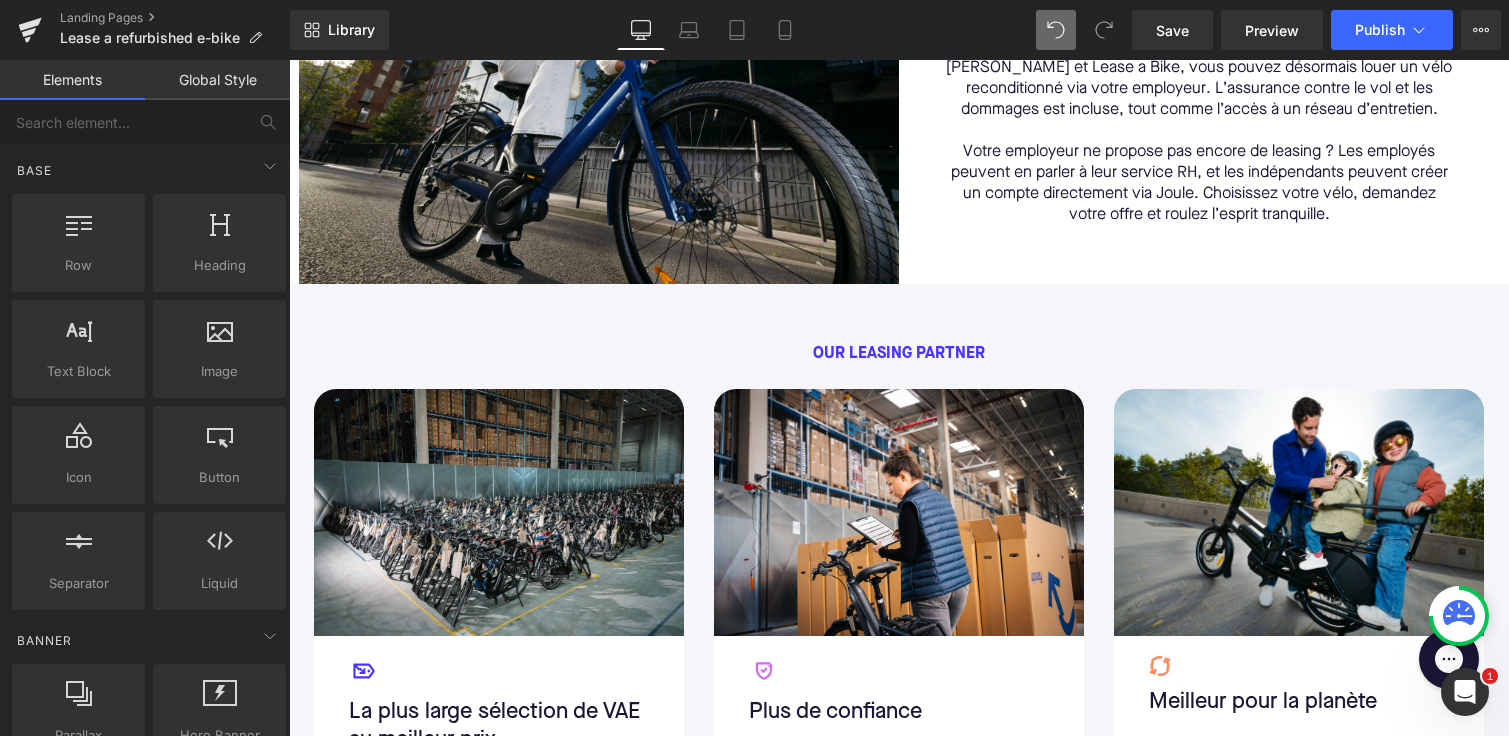 click on "Our leasing partner Text Block" at bounding box center (899, 366) 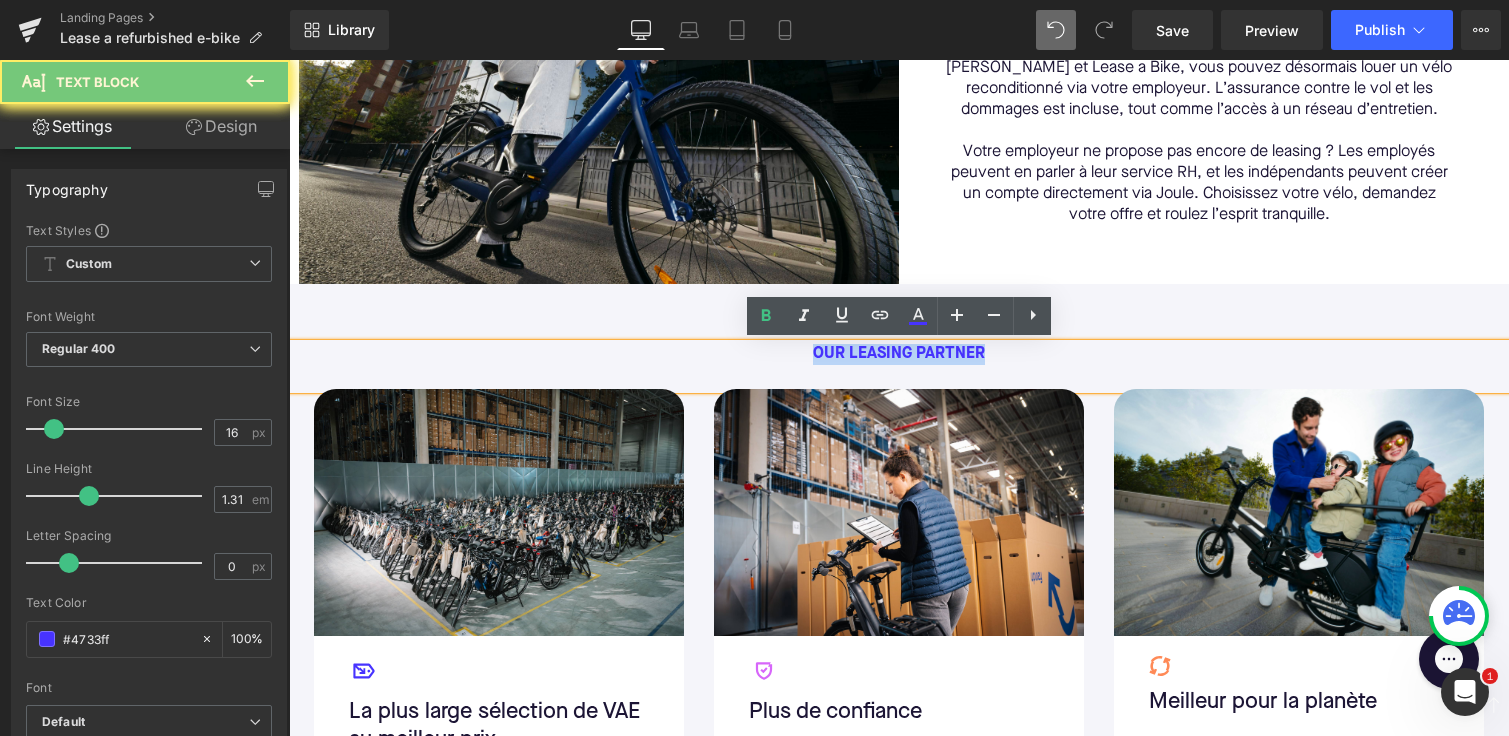 click on "Our leasing partner" at bounding box center (899, 354) 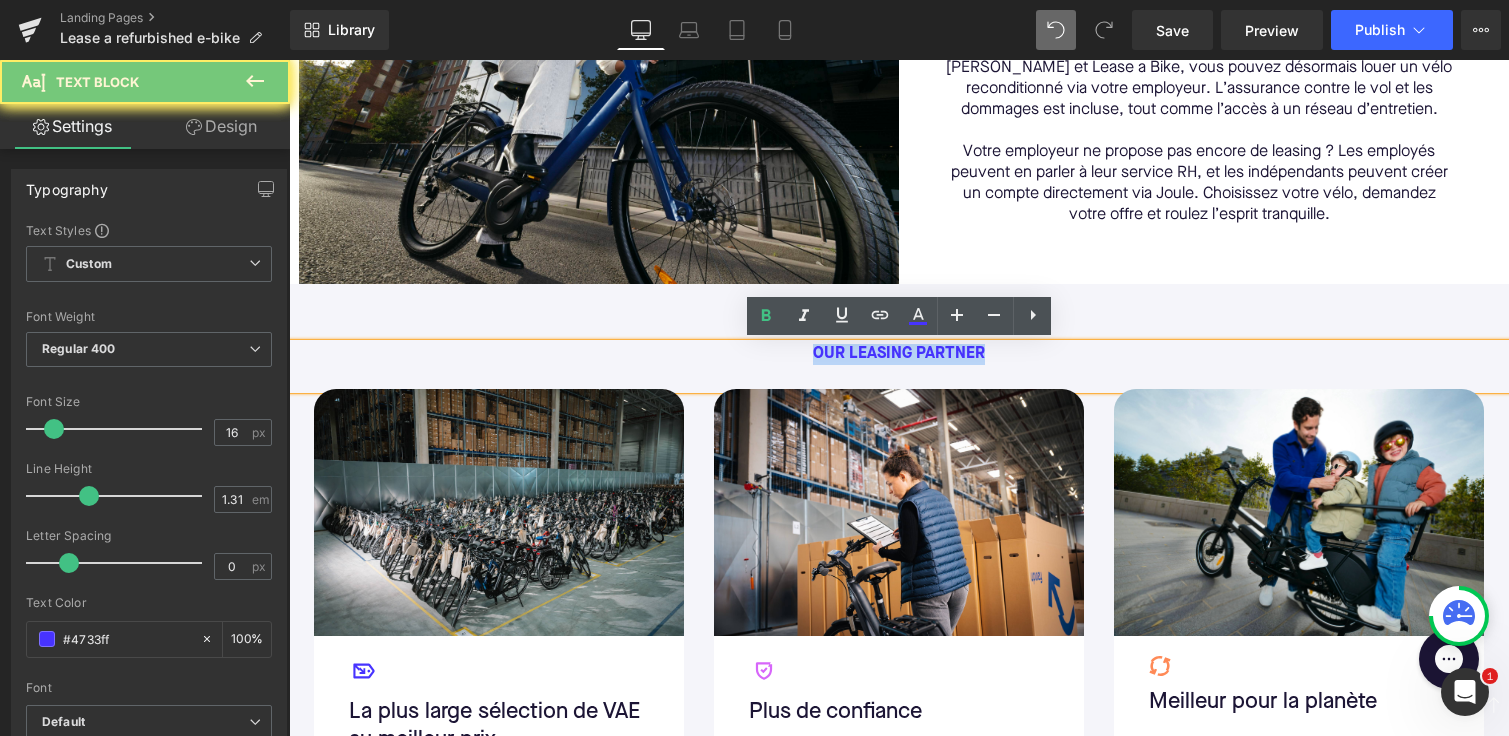 click on "Our leasing partner" at bounding box center [899, 354] 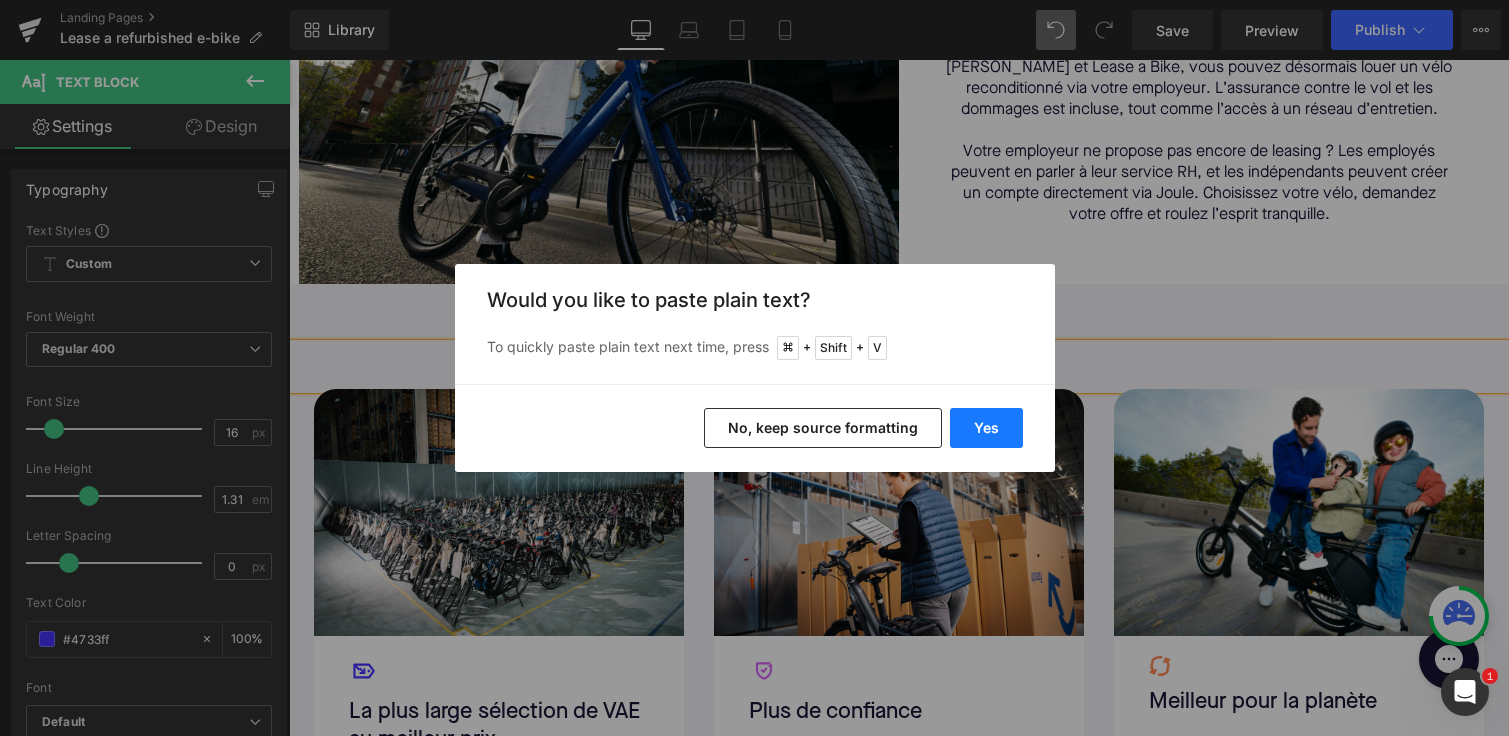 click on "Yes" at bounding box center [986, 428] 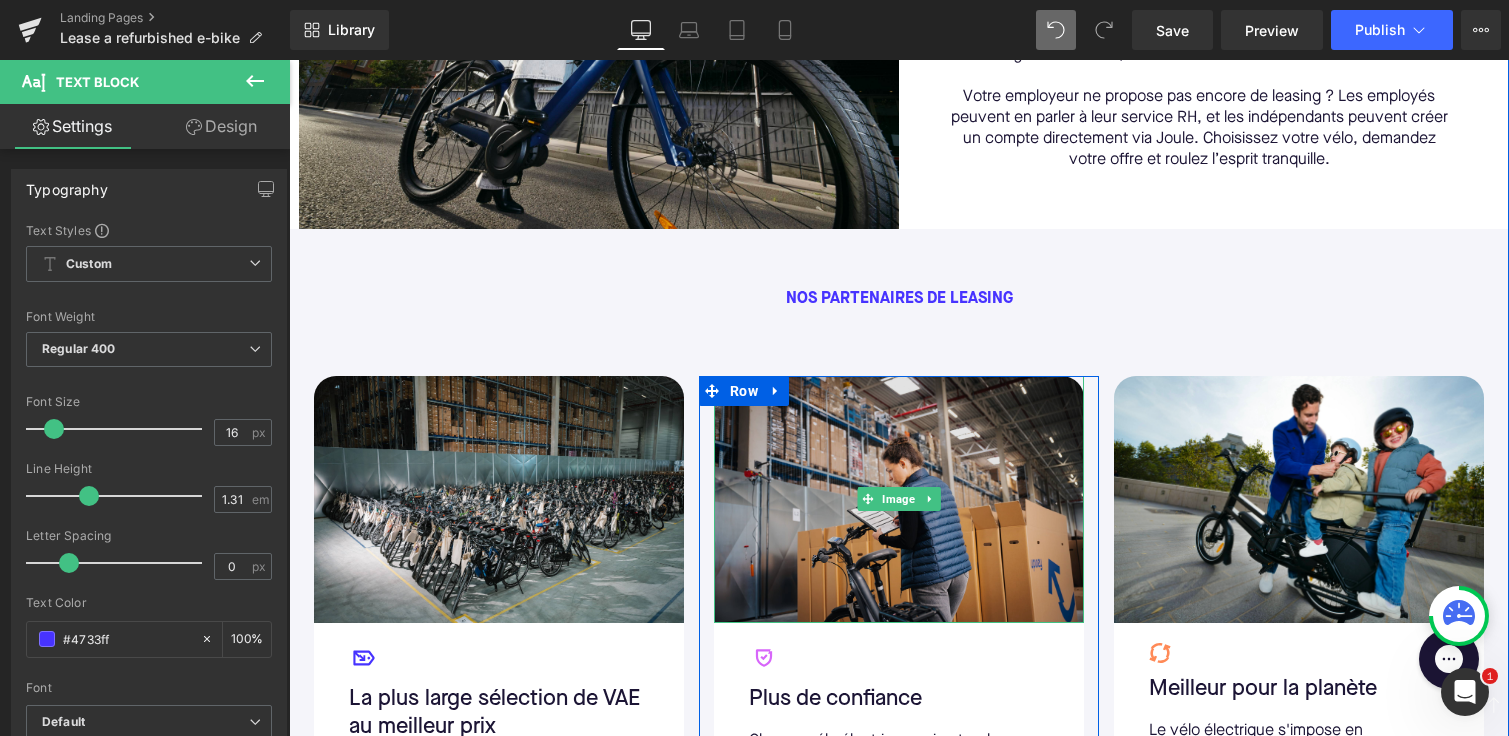 scroll, scrollTop: 727, scrollLeft: 0, axis: vertical 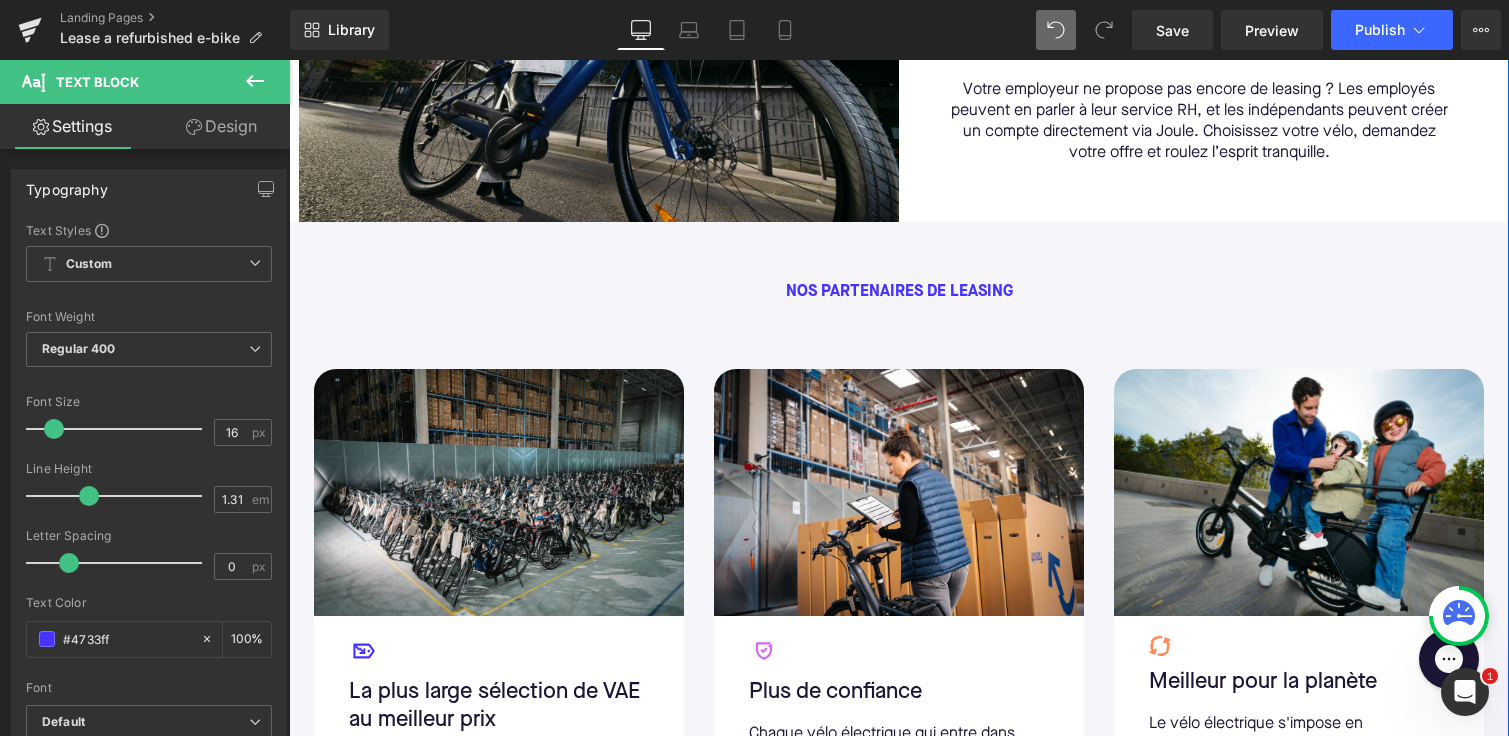 click on "Nos partenaires de leasing Text Block" at bounding box center (899, 325) 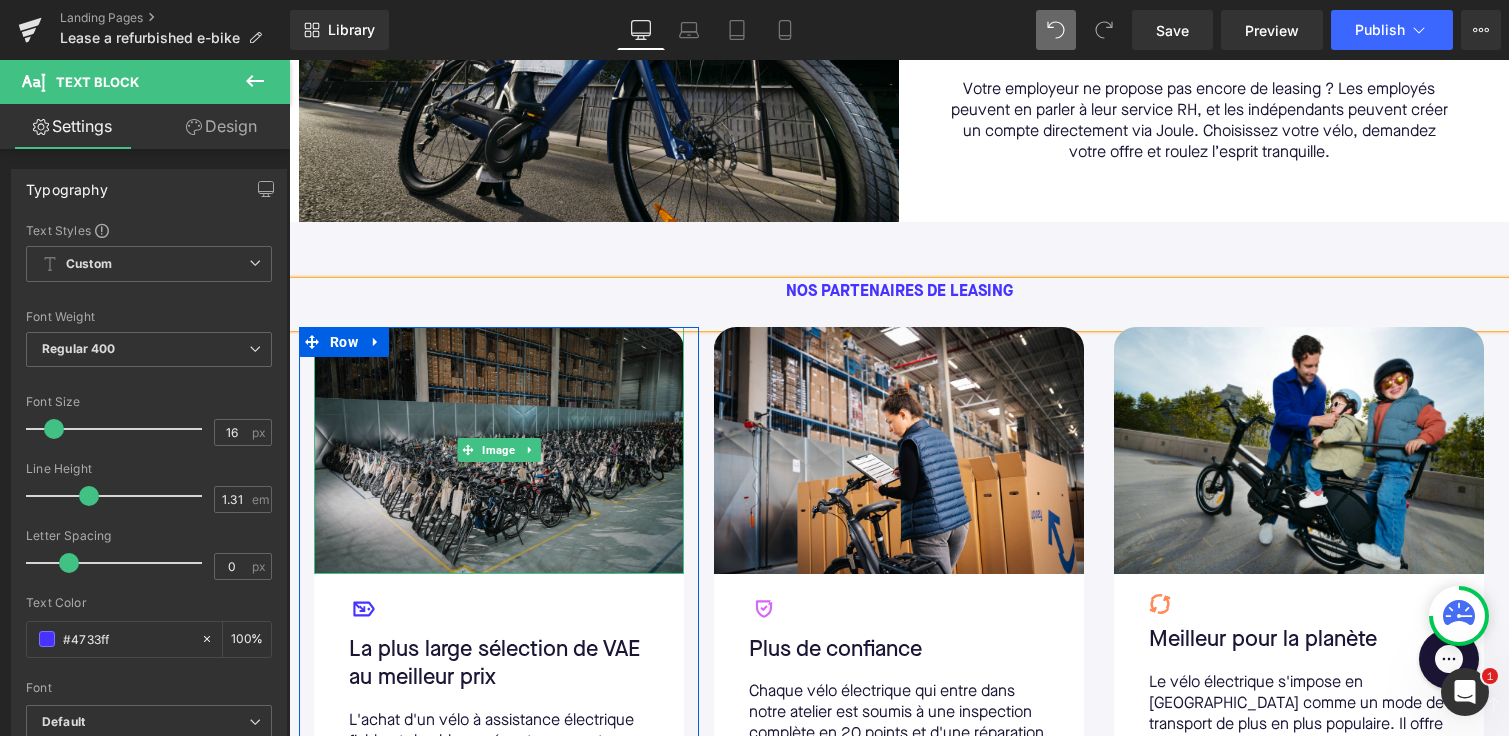 click at bounding box center (499, 450) 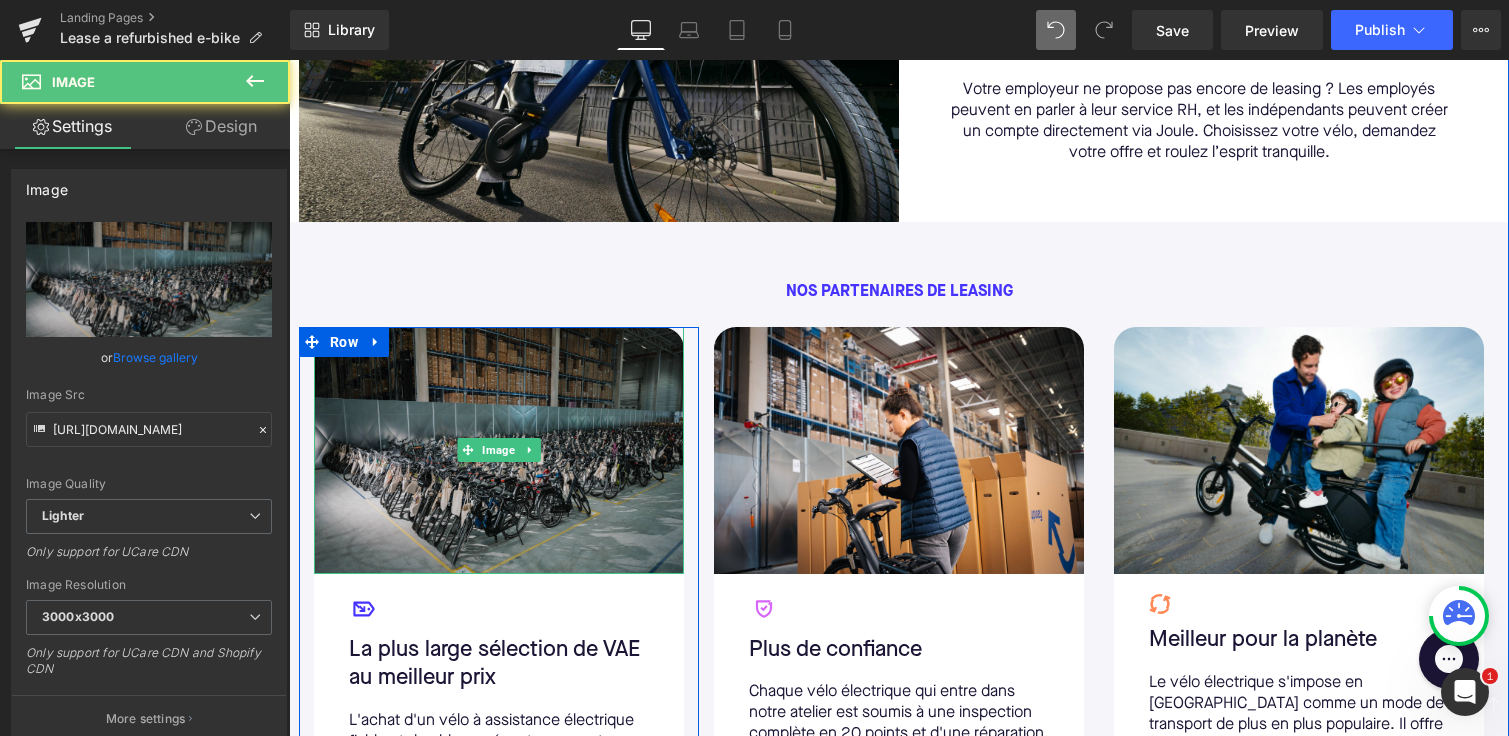 click at bounding box center (499, 450) 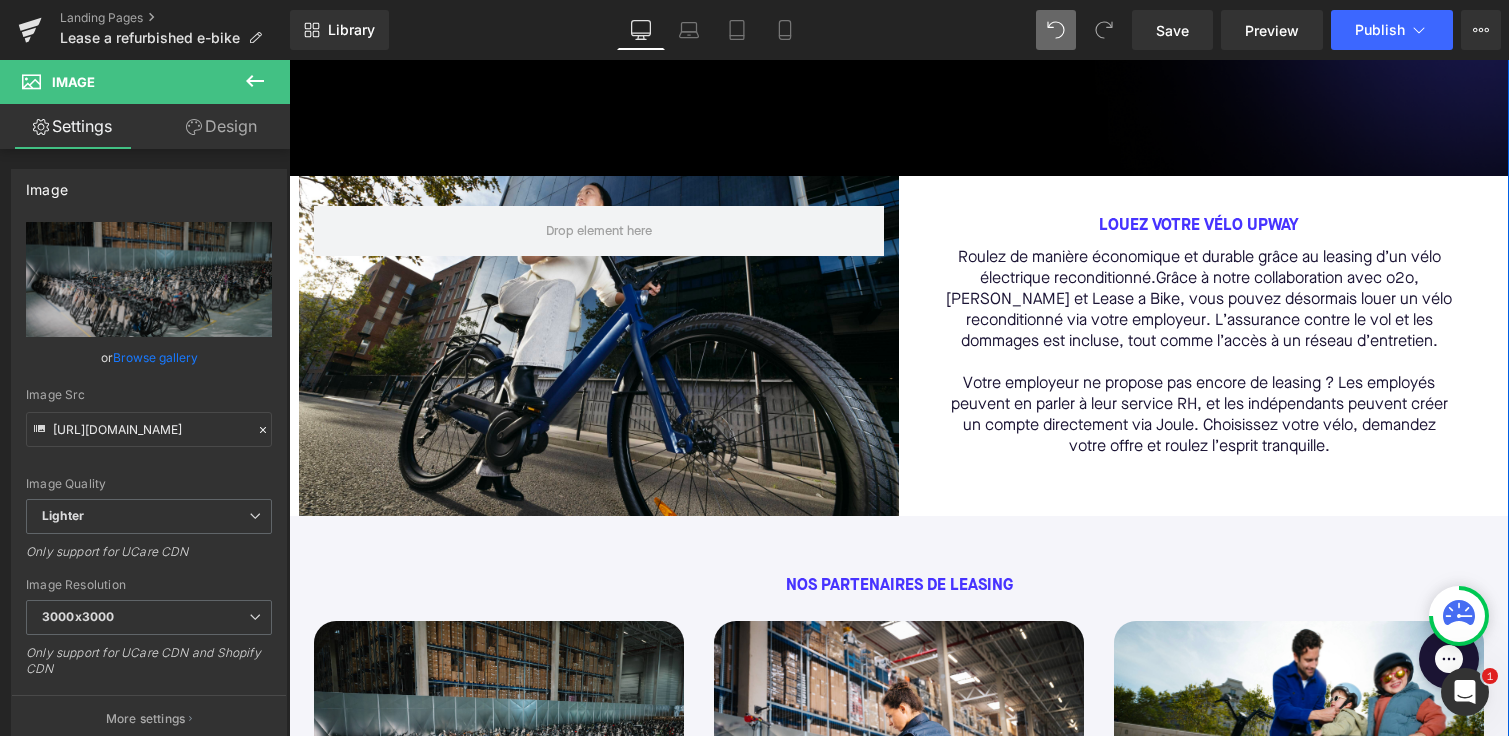 click on "Row" at bounding box center [599, 346] 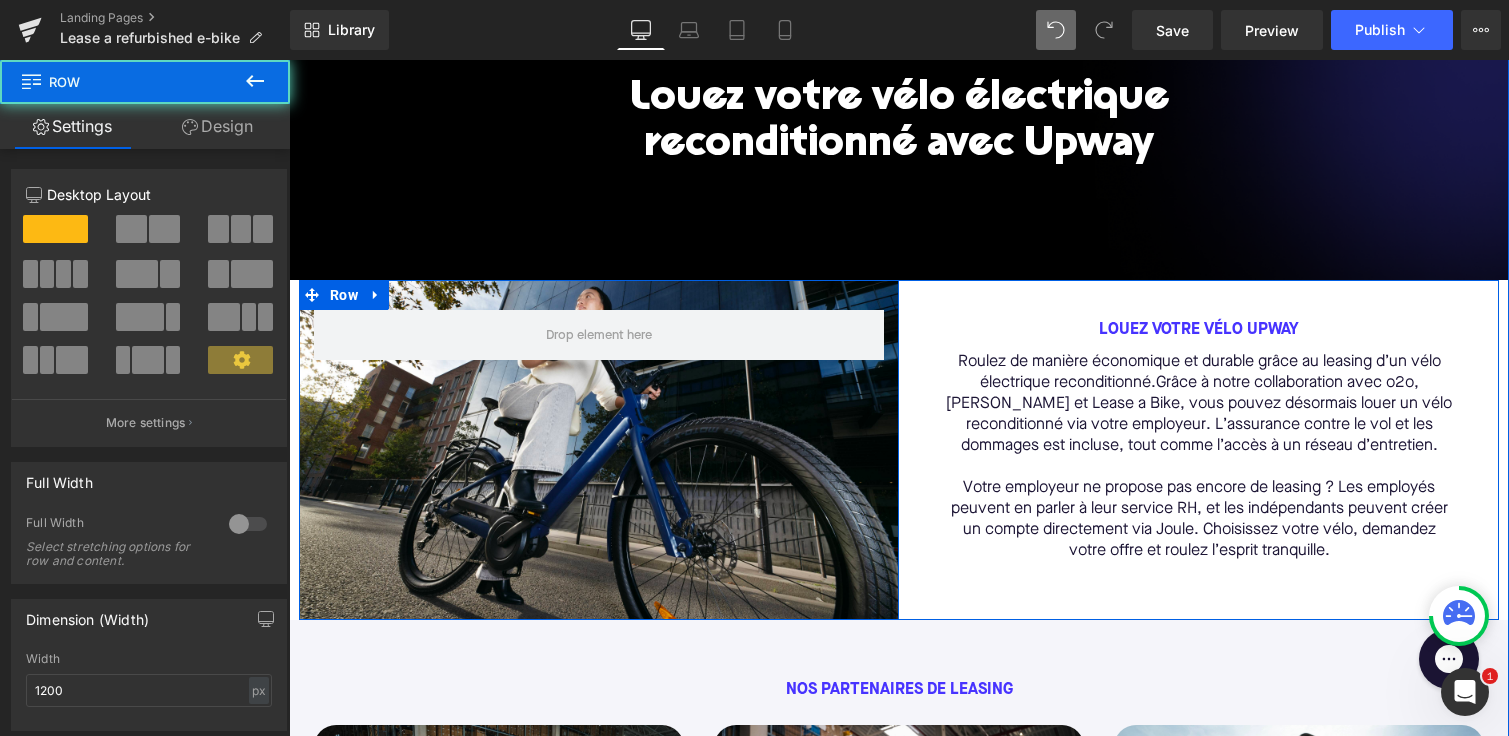 scroll, scrollTop: 317, scrollLeft: 0, axis: vertical 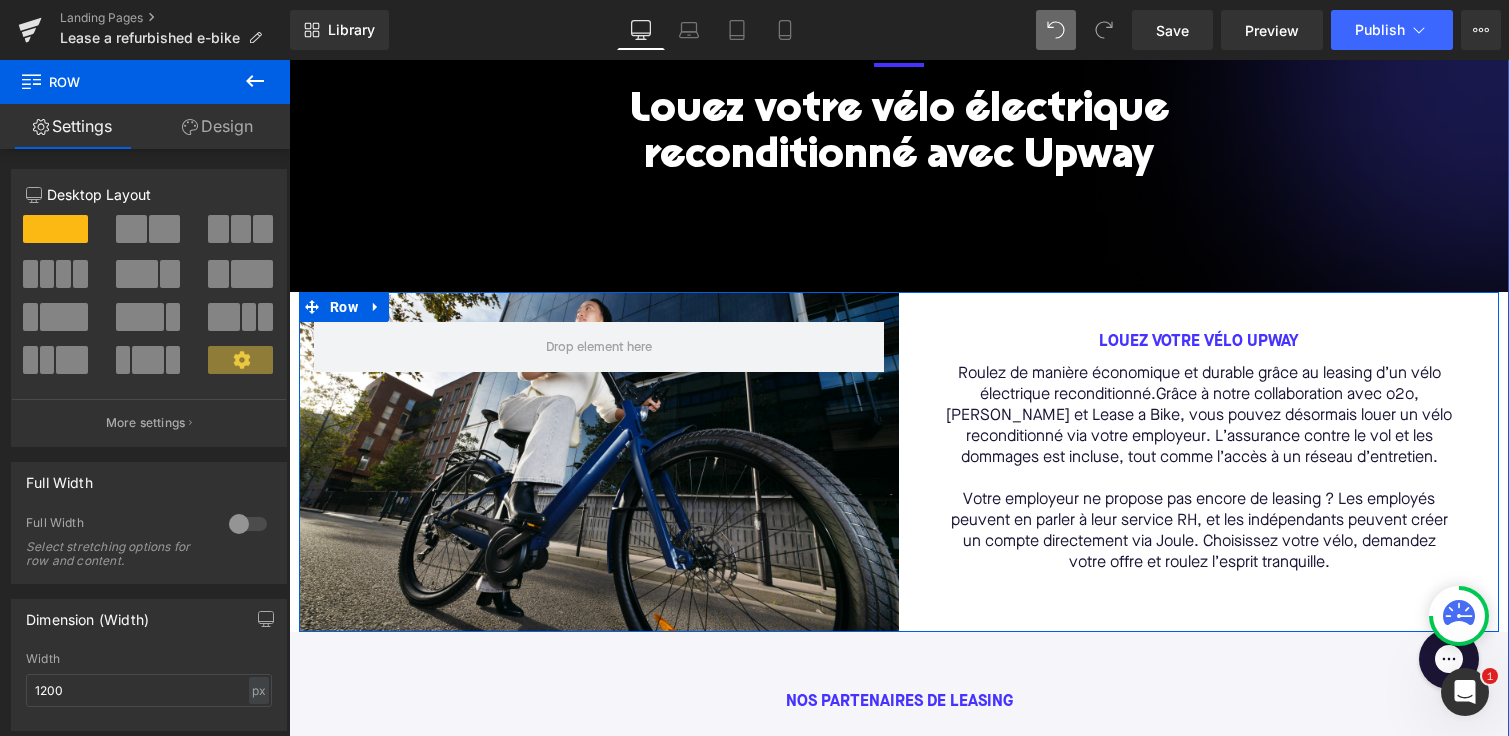 click on "Row" at bounding box center [599, 462] 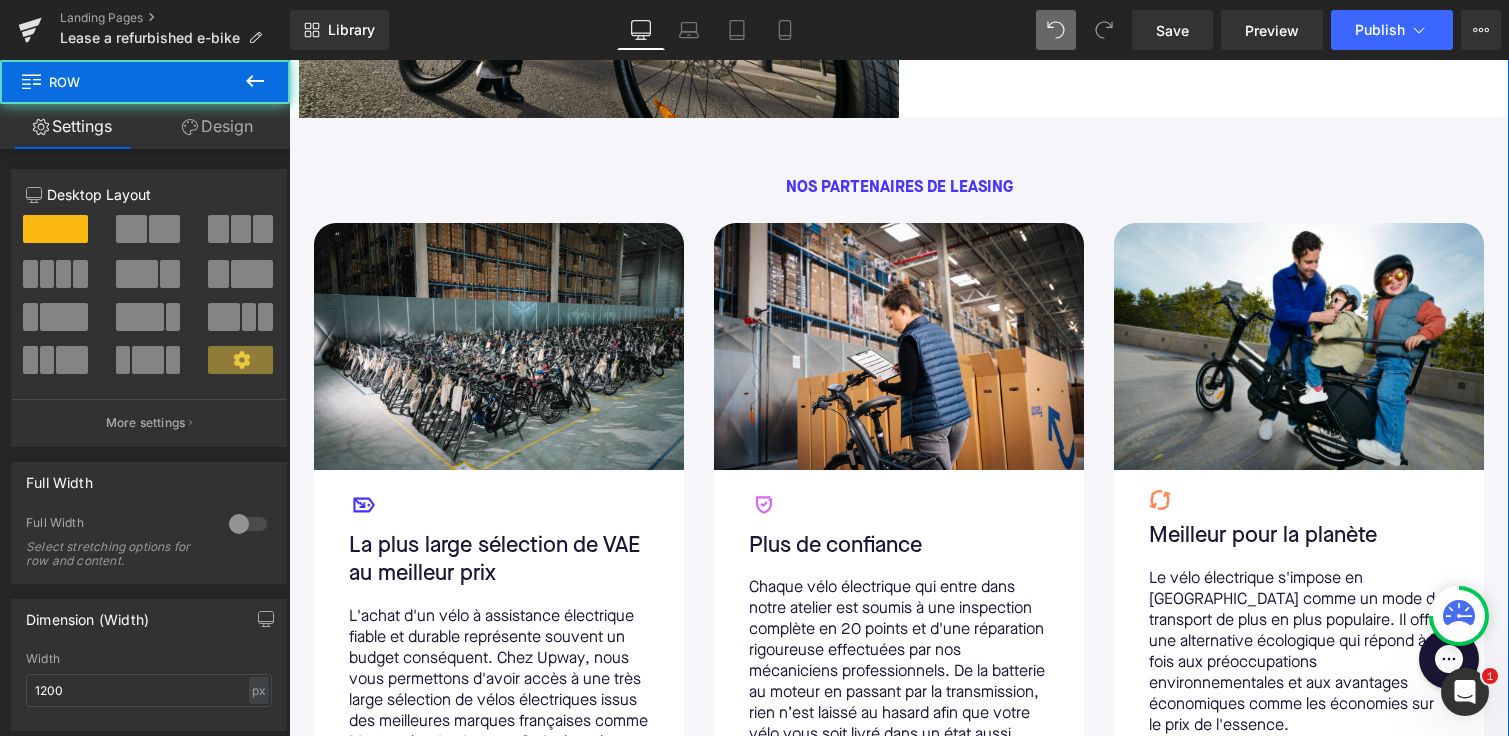 scroll, scrollTop: 834, scrollLeft: 0, axis: vertical 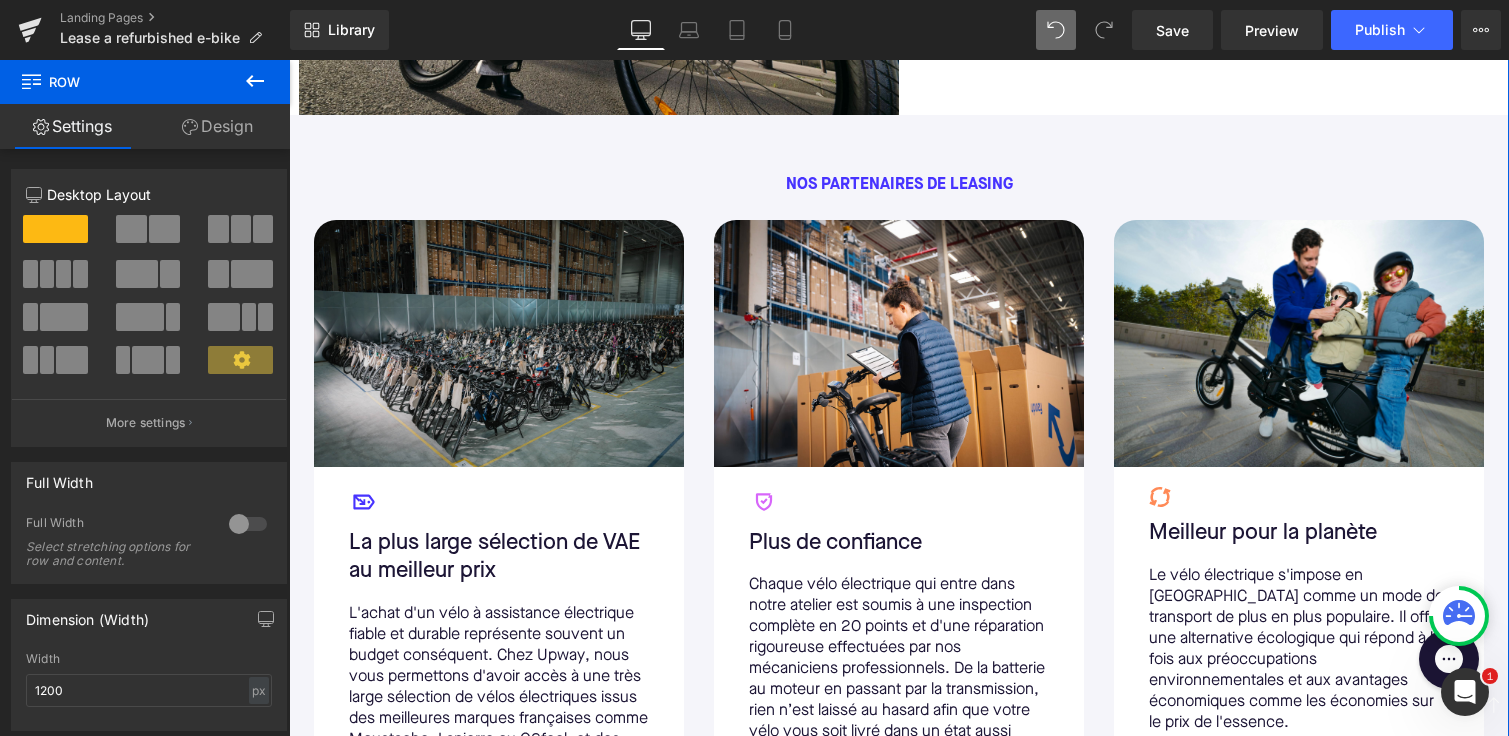 click at bounding box center (499, 343) 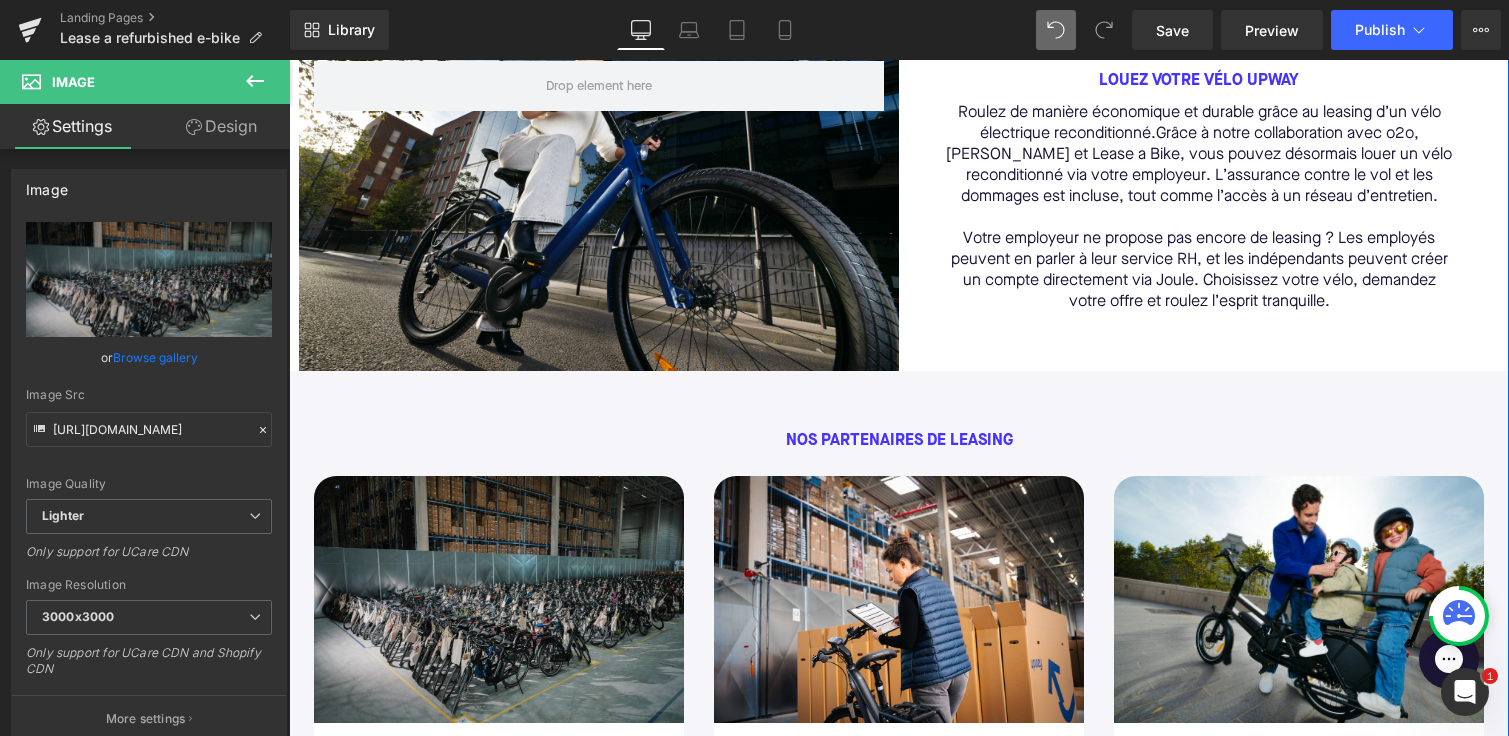scroll, scrollTop: 424, scrollLeft: 0, axis: vertical 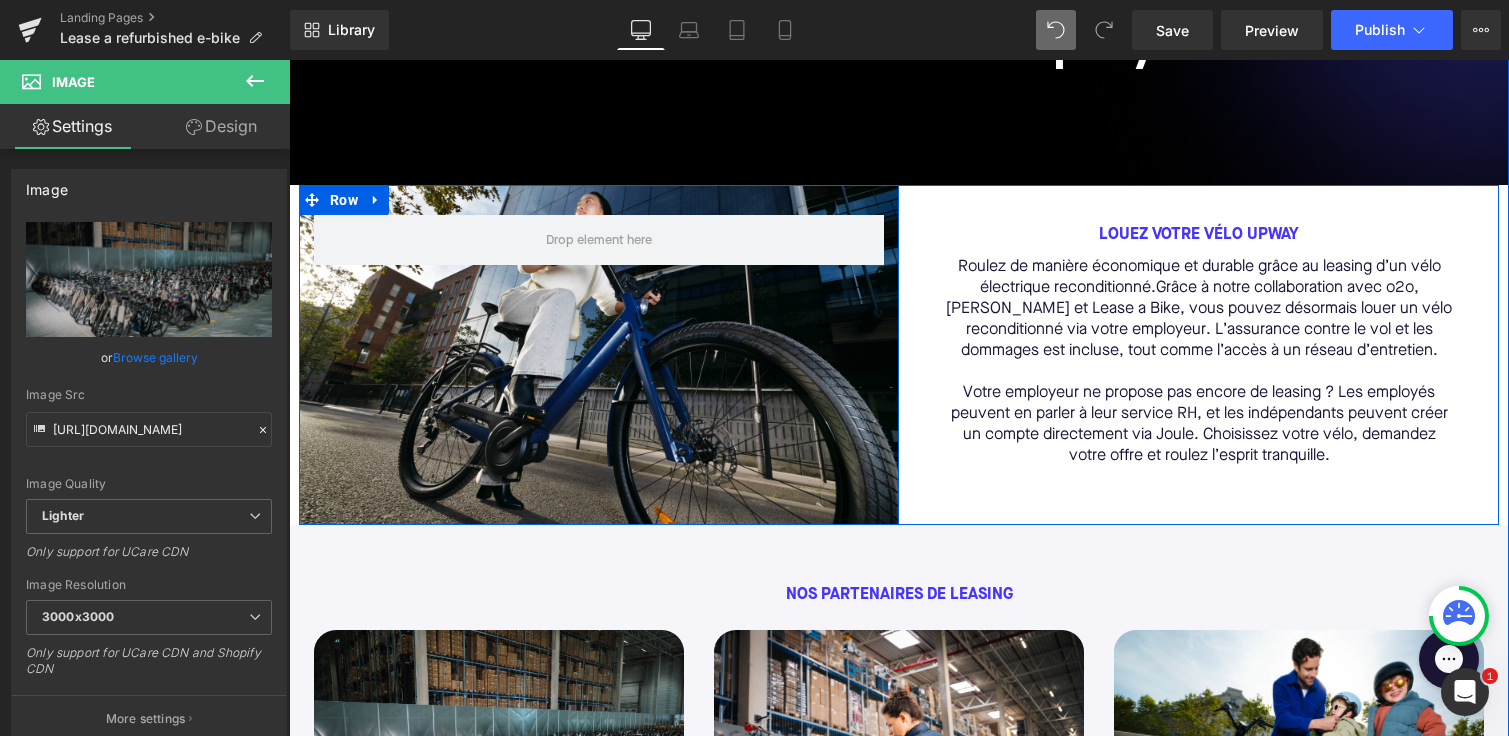 click on "Row" at bounding box center [599, 355] 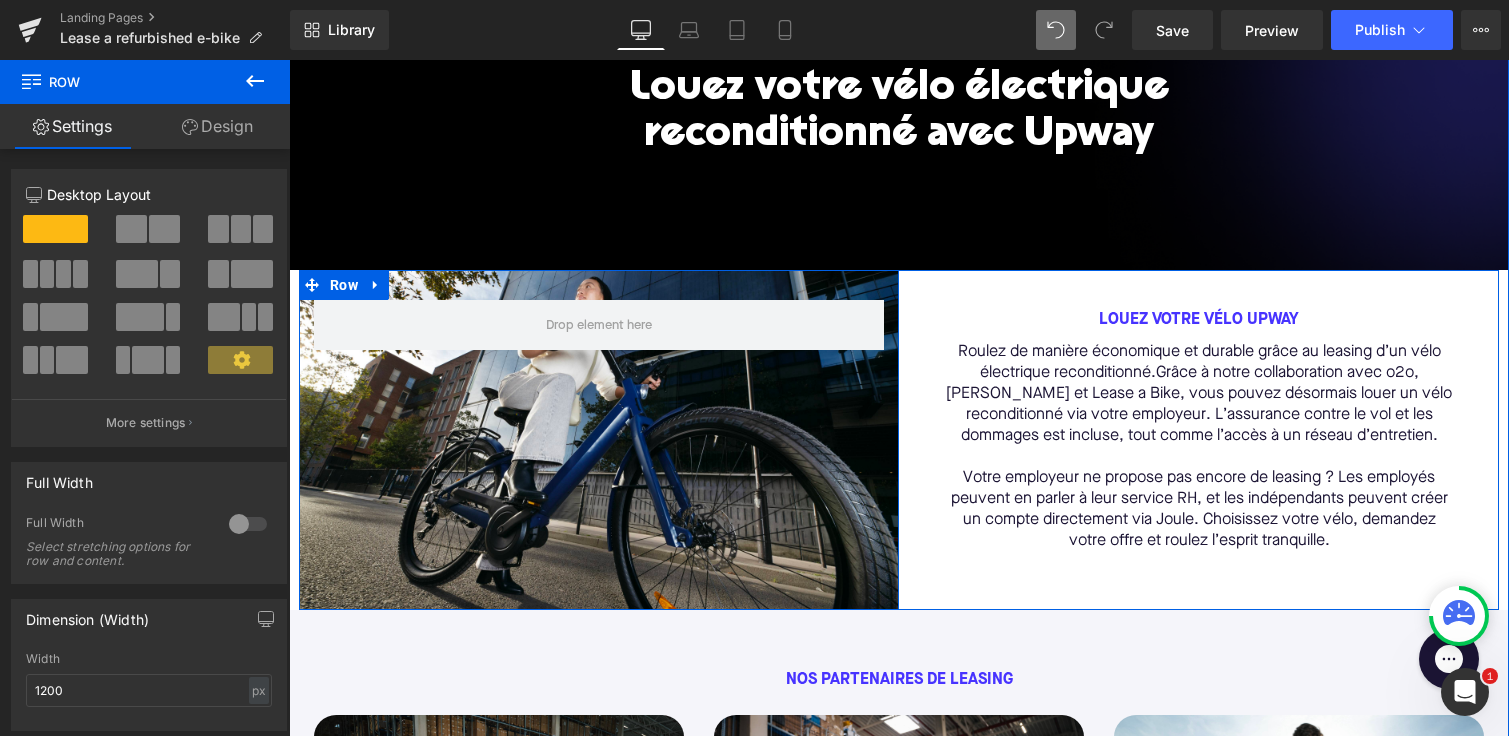 scroll, scrollTop: 247, scrollLeft: 0, axis: vertical 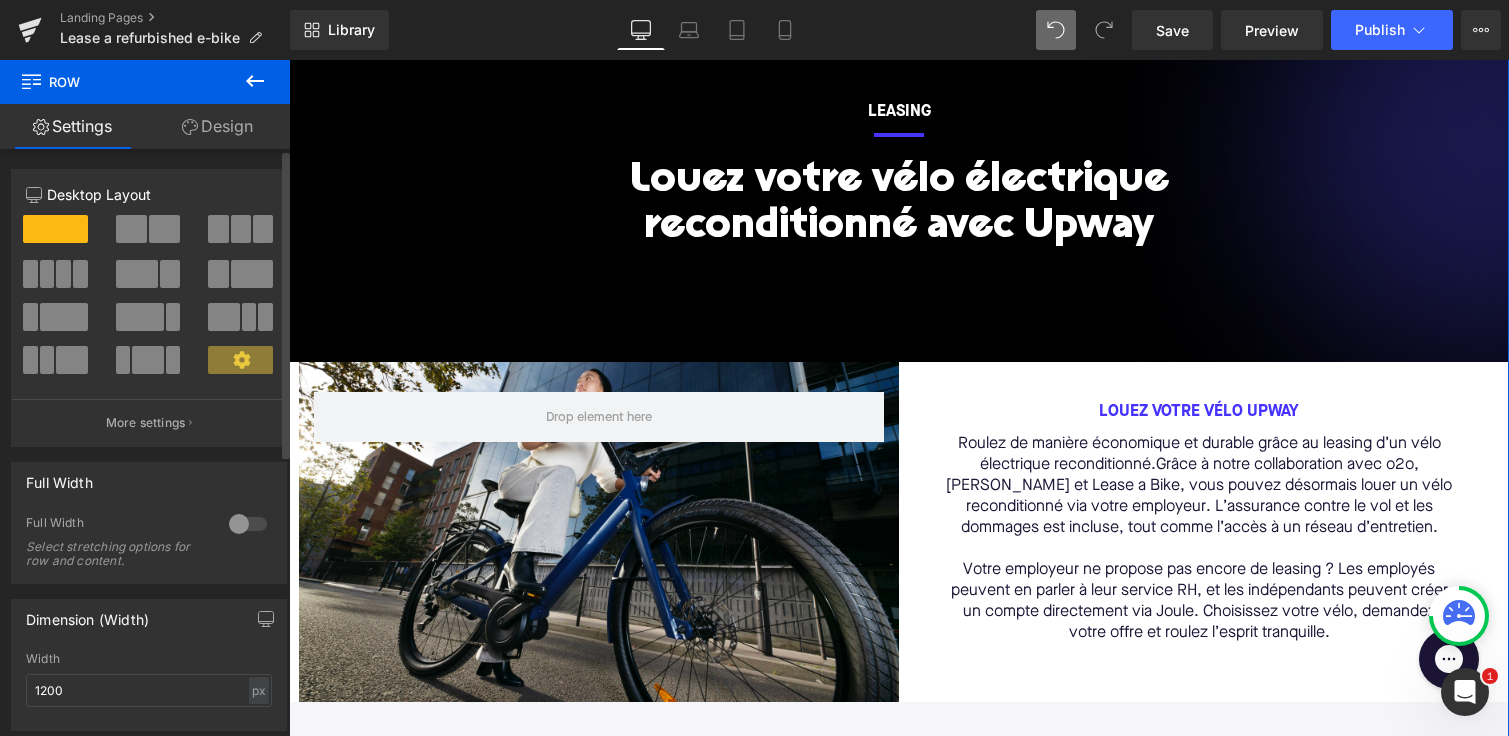 drag, startPoint x: 128, startPoint y: 230, endPoint x: 108, endPoint y: 319, distance: 91.21951 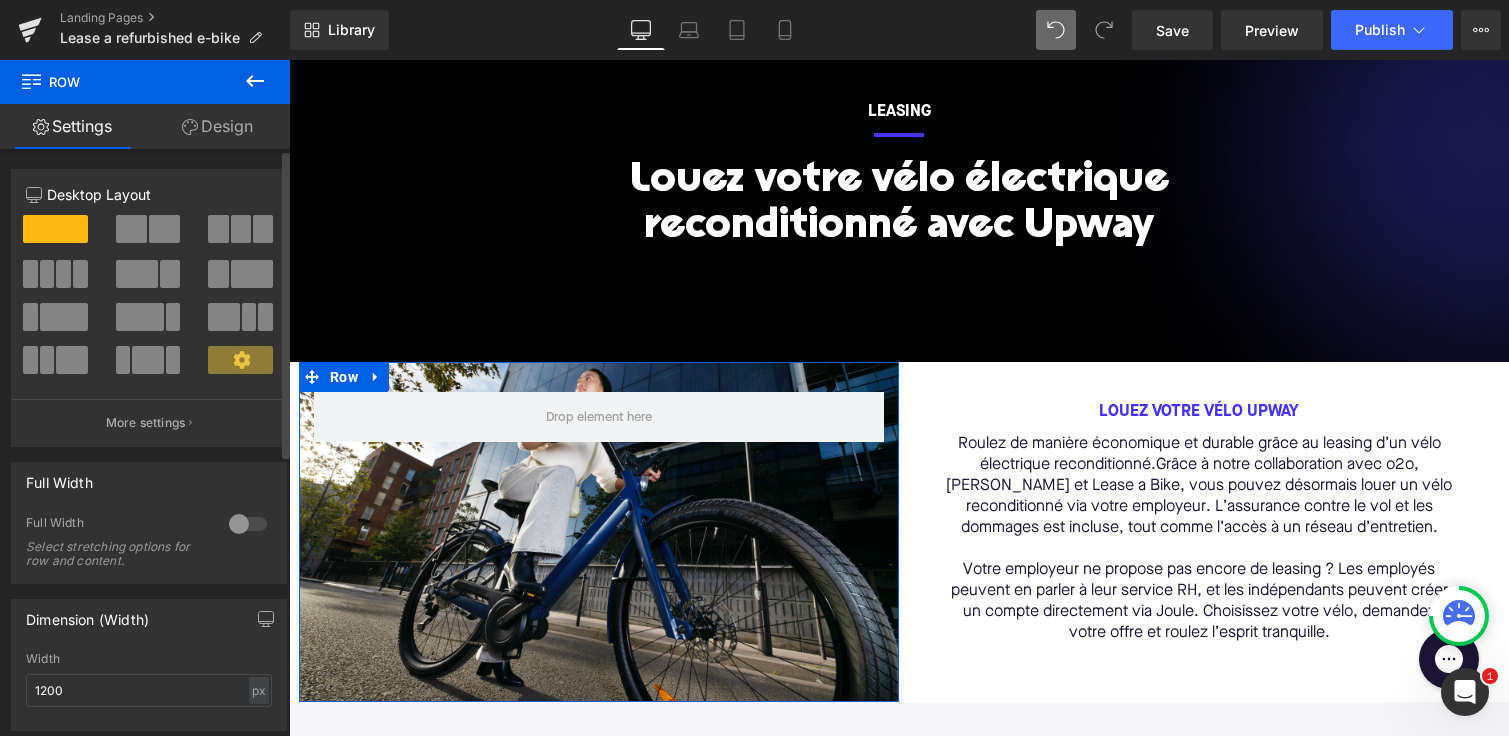 click at bounding box center (131, 229) 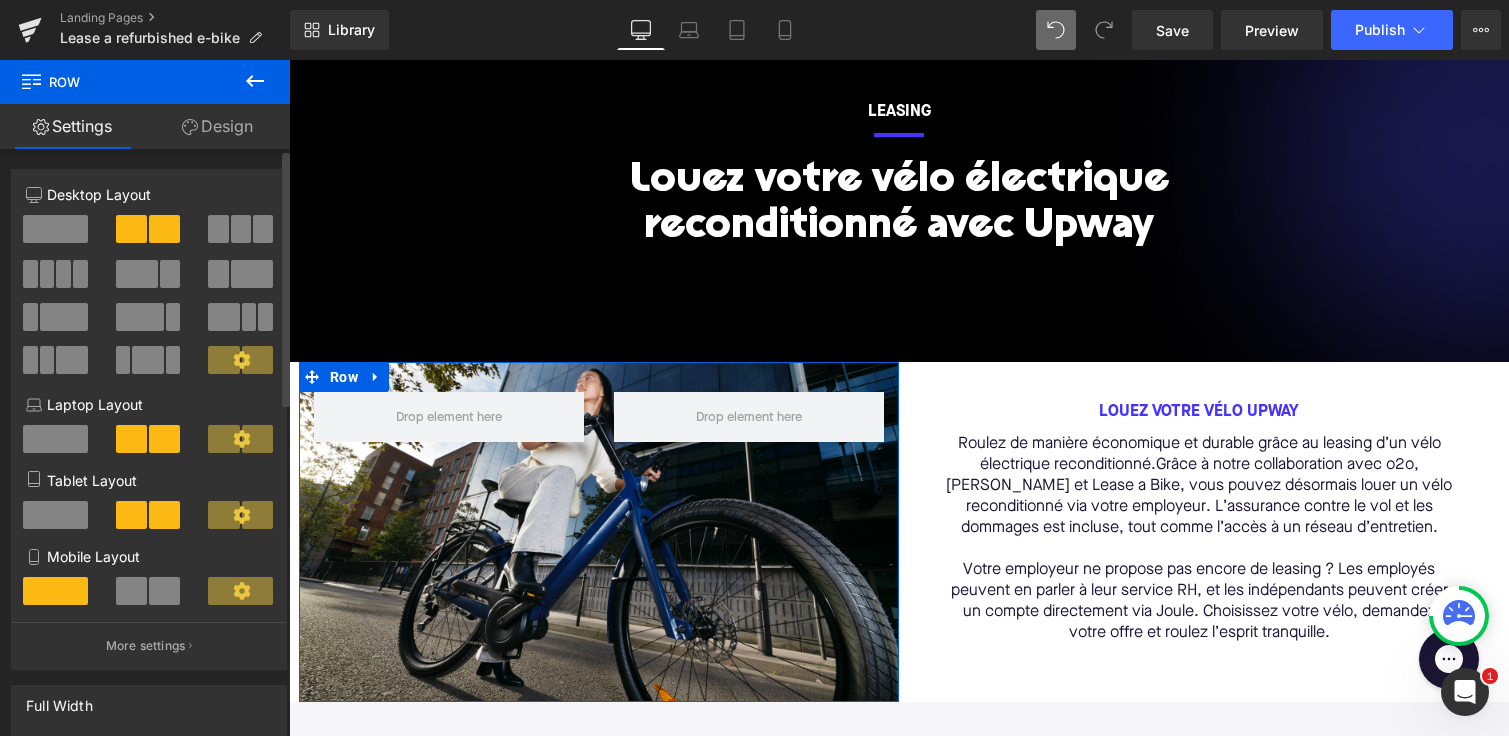 drag, startPoint x: 119, startPoint y: 223, endPoint x: 123, endPoint y: 681, distance: 458.01746 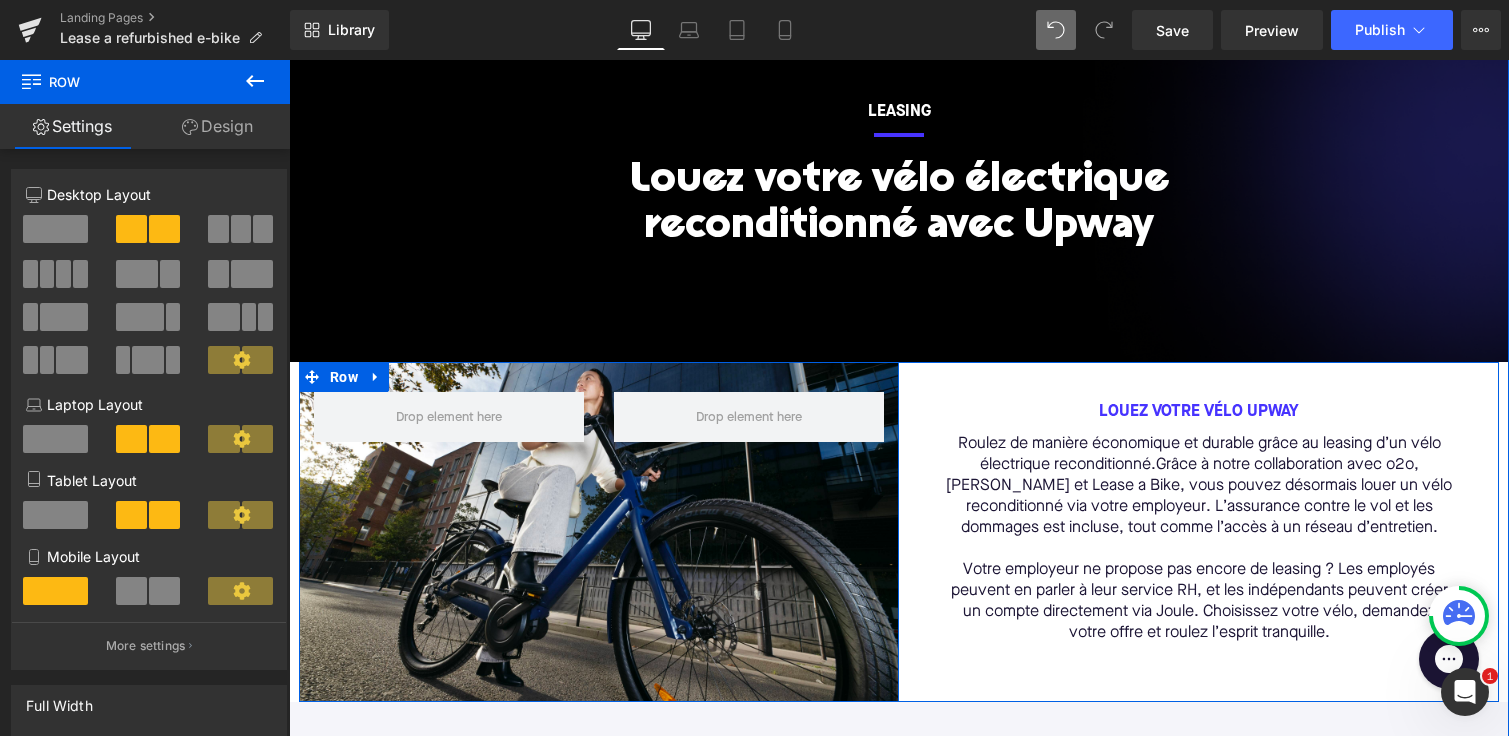 click on "Row" at bounding box center [599, 532] 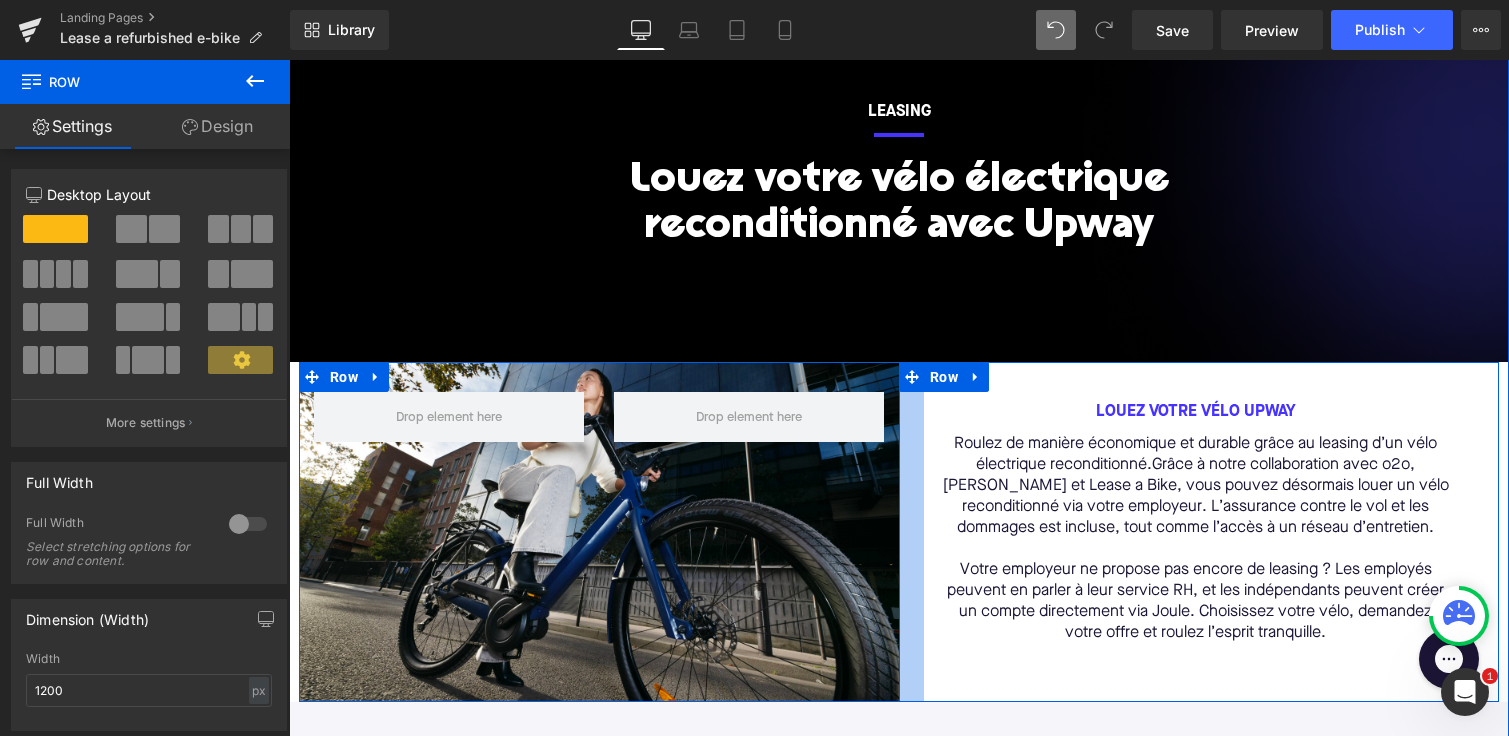 click on "Row         Louez votre vélo Upway Text Block         Roulez de manière économique et durable grâce au leasing d’un vélo électrique reconditionné.Grâce à notre collaboration avec o2o, [PERSON_NAME] et Lease a Bike, vous pouvez désormais louer un vélo reconditionné via votre employeur. L’assurance contre le vol et les dommages est incluse, tout comme l’accès à un réseau d’entretien. Votre employeur ne propose pas encore de leasing ? Les employés peuvent en parler à leur service RH, et les indépendants peuvent créer un compte directement via Joule. Choisissez votre vélo, demandez votre offre et roulez l’esprit tranquille. Text Block         Row         Row" at bounding box center [899, 532] 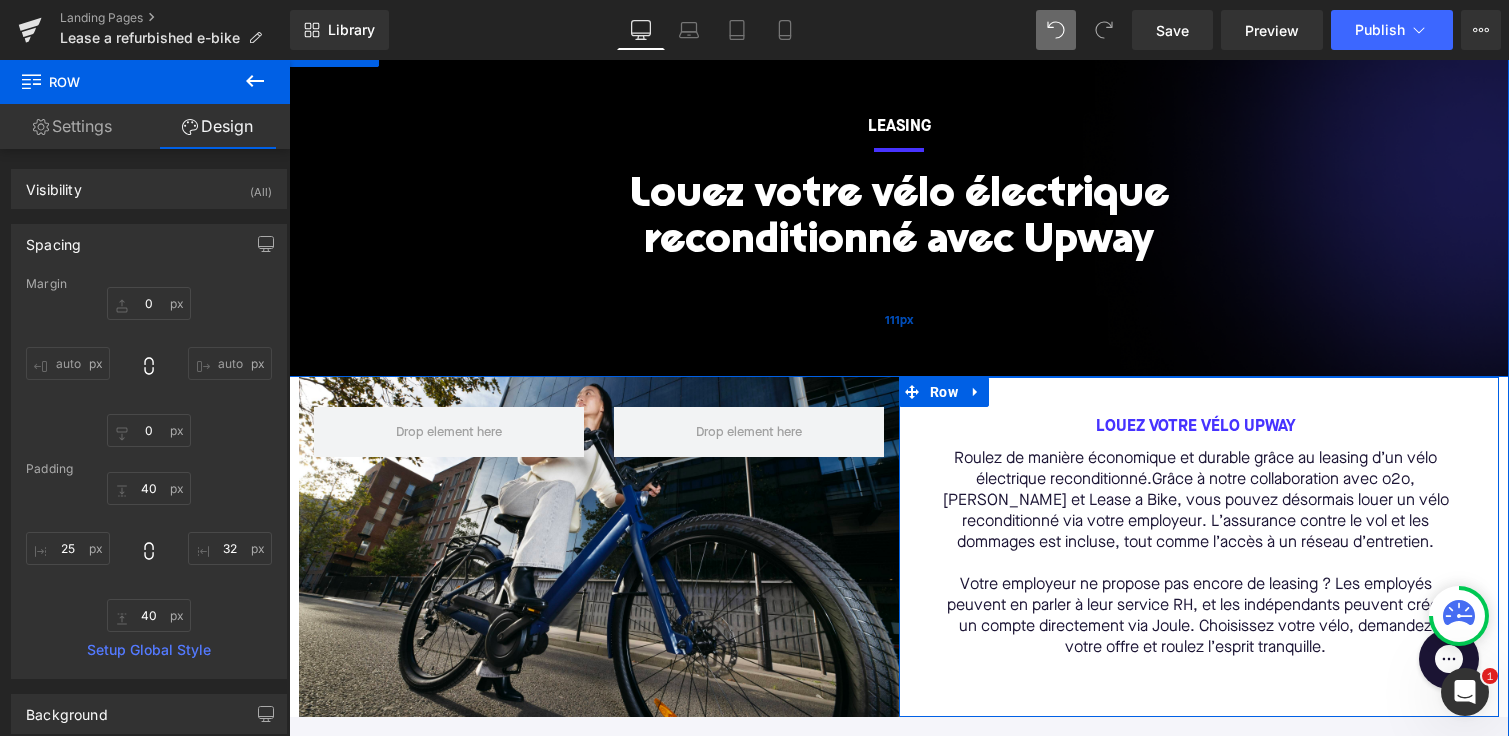 scroll, scrollTop: 252, scrollLeft: 0, axis: vertical 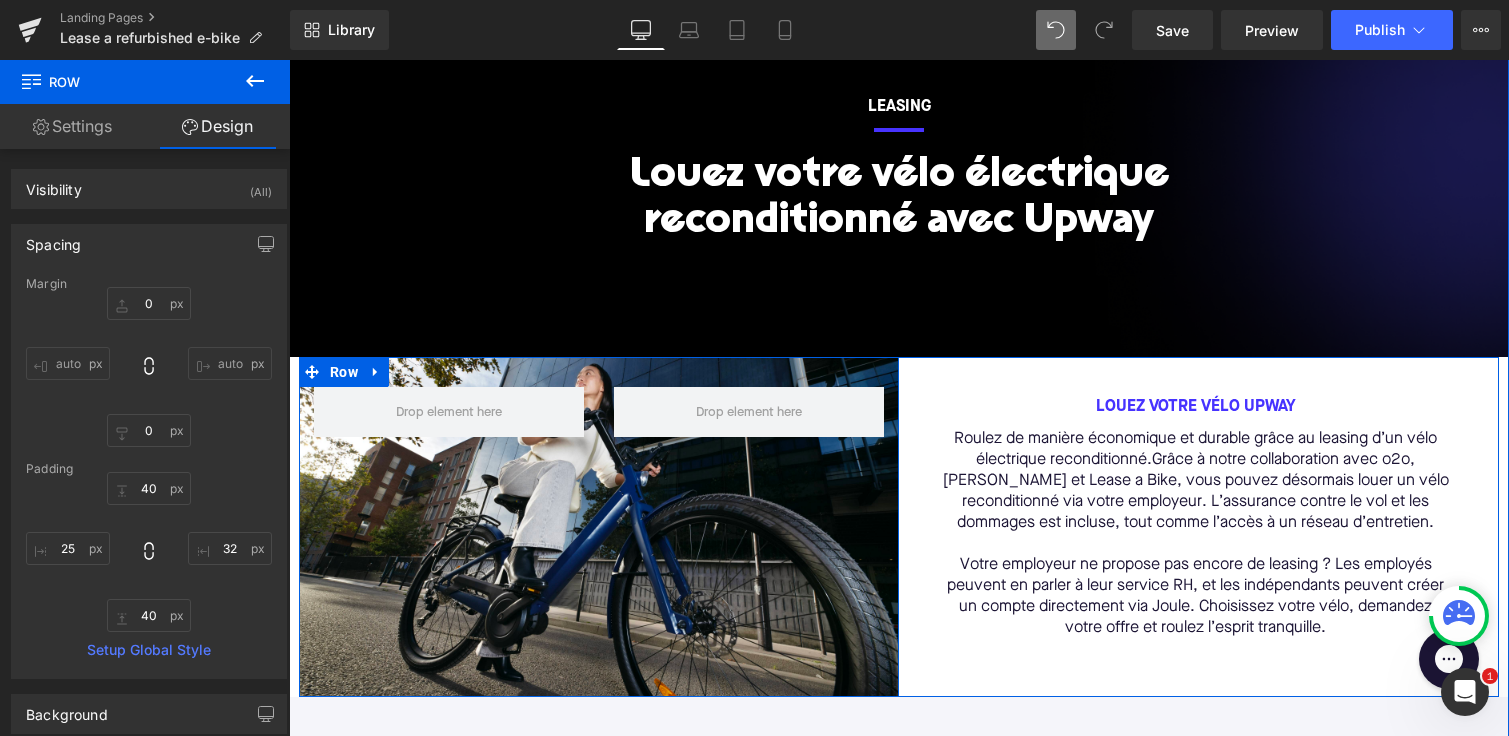 click on "Row" at bounding box center [599, 527] 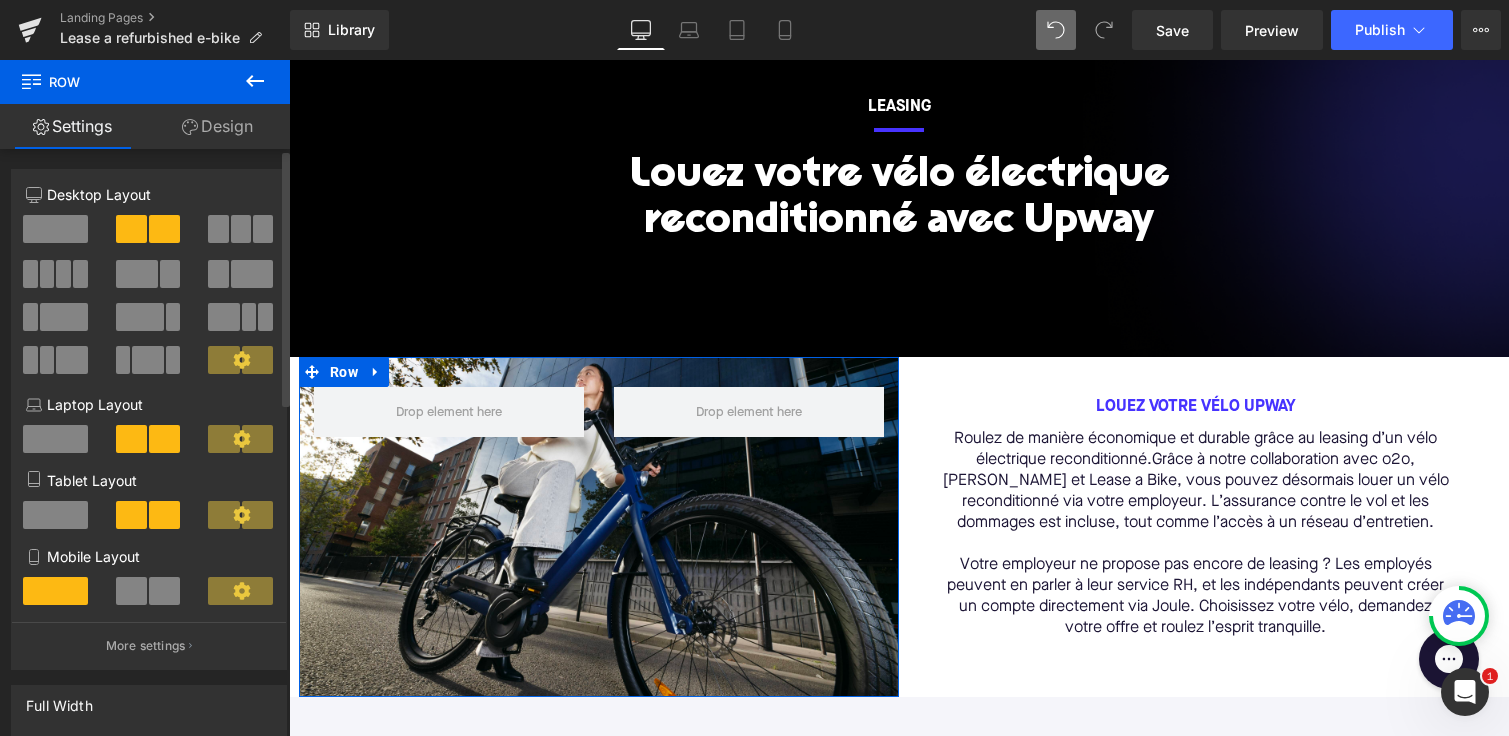 click at bounding box center [149, 302] 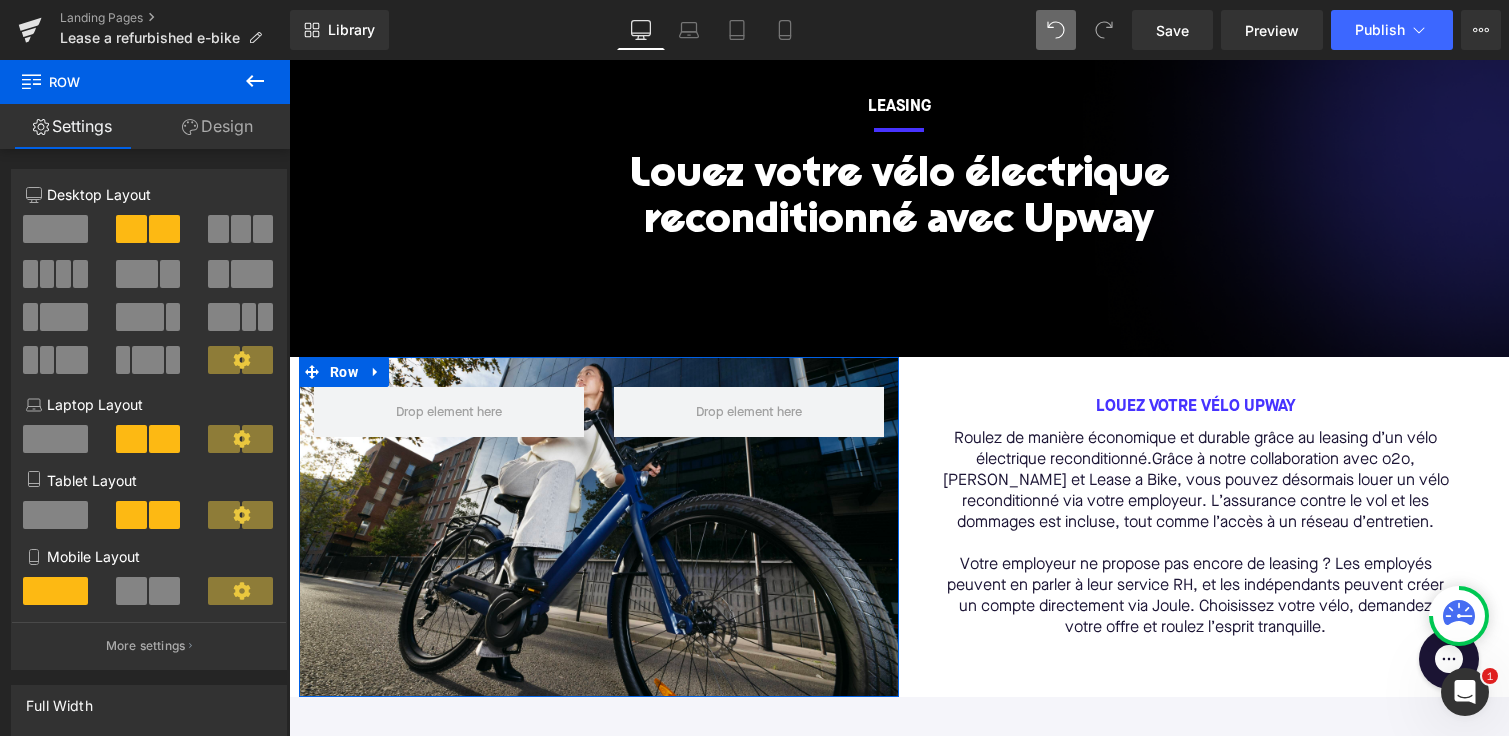 click on "Design" at bounding box center [217, 126] 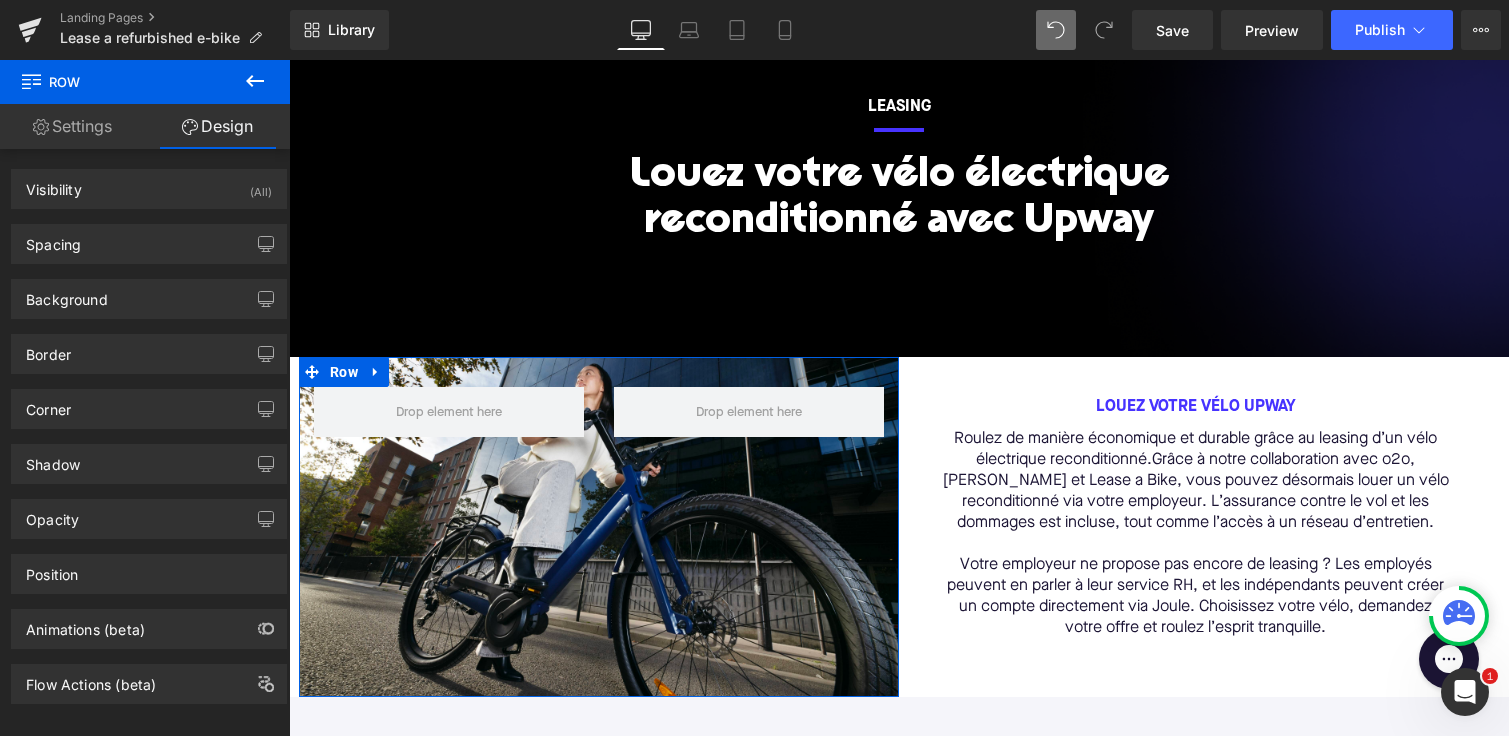 click on "Settings" at bounding box center (72, 126) 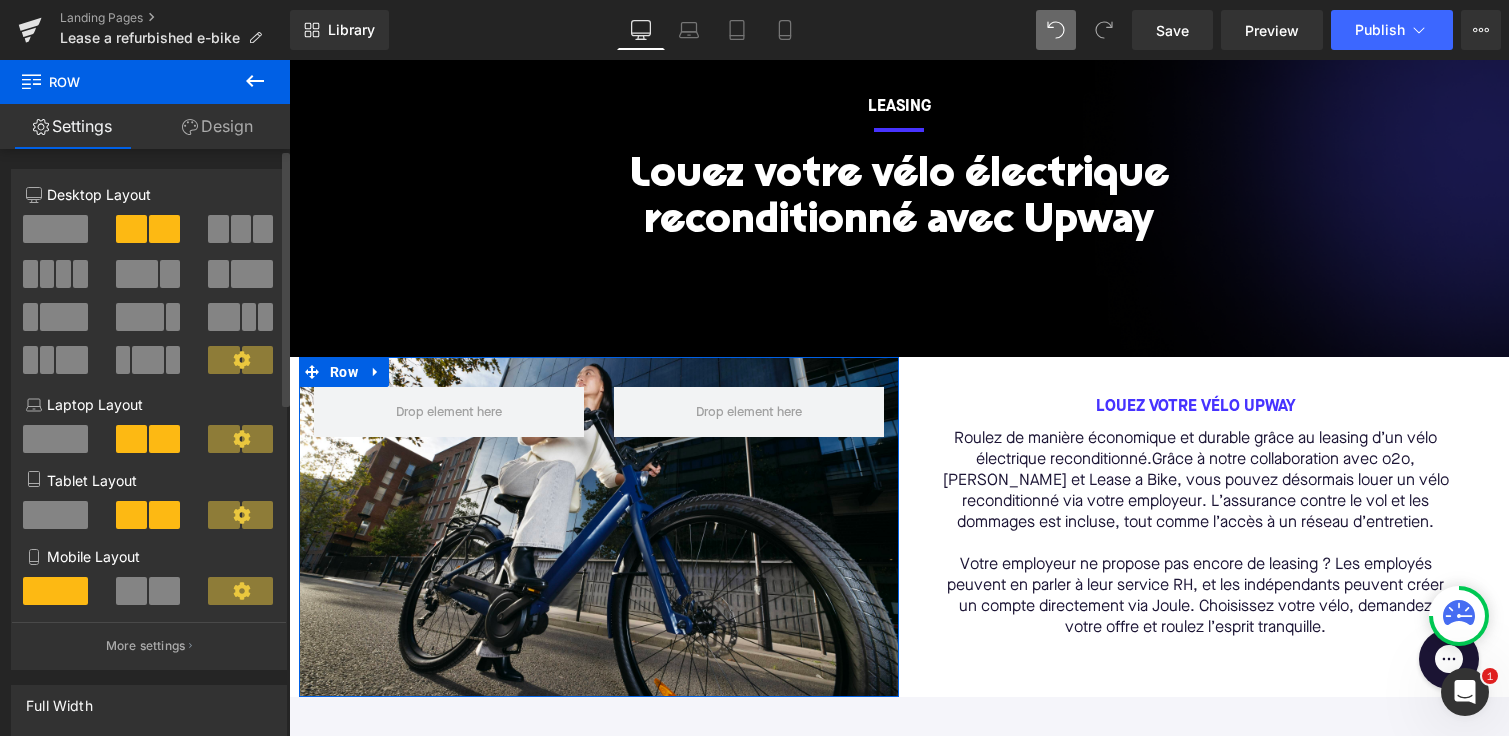 click at bounding box center [149, 302] 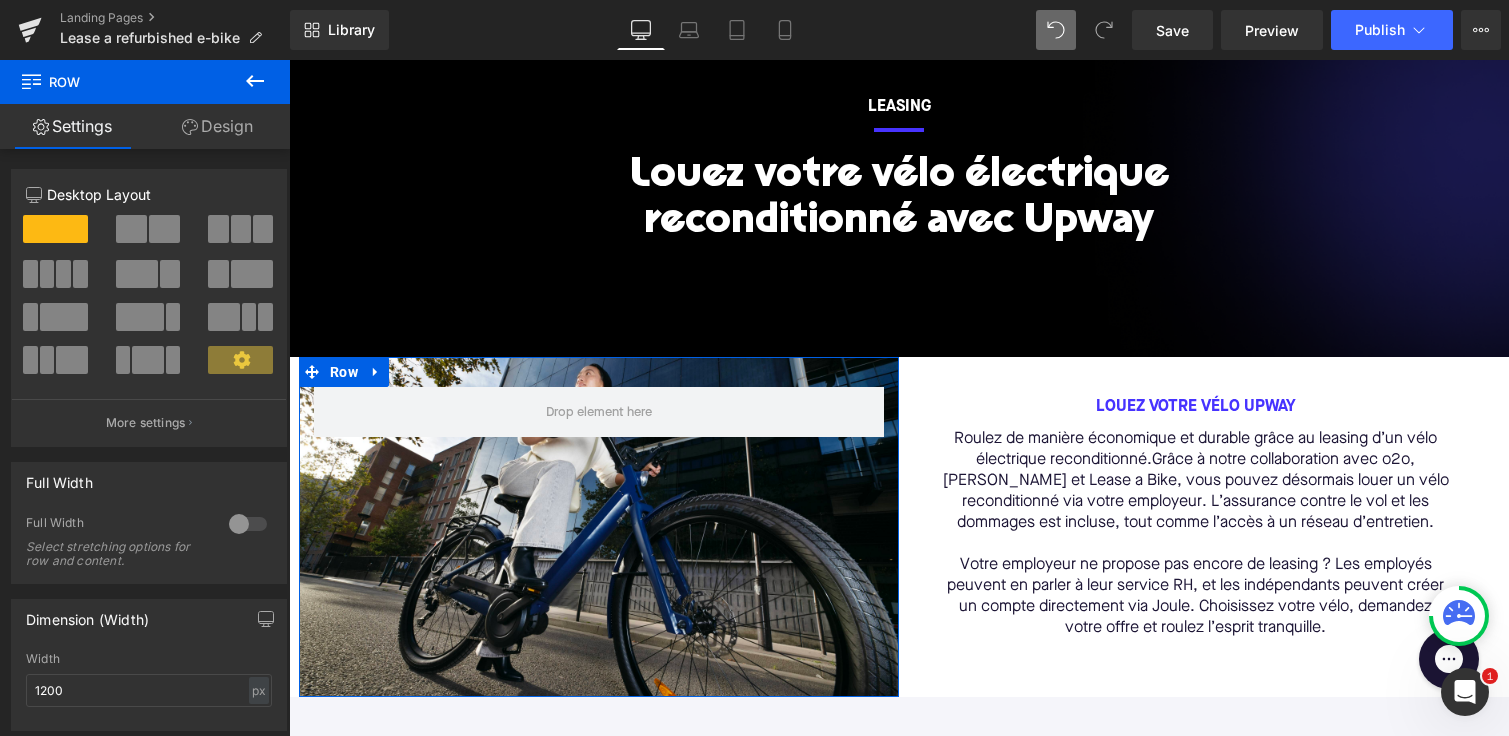 click on "Design" at bounding box center [217, 126] 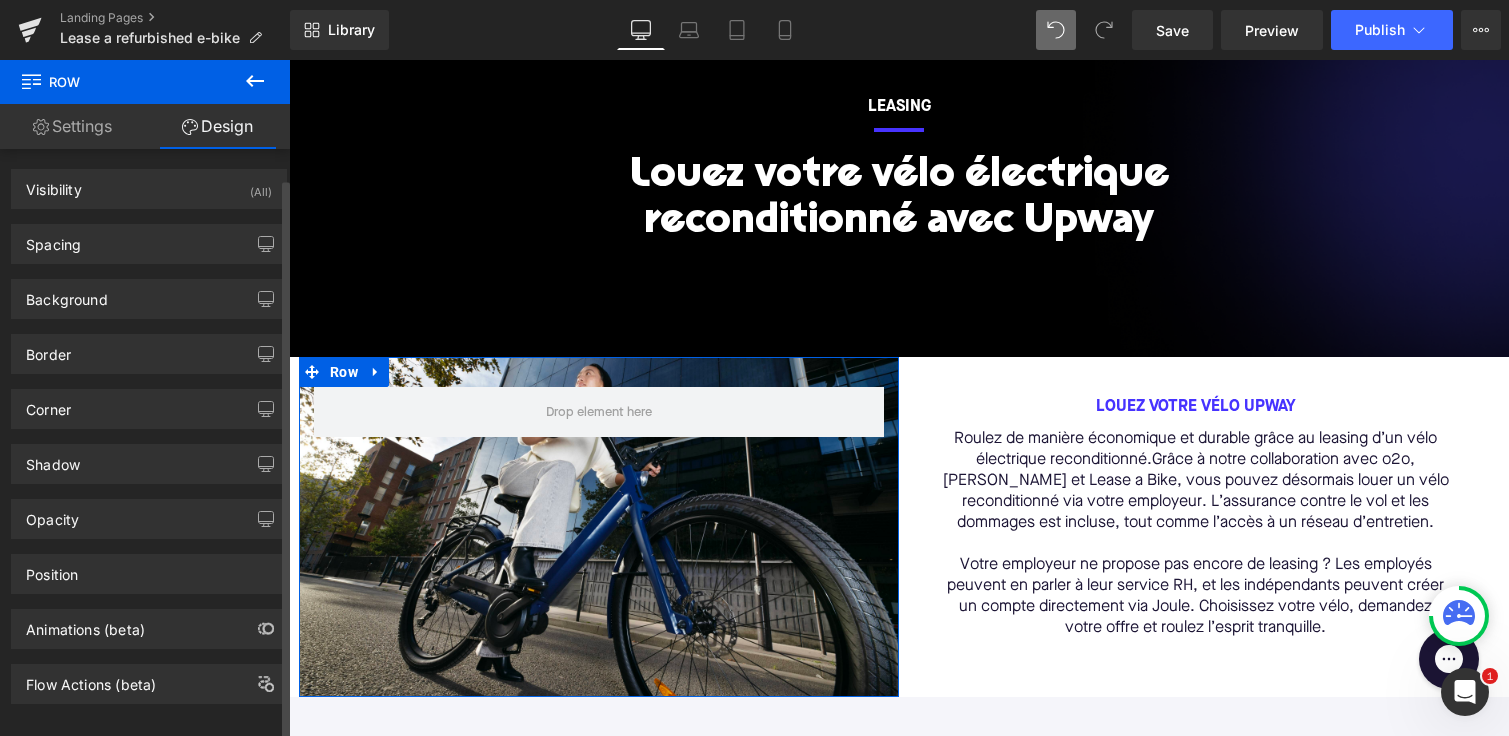 scroll, scrollTop: 25, scrollLeft: 0, axis: vertical 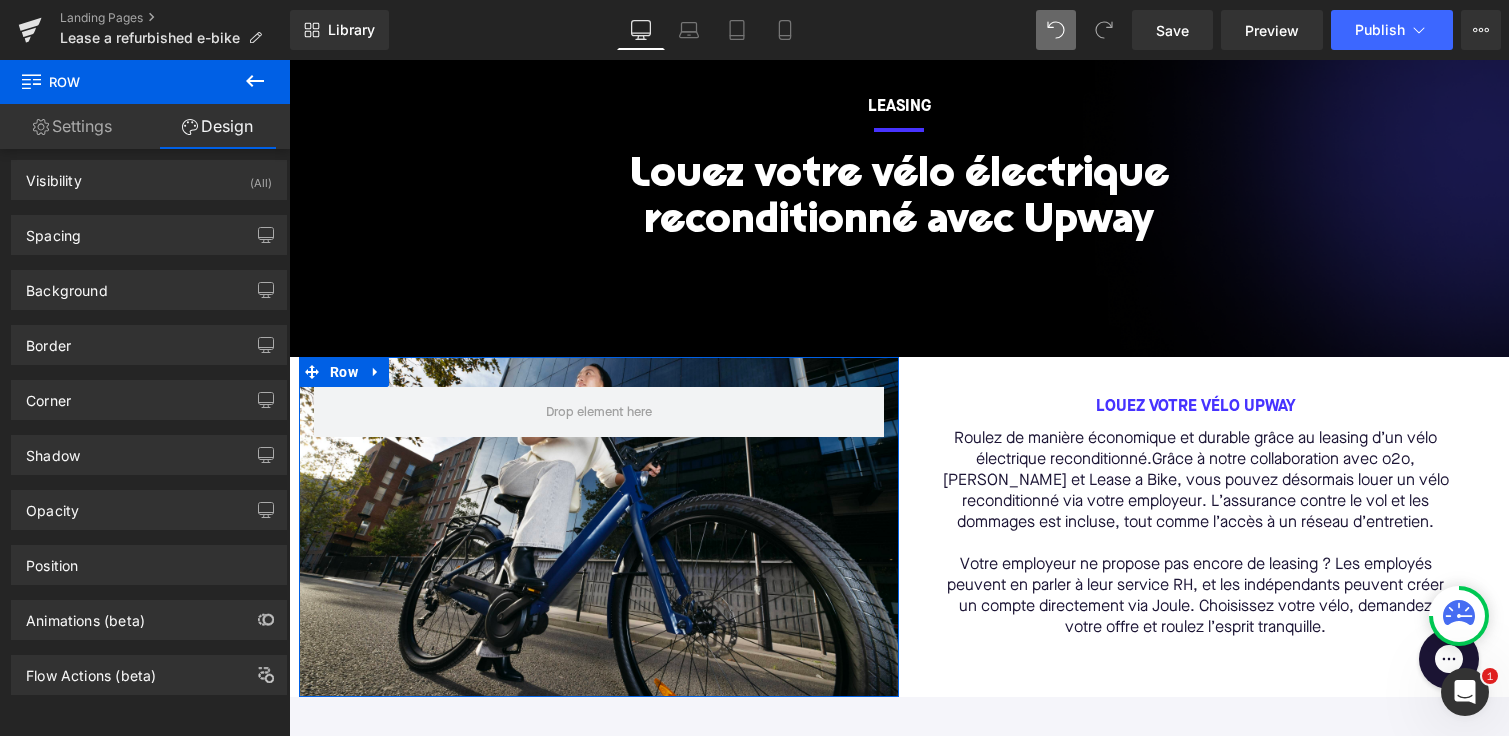 click on "Settings" at bounding box center [72, 126] 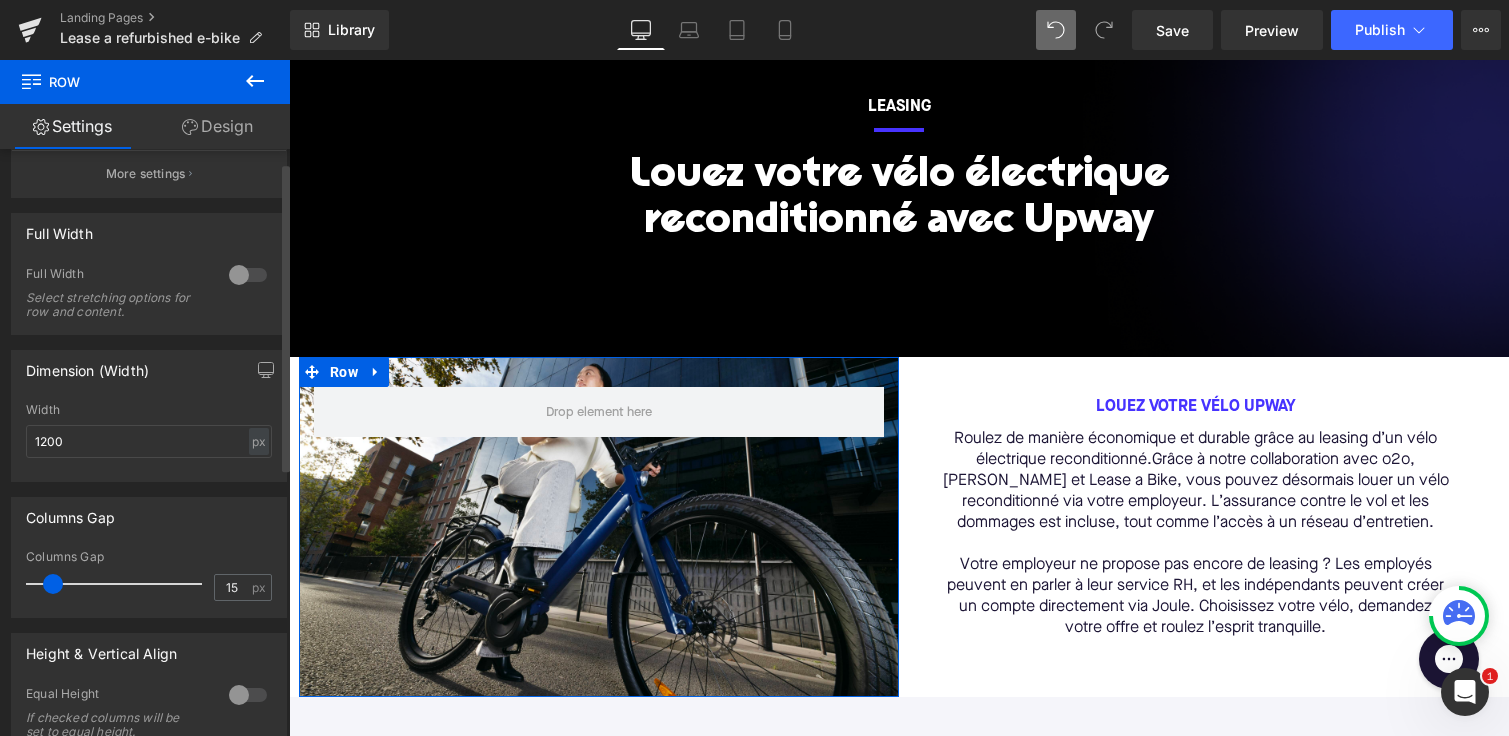 scroll, scrollTop: 25, scrollLeft: 0, axis: vertical 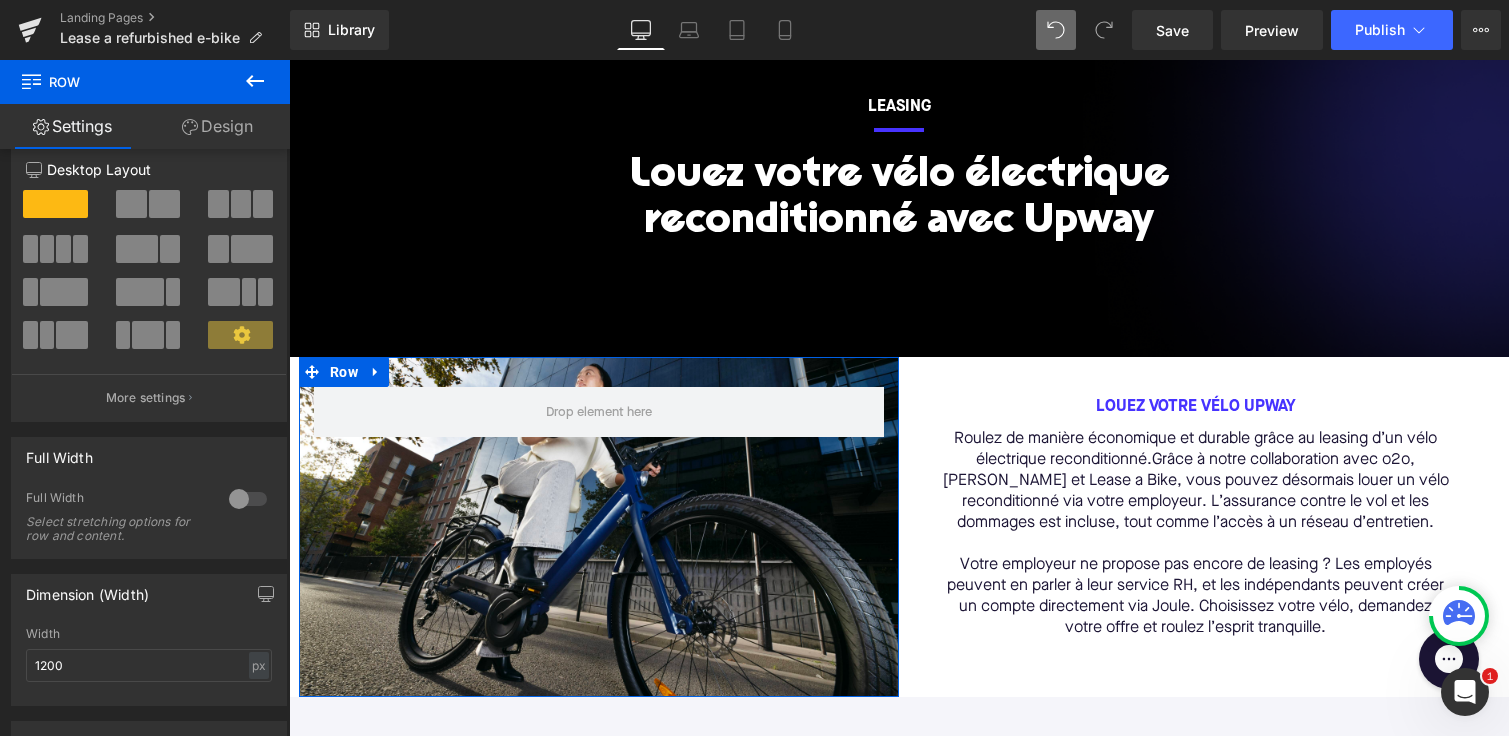 click on "Design" at bounding box center (217, 126) 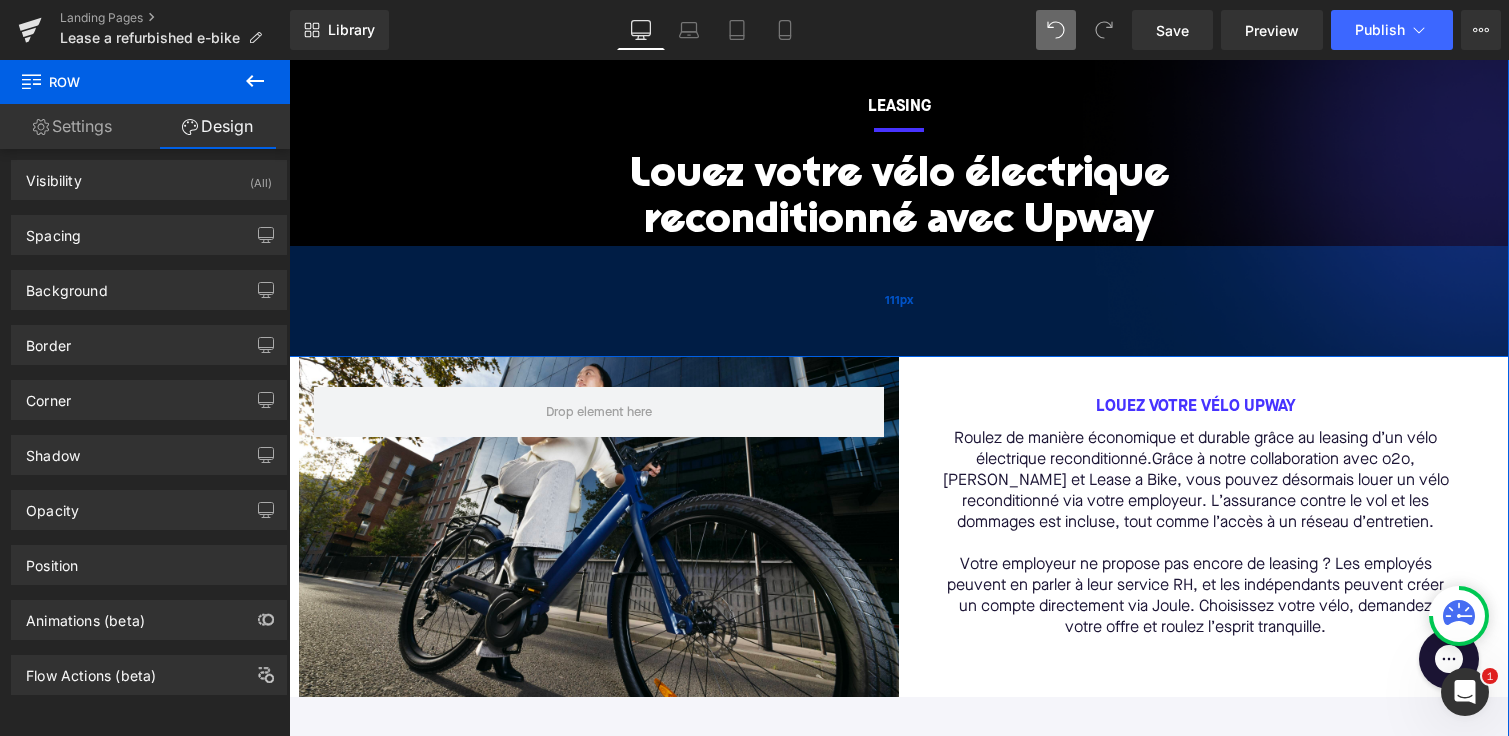 click on "111px" at bounding box center (899, 301) 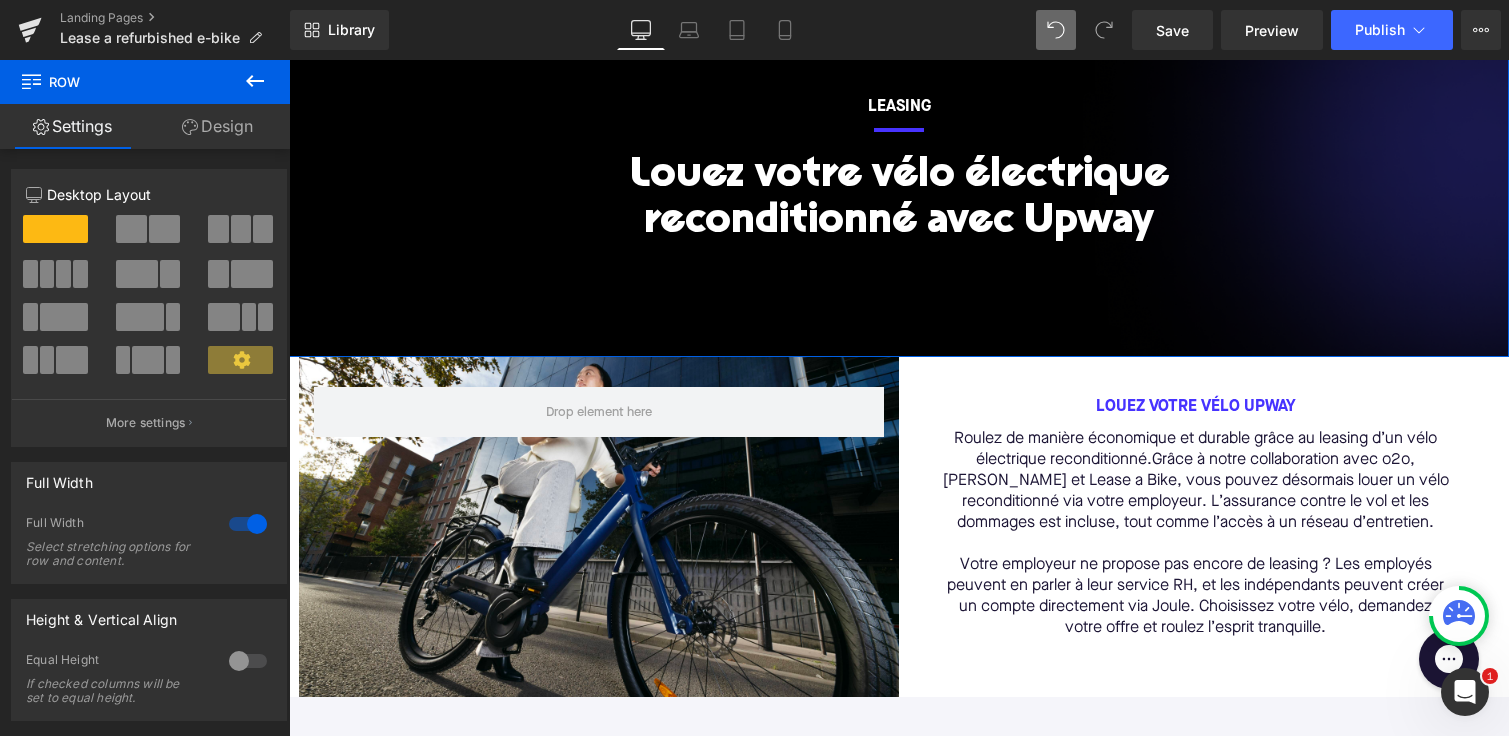 scroll, scrollTop: 253, scrollLeft: 0, axis: vertical 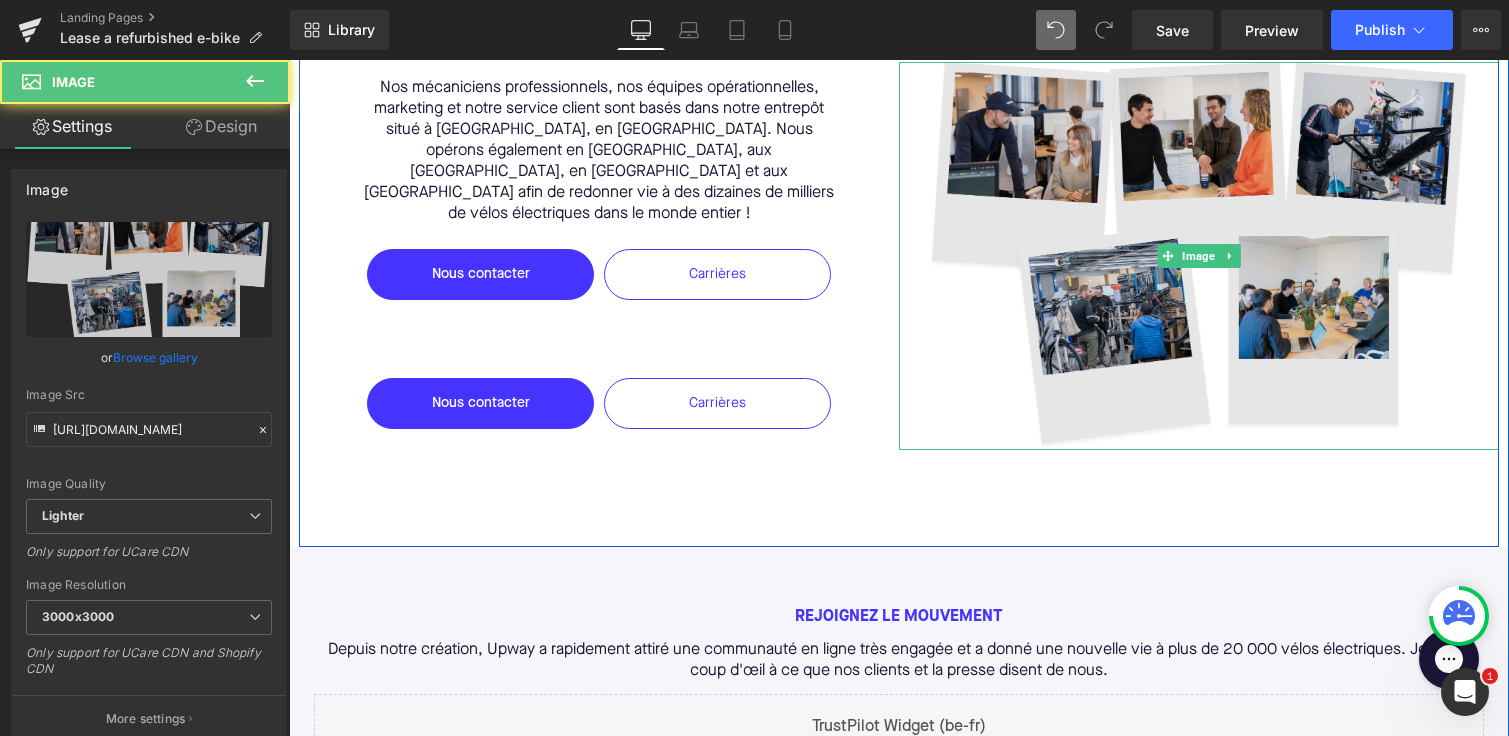 click at bounding box center (1199, 256) 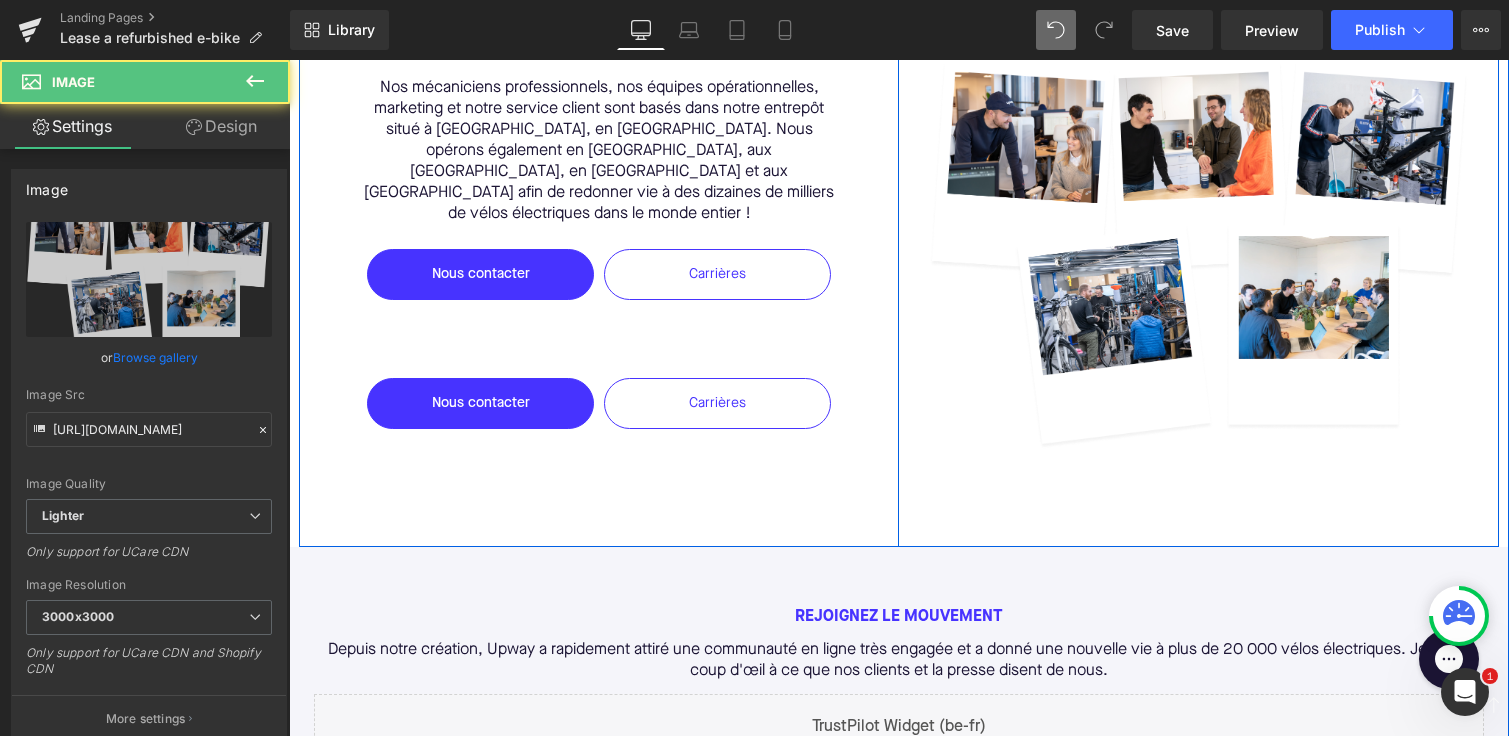 click on "L'ÉQUIPE UPWAY Text Block         Nos mécaniciens professionnels, nos équipes opérationnelles, marketing et notre service client sont basés dans notre entrepôt situé à [GEOGRAPHIC_DATA], en [GEOGRAPHIC_DATA]. Nous opérons également en [GEOGRAPHIC_DATA], aux [GEOGRAPHIC_DATA], en [GEOGRAPHIC_DATA] et aux [GEOGRAPHIC_DATA] afin de redonner vie à des dizaines de milliers de vélos électriques dans le monde entier ! Text Block         Nous contacter Button         Carrières Button         Row         Nous contacter Button         Carrières Button         Row         Row" at bounding box center [599, 256] 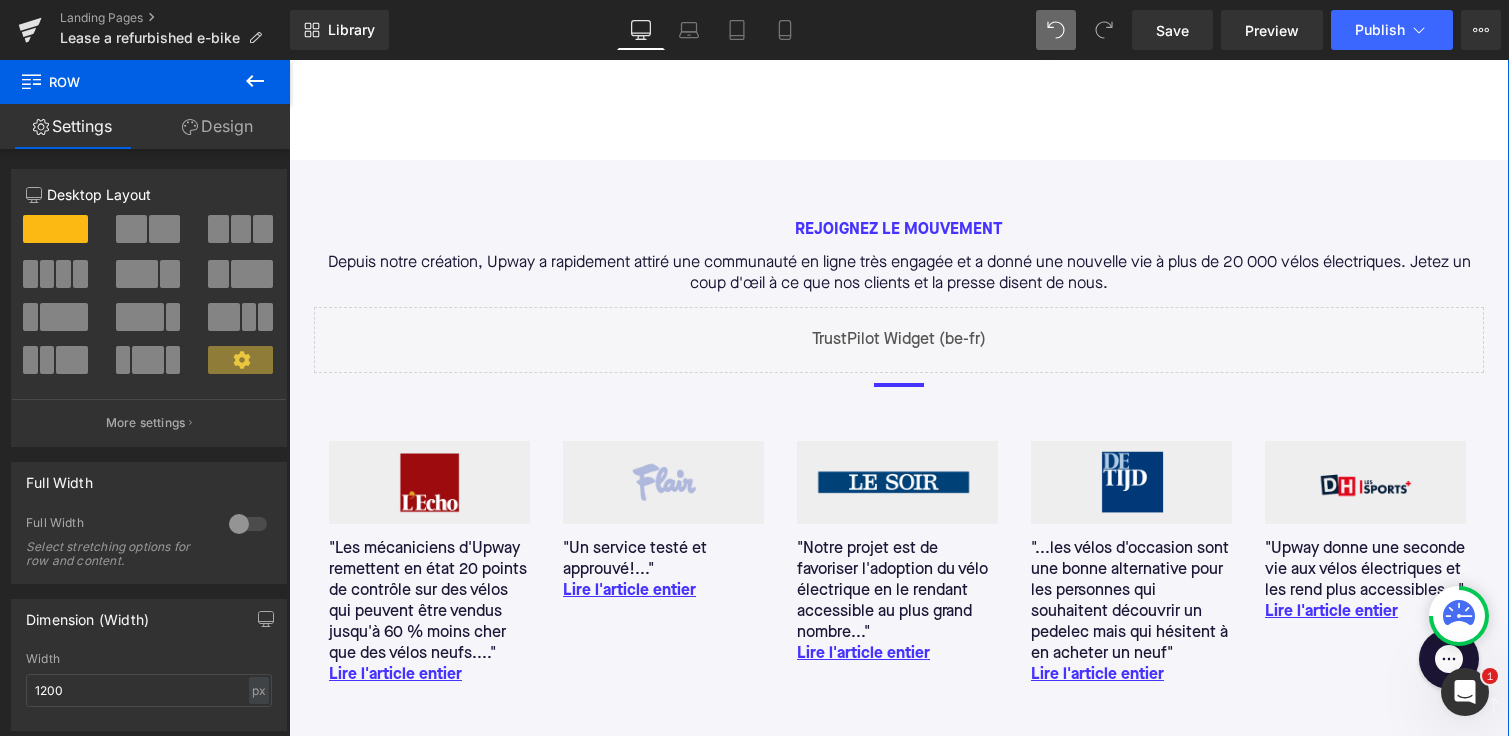 scroll, scrollTop: 2297, scrollLeft: 0, axis: vertical 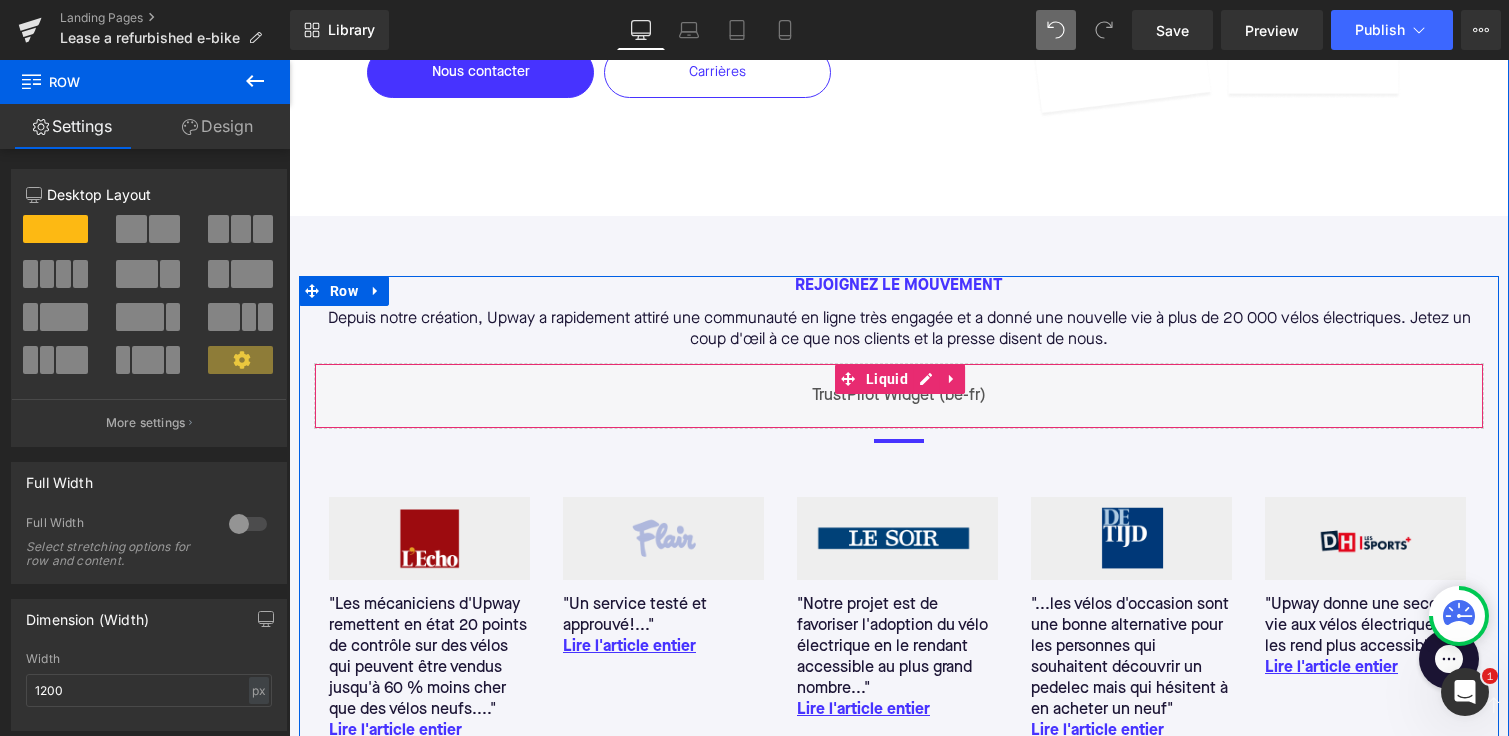click on "Liquid" at bounding box center [899, 396] 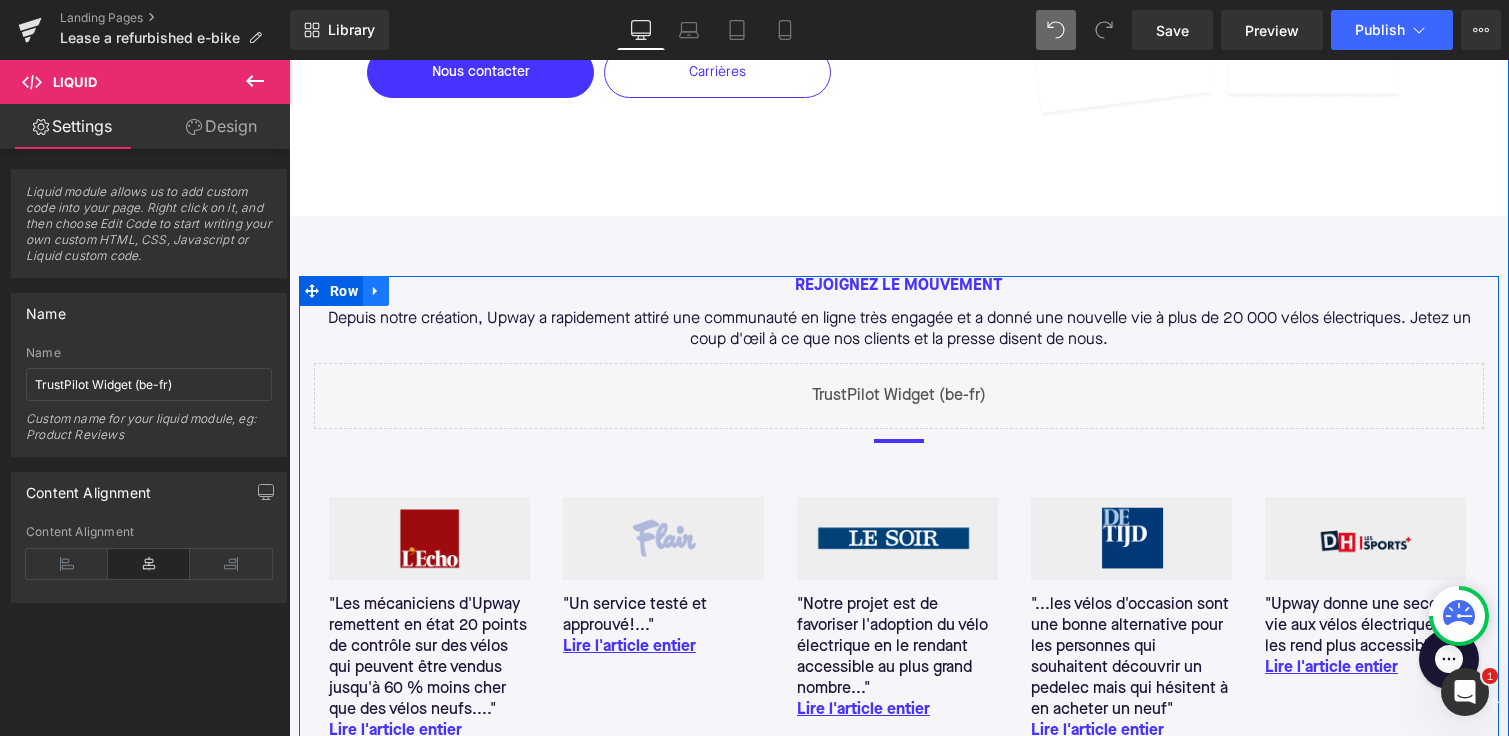 click 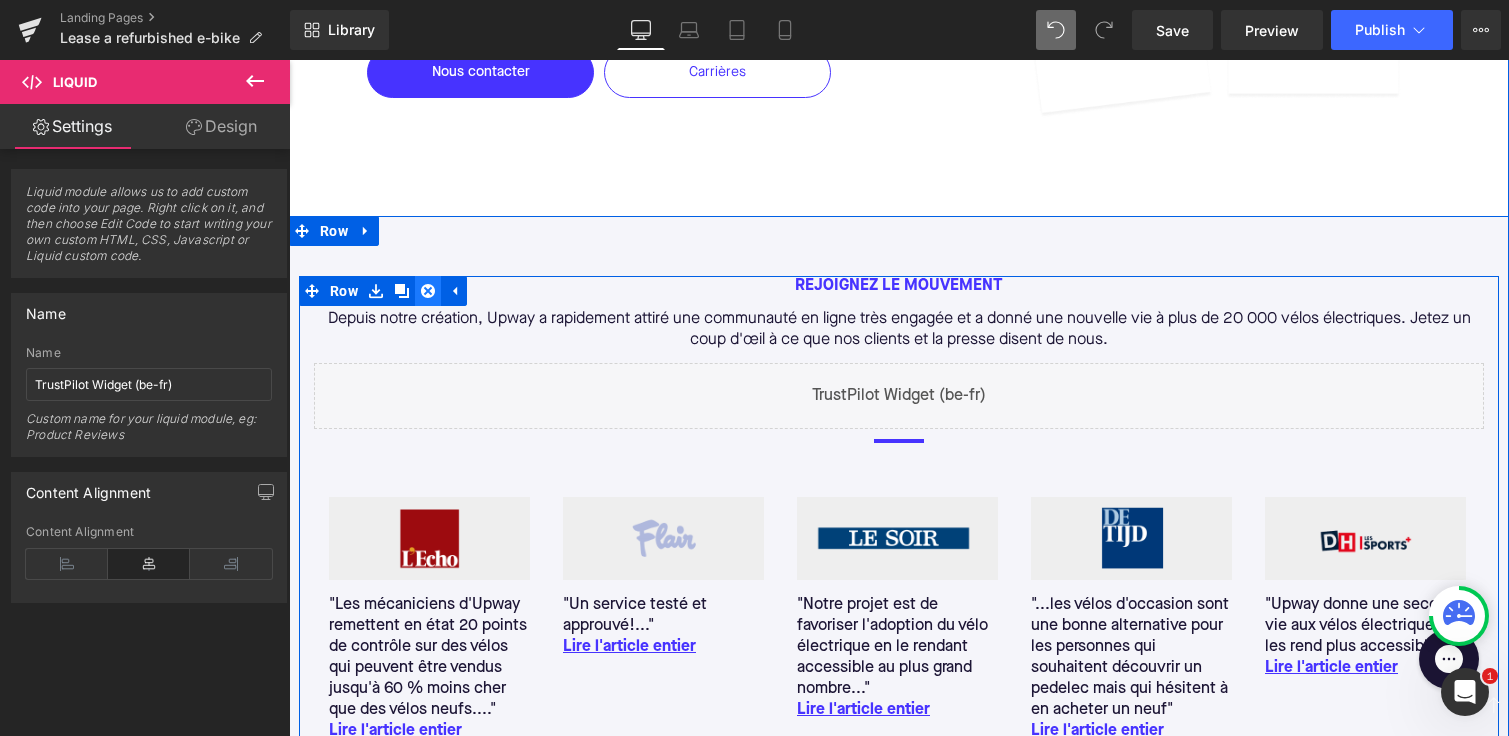 click 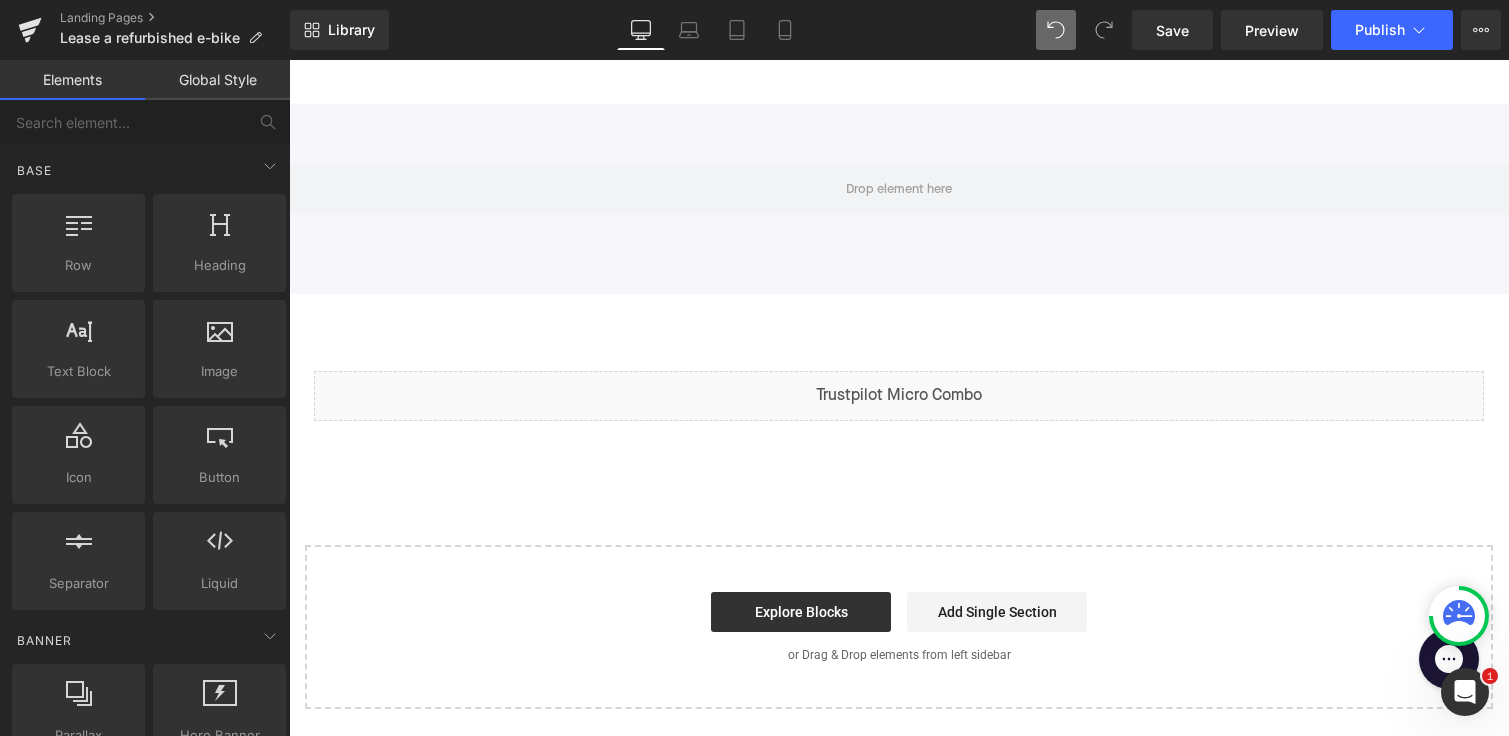 scroll, scrollTop: 2429, scrollLeft: 0, axis: vertical 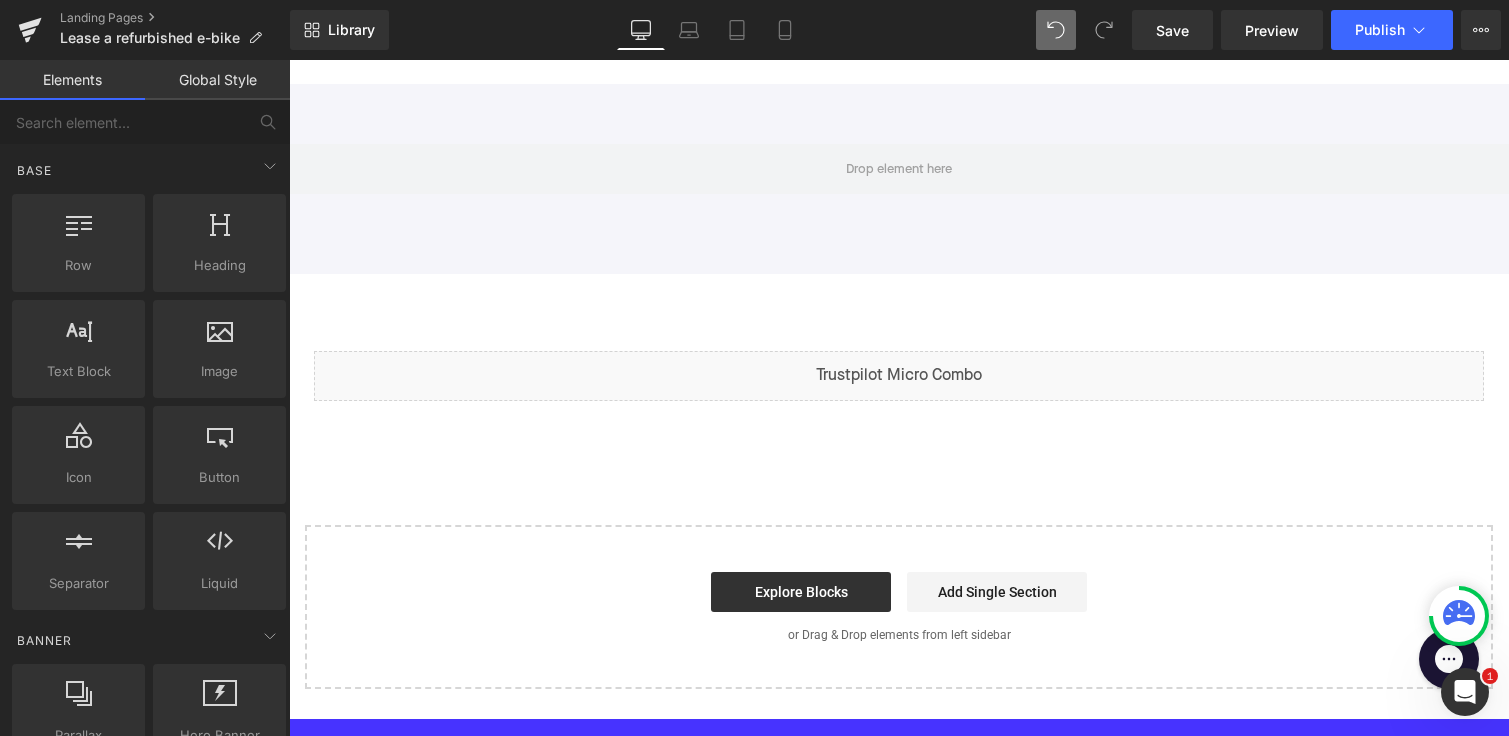 click on "Liquid" at bounding box center (899, 376) 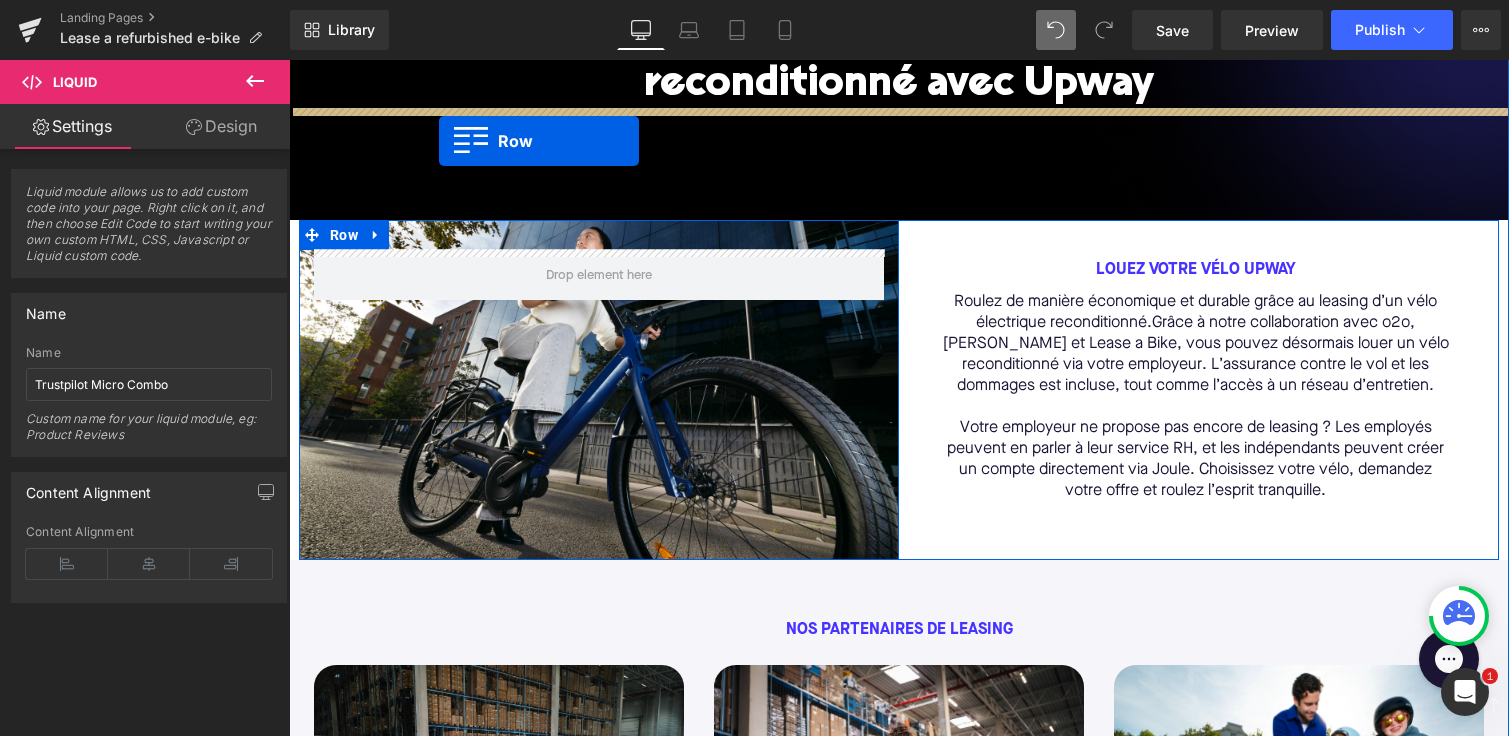 scroll, scrollTop: 269, scrollLeft: 0, axis: vertical 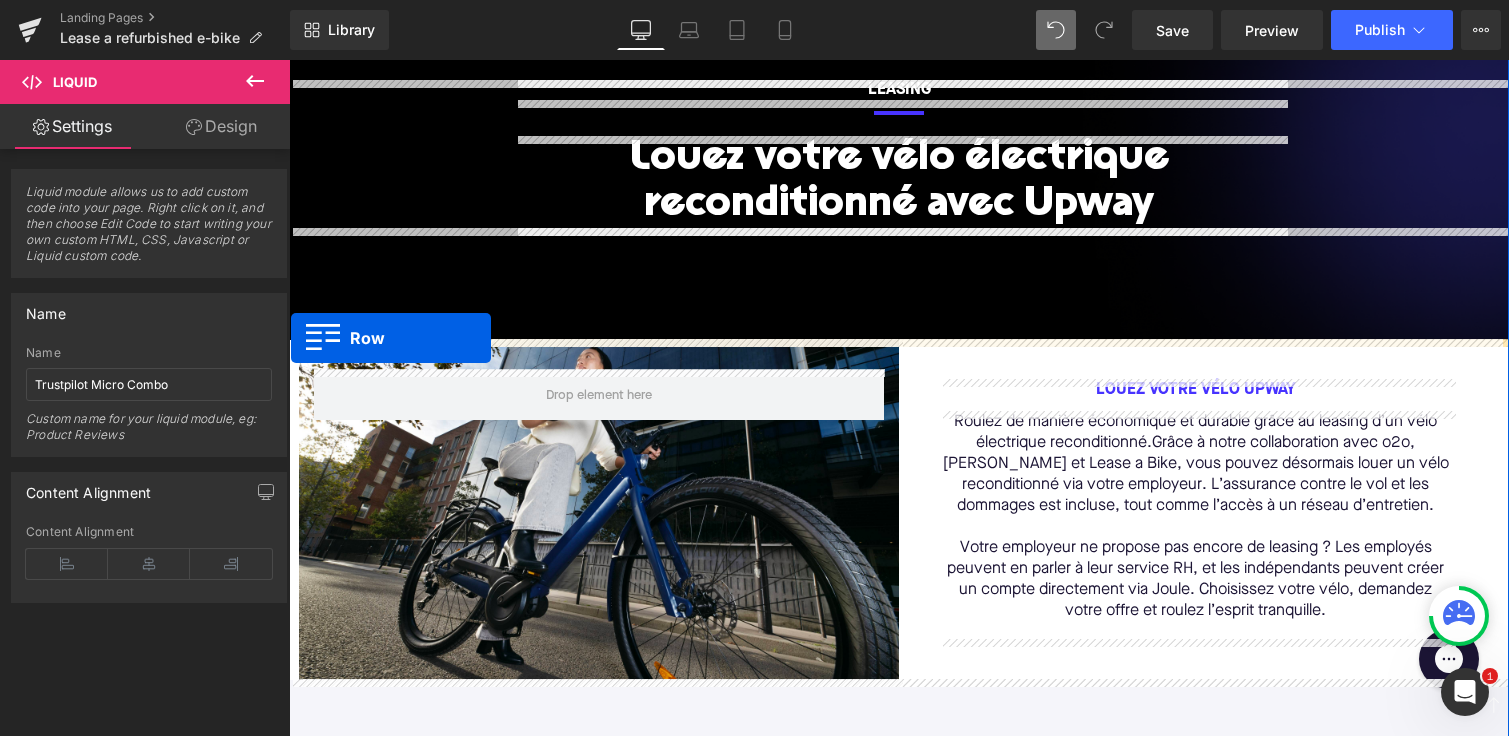 drag, startPoint x: 307, startPoint y: 275, endPoint x: 291, endPoint y: 338, distance: 65 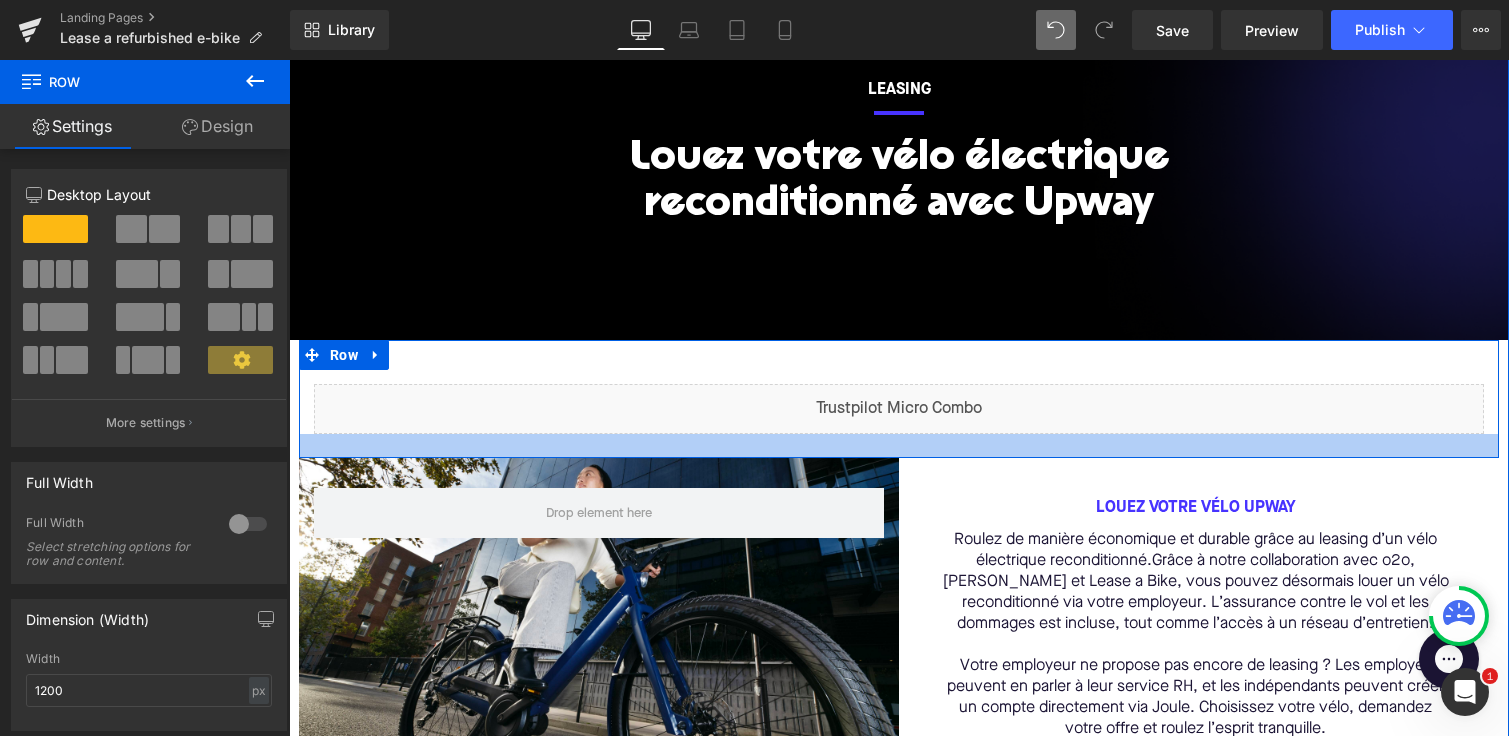 click at bounding box center (899, 446) 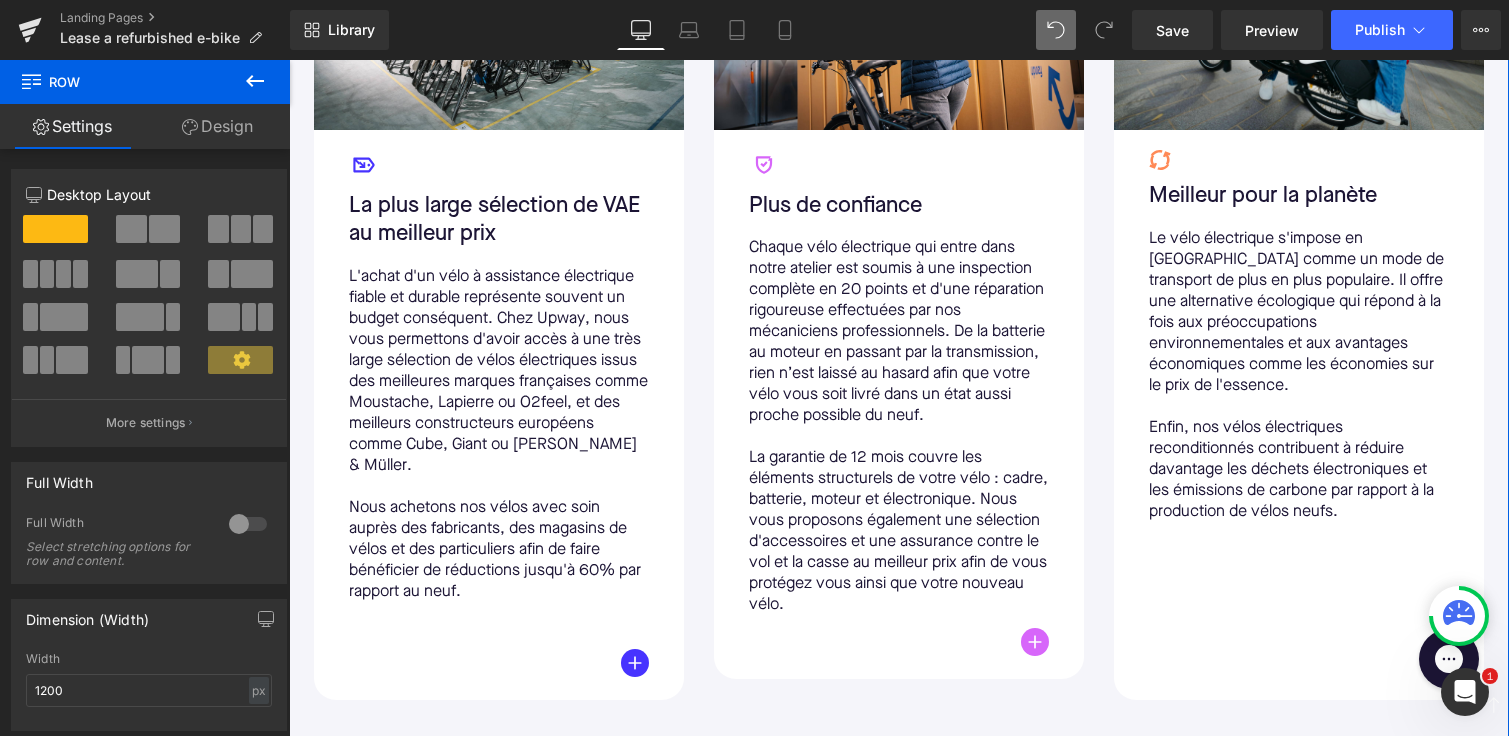 scroll, scrollTop: 1193, scrollLeft: 0, axis: vertical 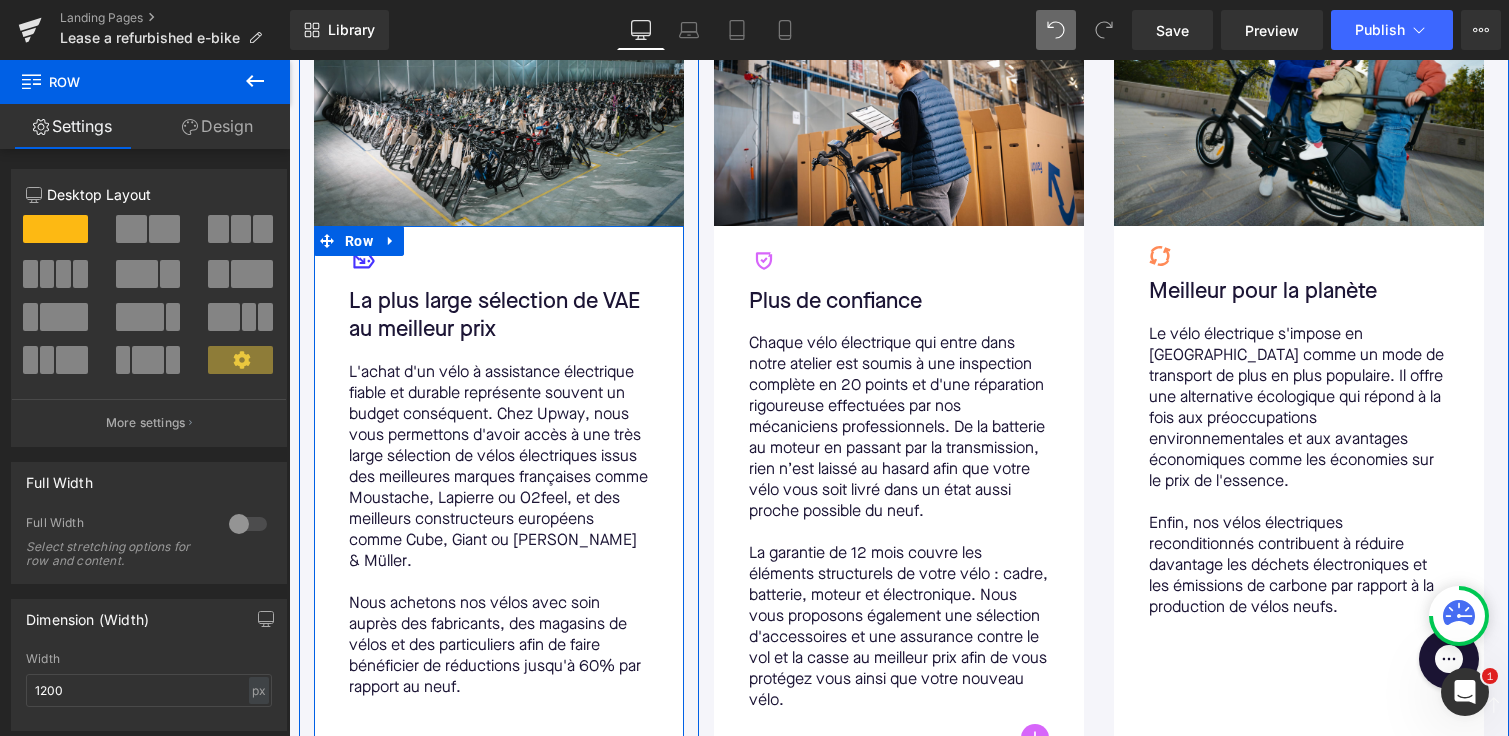 click on "Icon         La plus large sélection de VAE au meilleur prix Text Block         L'achat d'un vélo à assistance électrique fiable et durable représente souvent un budget conséquent. Chez Upway, nous vous permettons d'avoir accès à une très large sélection de vélos électriques issus des meilleures marques françaises comme Moustache, Lapierre ou O2feel, et des meilleurs constructeurs européens comme Cube, Giant ou [PERSON_NAME] & Müller. Nous achetons nos vélos avec soin auprès des fabricants, des magasins de vélos et des particuliers afin de faire bénéficier de réductions jusqu'à 60% par rapport au neuf. Text Block         Button         Row" at bounding box center (499, 511) 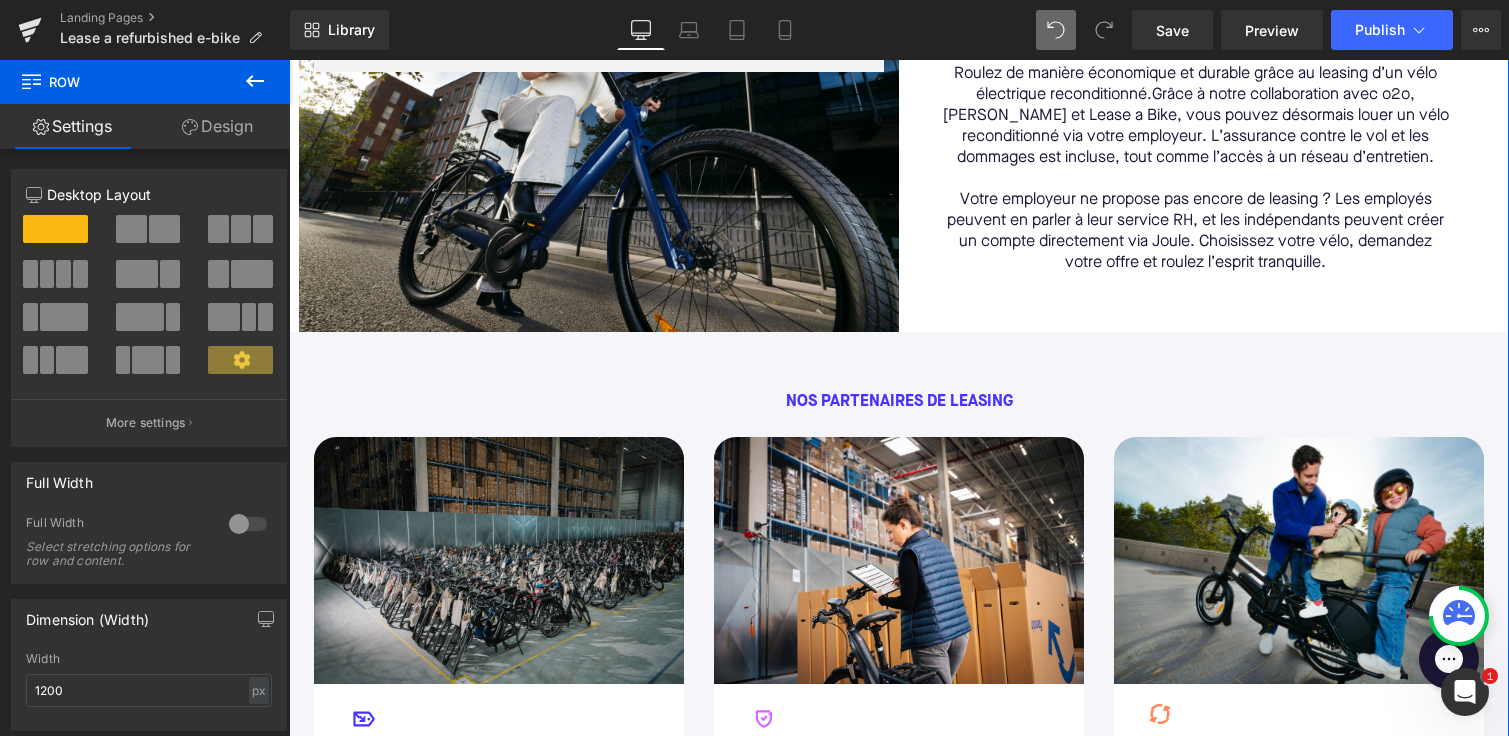 scroll, scrollTop: 913, scrollLeft: 0, axis: vertical 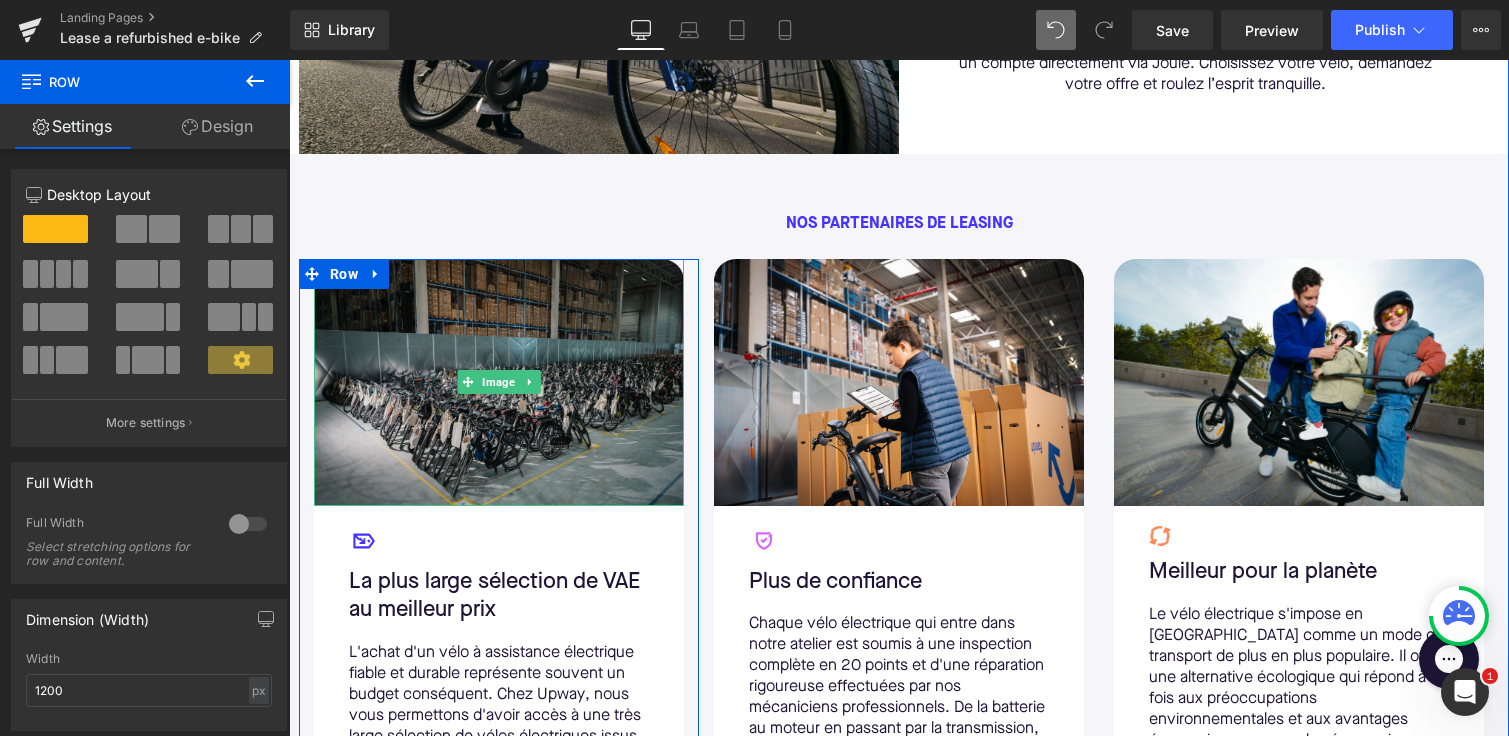 click at bounding box center [499, 382] 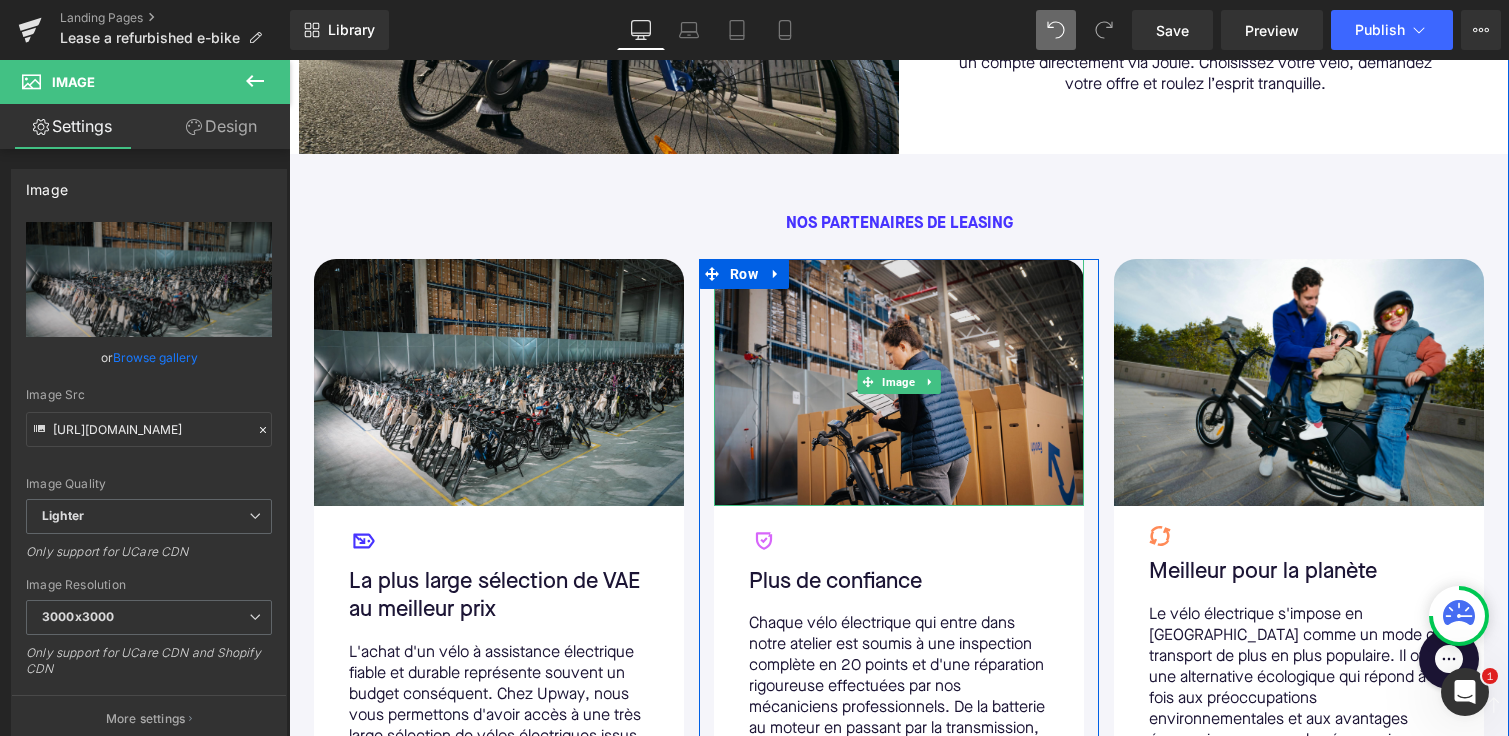 scroll, scrollTop: 797, scrollLeft: 0, axis: vertical 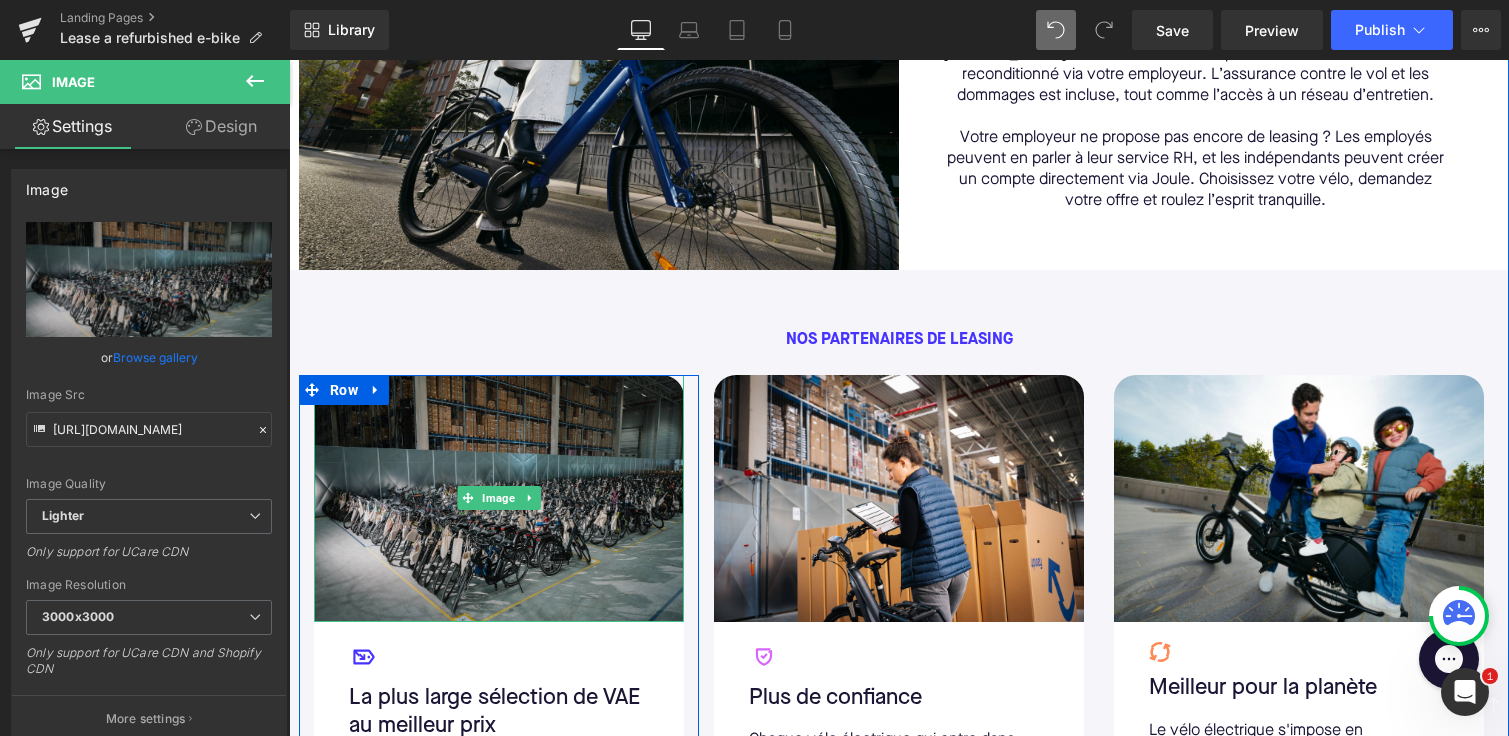 click at bounding box center (499, 498) 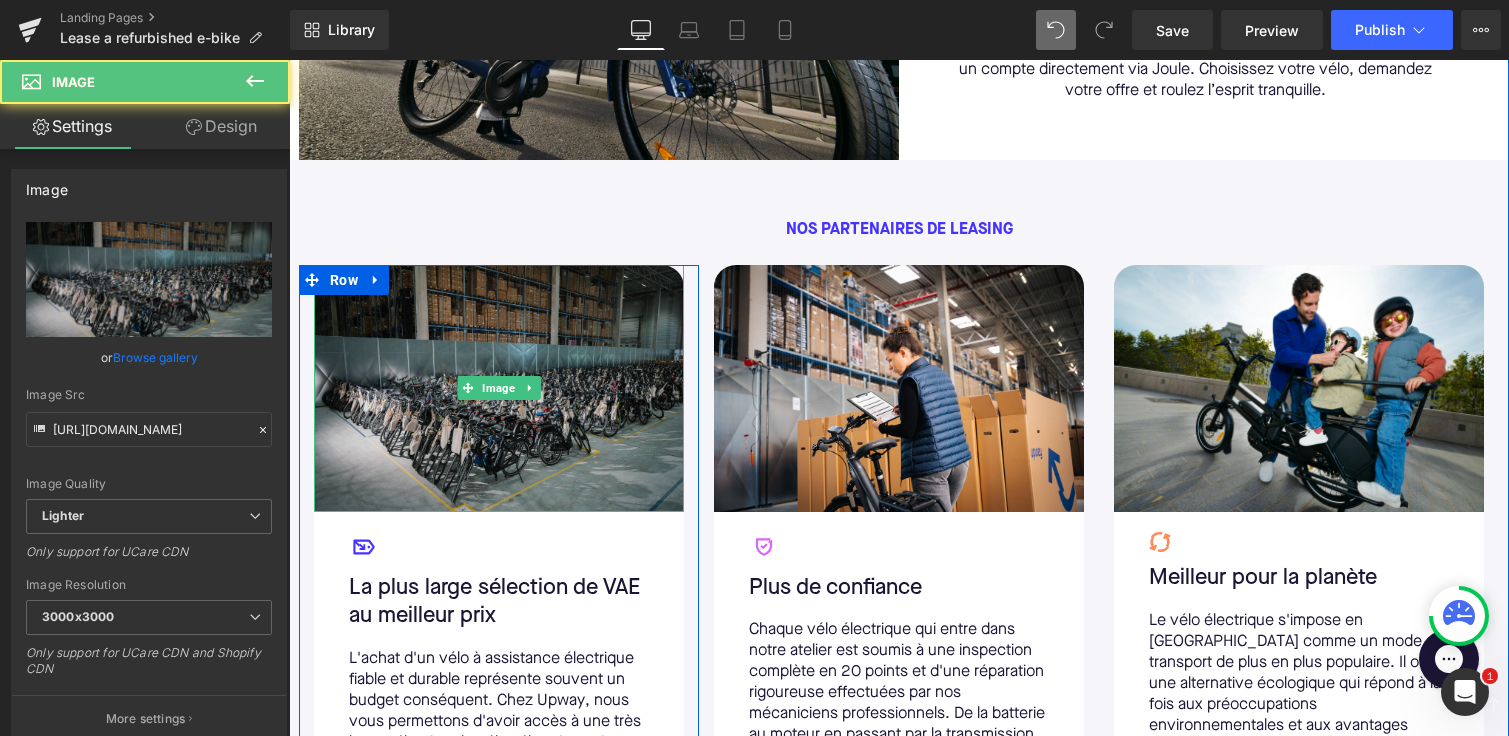 scroll, scrollTop: 931, scrollLeft: 0, axis: vertical 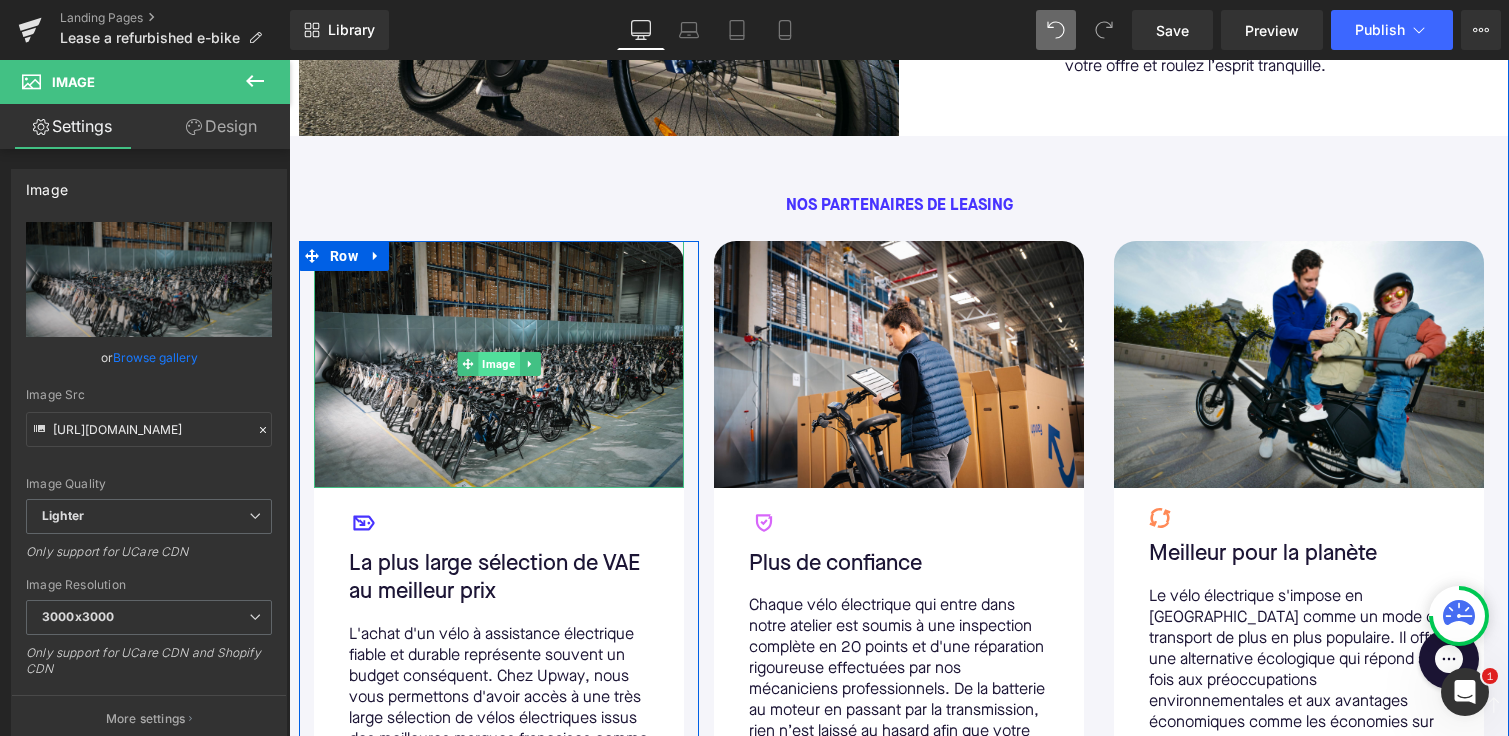 click on "Image" at bounding box center [489, 364] 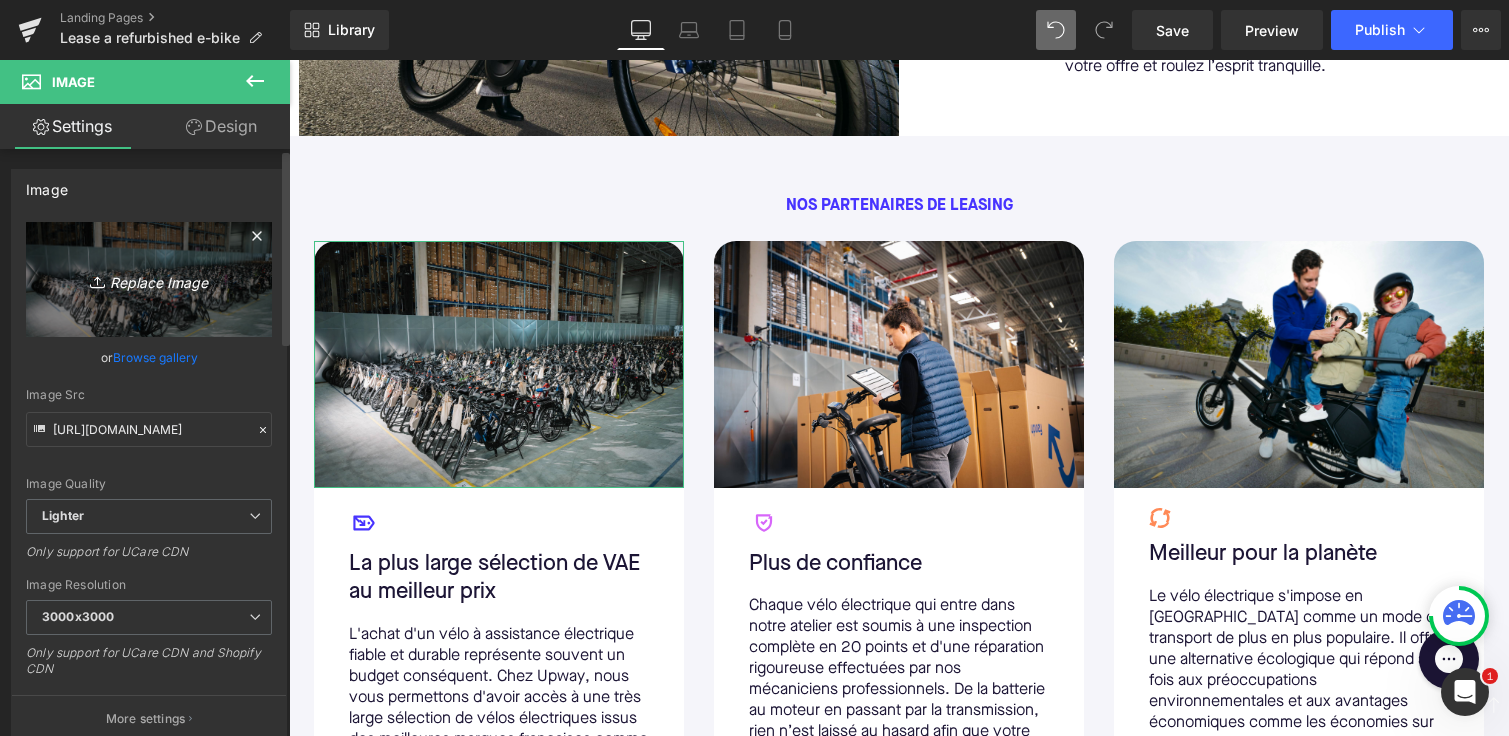 click on "Replace Image" at bounding box center [149, 279] 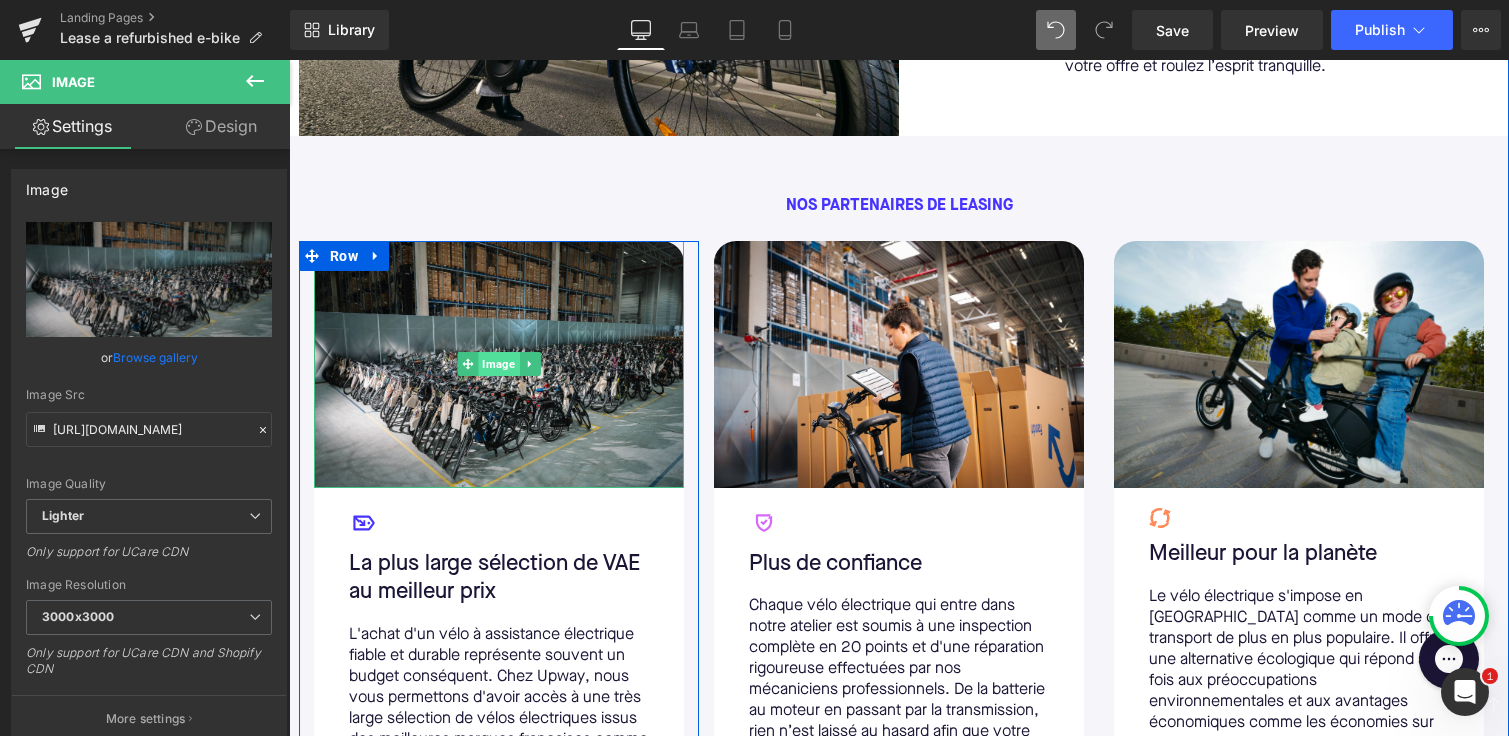 click on "Image" at bounding box center (498, 364) 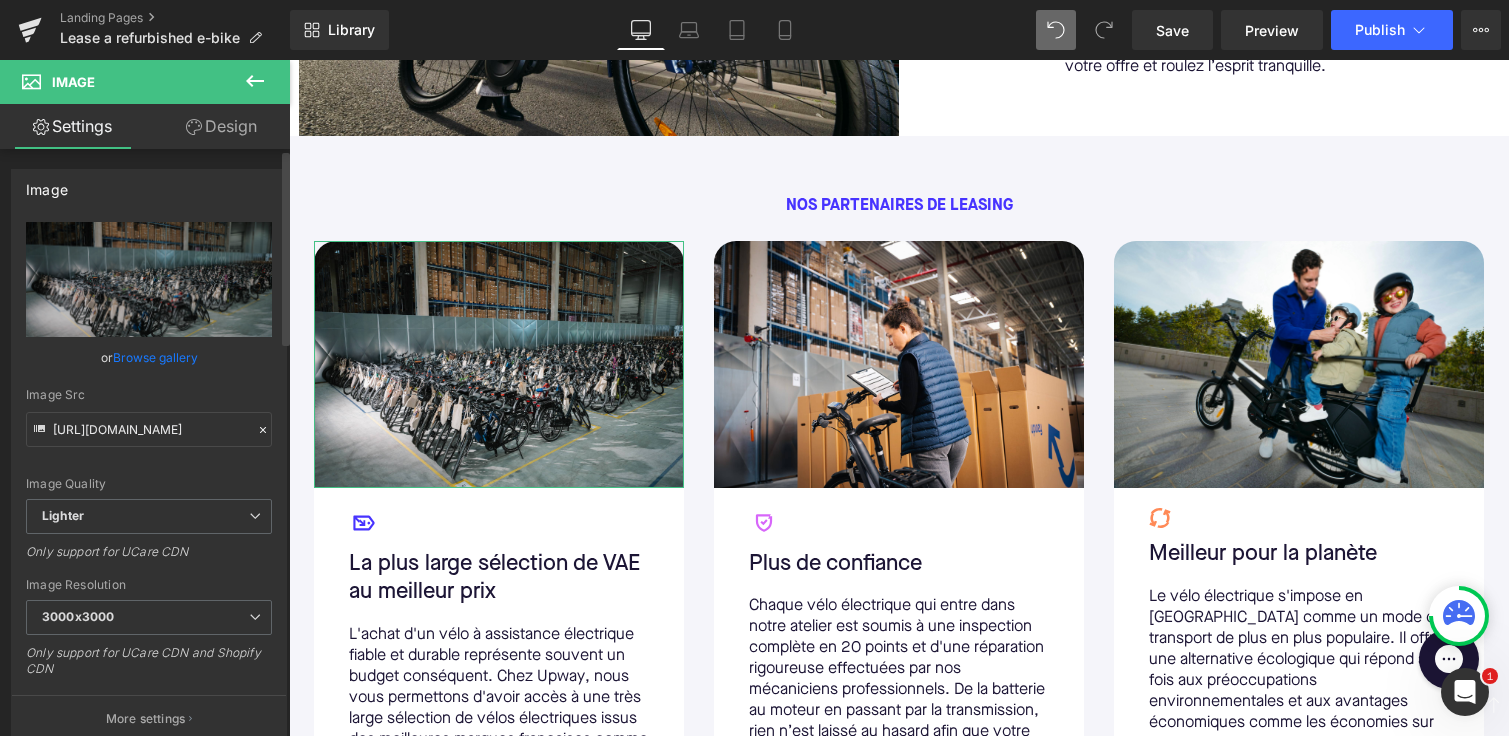 click on "Browse gallery" at bounding box center [155, 357] 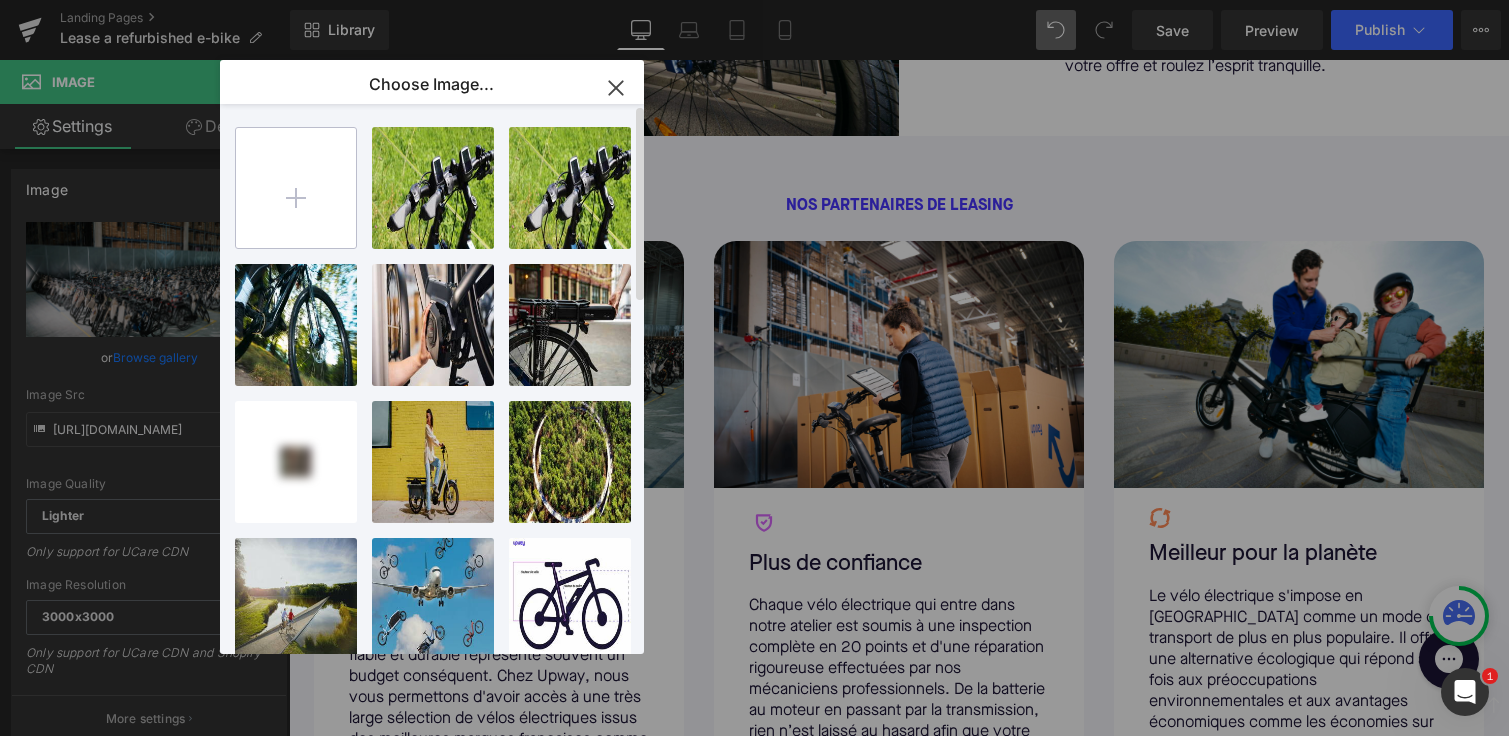 click at bounding box center (296, 188) 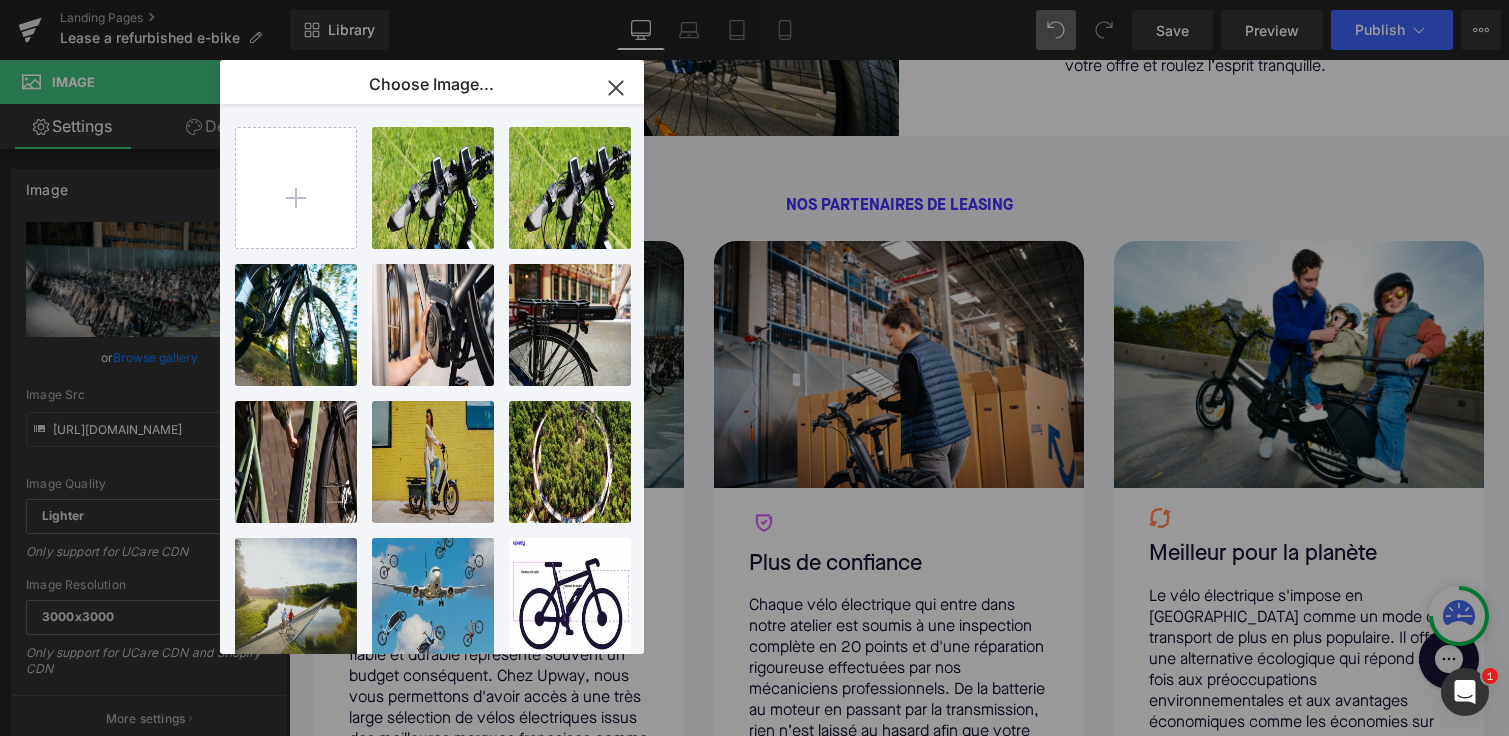 type on "C:\fakepath\Joule.png" 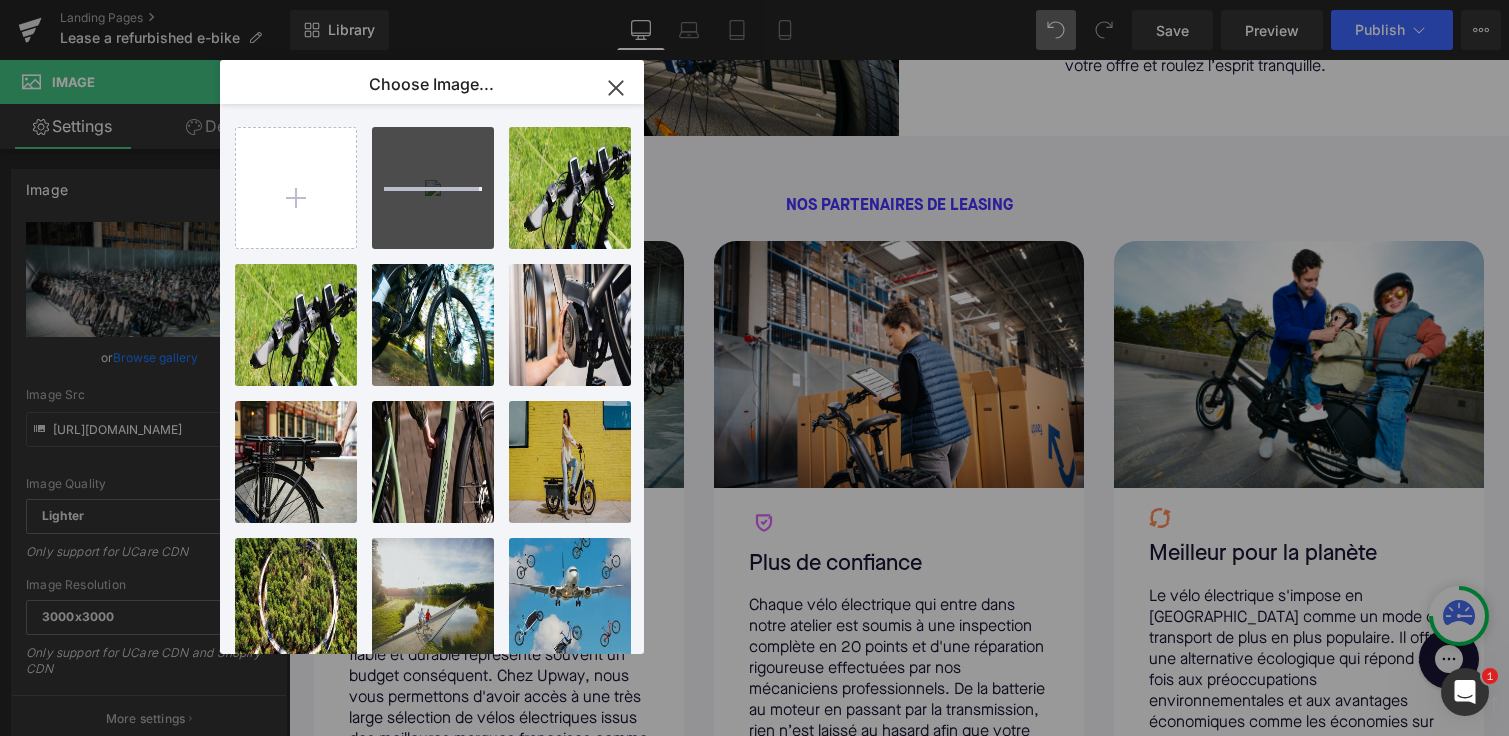 type 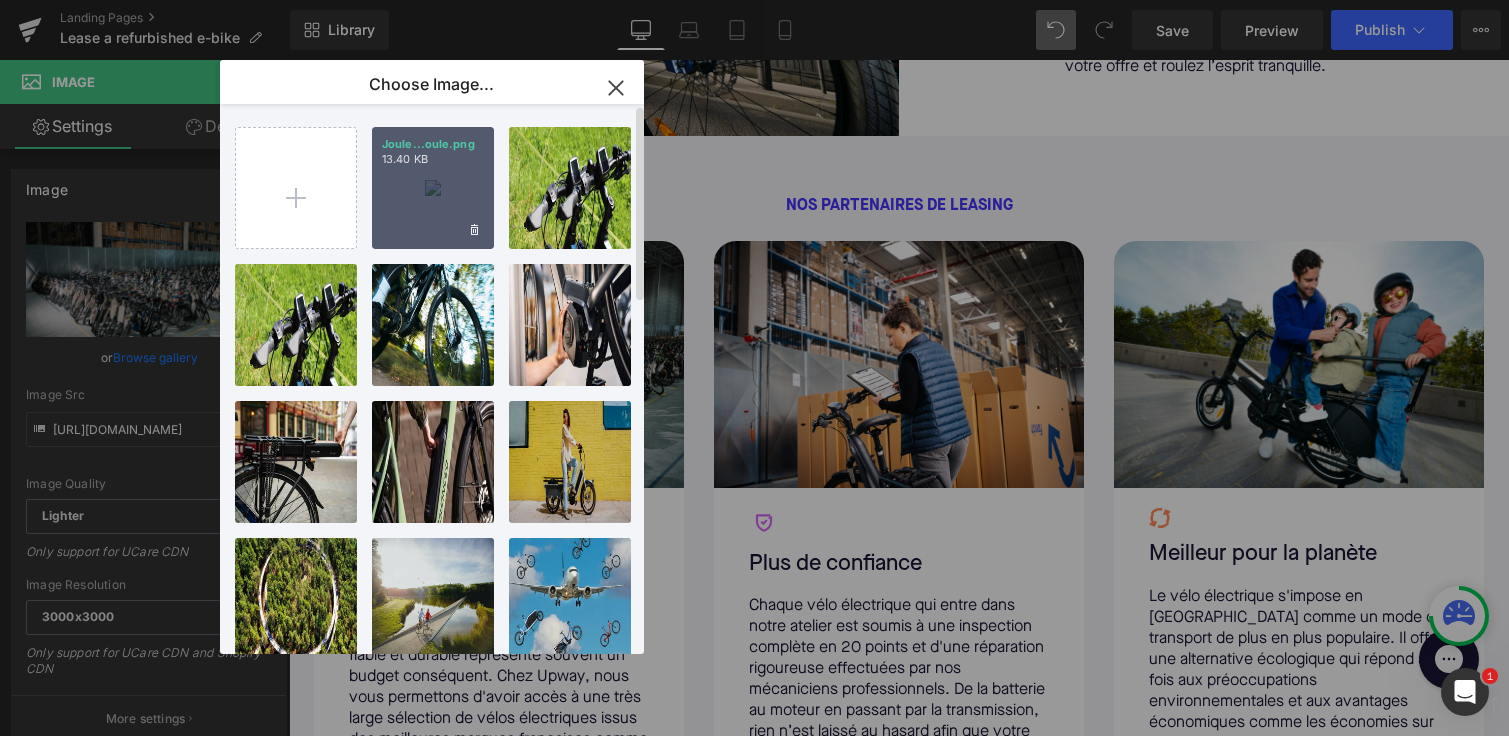 click on "Joule...oule.png 13.40 KB" at bounding box center (433, 188) 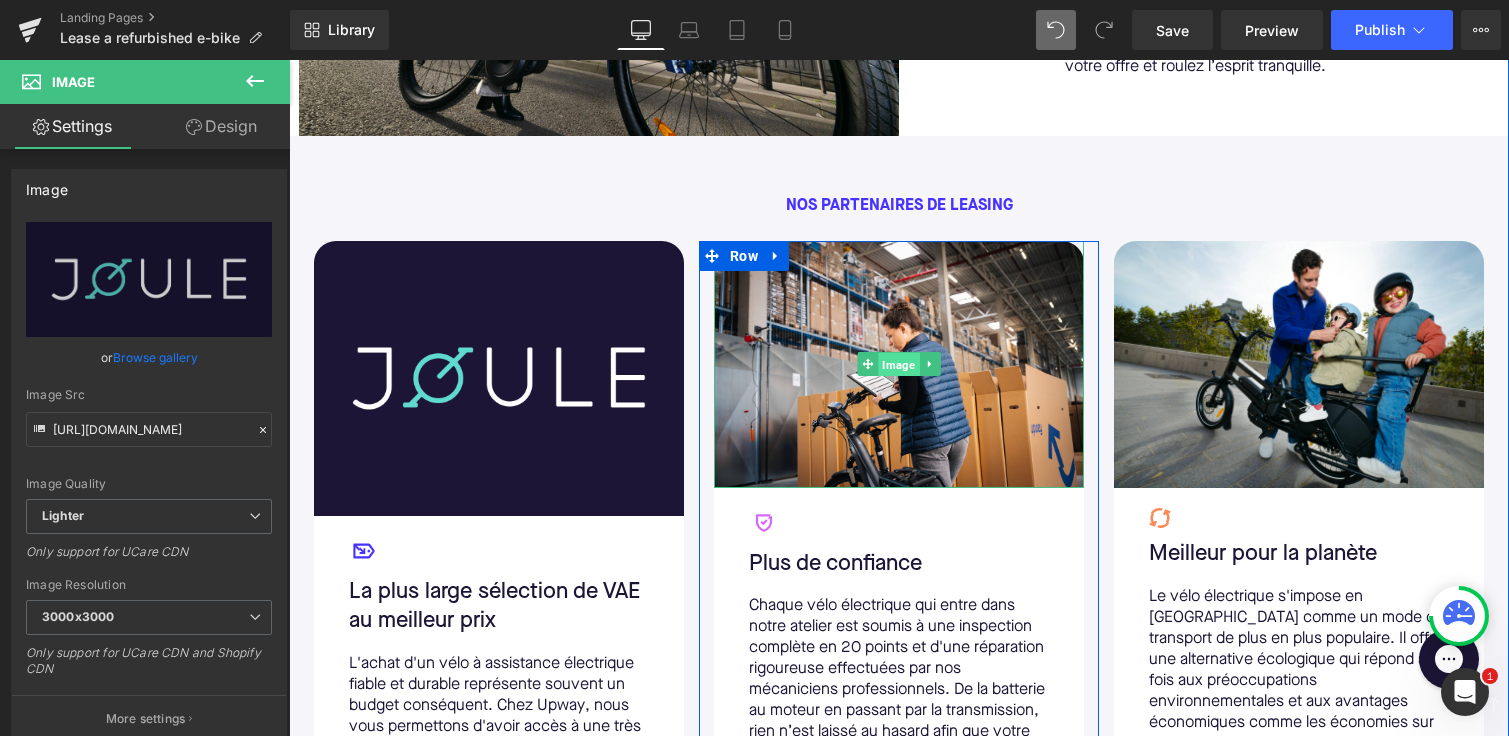 click on "Image" at bounding box center [898, 365] 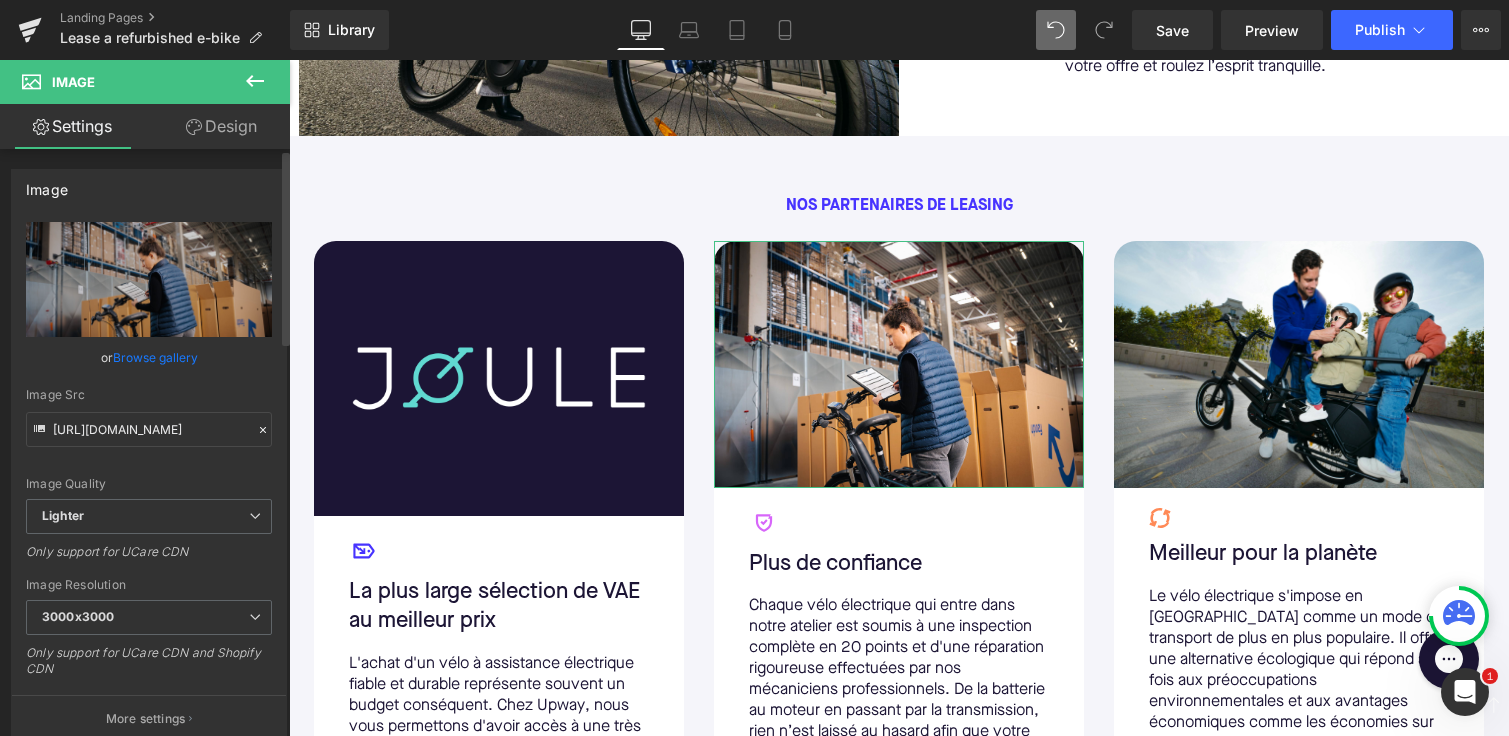 click on "Browse gallery" at bounding box center [155, 357] 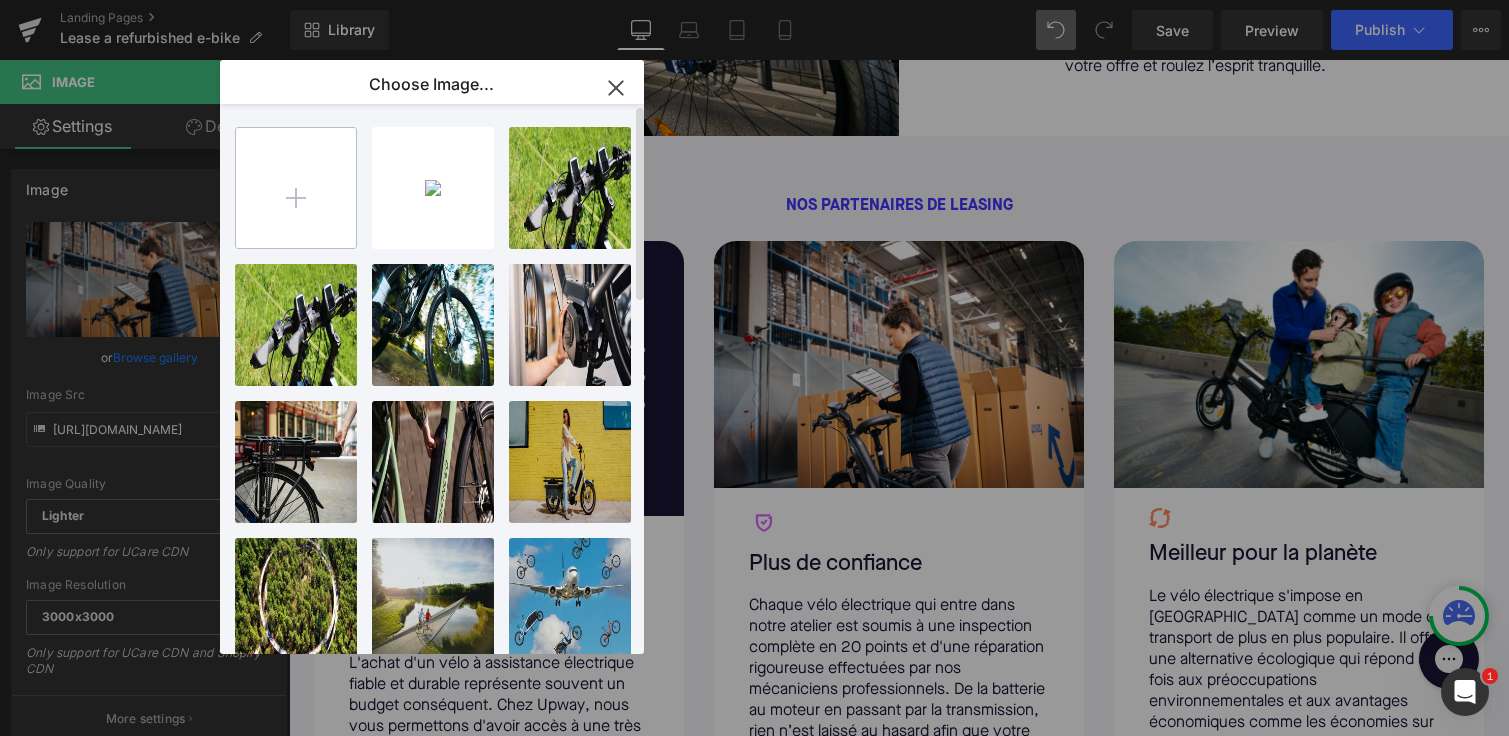 click at bounding box center [296, 188] 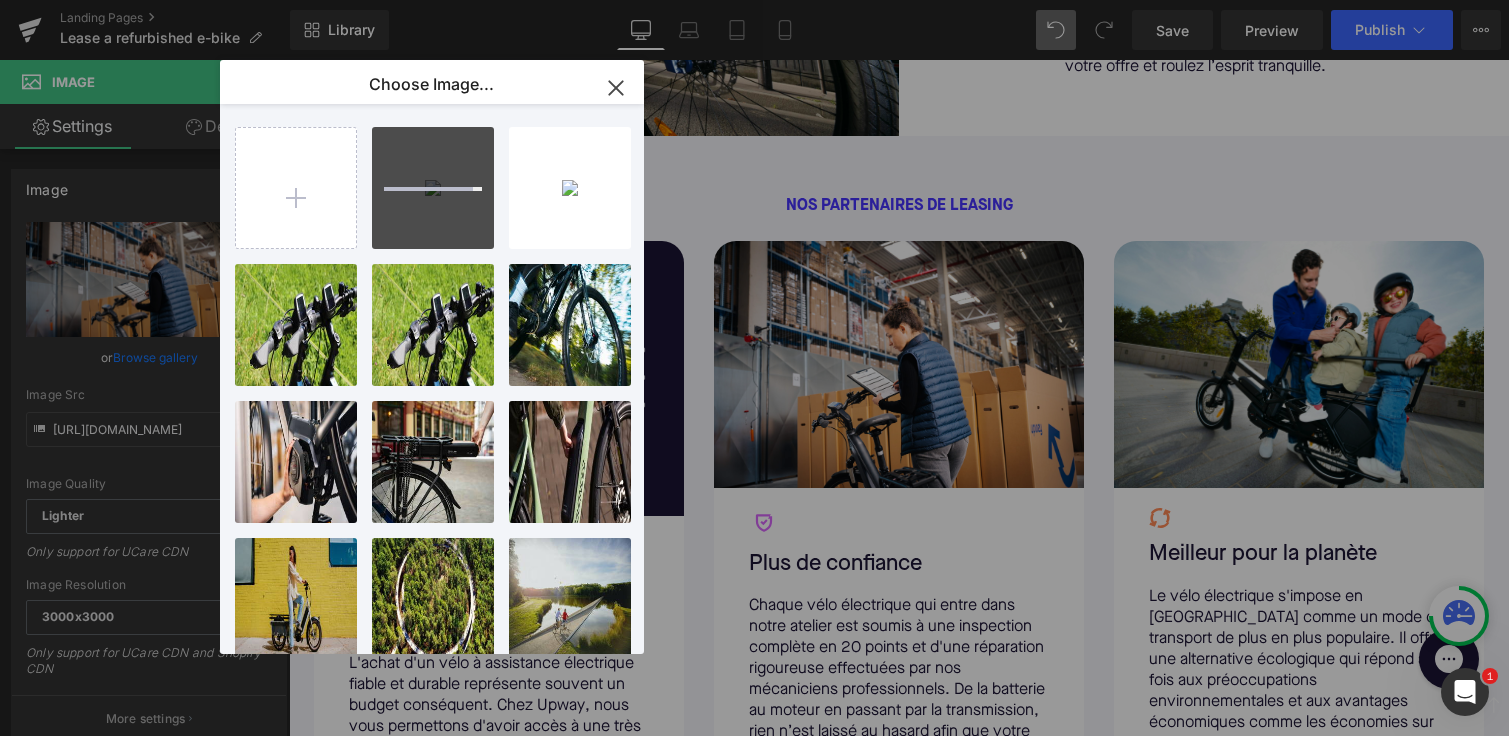 type 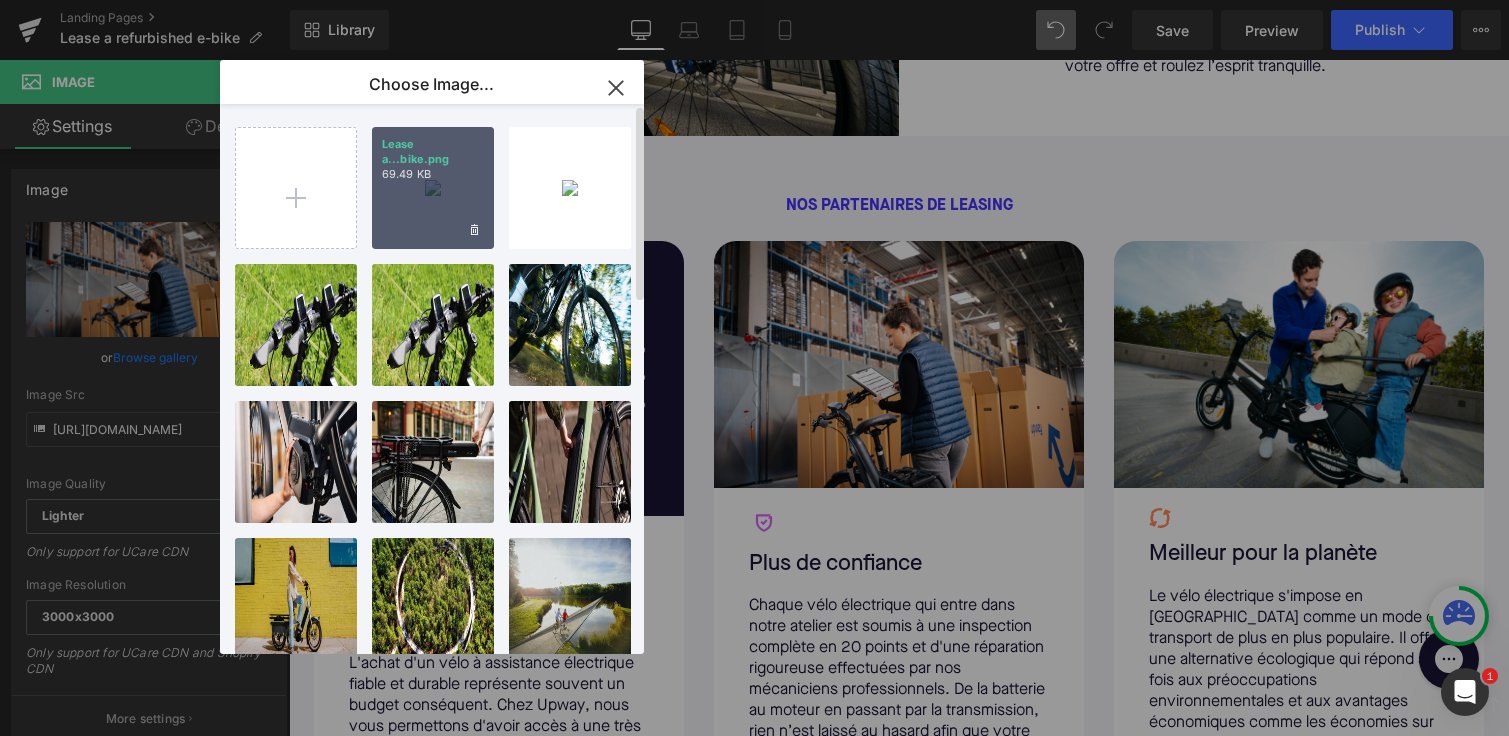 click on "Lease a...bike.png 69.49 KB" at bounding box center (433, 188) 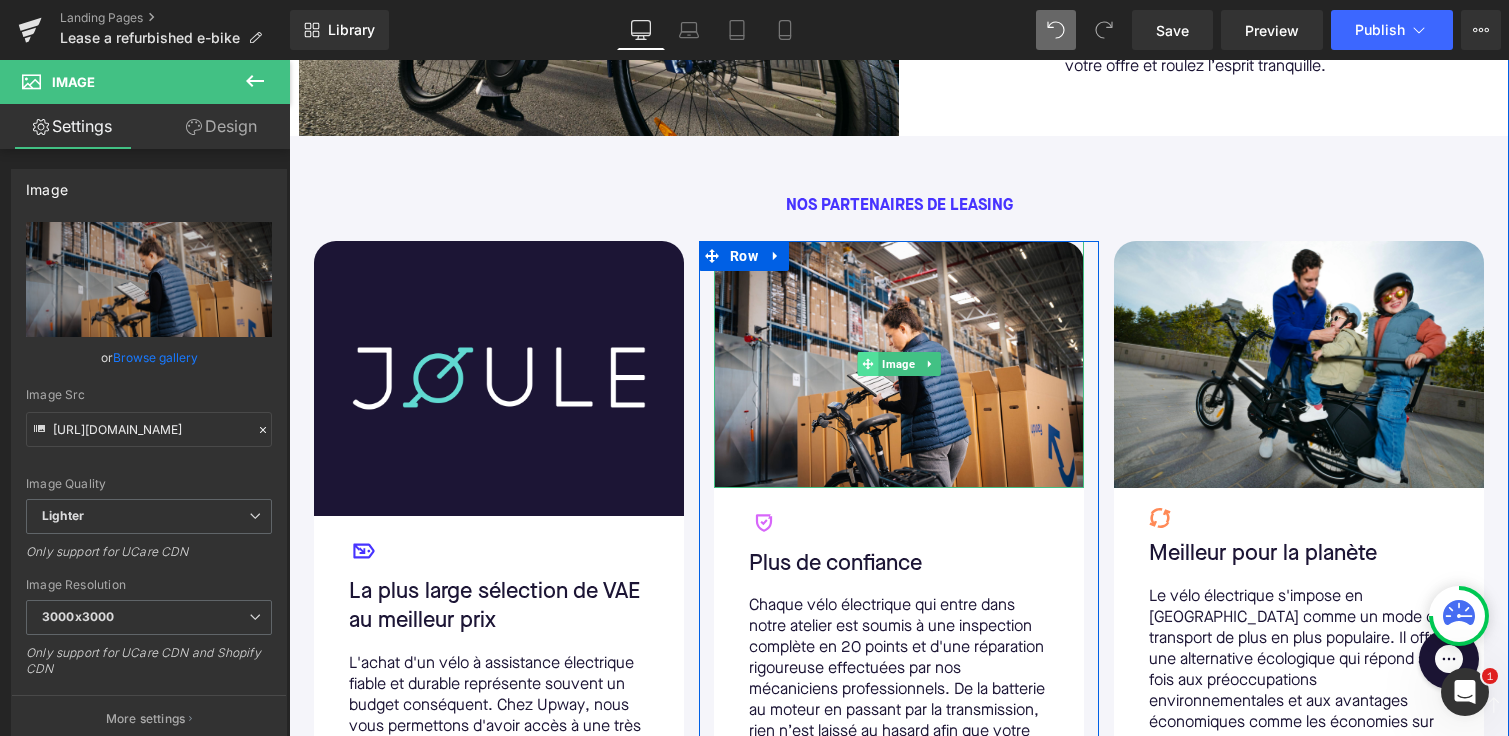 click 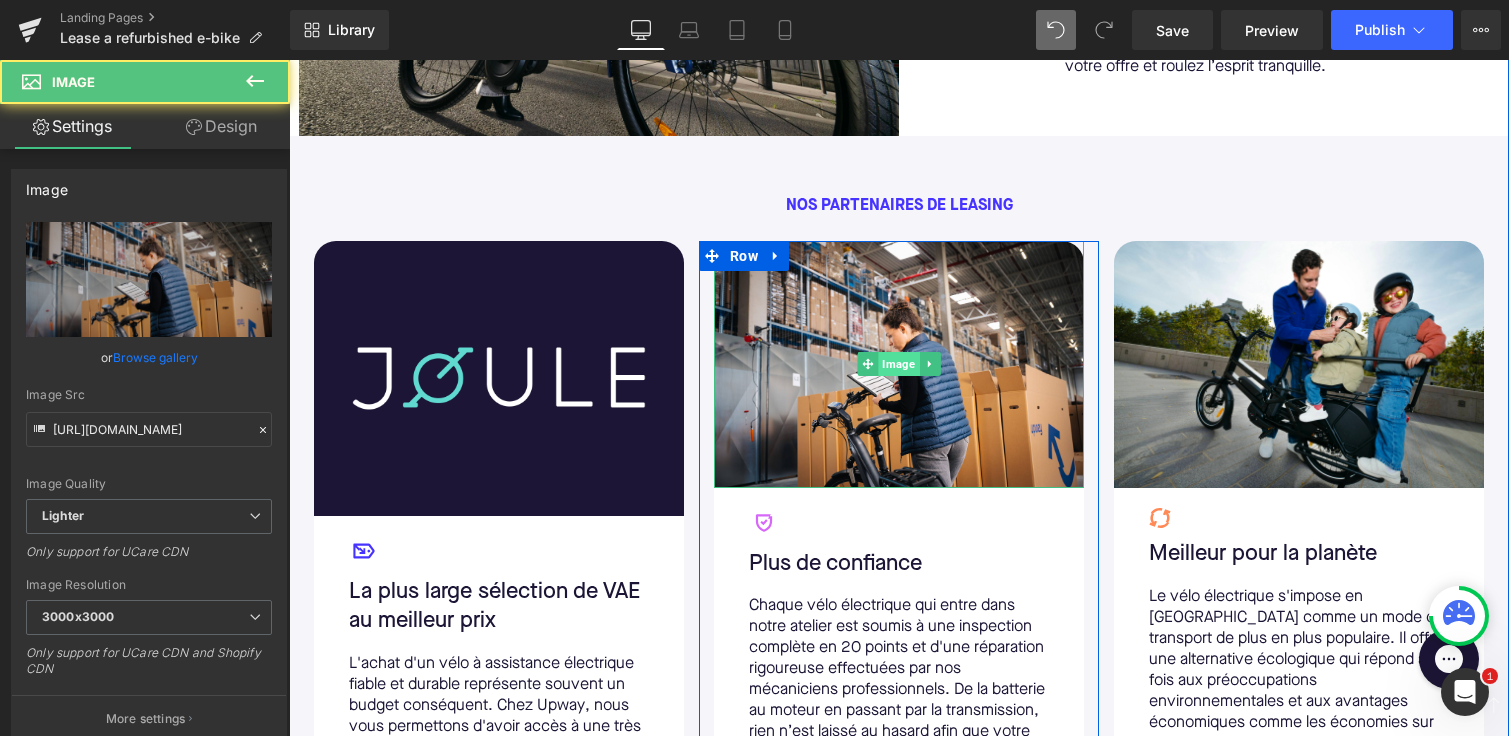 click on "Image" at bounding box center (898, 364) 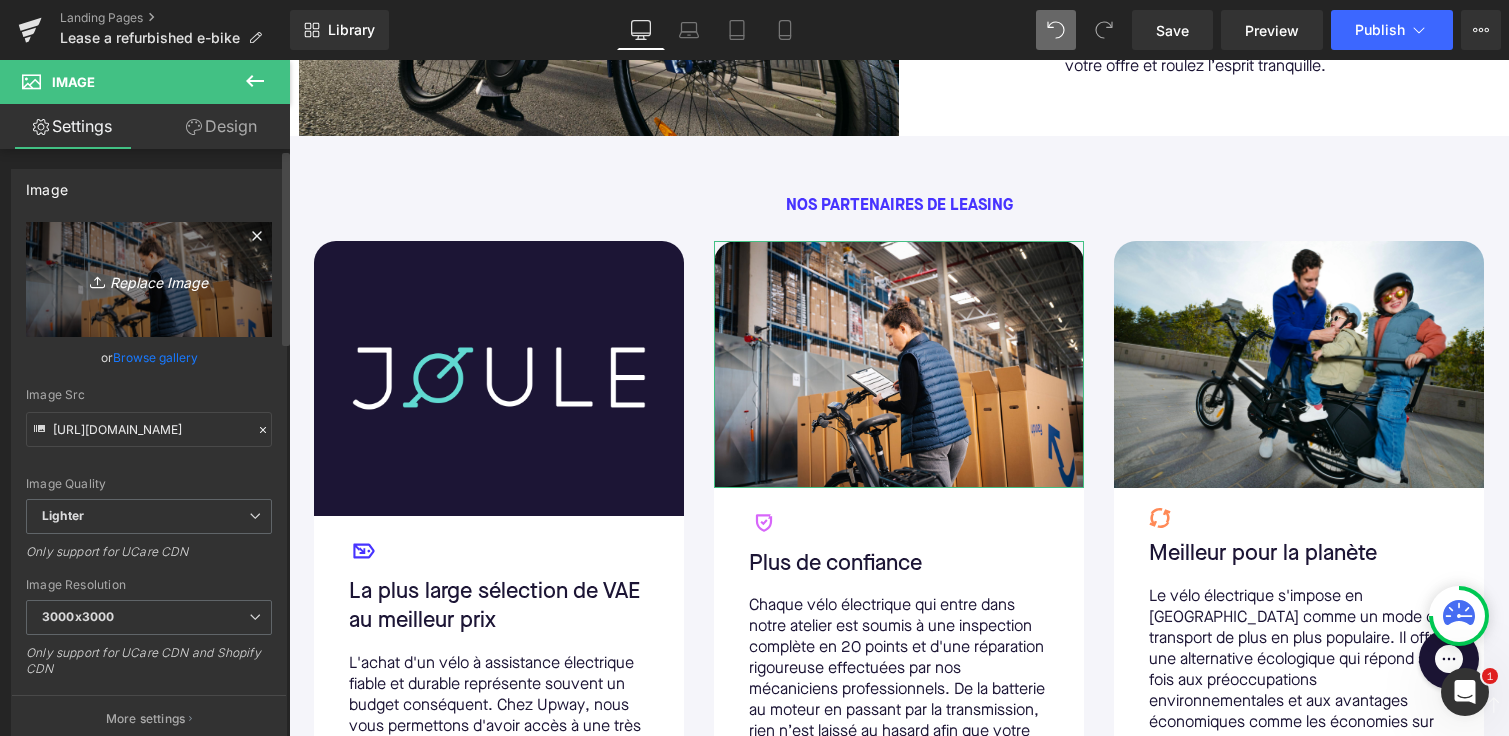 click on "Replace Image" at bounding box center [149, 279] 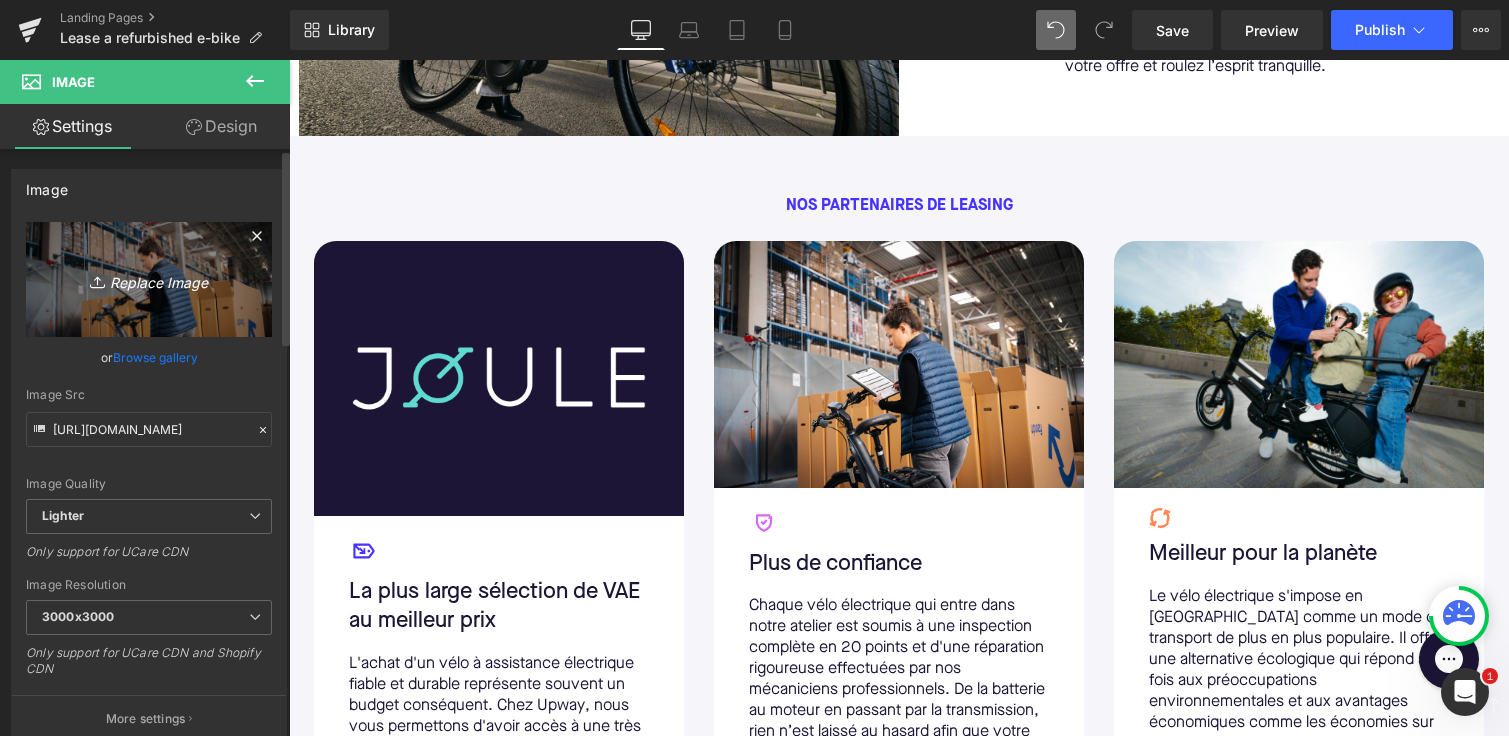 type on "C:\fakepath\o2o bicycle leasing.png" 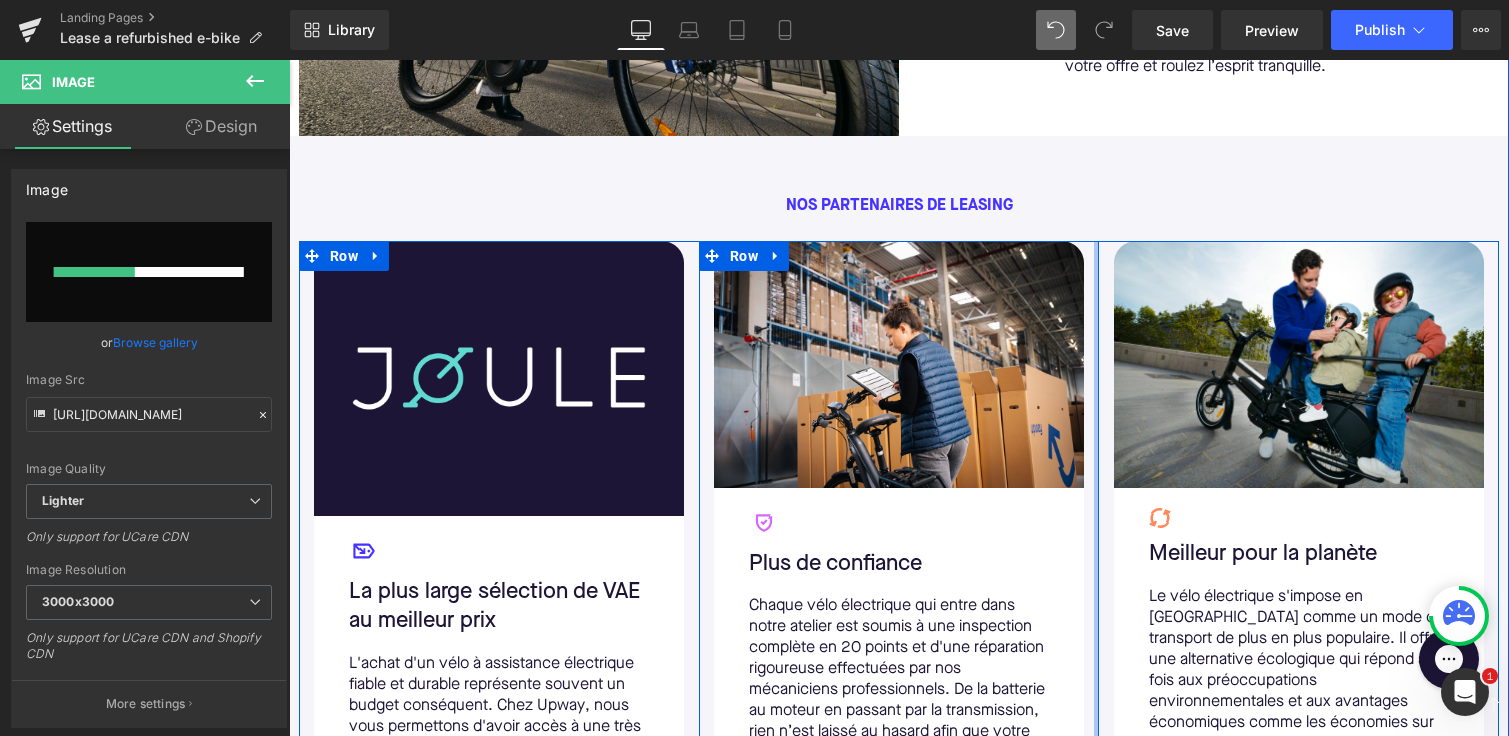 type 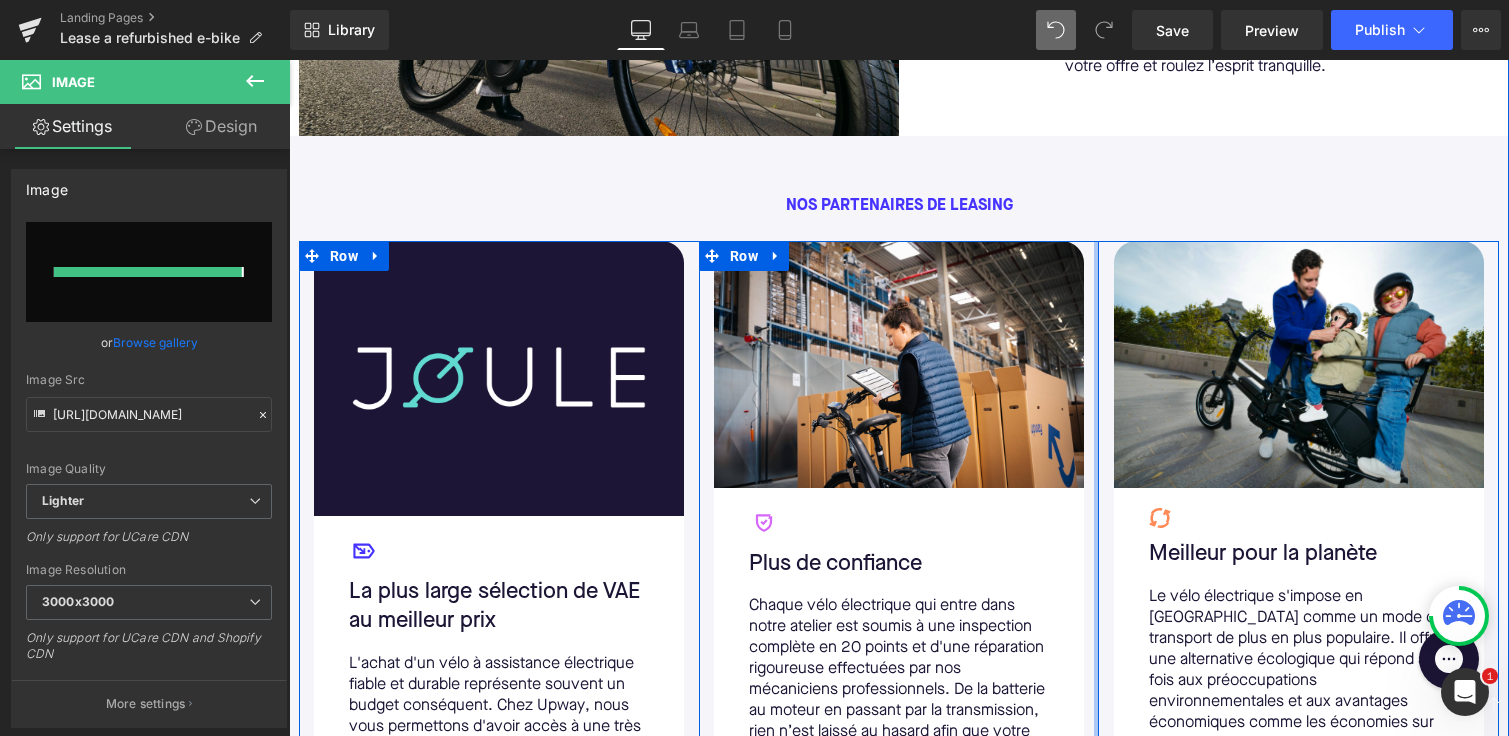 type on "[URL][DOMAIN_NAME]" 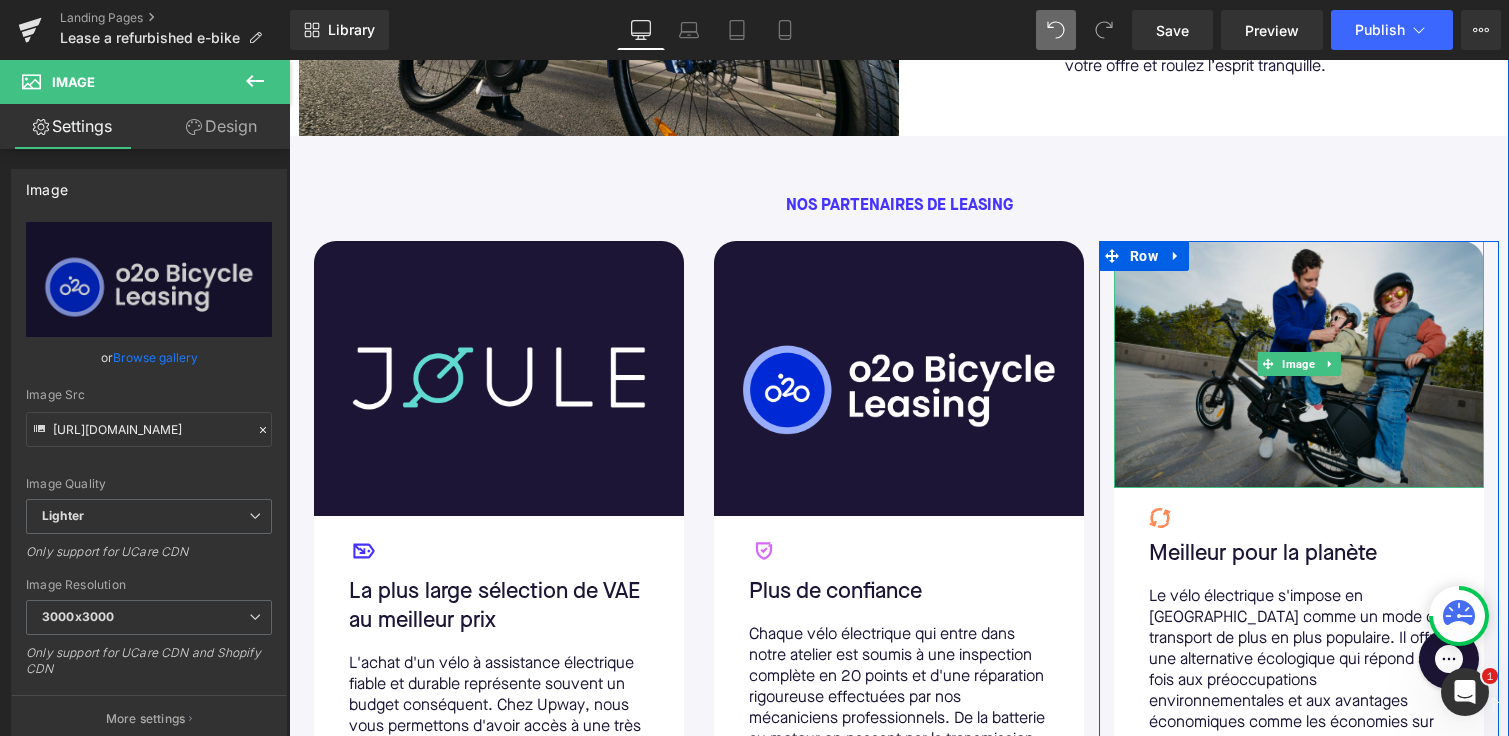 click at bounding box center (1299, 364) 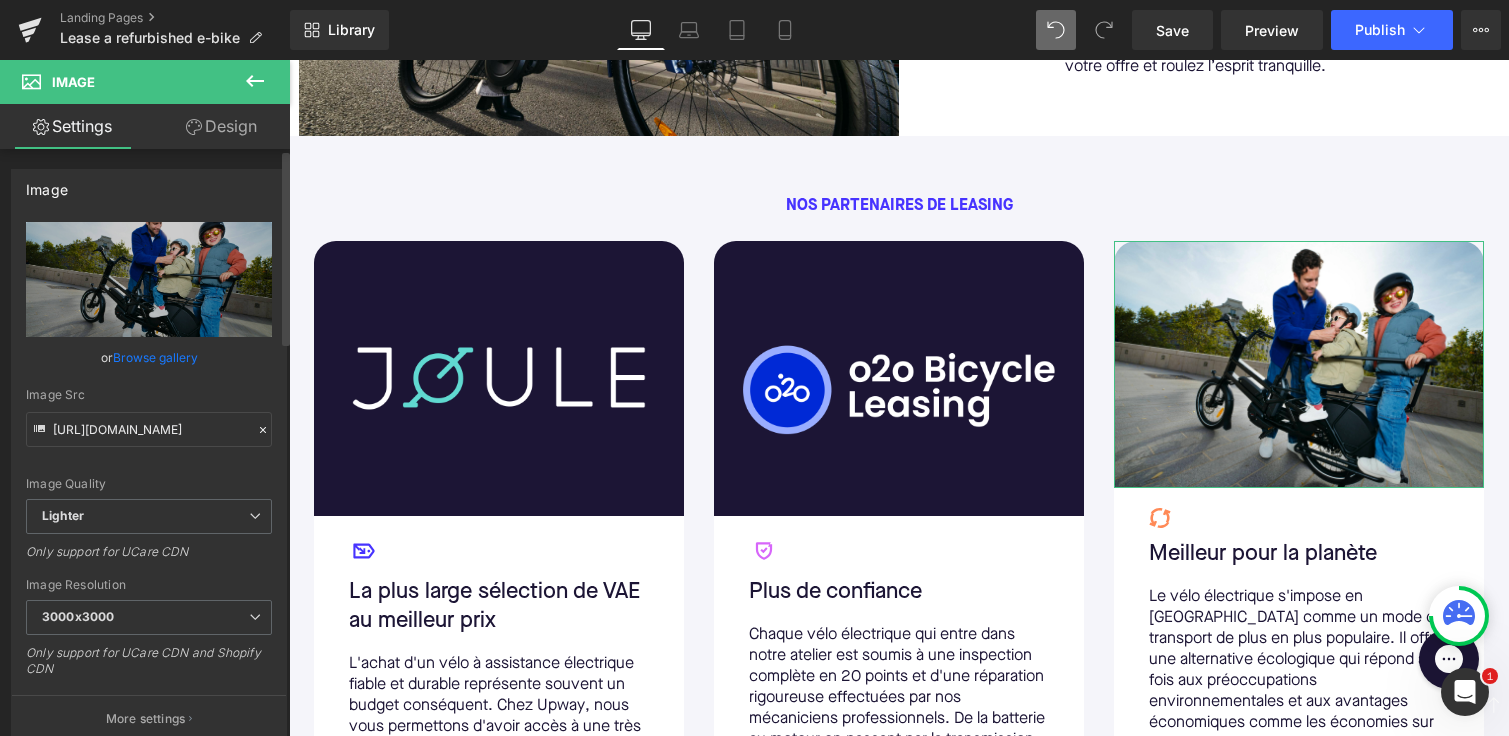 click on "Browse gallery" at bounding box center (155, 357) 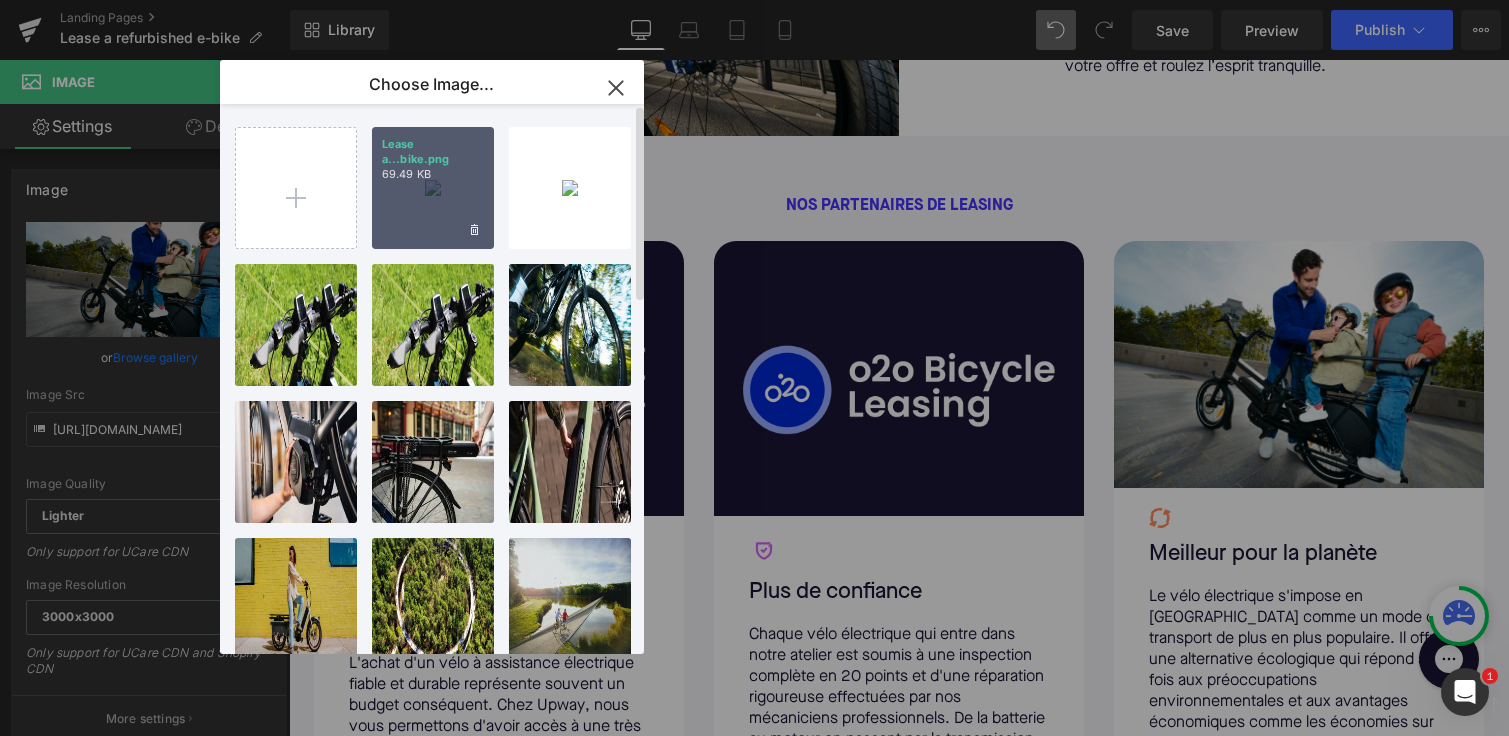 click on "Lease a...bike.png 69.49 KB" at bounding box center [433, 188] 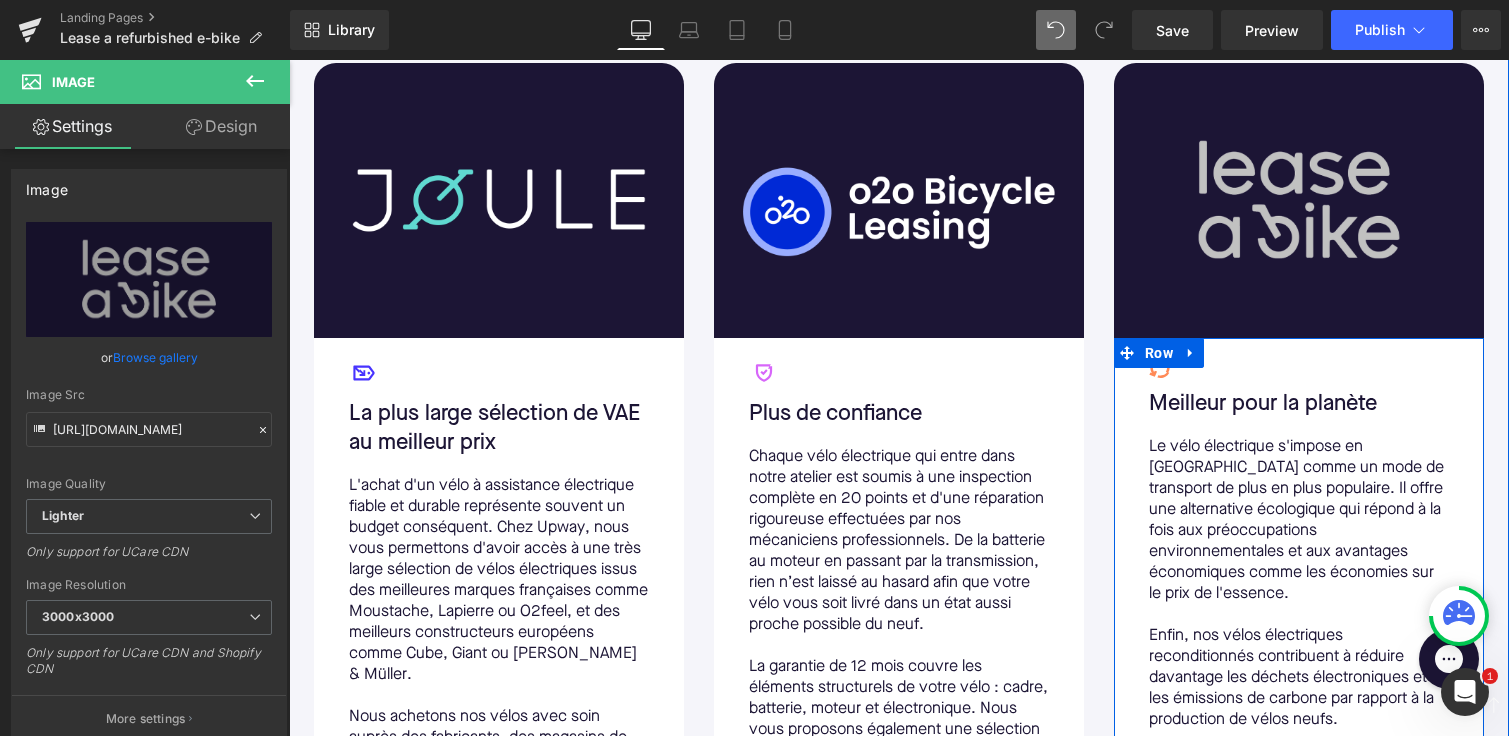 scroll, scrollTop: 1081, scrollLeft: 0, axis: vertical 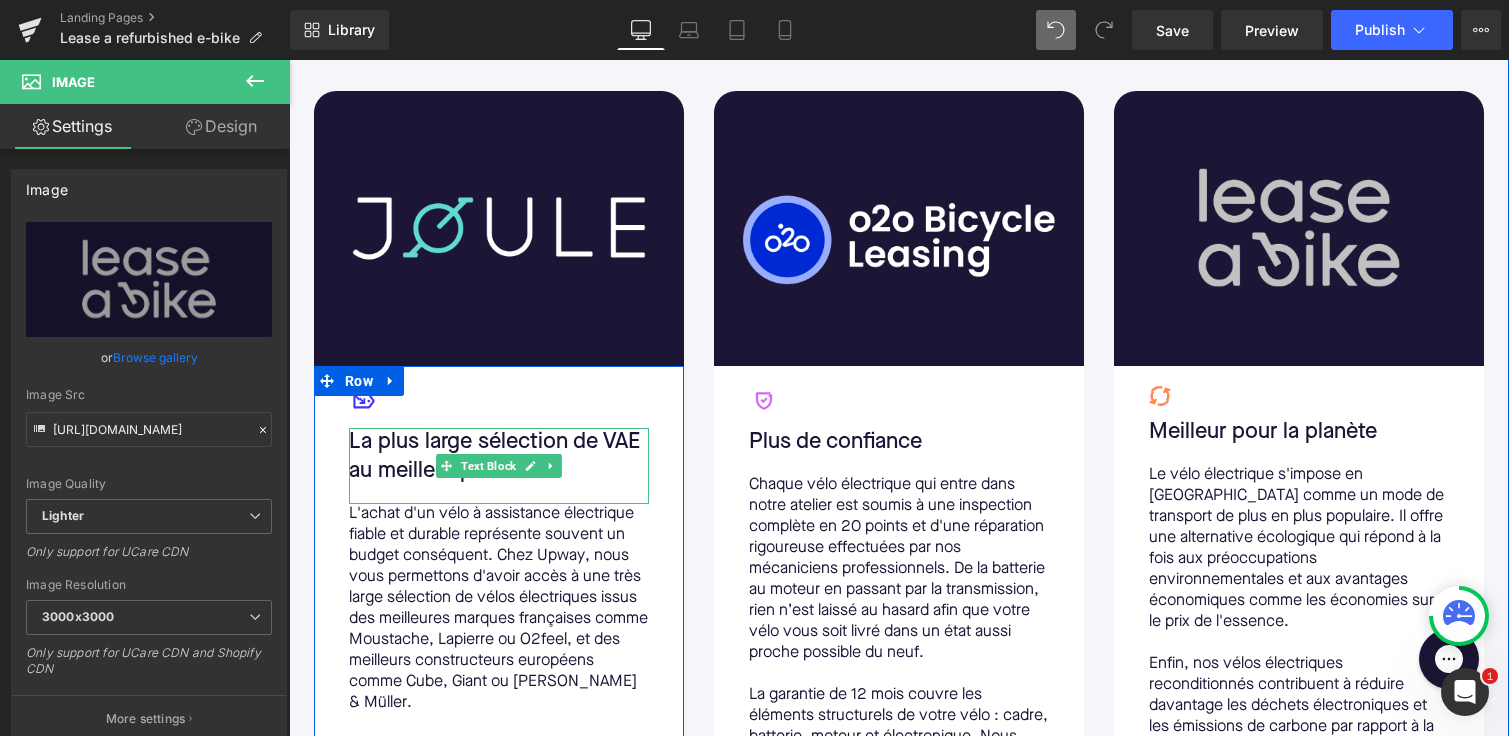 click on "La plus large sélection de VAE au meilleur prix" at bounding box center (499, 457) 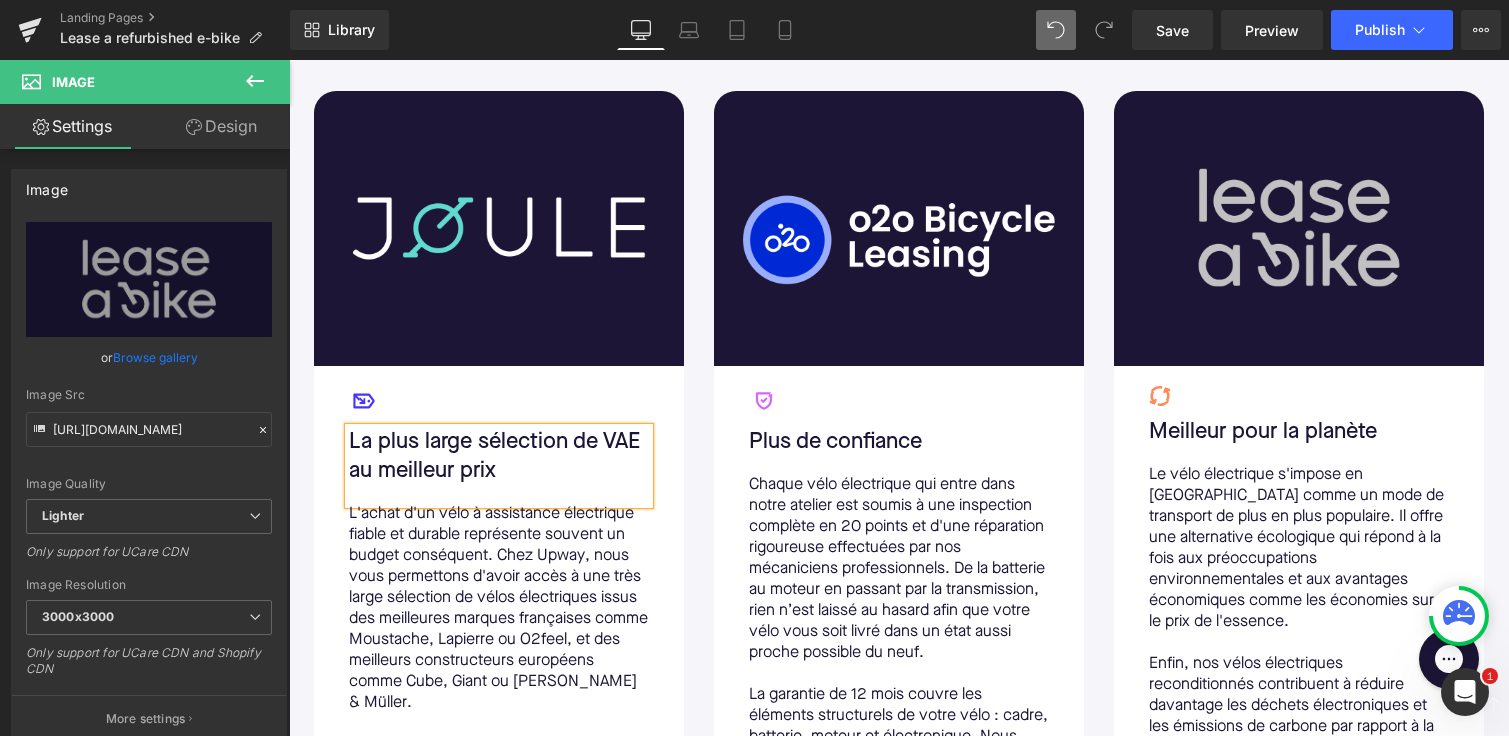 click on "La plus large sélection de VAE au meilleur prix" at bounding box center [499, 457] 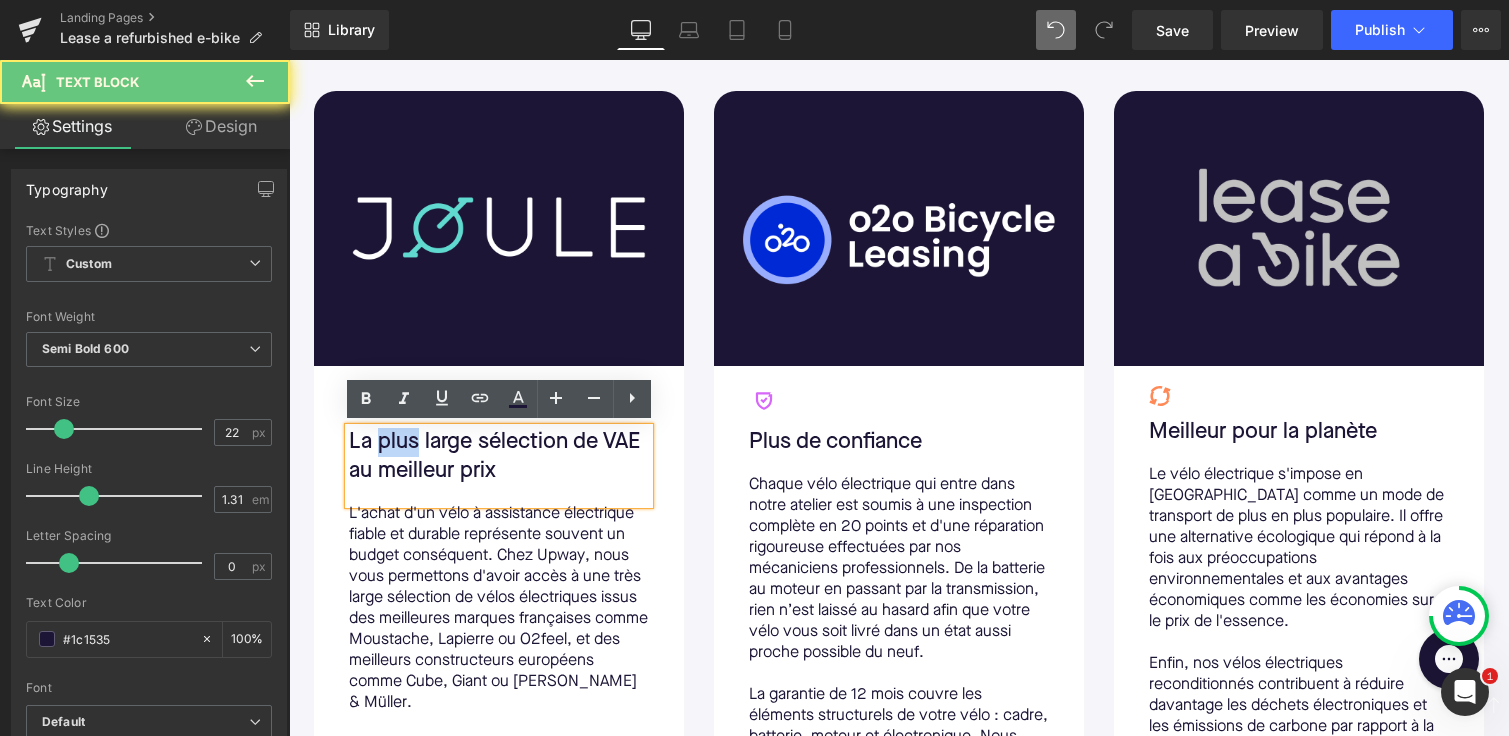 click on "La plus large sélection de VAE au meilleur prix" at bounding box center (499, 457) 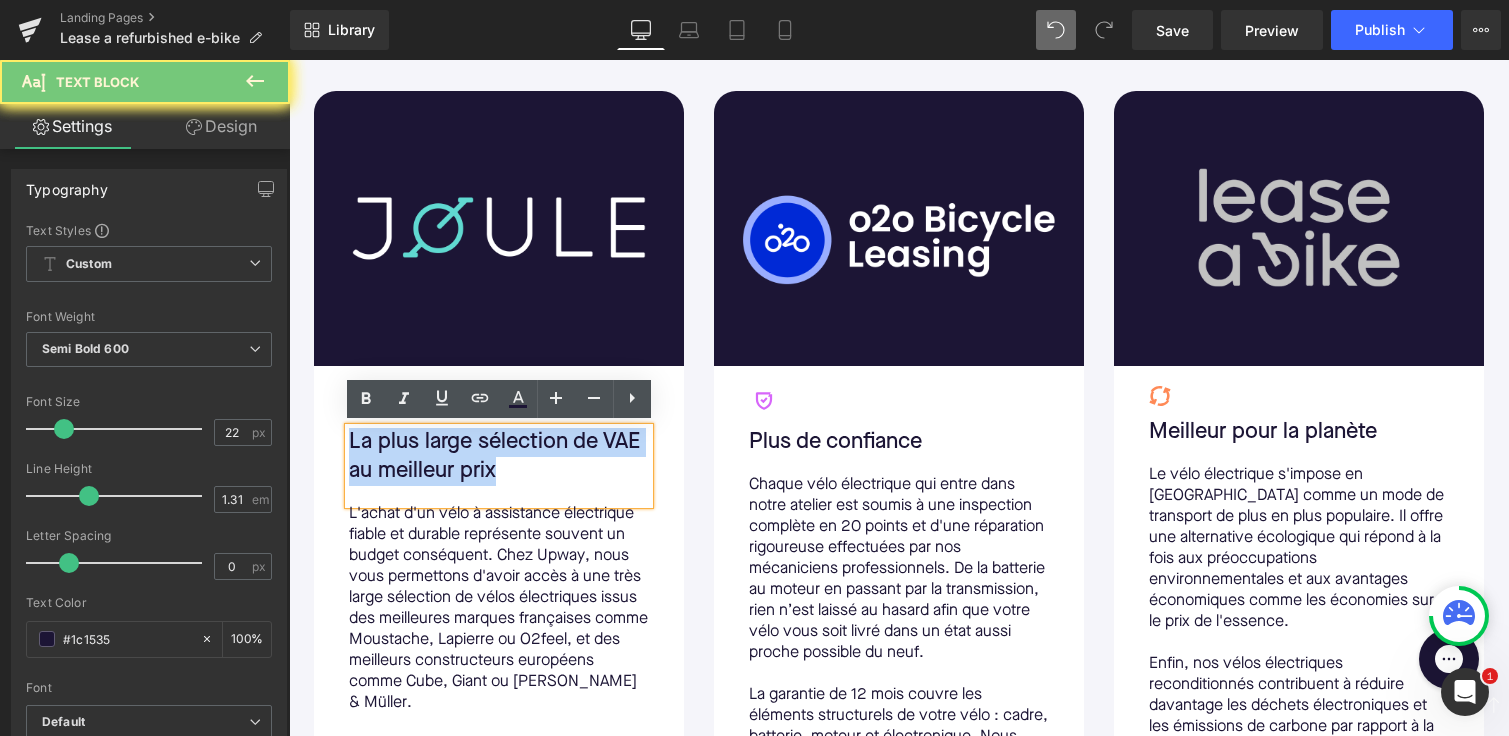 click on "La plus large sélection de VAE au meilleur prix" at bounding box center (499, 457) 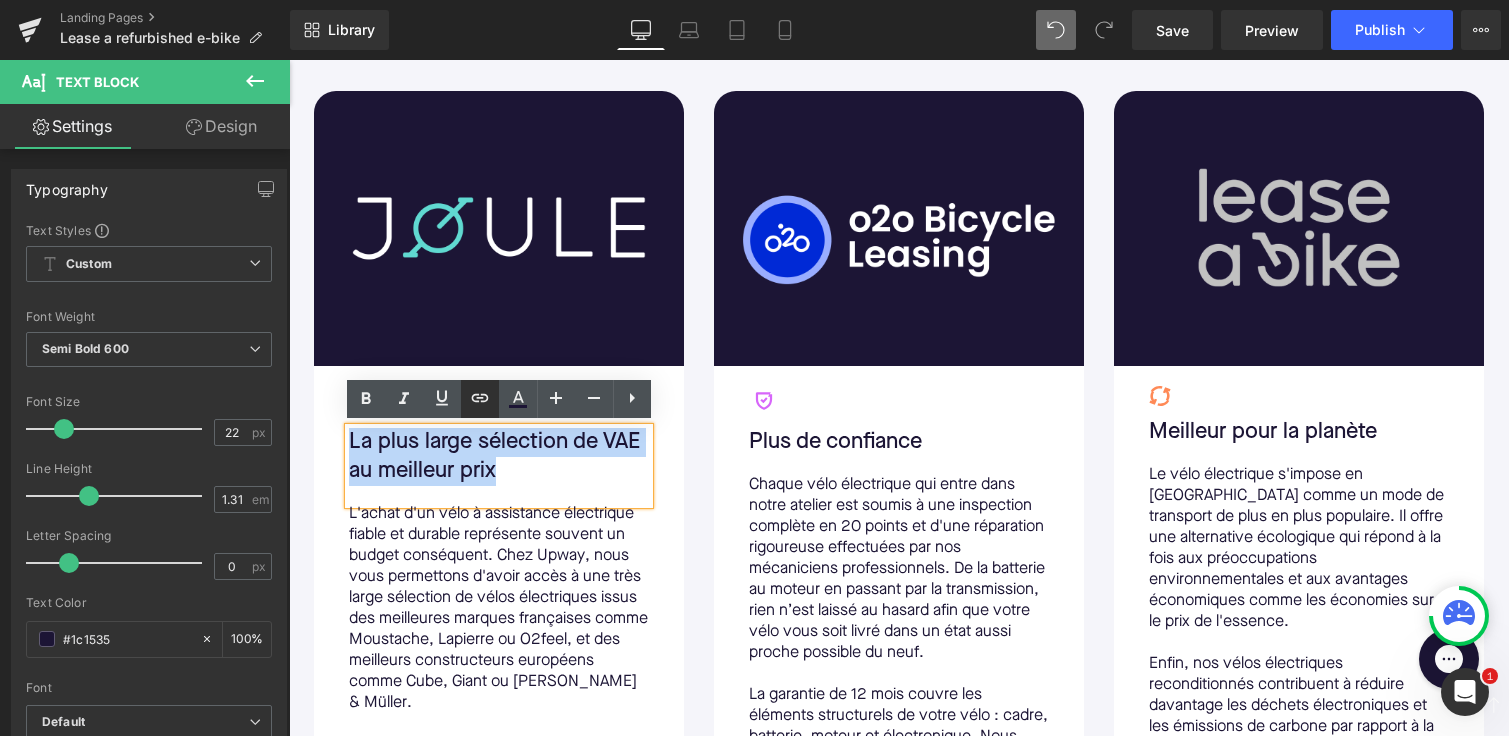 type 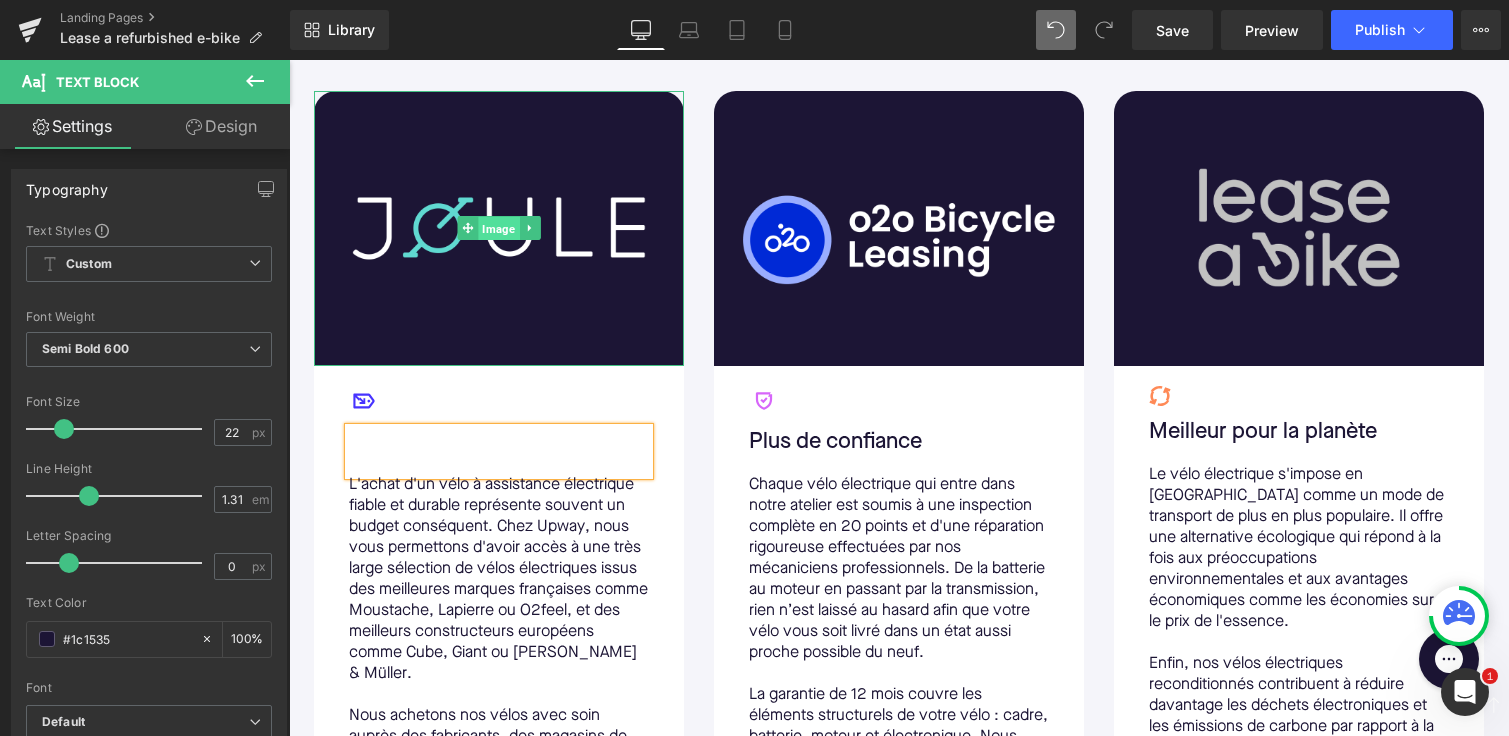 click on "Image" at bounding box center (498, 229) 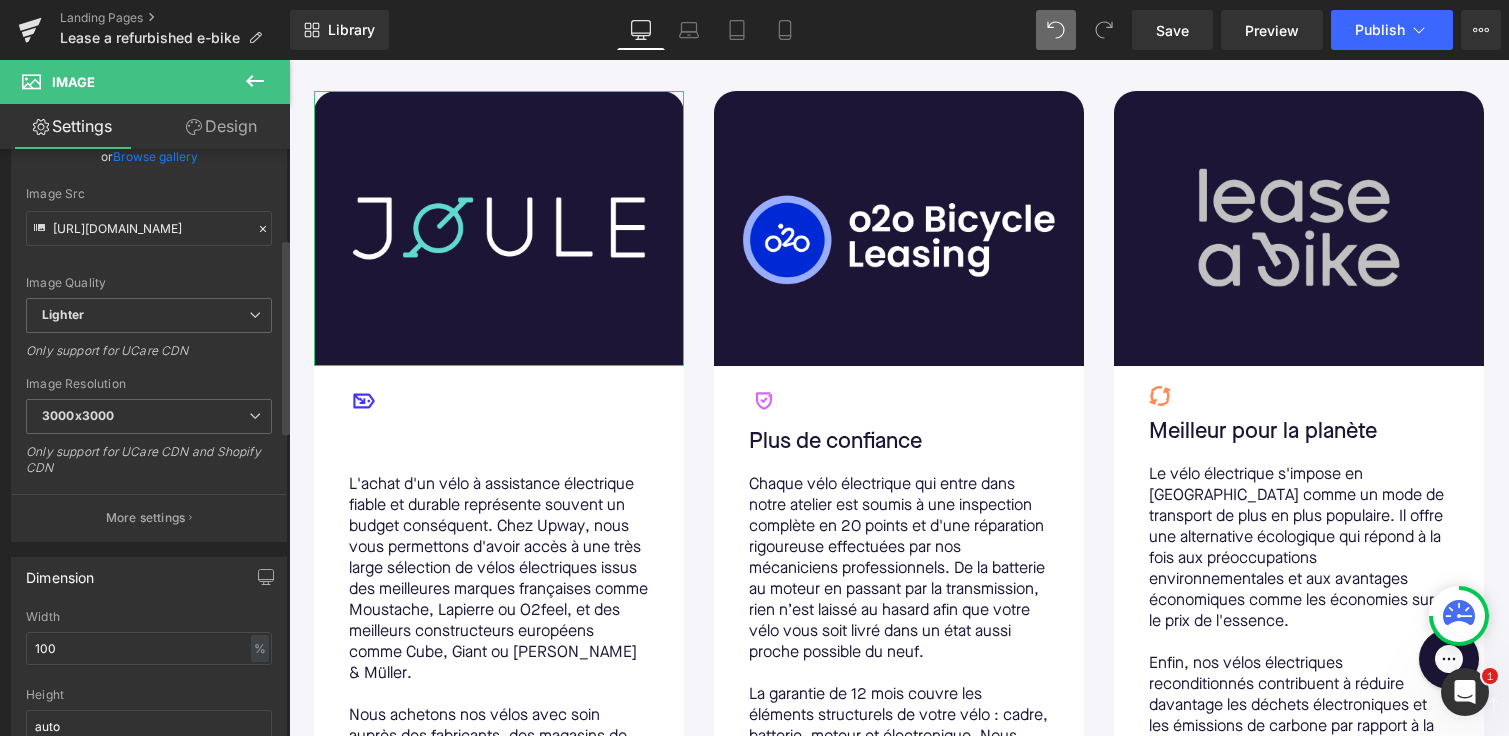 scroll, scrollTop: 268, scrollLeft: 0, axis: vertical 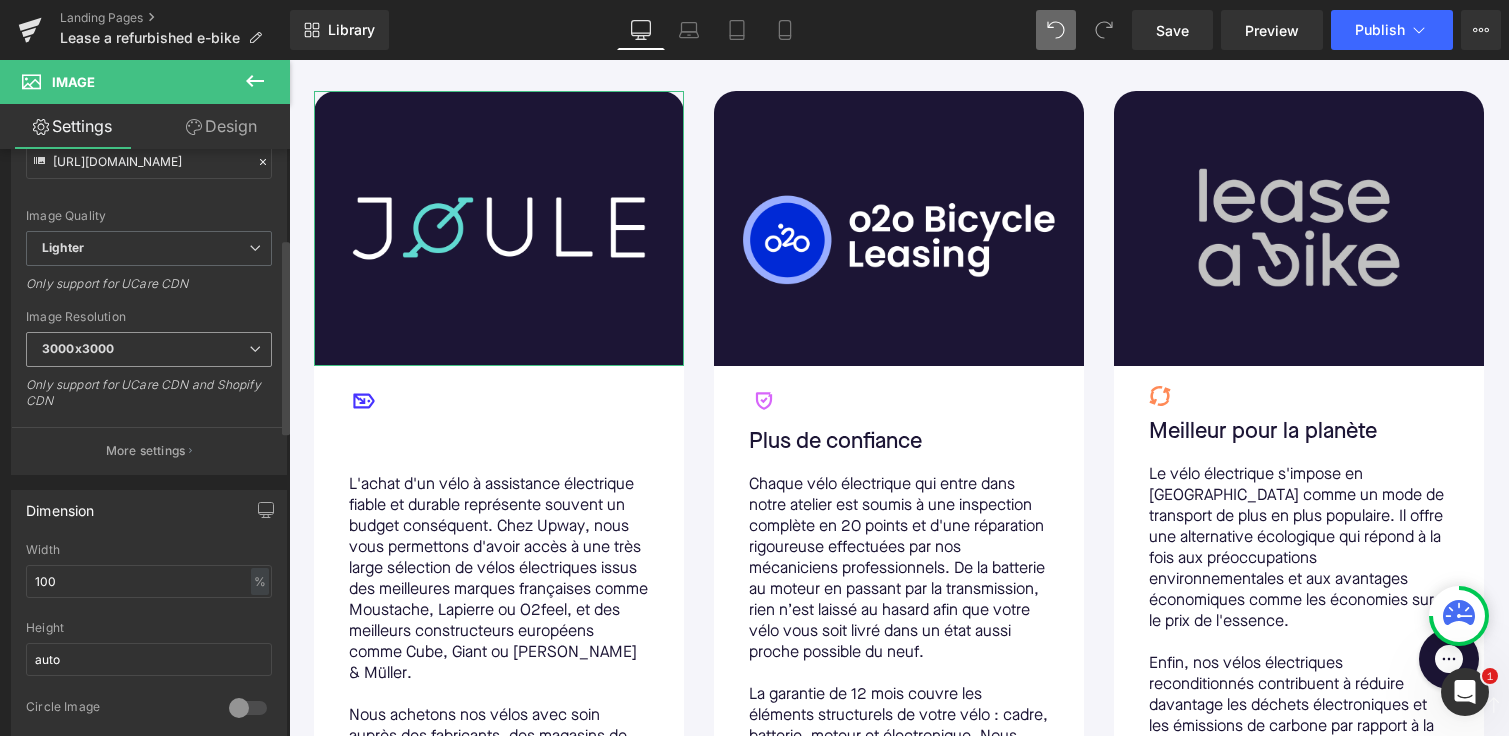 click on "3000x3000" at bounding box center [149, 349] 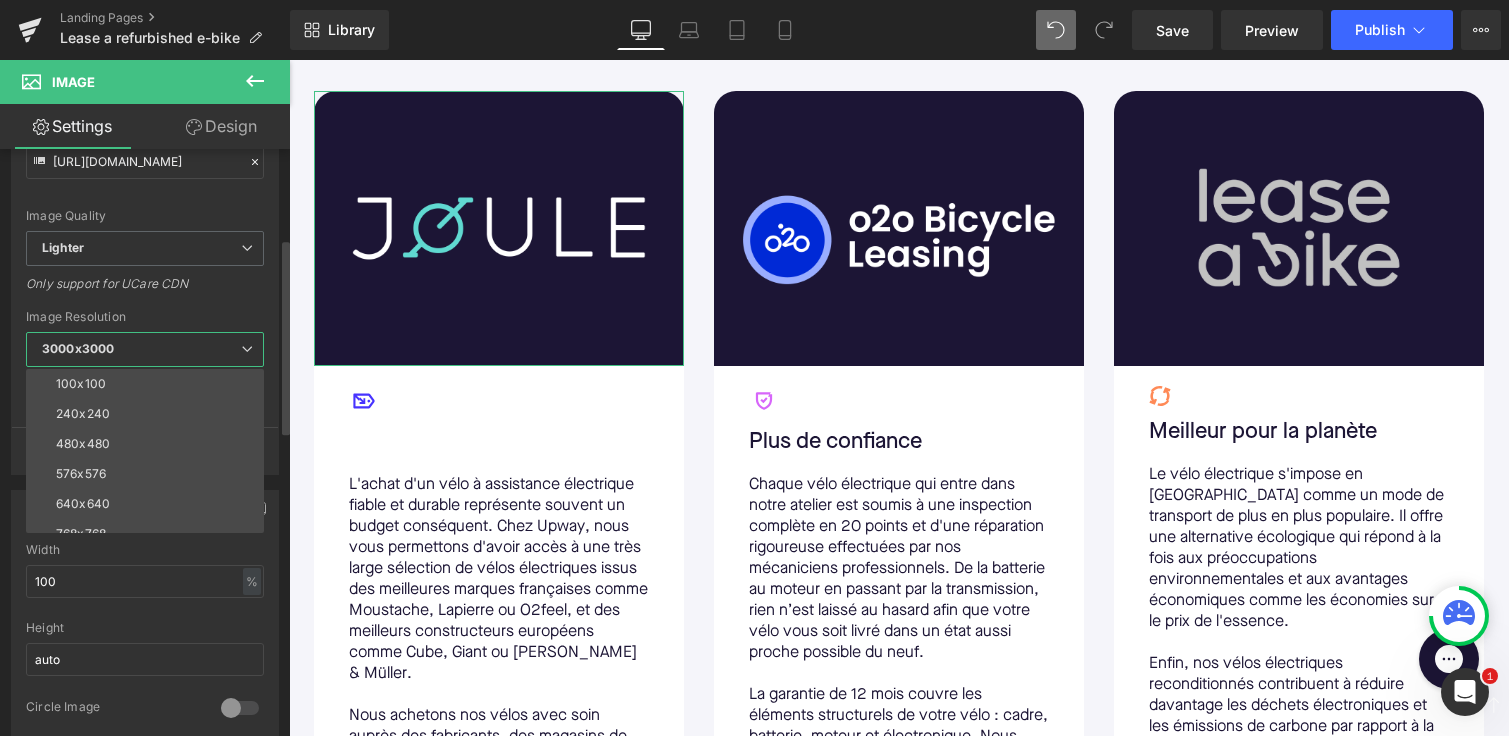 click on "Image Resolution" at bounding box center (145, 317) 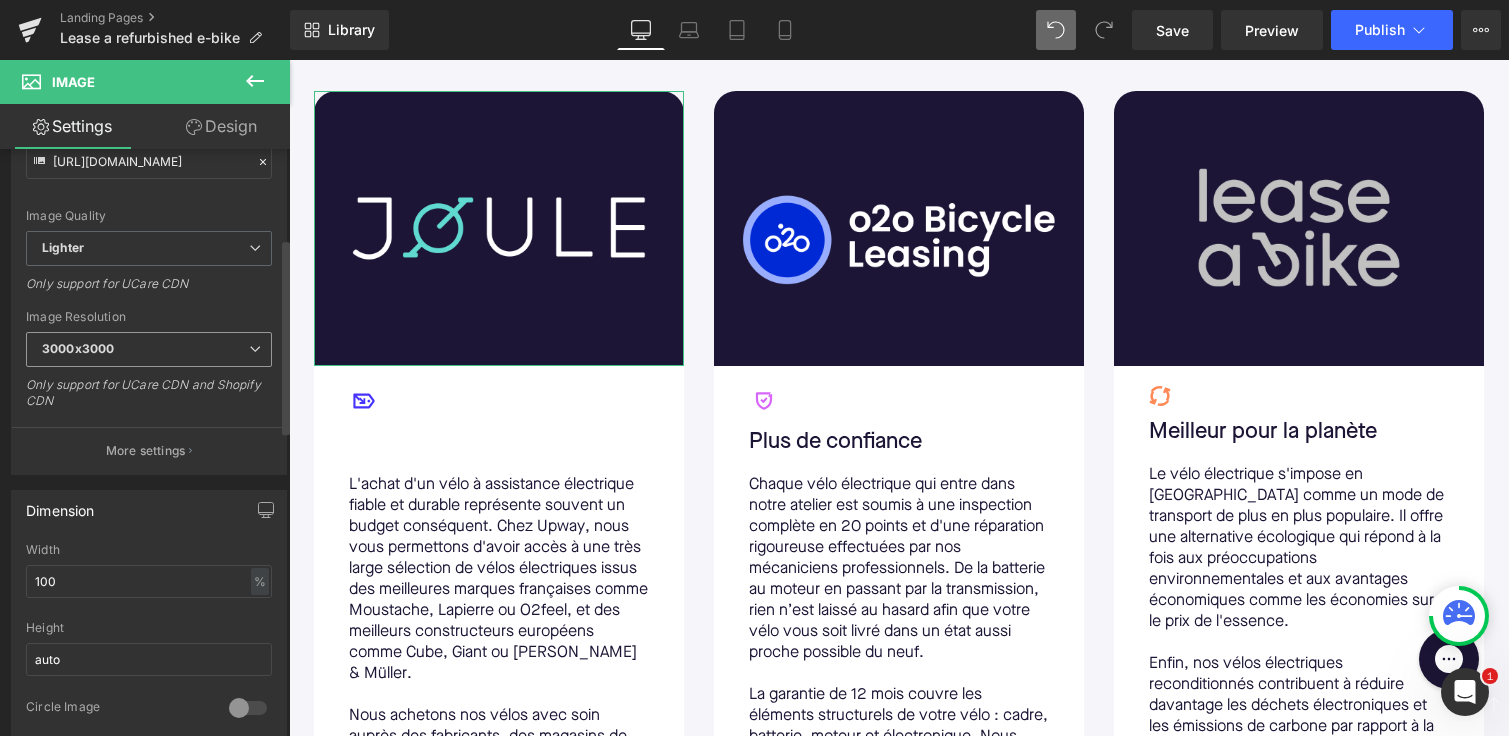 click on "3000x3000" at bounding box center [149, 349] 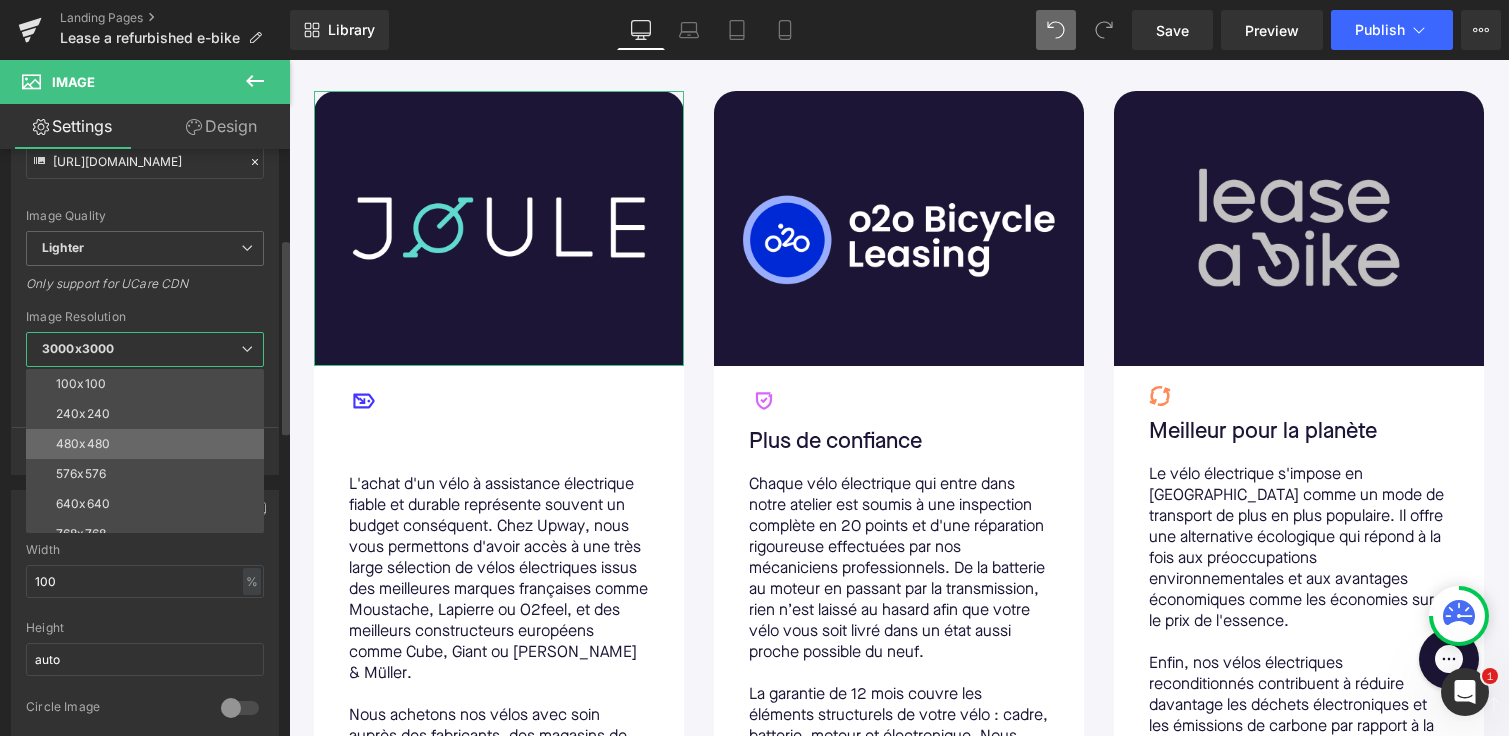 scroll, scrollTop: 10, scrollLeft: 0, axis: vertical 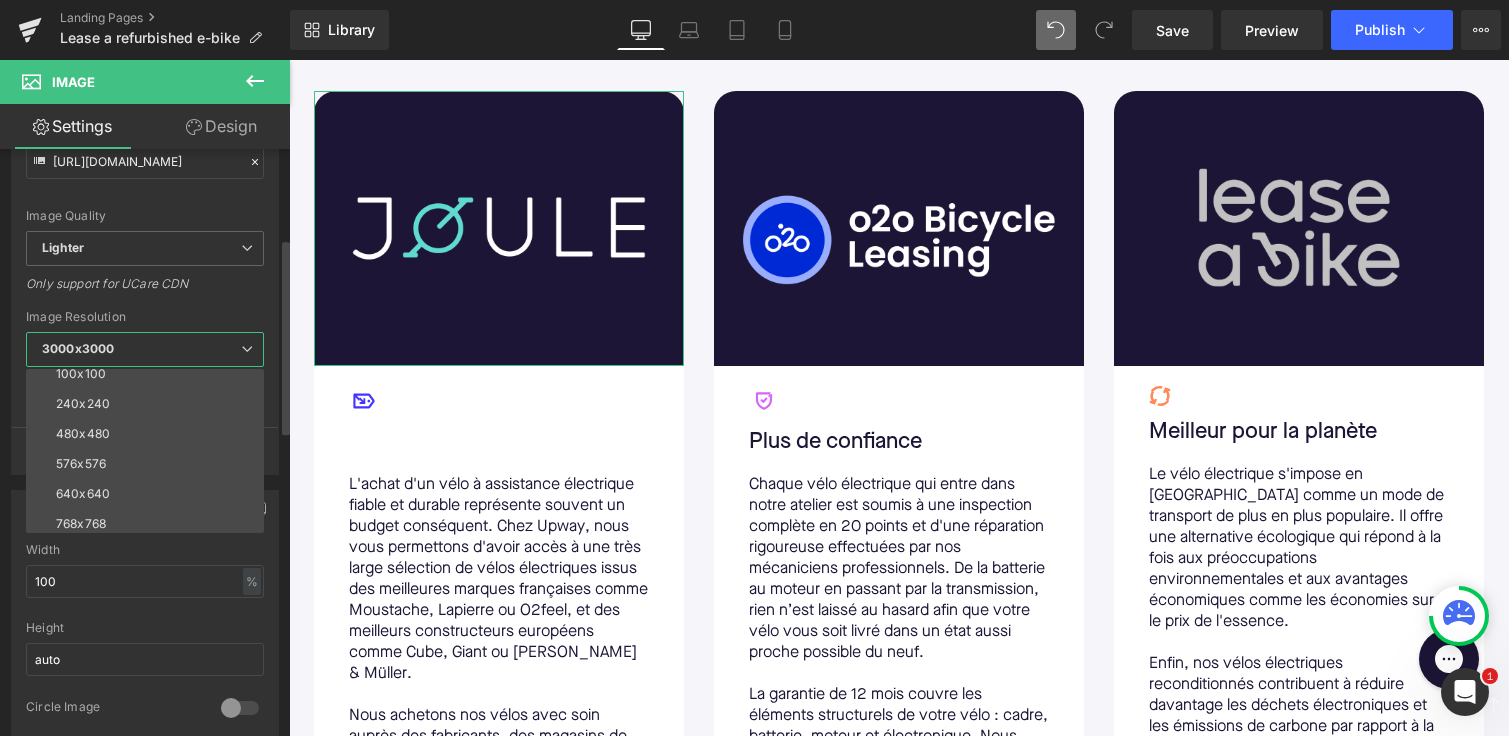 click on "[URL][DOMAIN_NAME]  Replace Image  Upload image or  Browse gallery Image Src [URL][DOMAIN_NAME] Image Quality Lighter Lightest
Lighter
Lighter Lightest Only support for UCare CDN 100x100 240x240 480x480 576x576 640x640 768x768 800x800 960x960 1024x1024 1280x1280 1440x1440 1600x1600 1920x1920 2560x2560 3000x3000 Image Resolution
3000x3000
100x100 240x240 480x480 576x576 640x640 768x768 800x800 960x960 1024x1024 1280x1280 1440x1440 1600x1600 1920x1920 2560x2560 3000x3000 Only support for UCare CDN and Shopify CDN More settings" at bounding box center (145, 214) 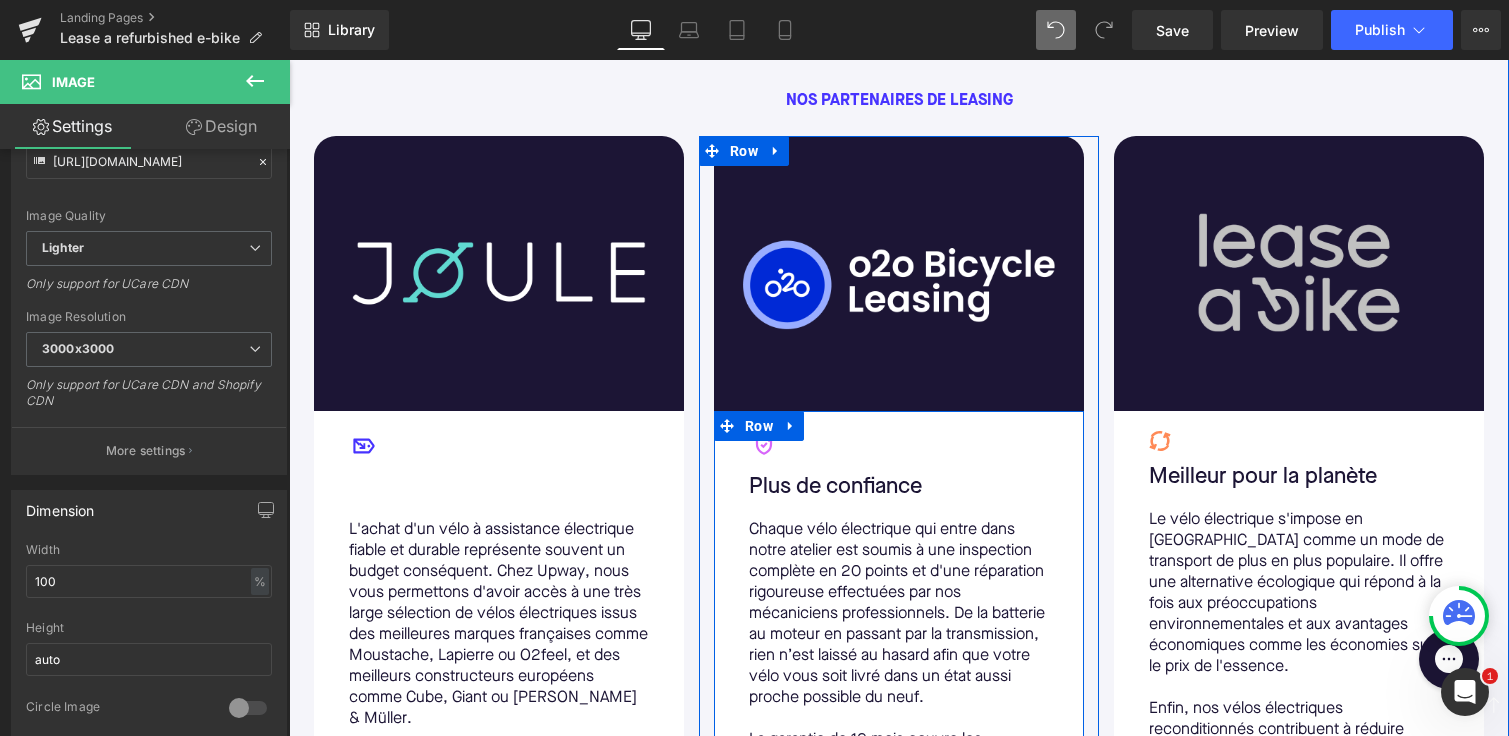 scroll, scrollTop: 990, scrollLeft: 0, axis: vertical 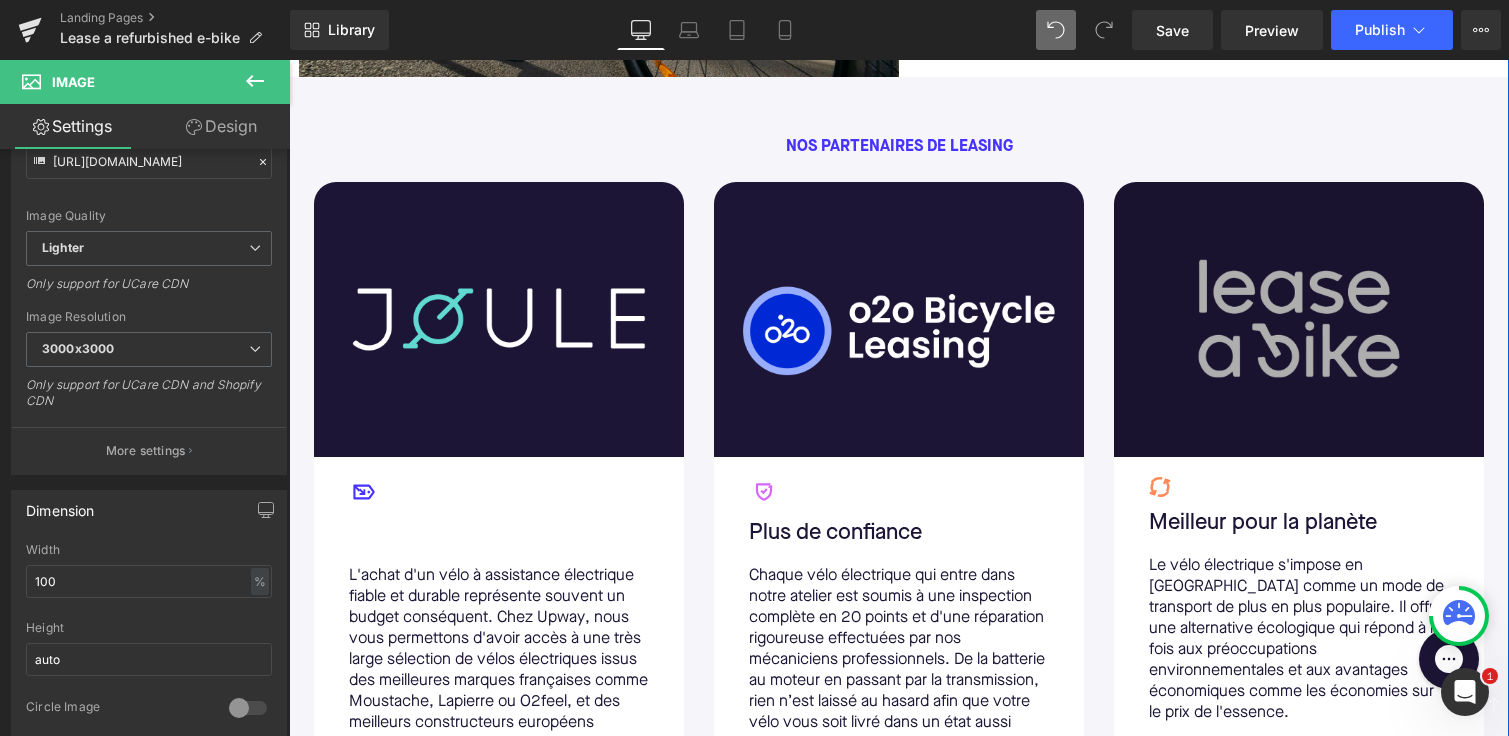 click at bounding box center [1299, 319] 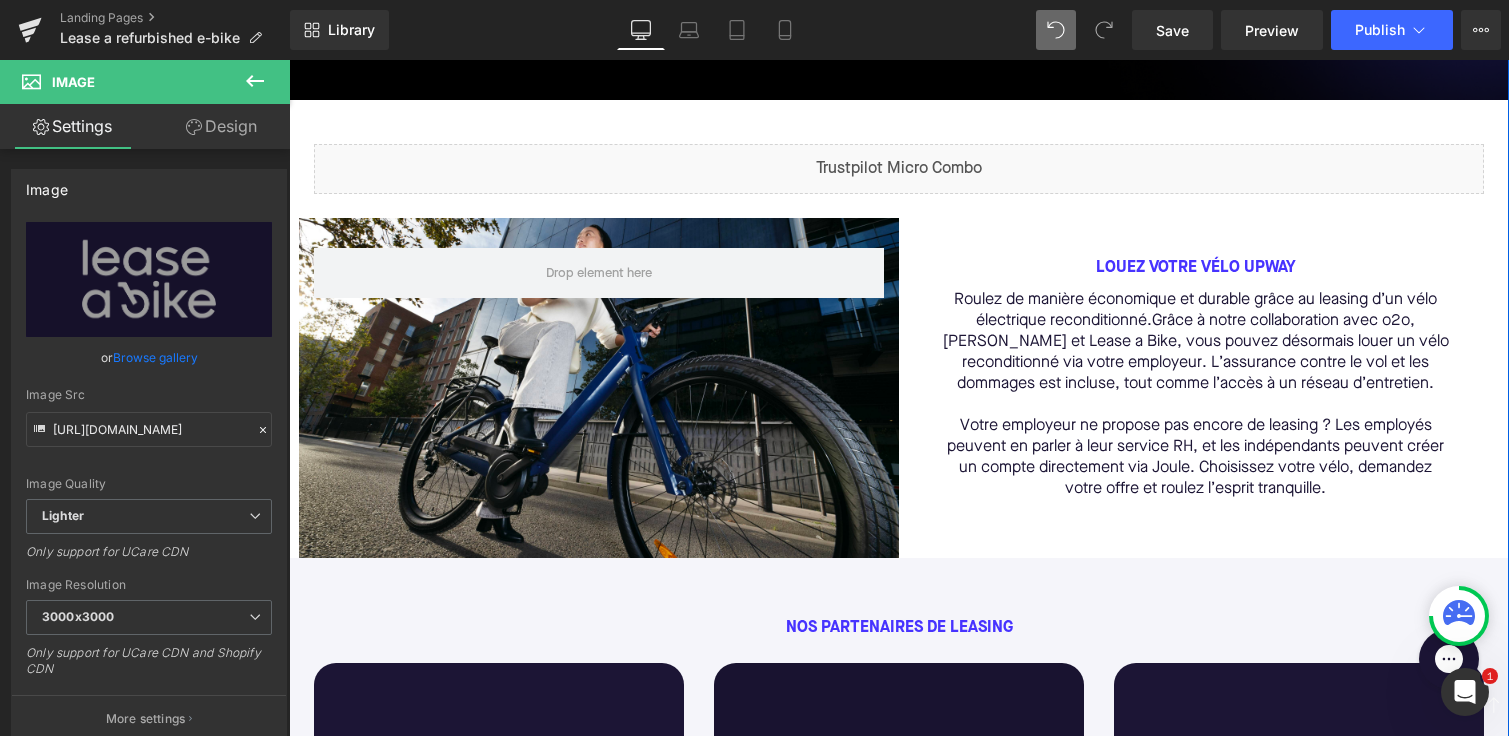 scroll, scrollTop: 465, scrollLeft: 0, axis: vertical 